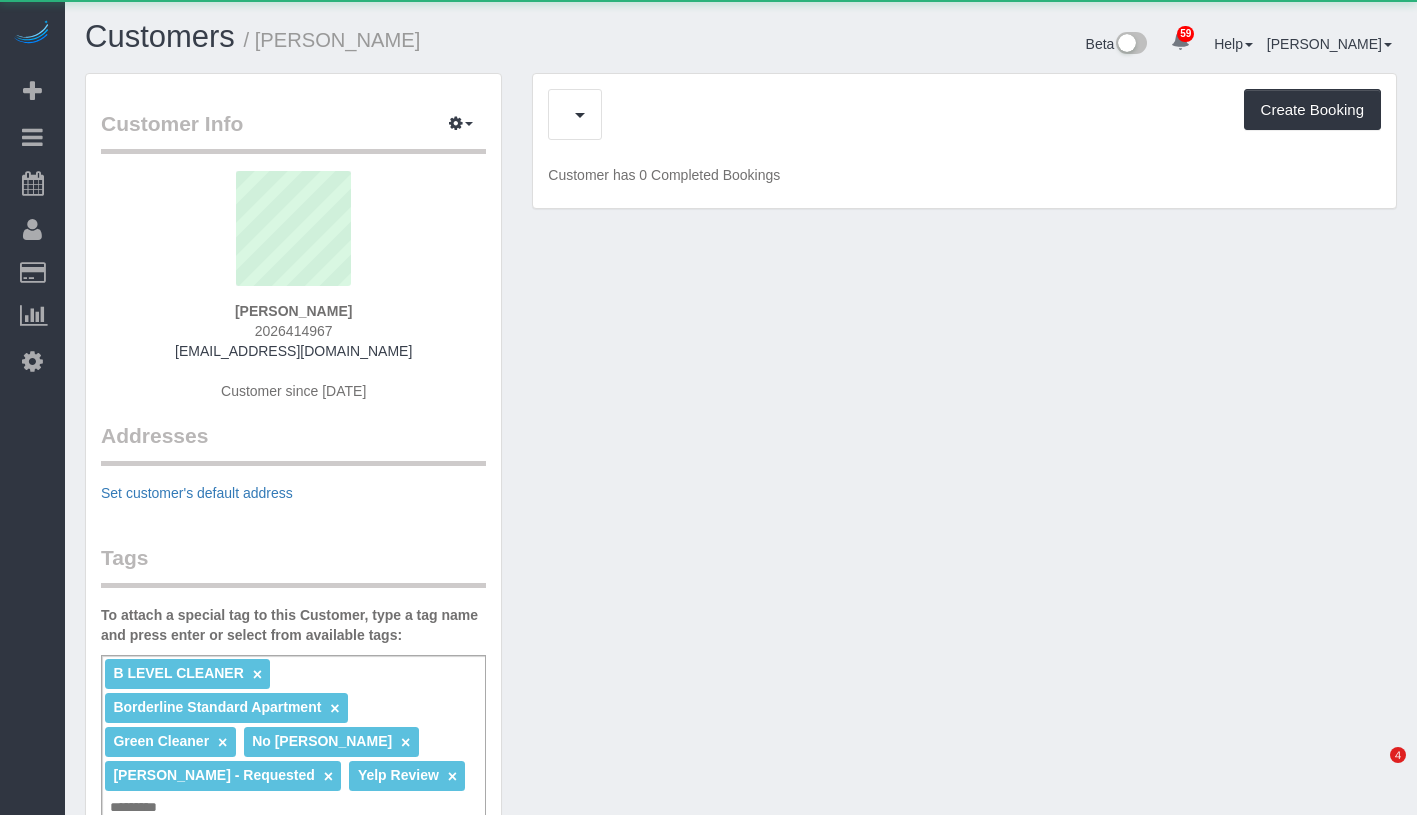 scroll, scrollTop: 0, scrollLeft: 0, axis: both 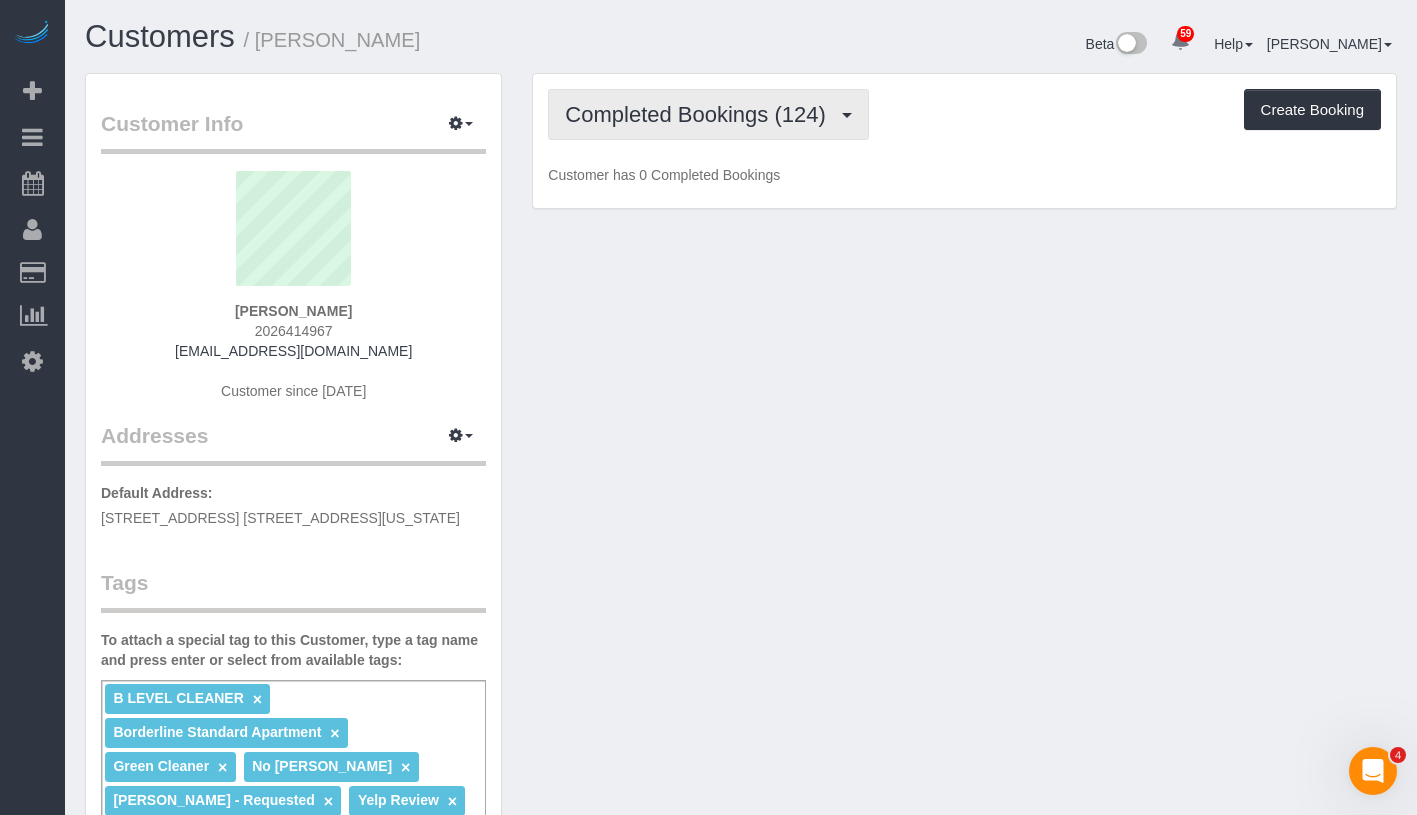 click on "Completed Bookings (124)" at bounding box center [700, 114] 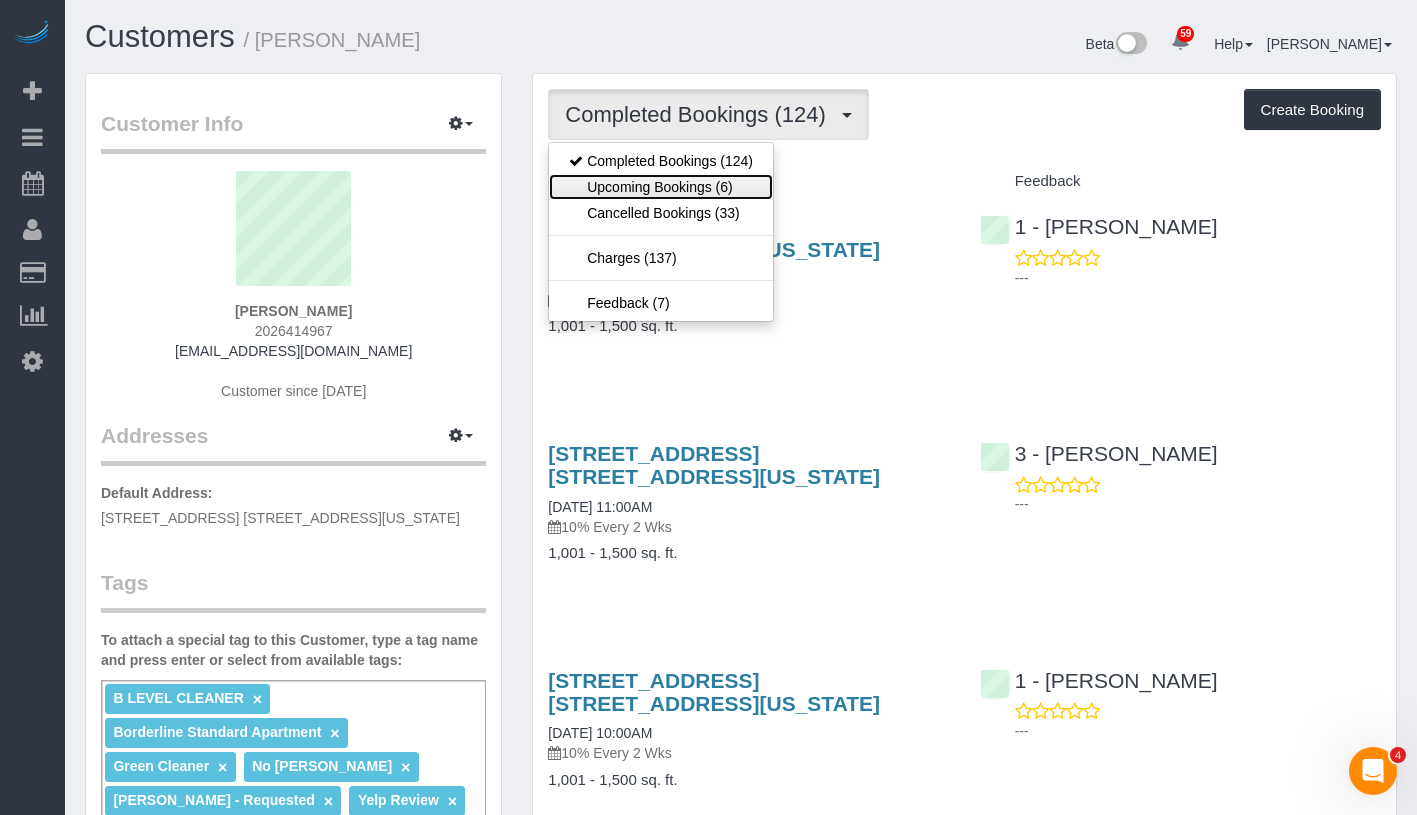 click on "Upcoming Bookings (6)" at bounding box center (661, 187) 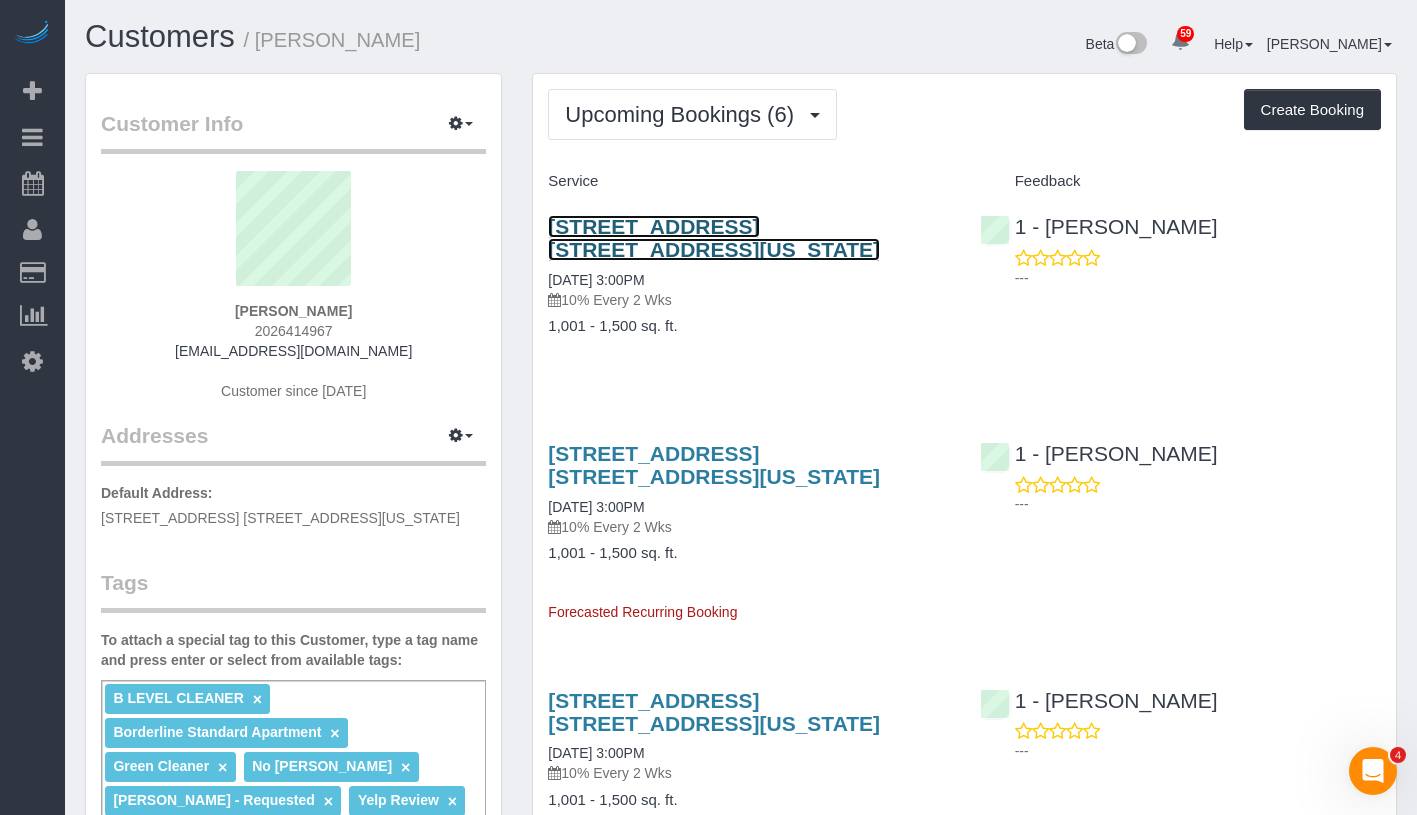 click on "226 West 21st Street, Apt. 2r, New York, NY 10011" at bounding box center (714, 238) 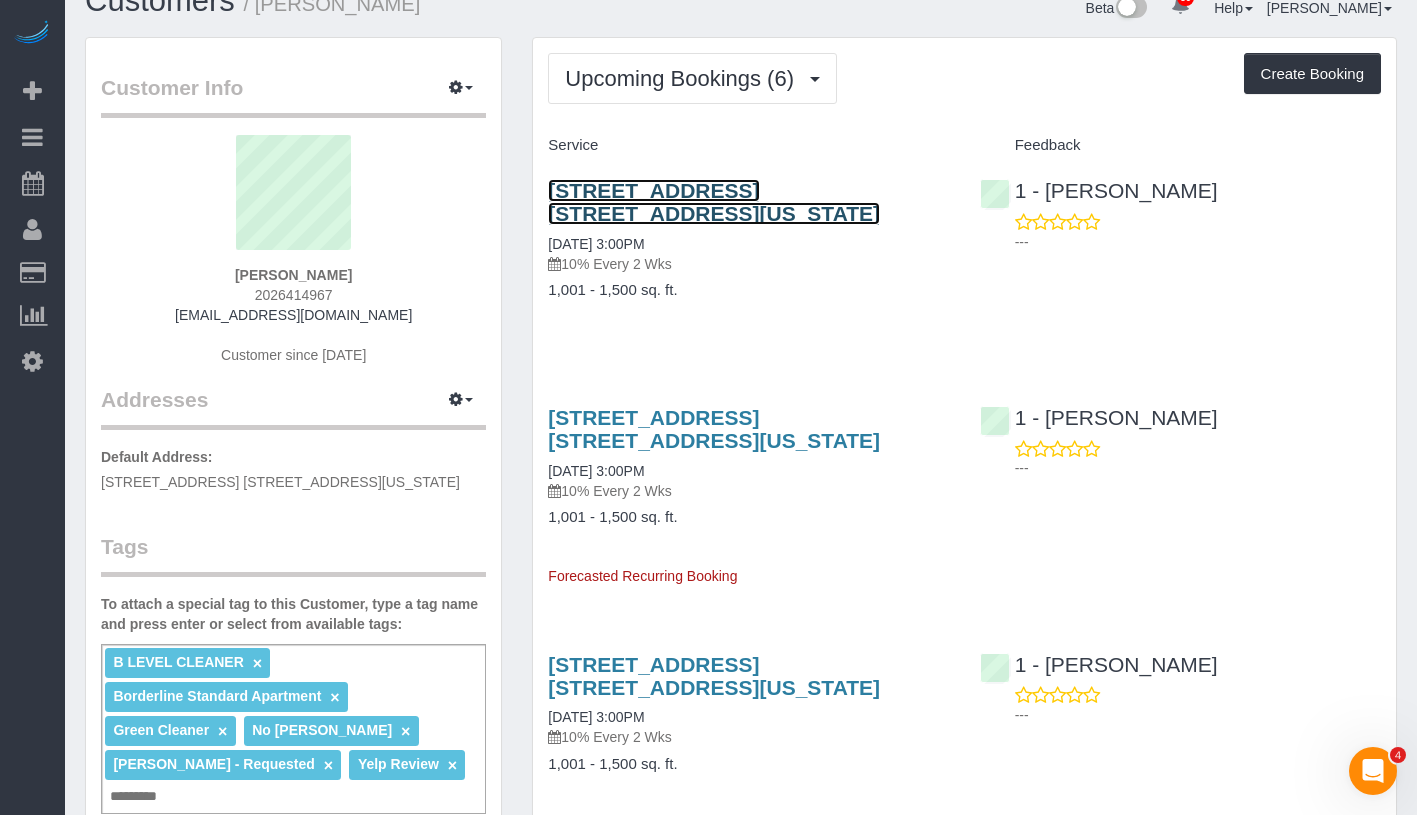 scroll, scrollTop: 0, scrollLeft: 0, axis: both 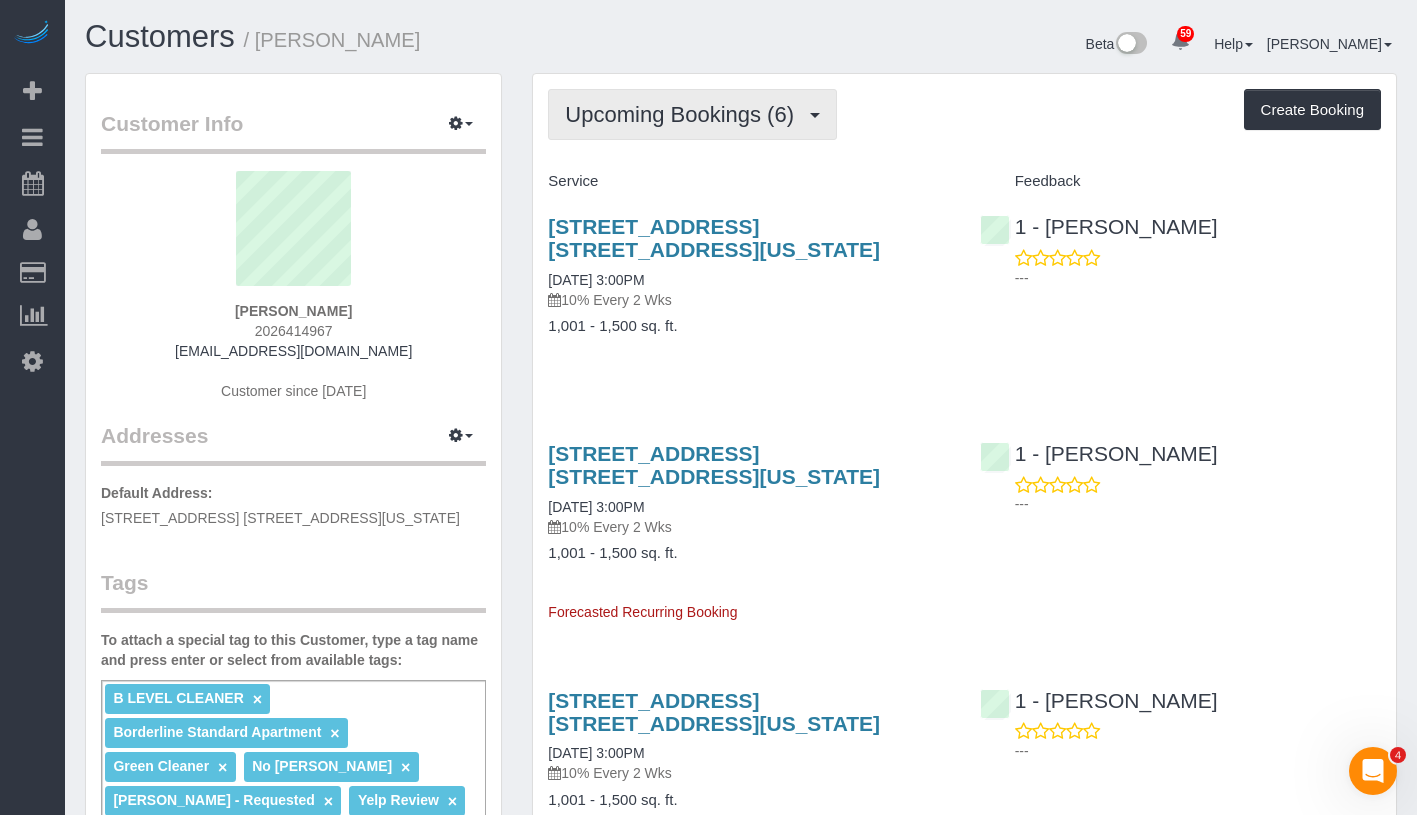 click on "Upcoming Bookings (6)" at bounding box center (684, 114) 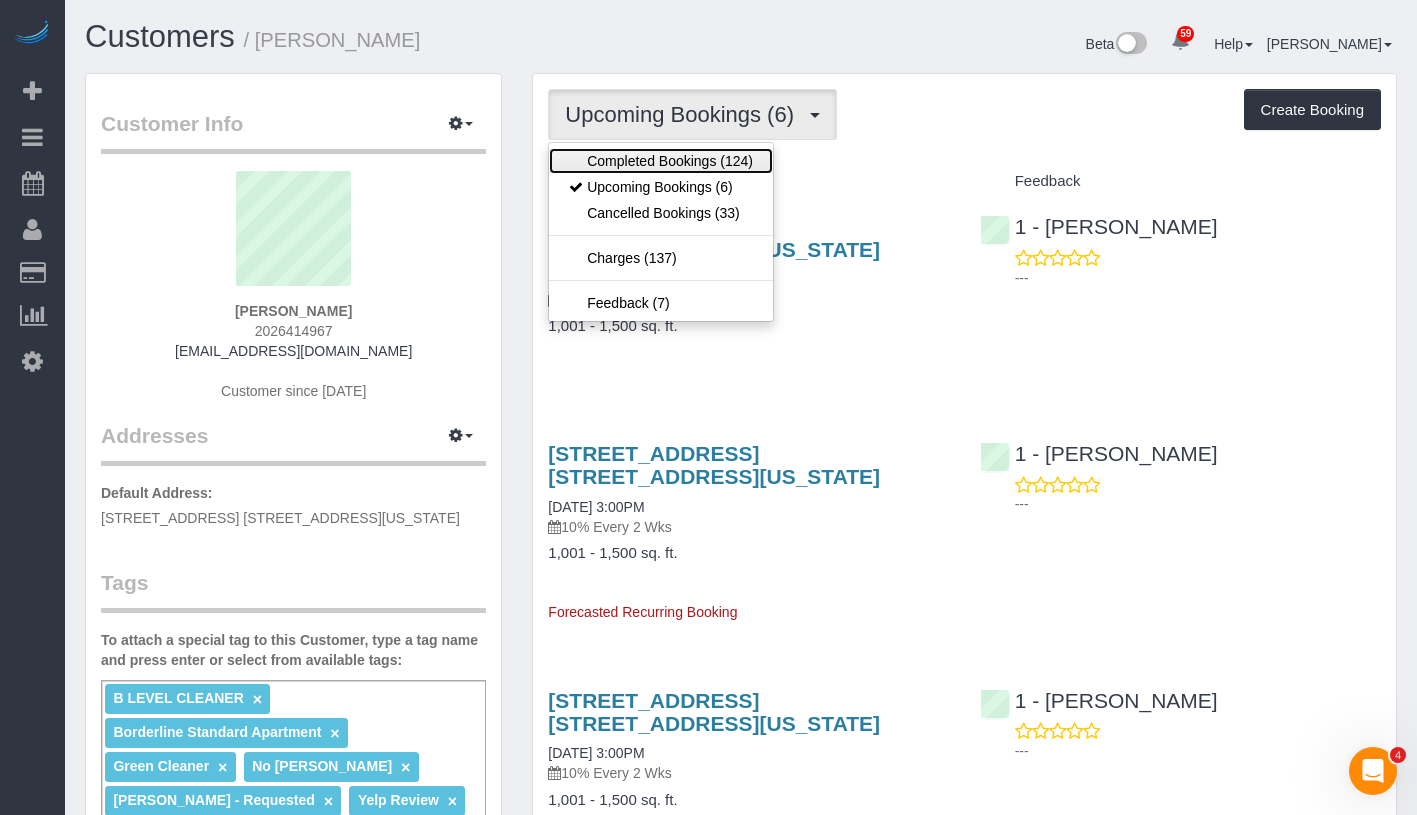click on "Completed Bookings (124)" at bounding box center [661, 161] 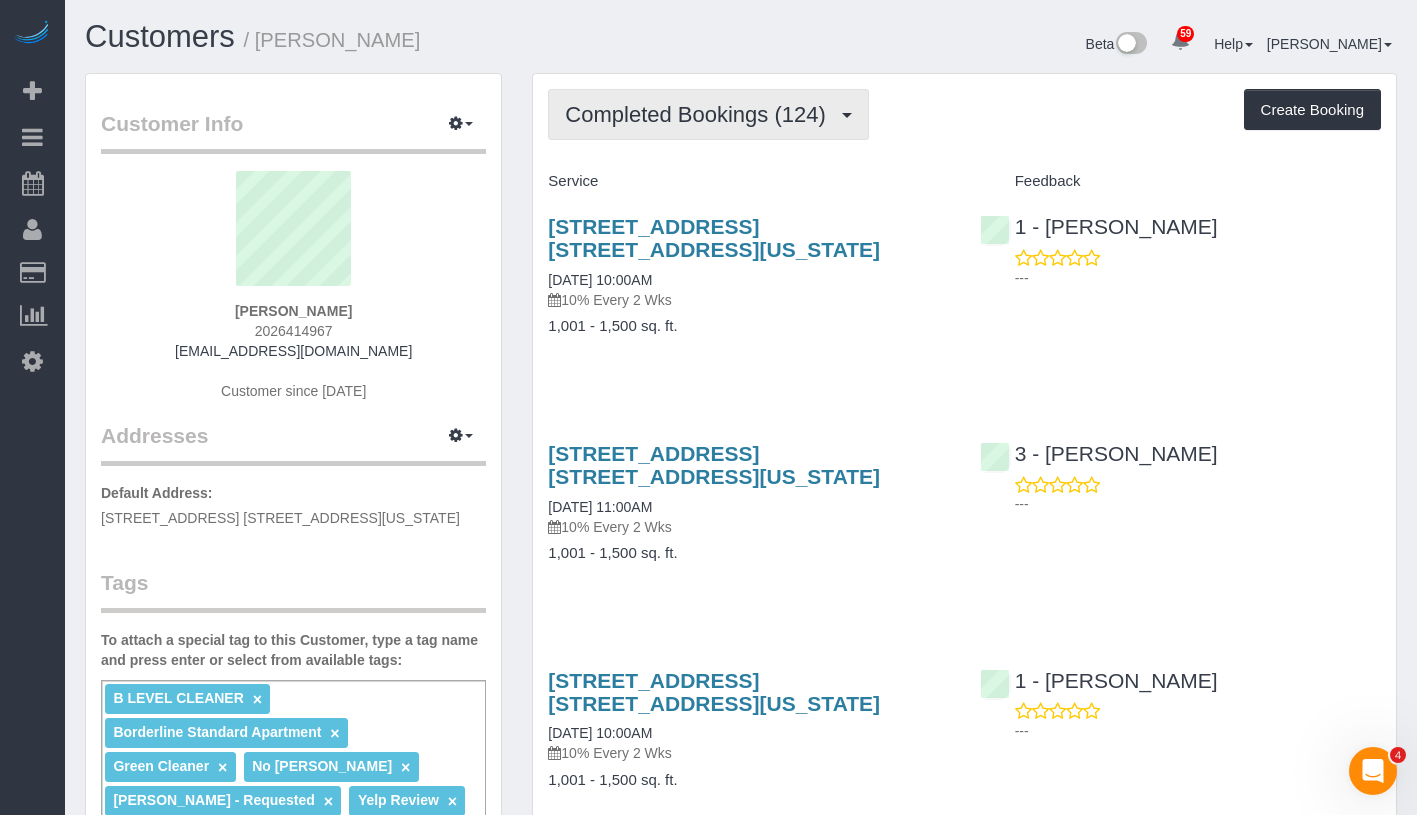 click on "Completed Bookings (124)" at bounding box center [700, 114] 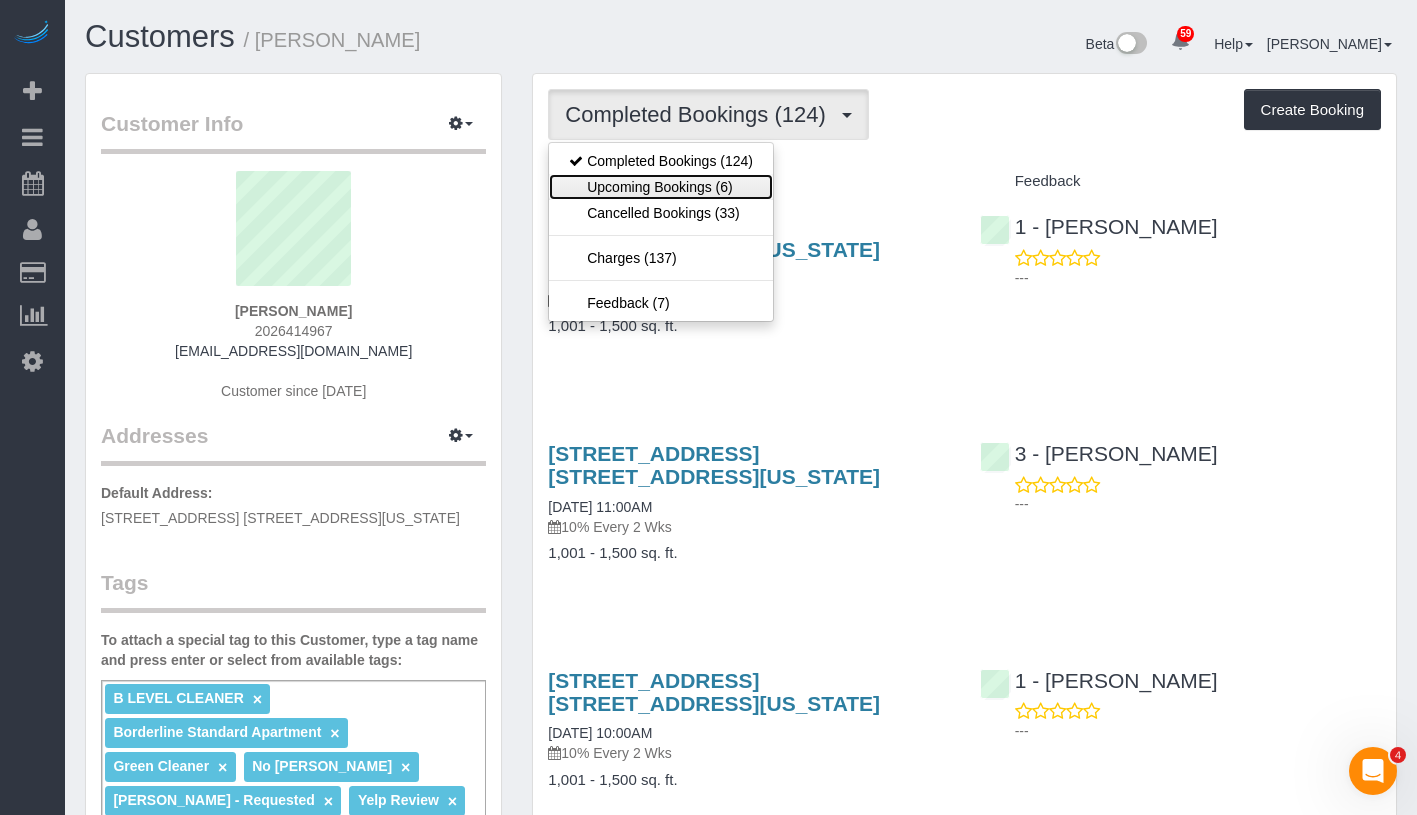 click on "Upcoming Bookings (6)" at bounding box center [661, 187] 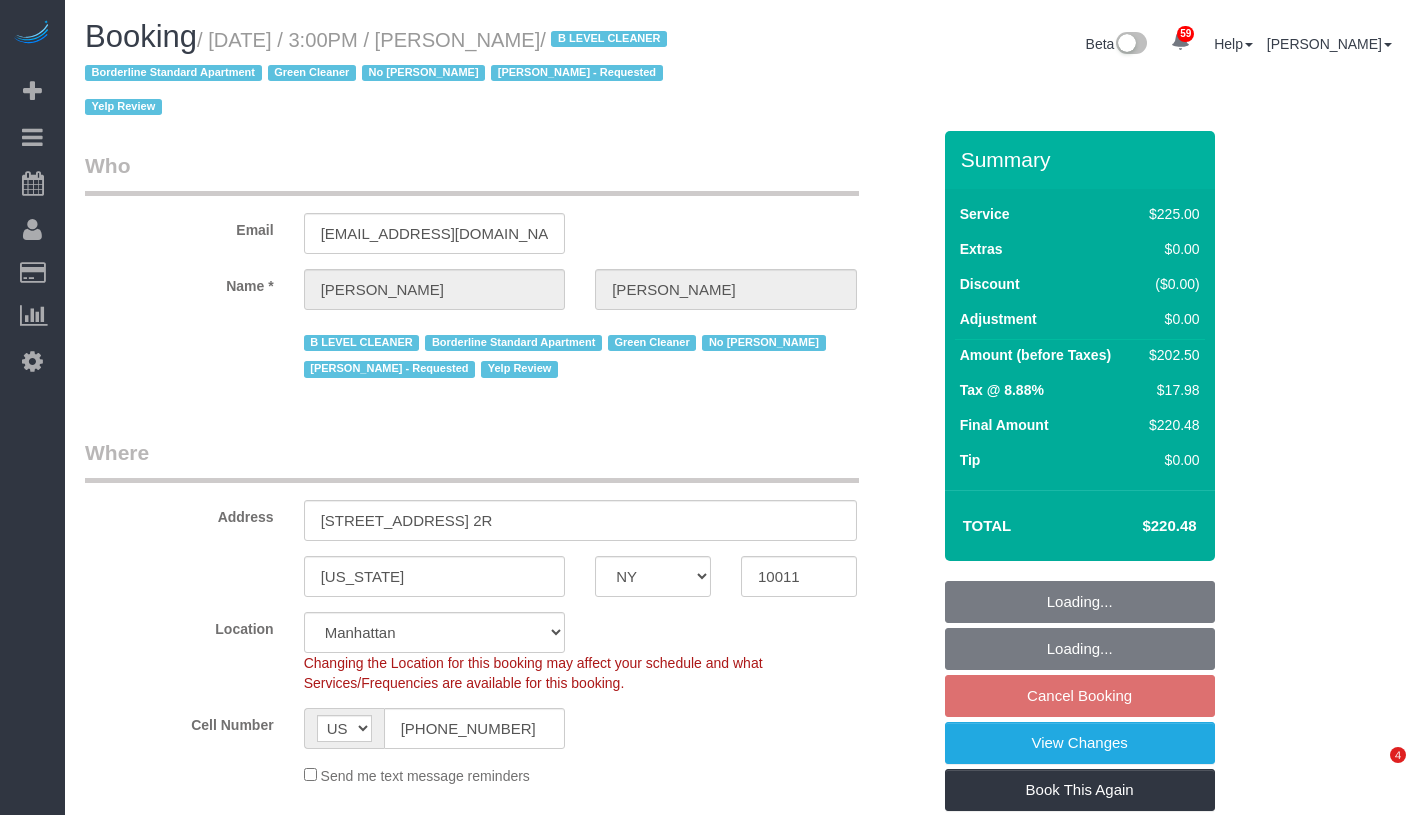 select on "NY" 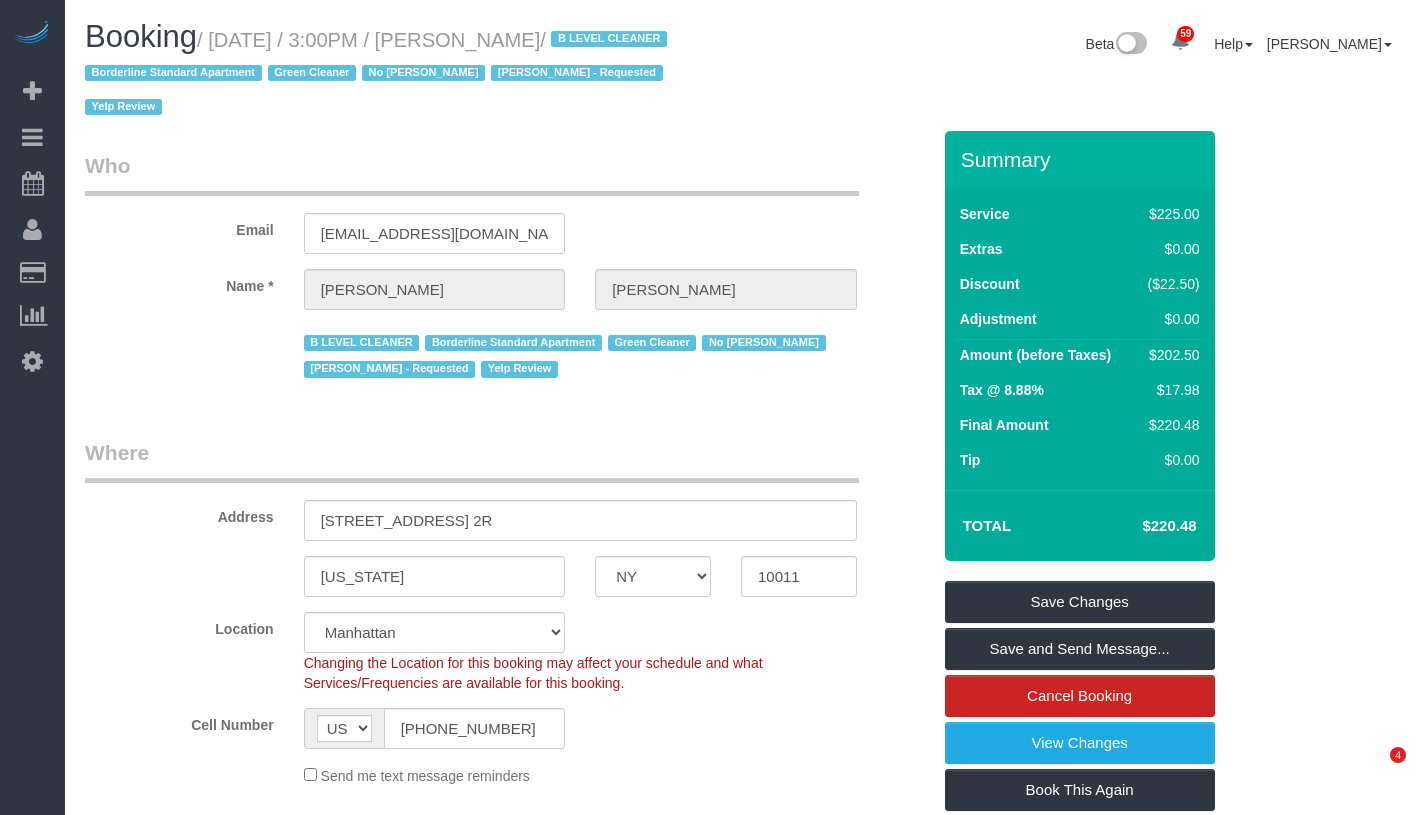 scroll, scrollTop: 0, scrollLeft: 0, axis: both 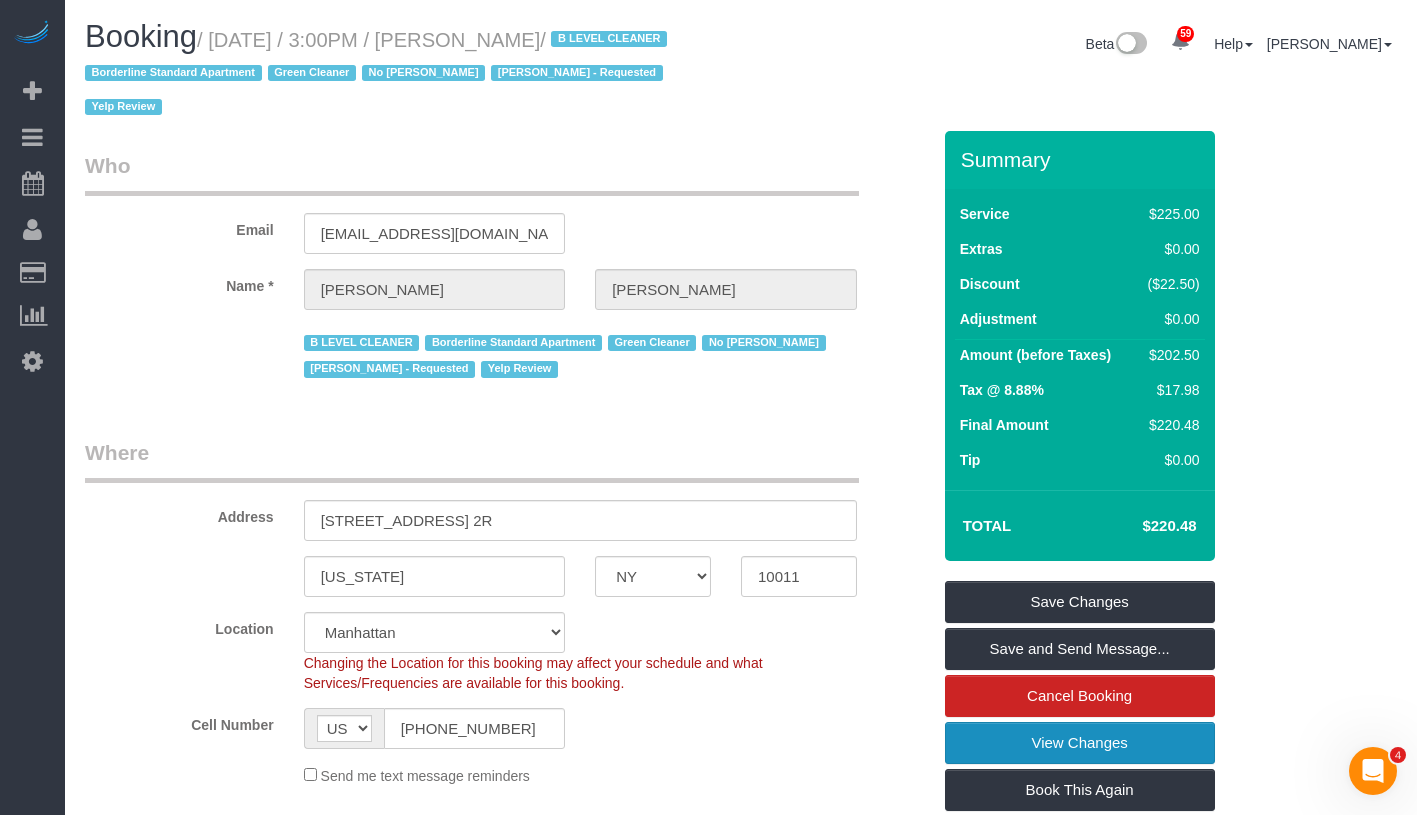 click on "View Changes" at bounding box center [1080, 743] 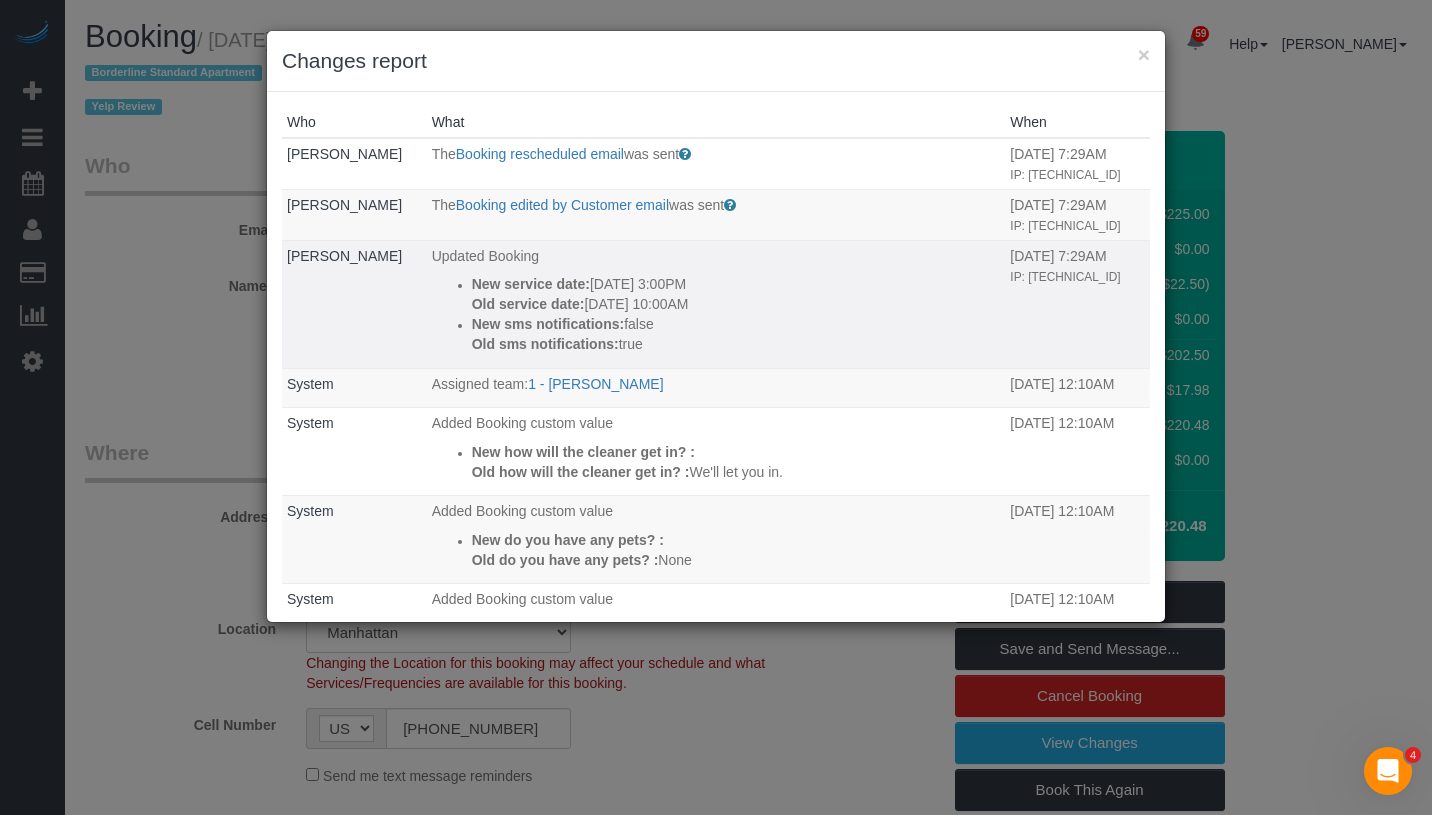 drag, startPoint x: 749, startPoint y: 342, endPoint x: 441, endPoint y: 314, distance: 309.2701 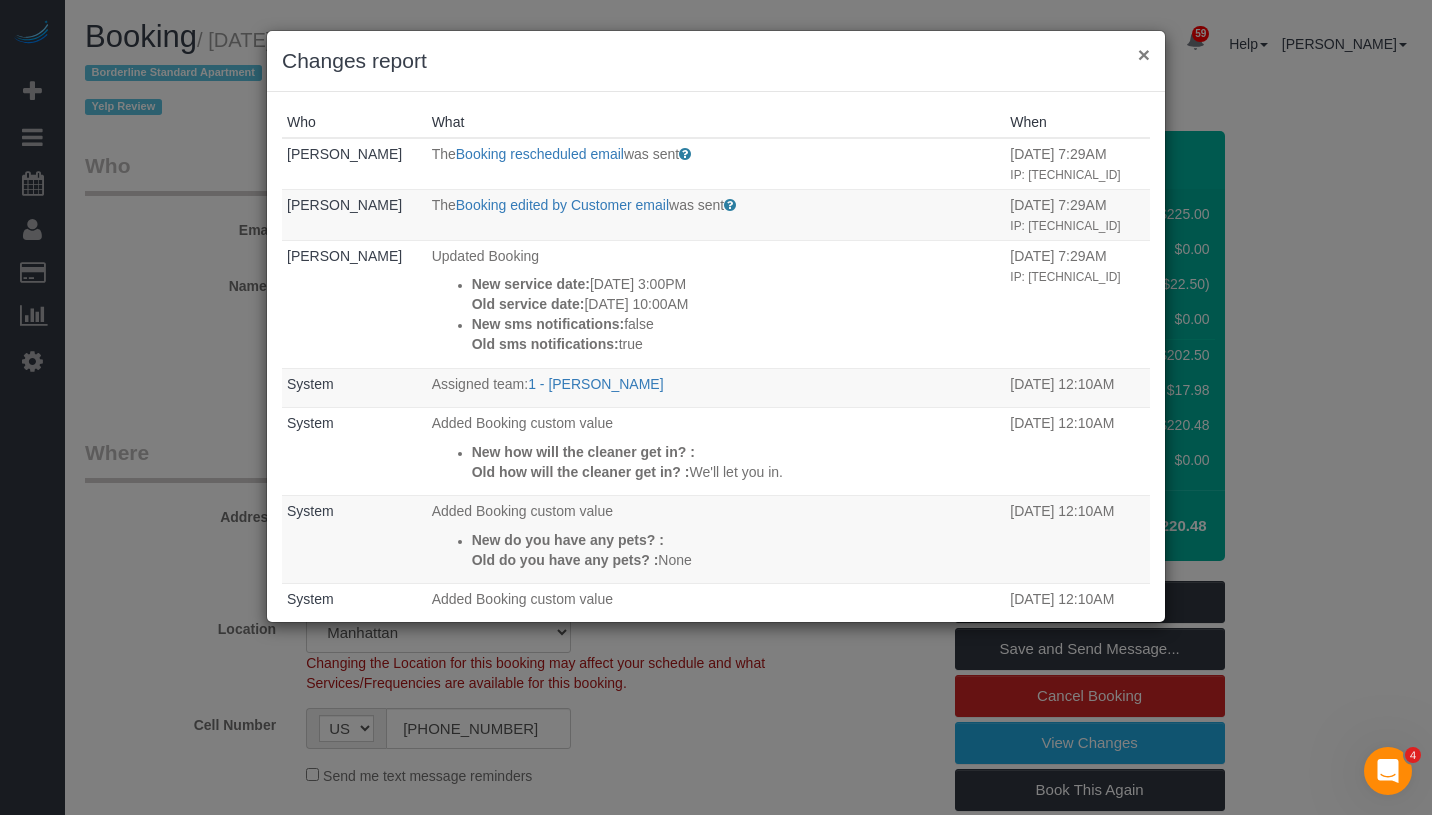 click on "×" at bounding box center [1144, 54] 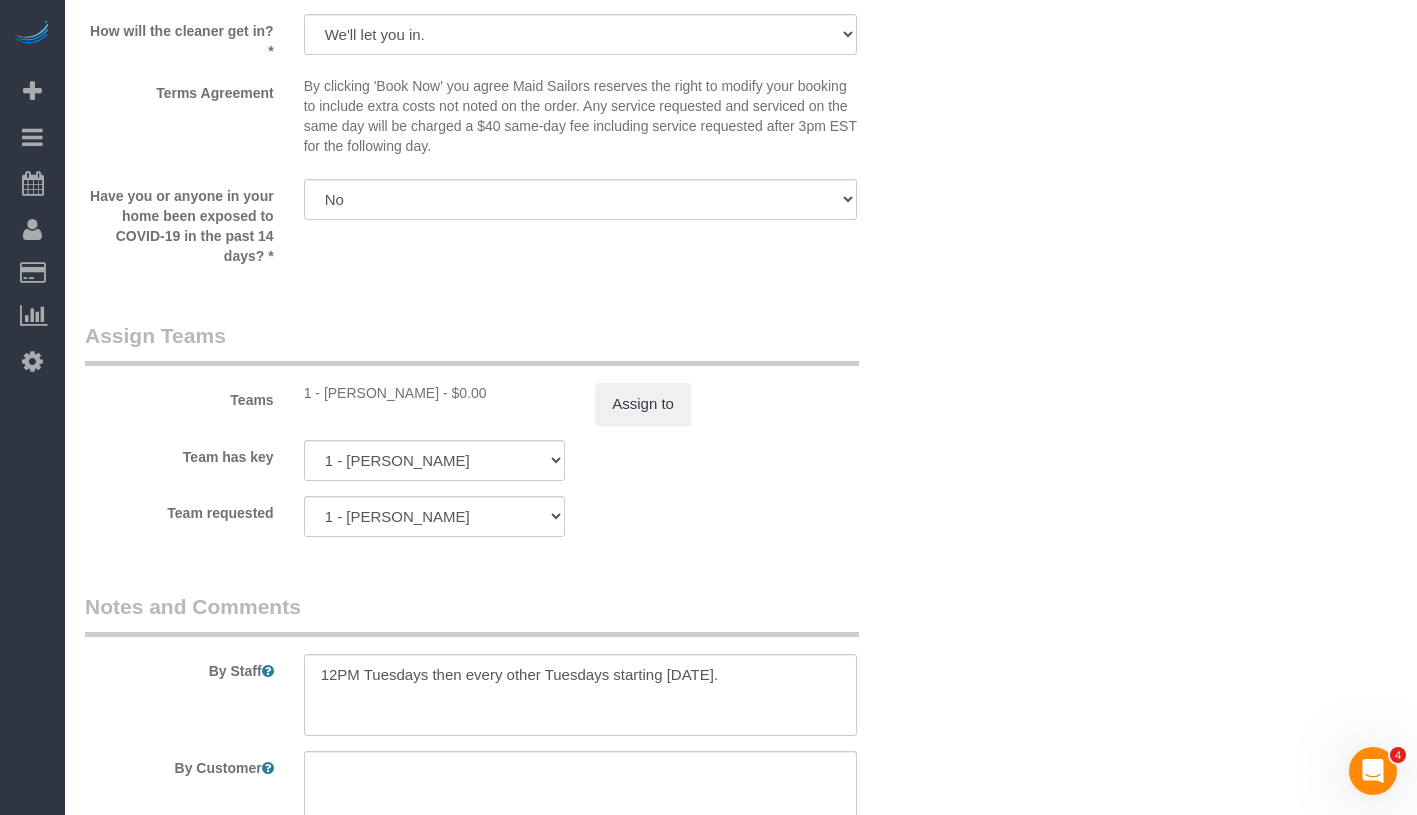 scroll, scrollTop: 2210, scrollLeft: 0, axis: vertical 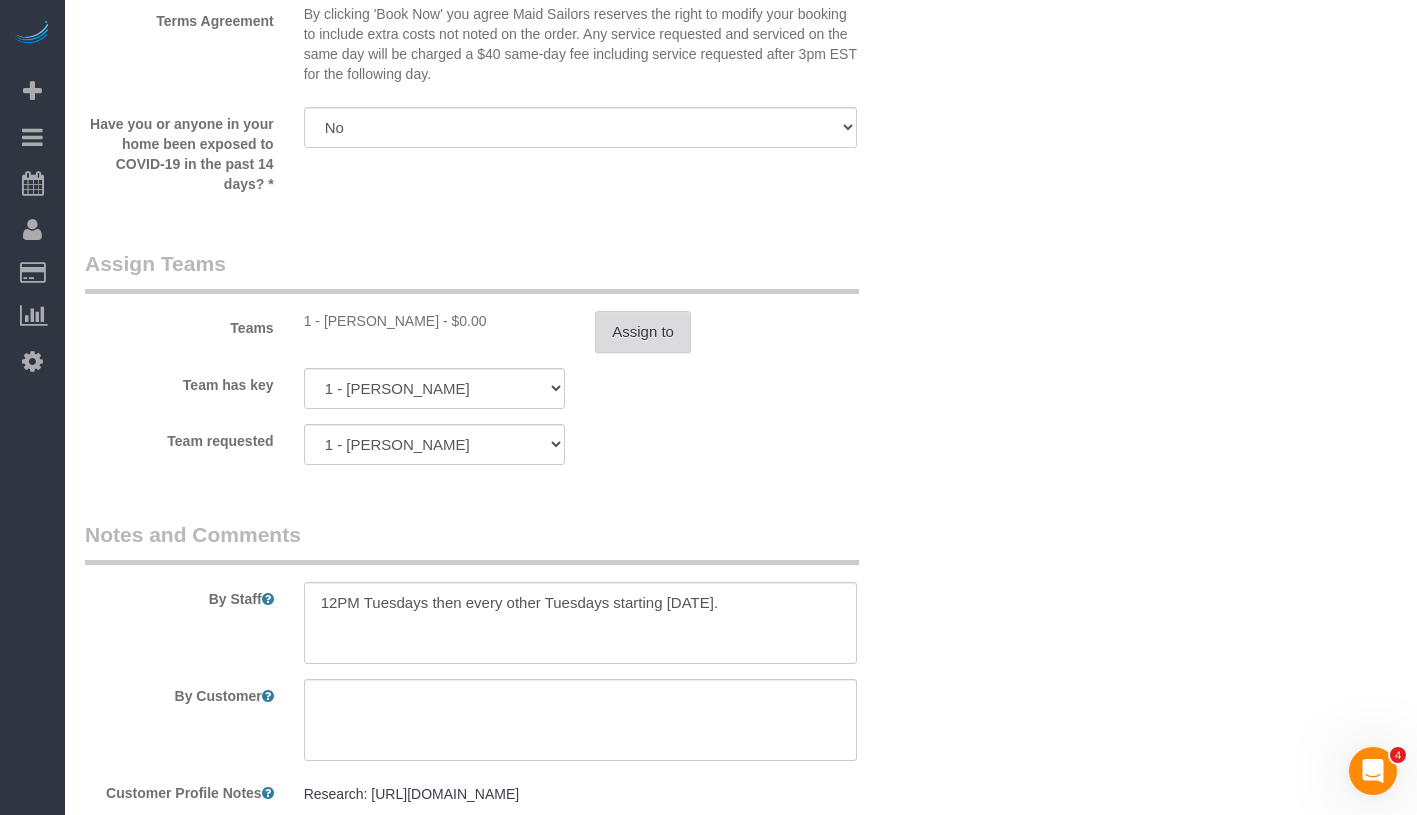 click on "Assign to" at bounding box center (643, 332) 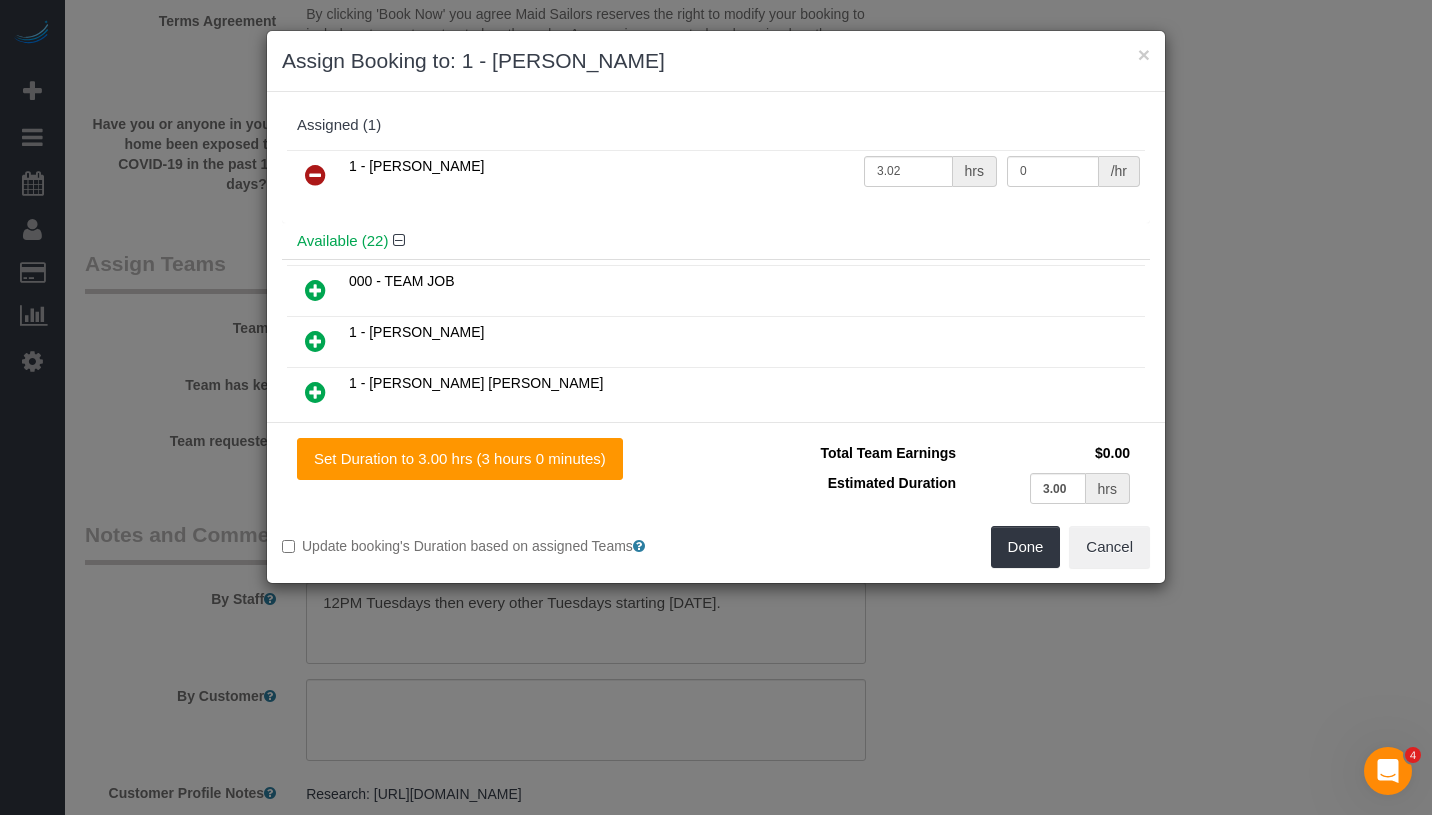 click at bounding box center [315, 175] 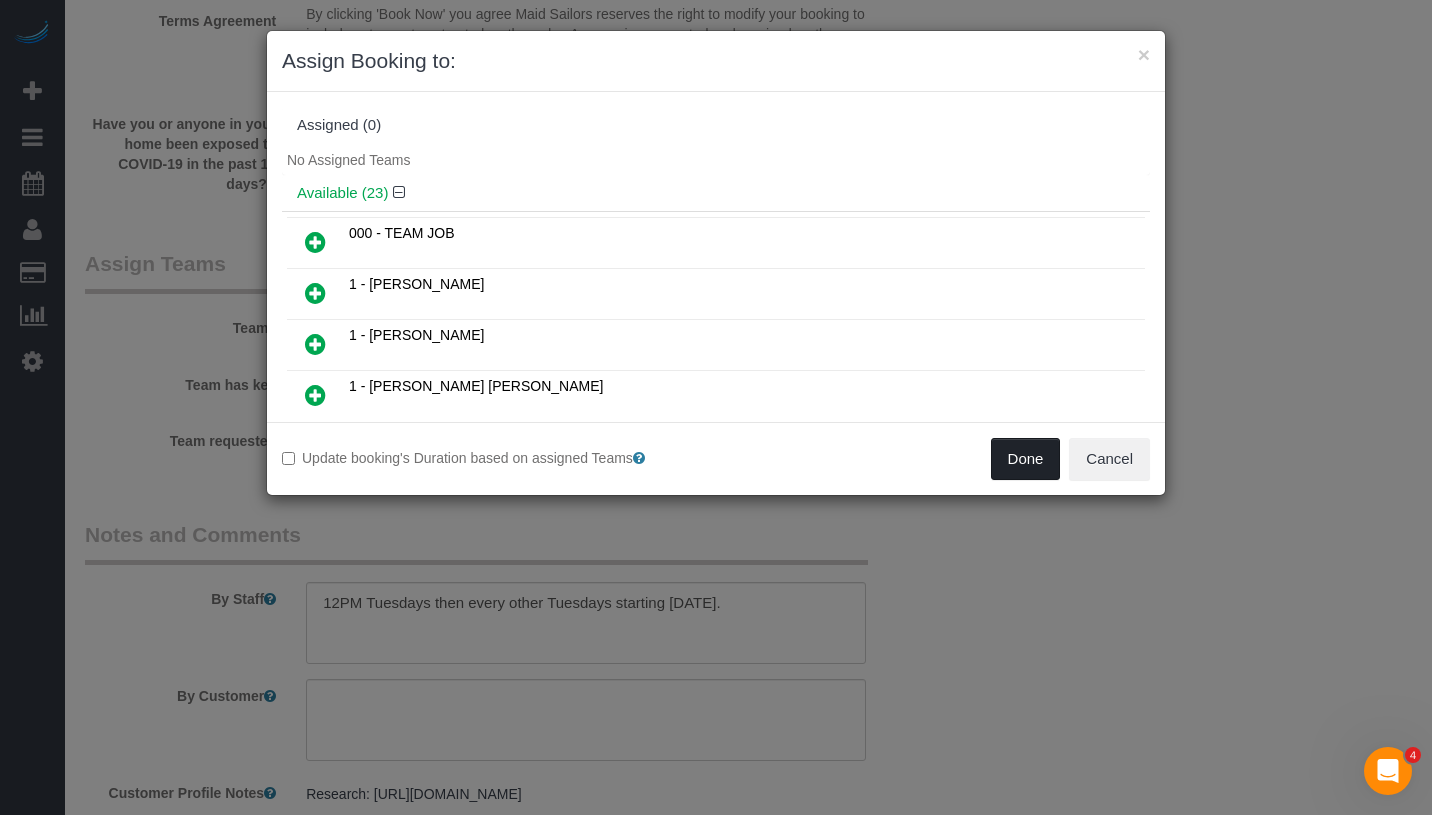 click on "Done" at bounding box center [1026, 459] 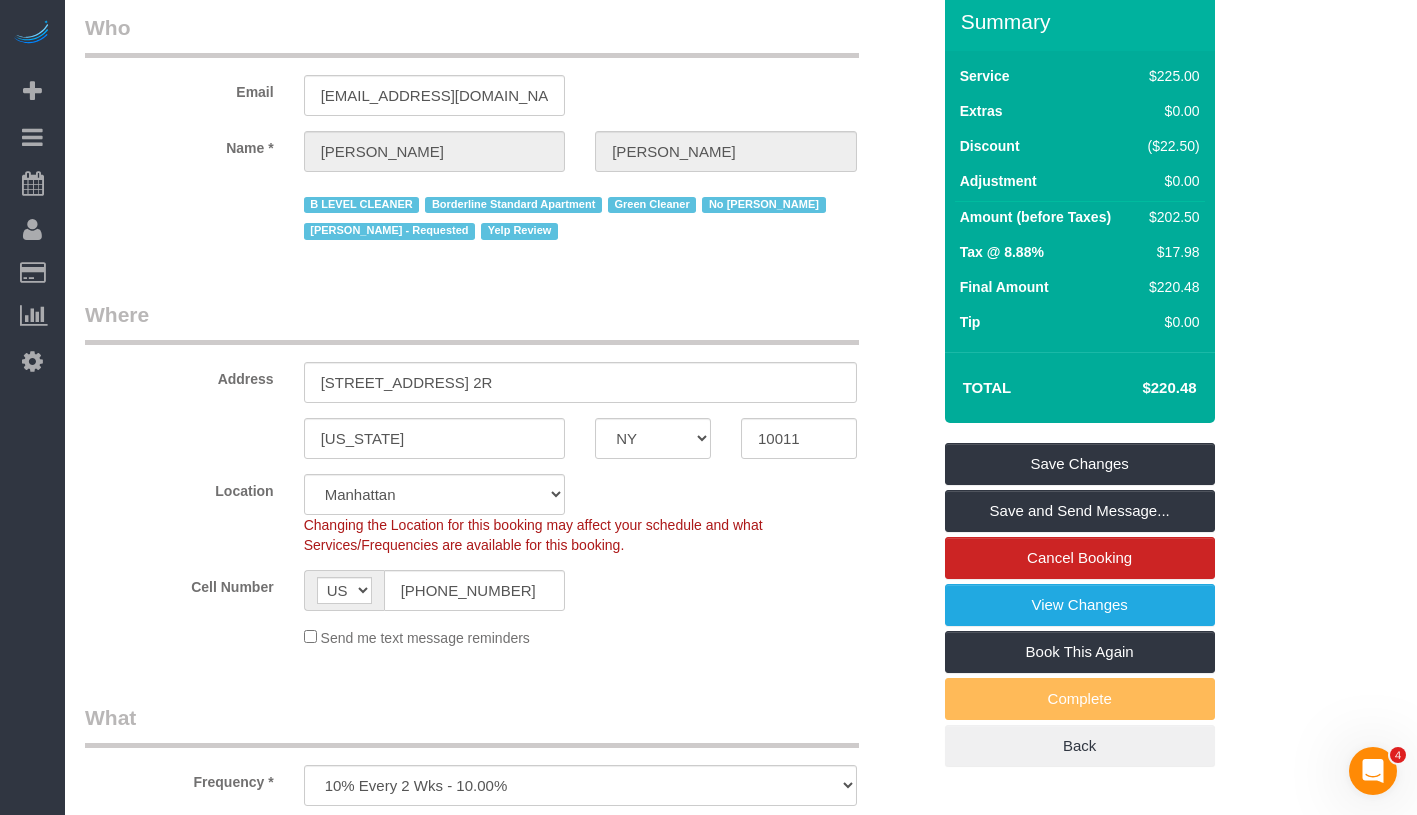 scroll, scrollTop: 0, scrollLeft: 0, axis: both 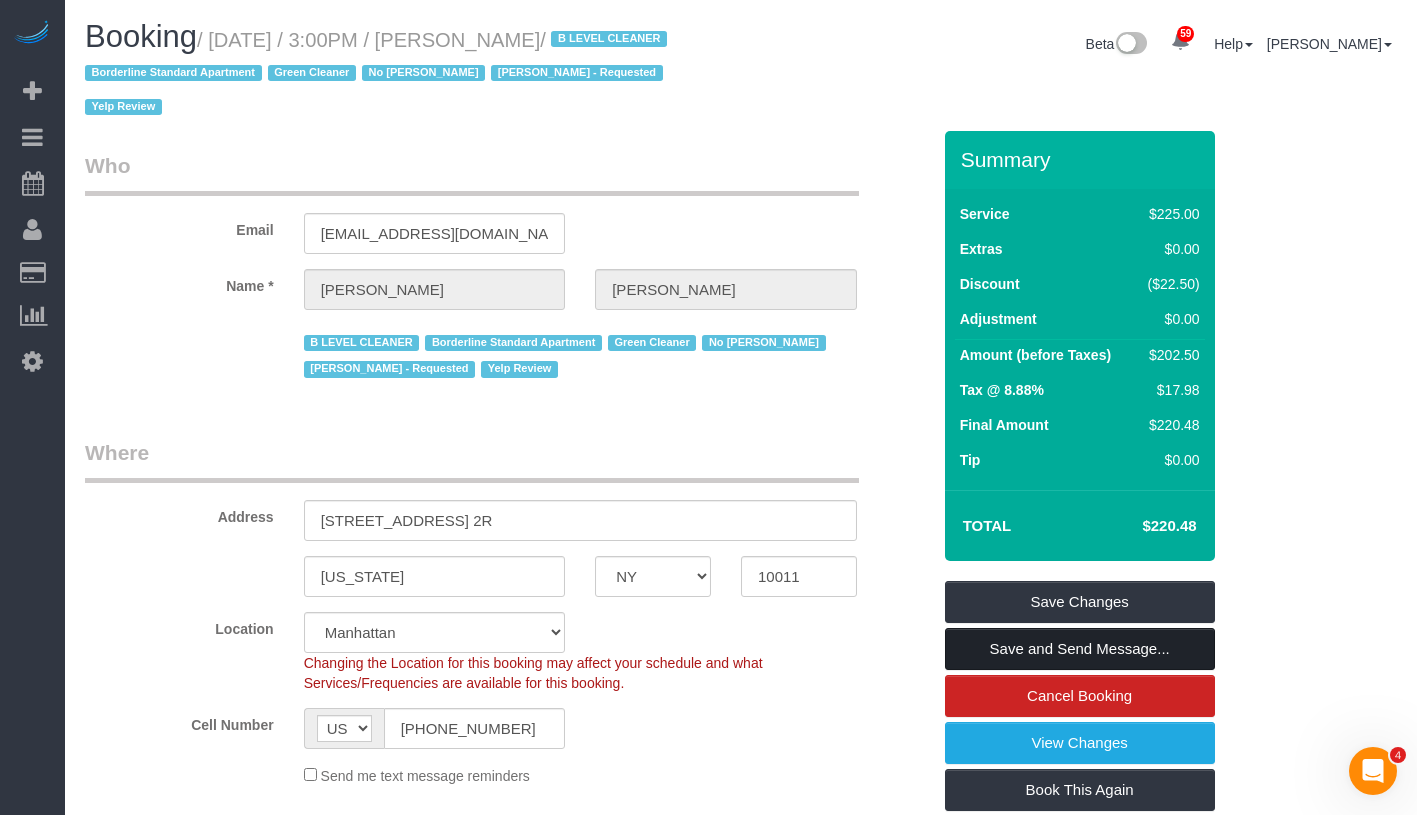 click on "Save and Send Message..." at bounding box center (1080, 649) 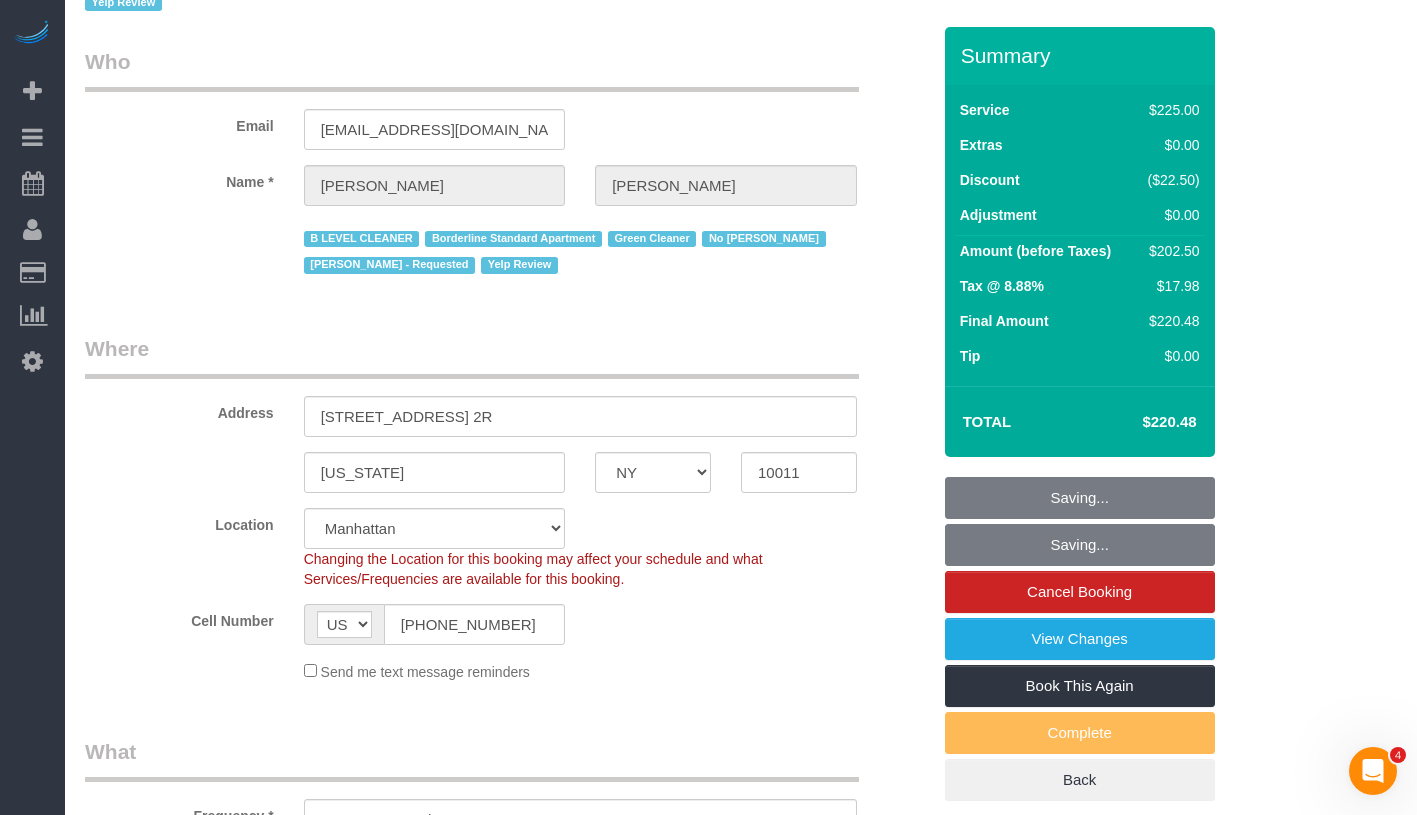 scroll, scrollTop: 179, scrollLeft: 0, axis: vertical 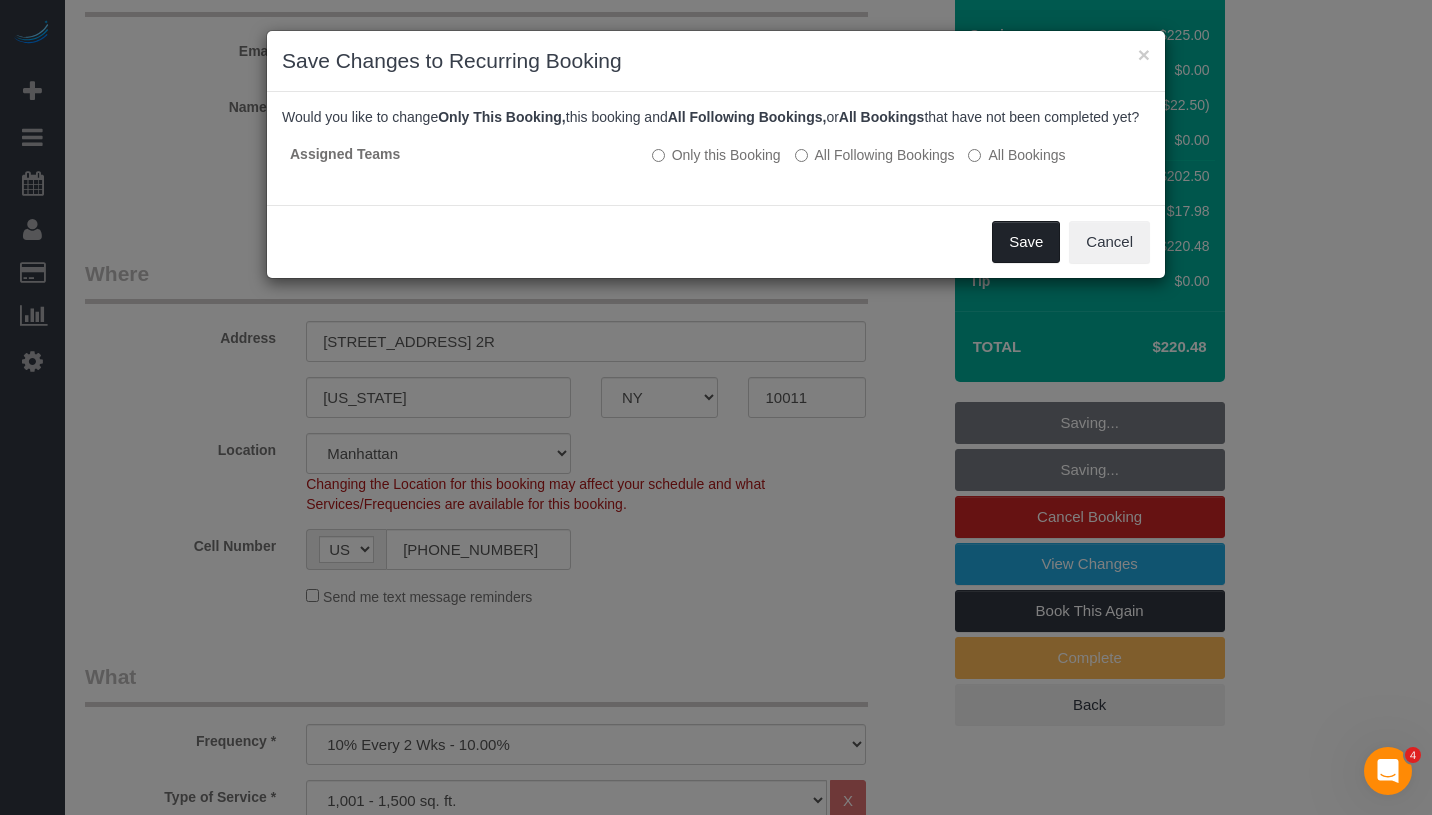 click on "Save" at bounding box center (1026, 242) 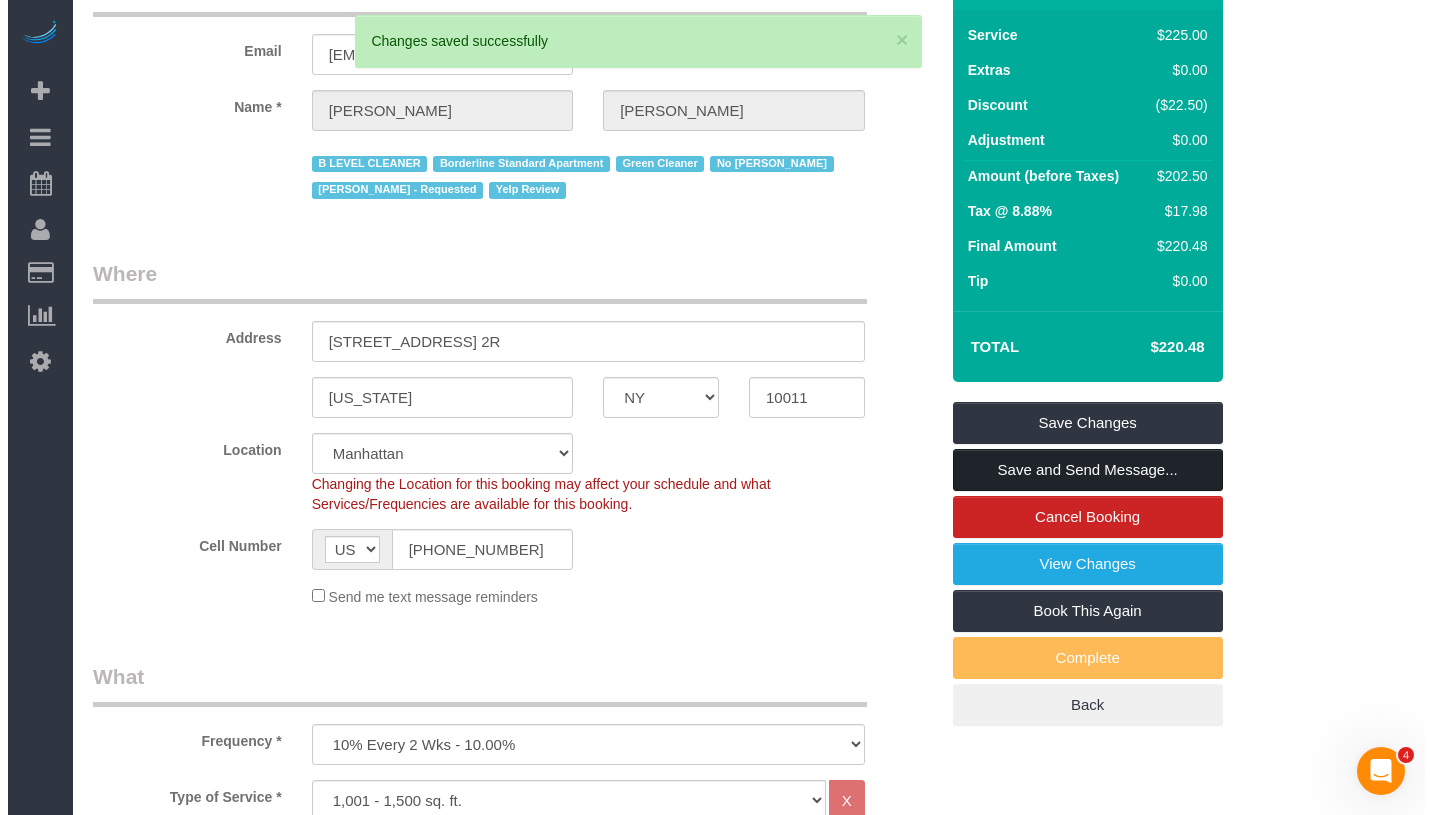 scroll, scrollTop: 0, scrollLeft: 0, axis: both 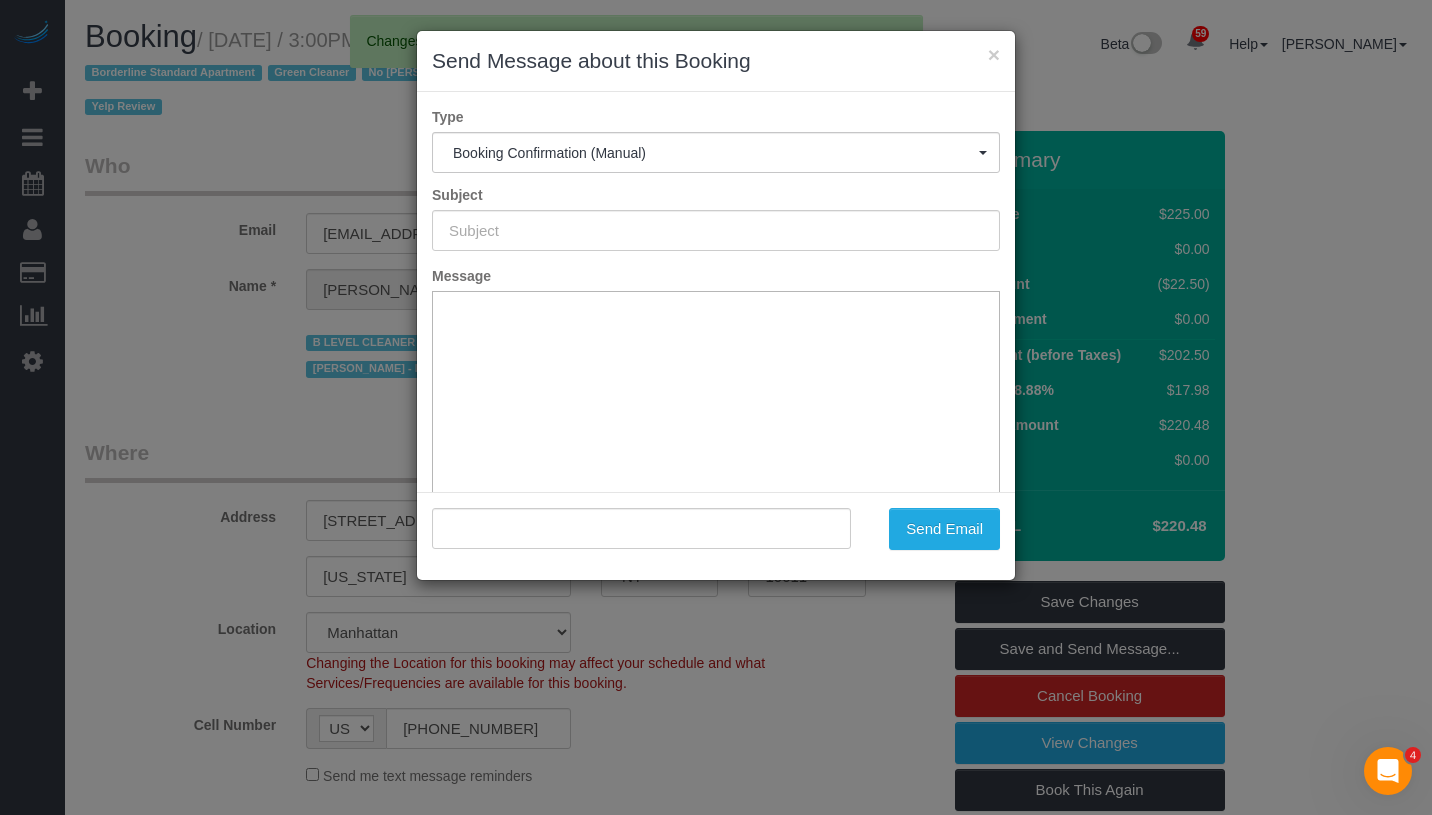 type on "Cleaning Confirmed for 07/17/2025 at 3:00pm" 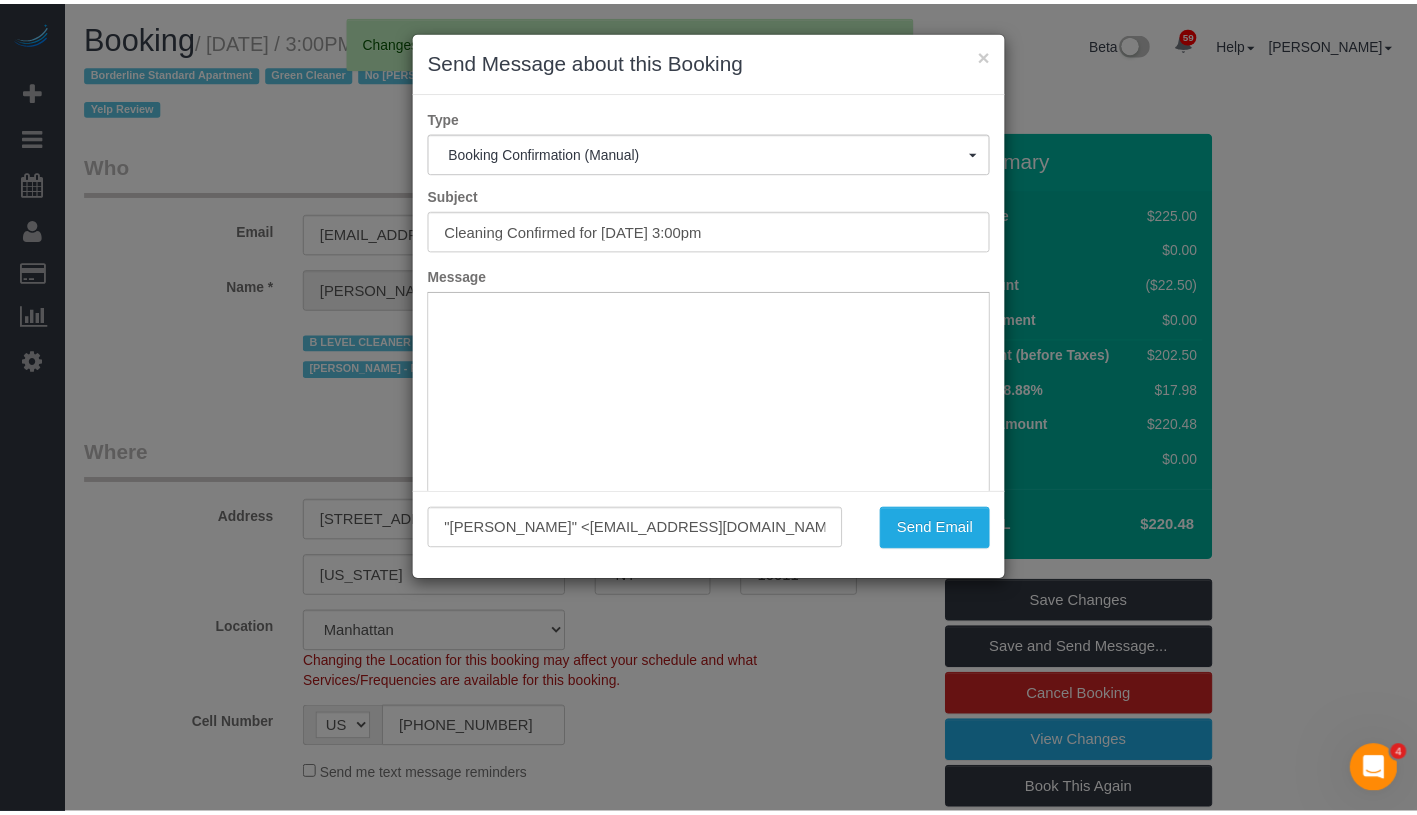 scroll, scrollTop: 0, scrollLeft: 0, axis: both 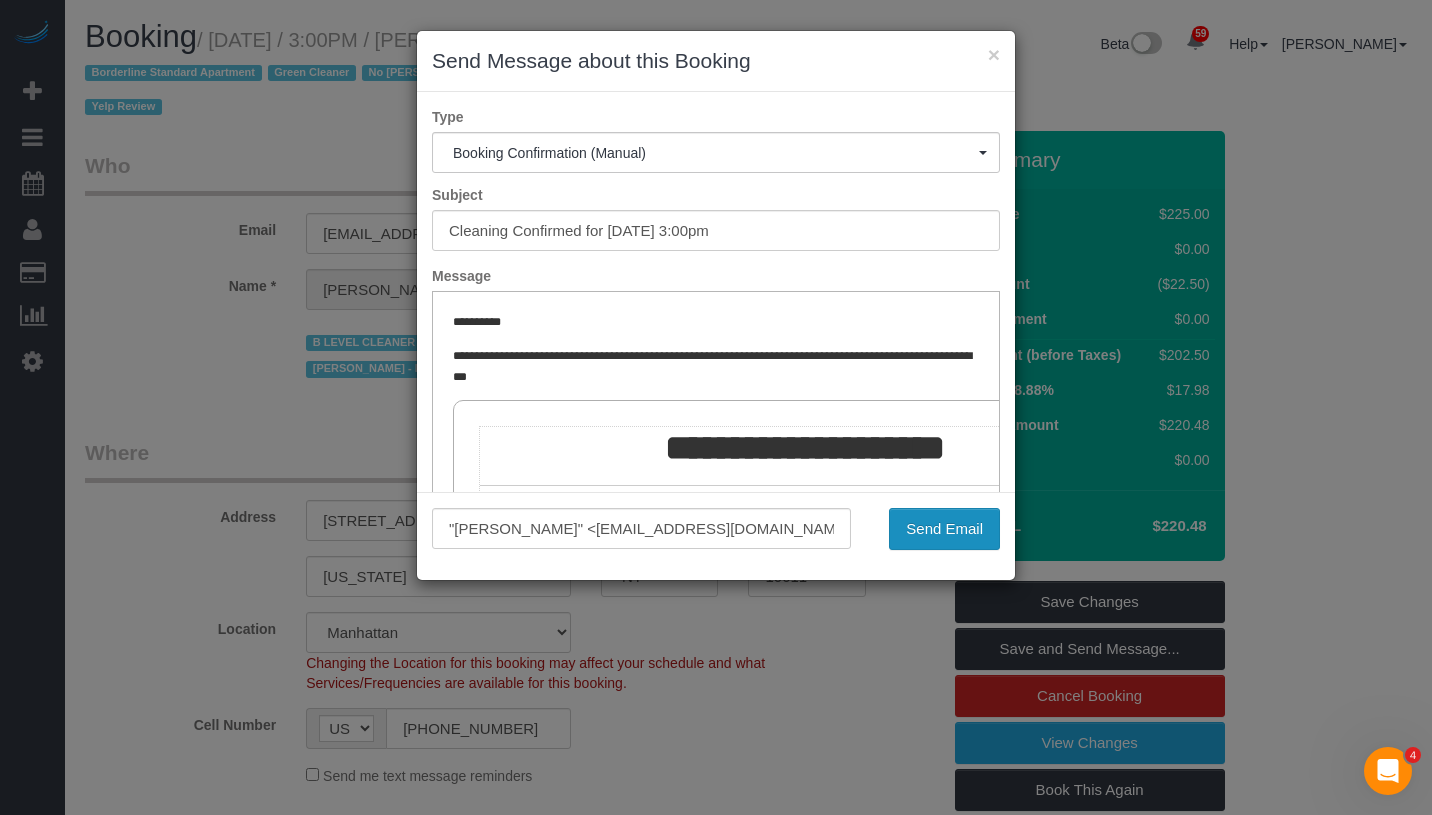 click on "Send Email" at bounding box center [944, 529] 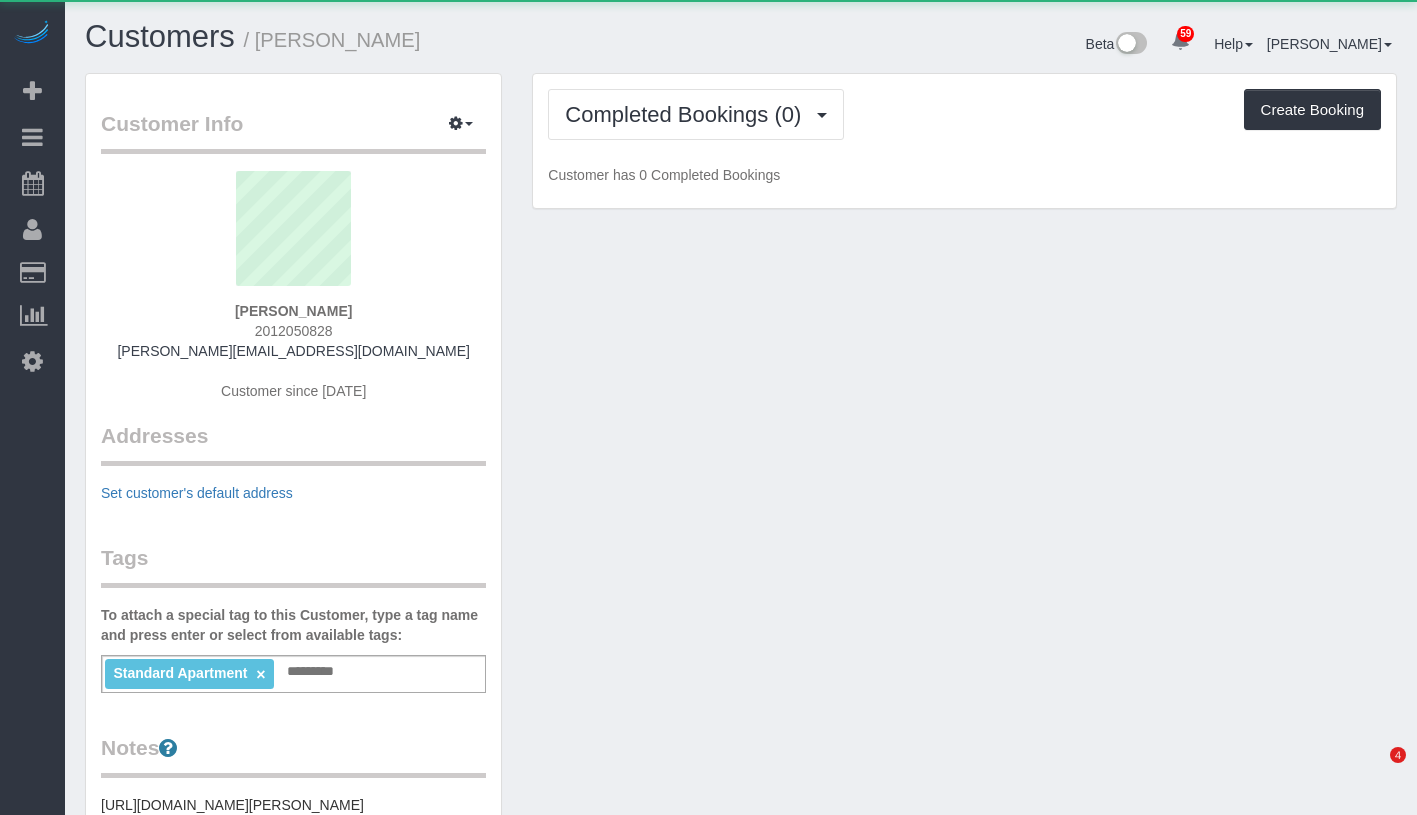 scroll, scrollTop: 0, scrollLeft: 0, axis: both 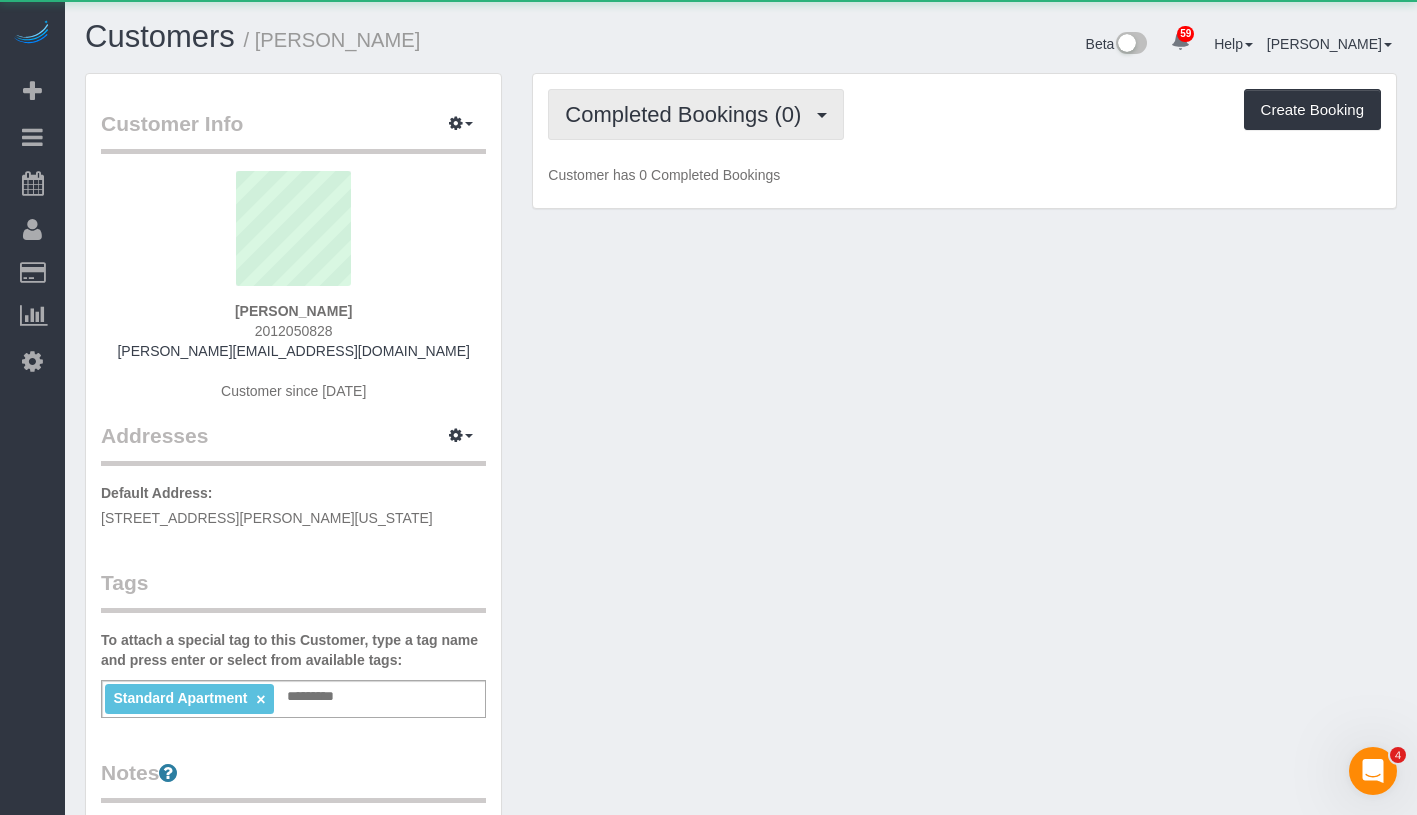 click on "Completed Bookings (0)" at bounding box center (688, 114) 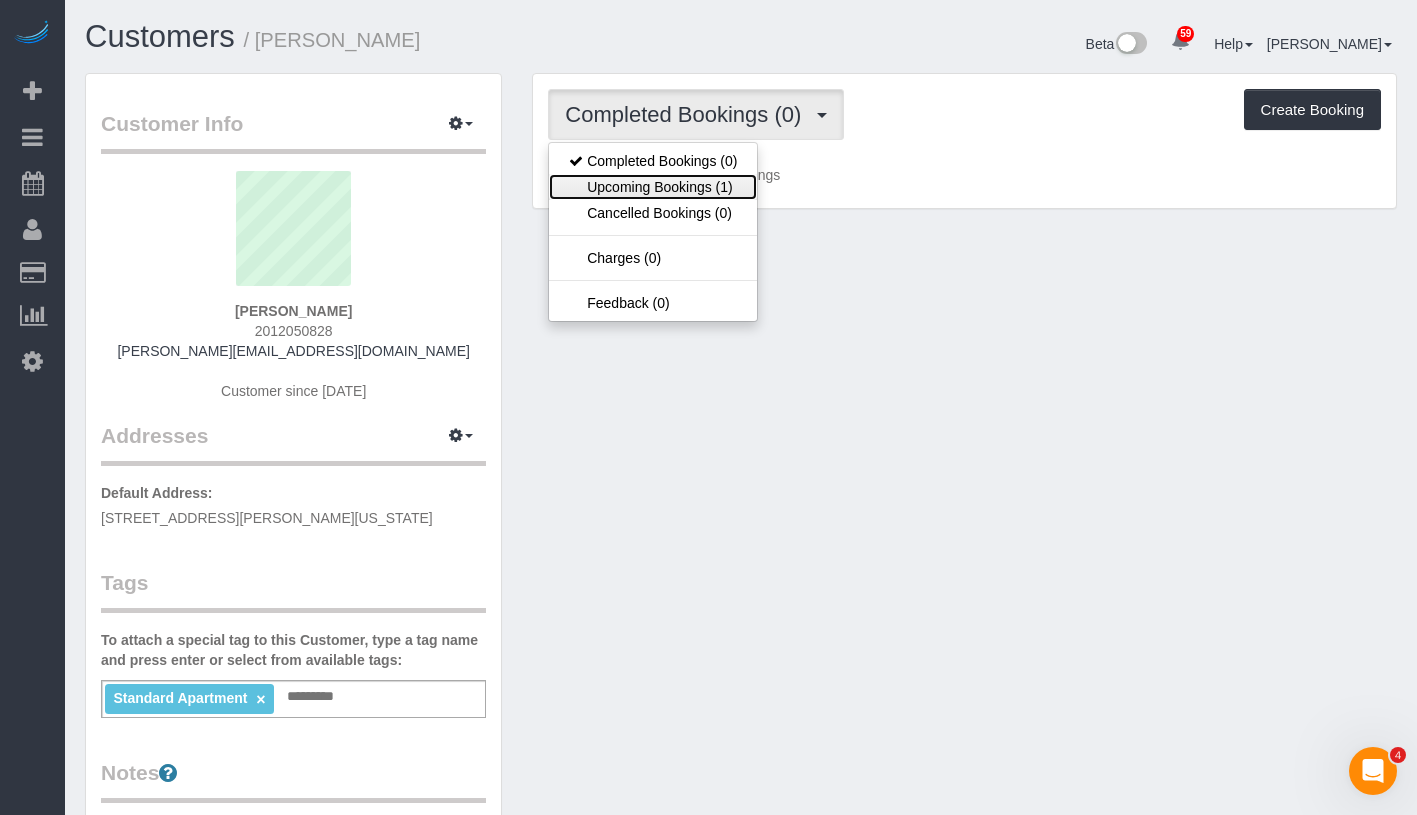 click on "Upcoming Bookings (1)" at bounding box center [653, 187] 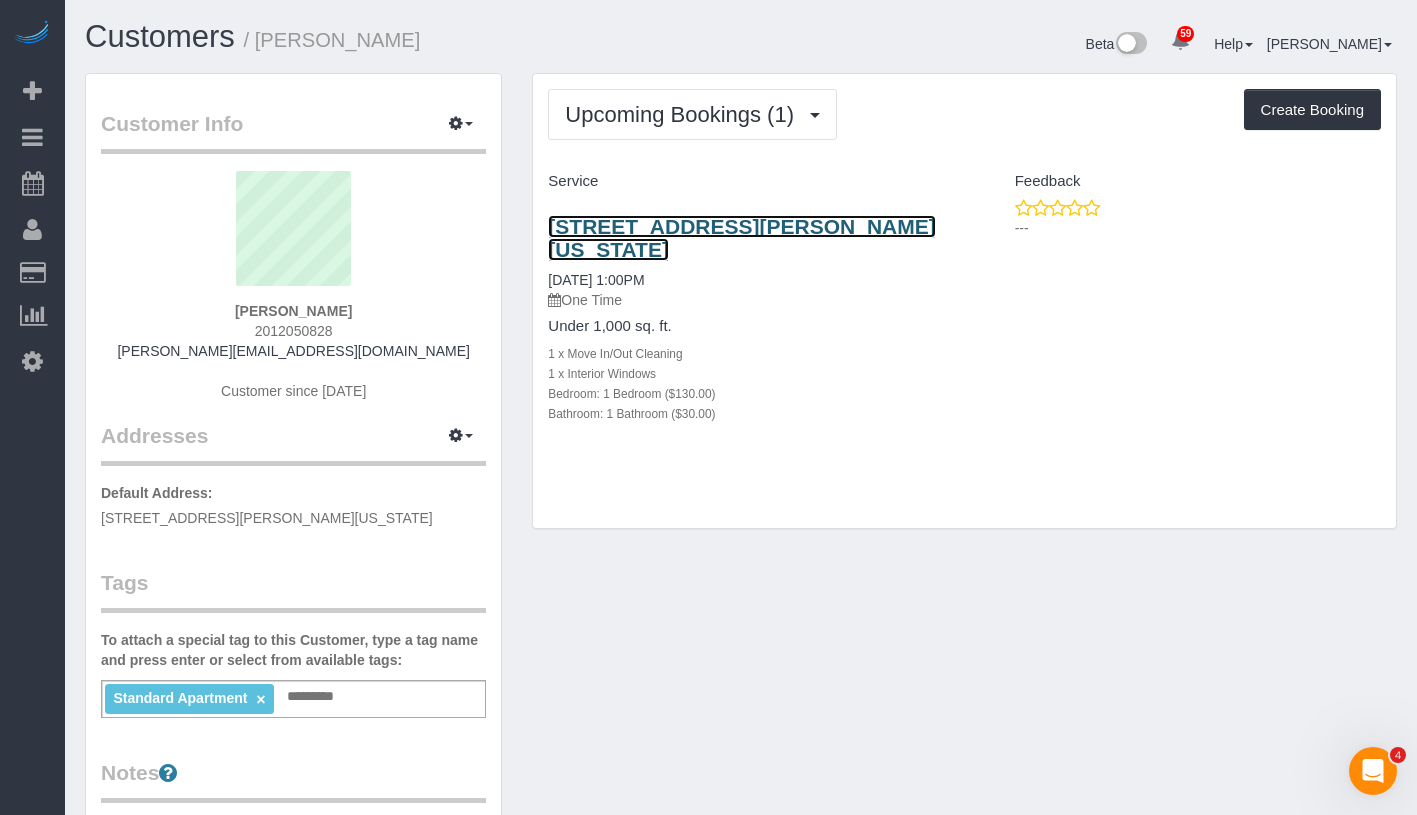 click on "48 Hamilton Place, Apt. 3, New York, NY 10031" at bounding box center (741, 238) 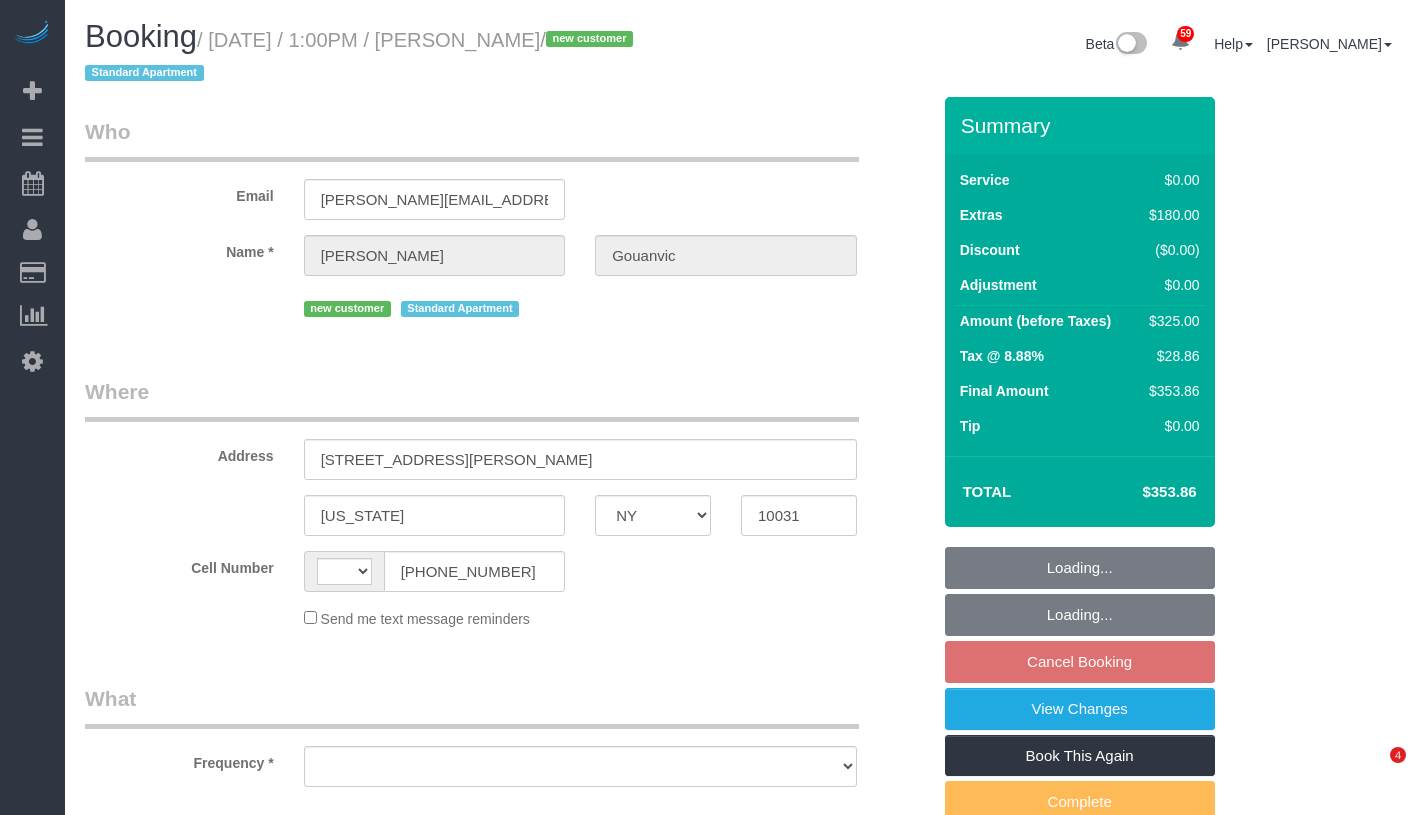 select on "NY" 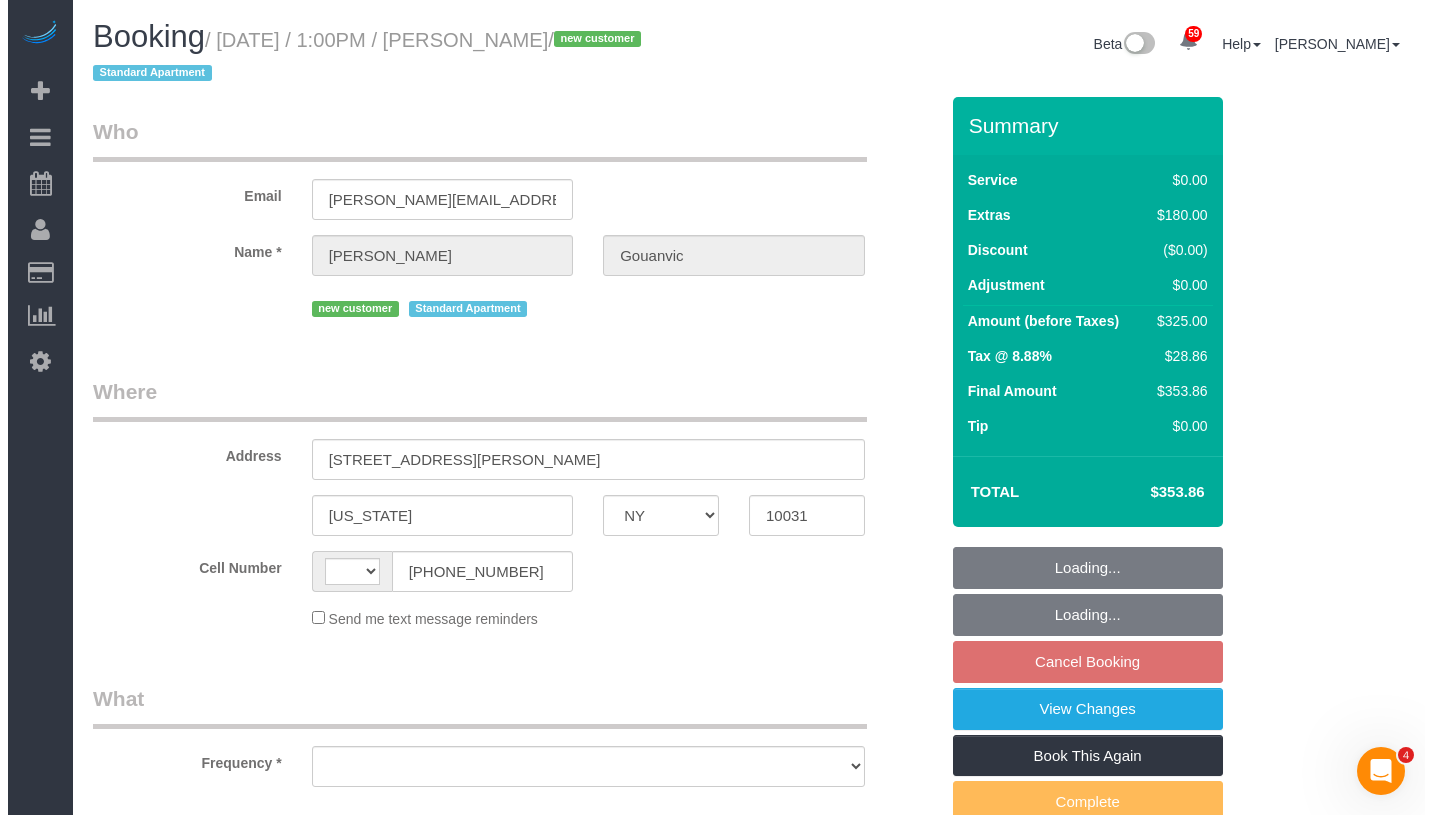 scroll, scrollTop: 0, scrollLeft: 0, axis: both 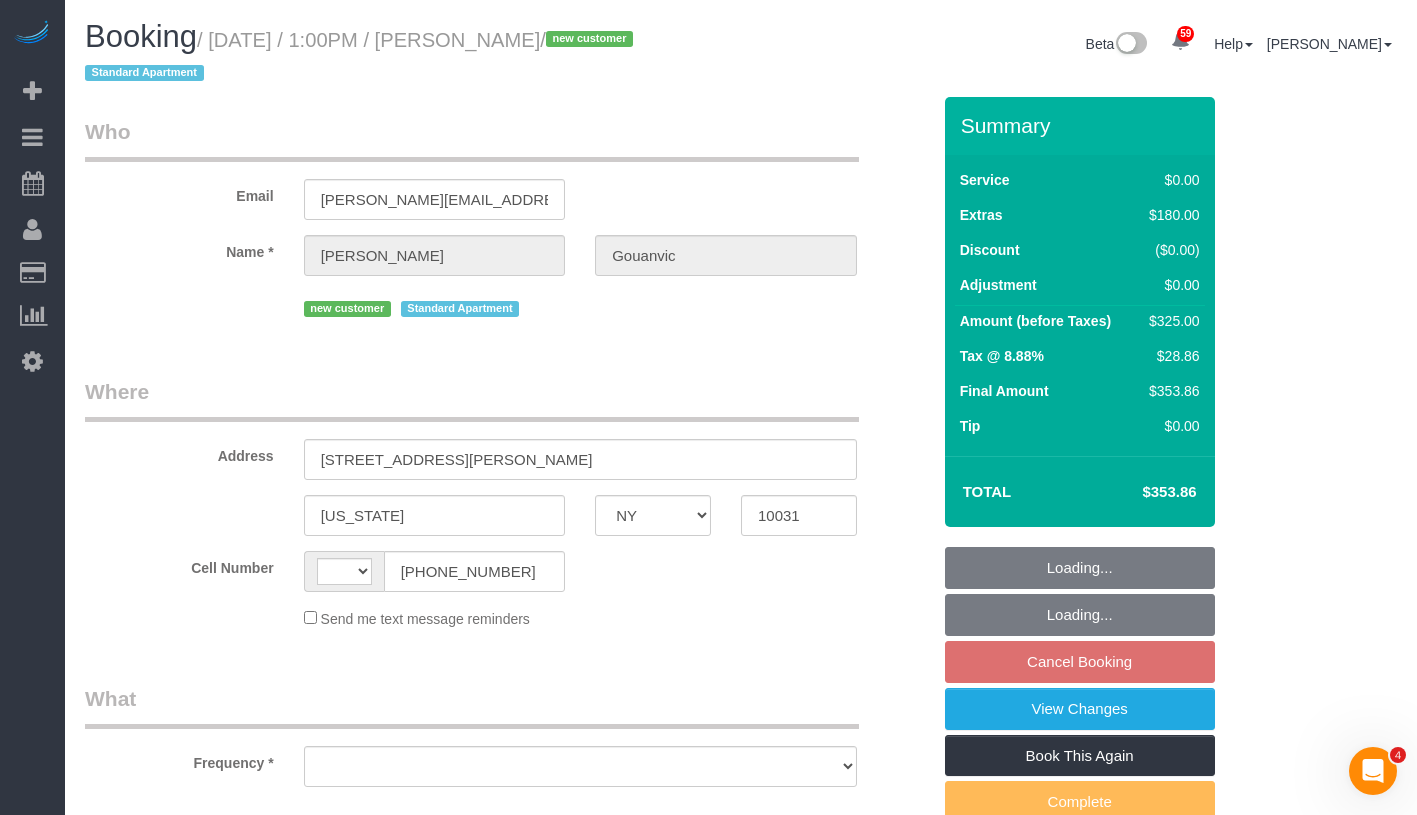 select on "string:US" 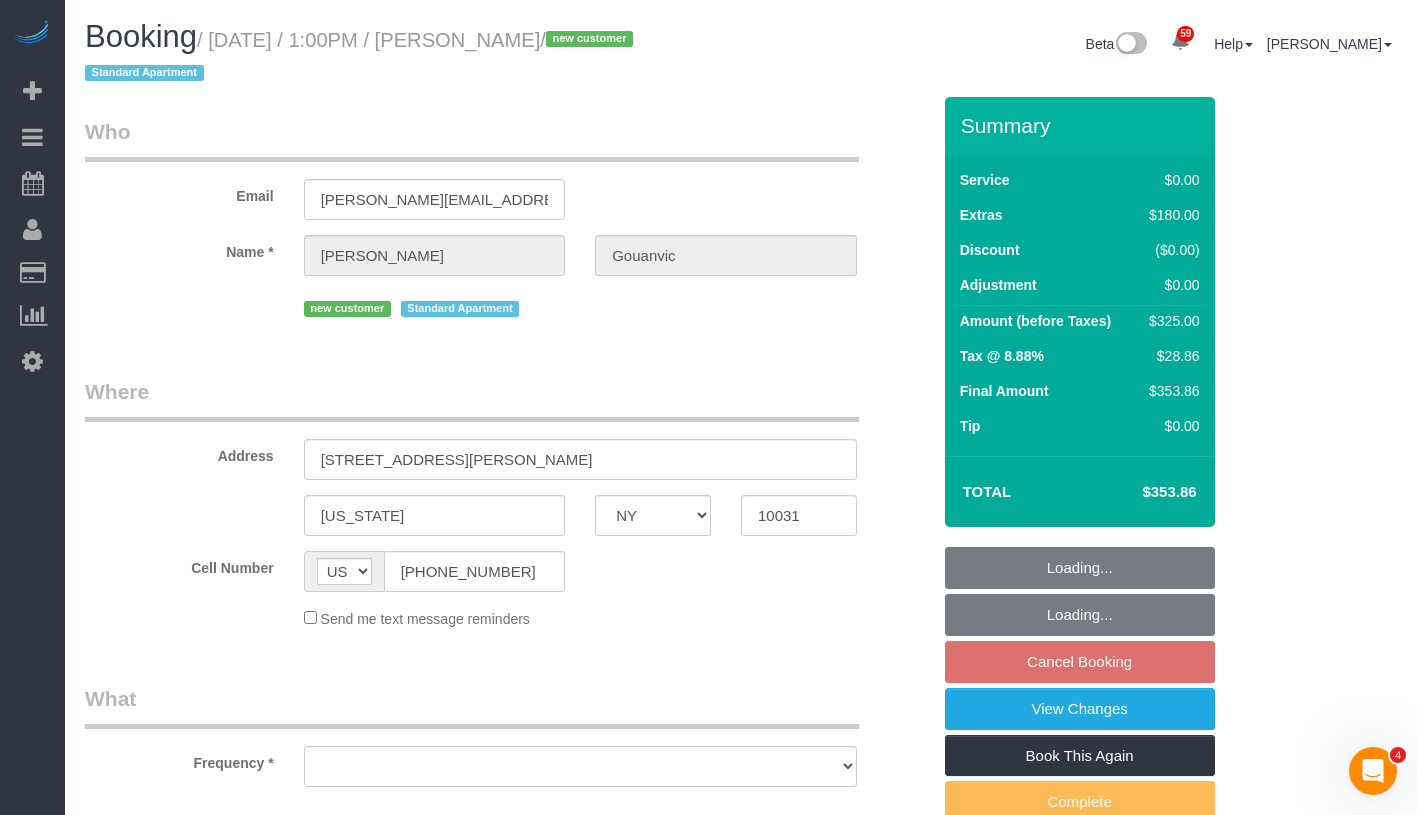 select on "object:960" 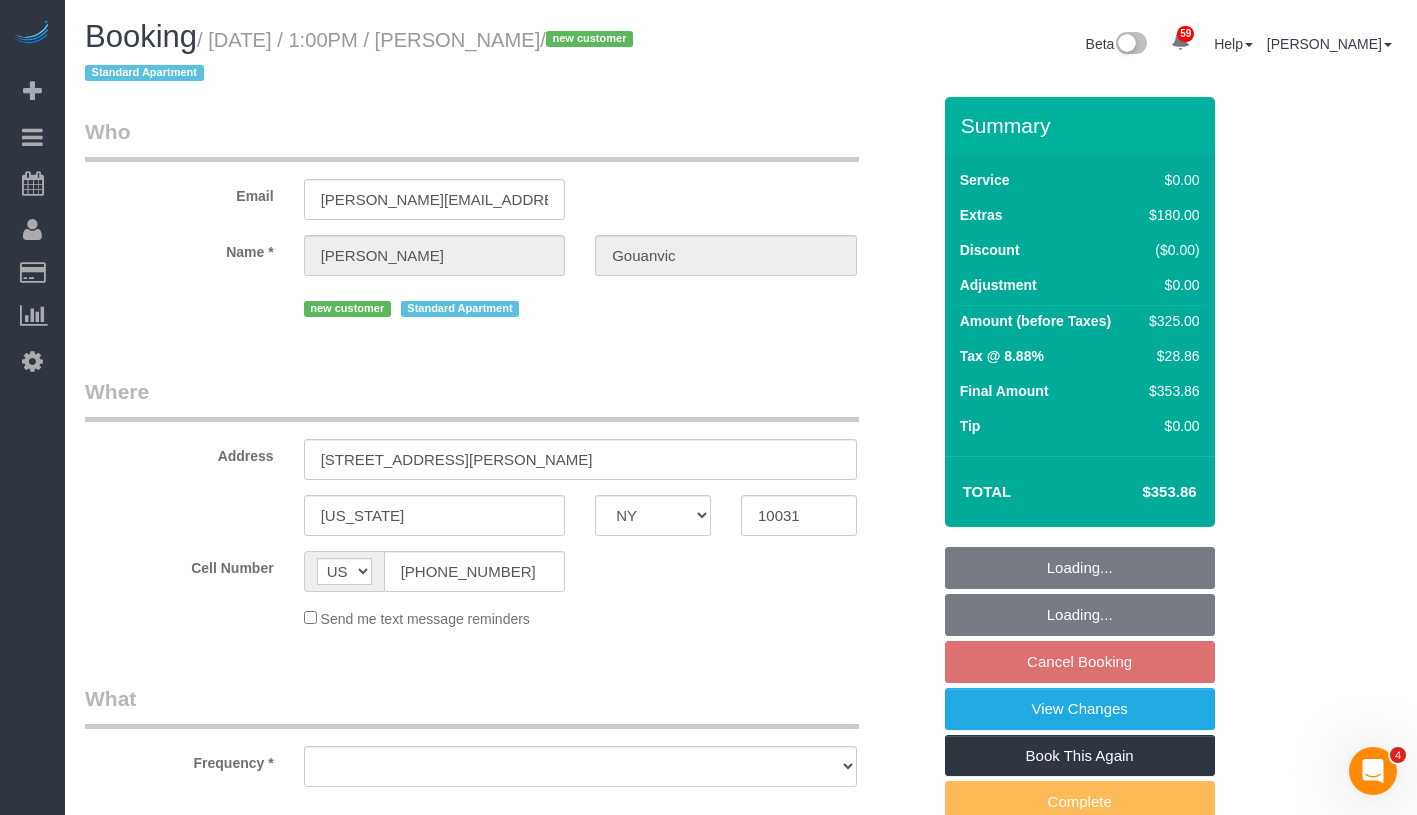 select on "string:stripe-pm_1RiZLf4VGloSiKo7oSZC2pWL" 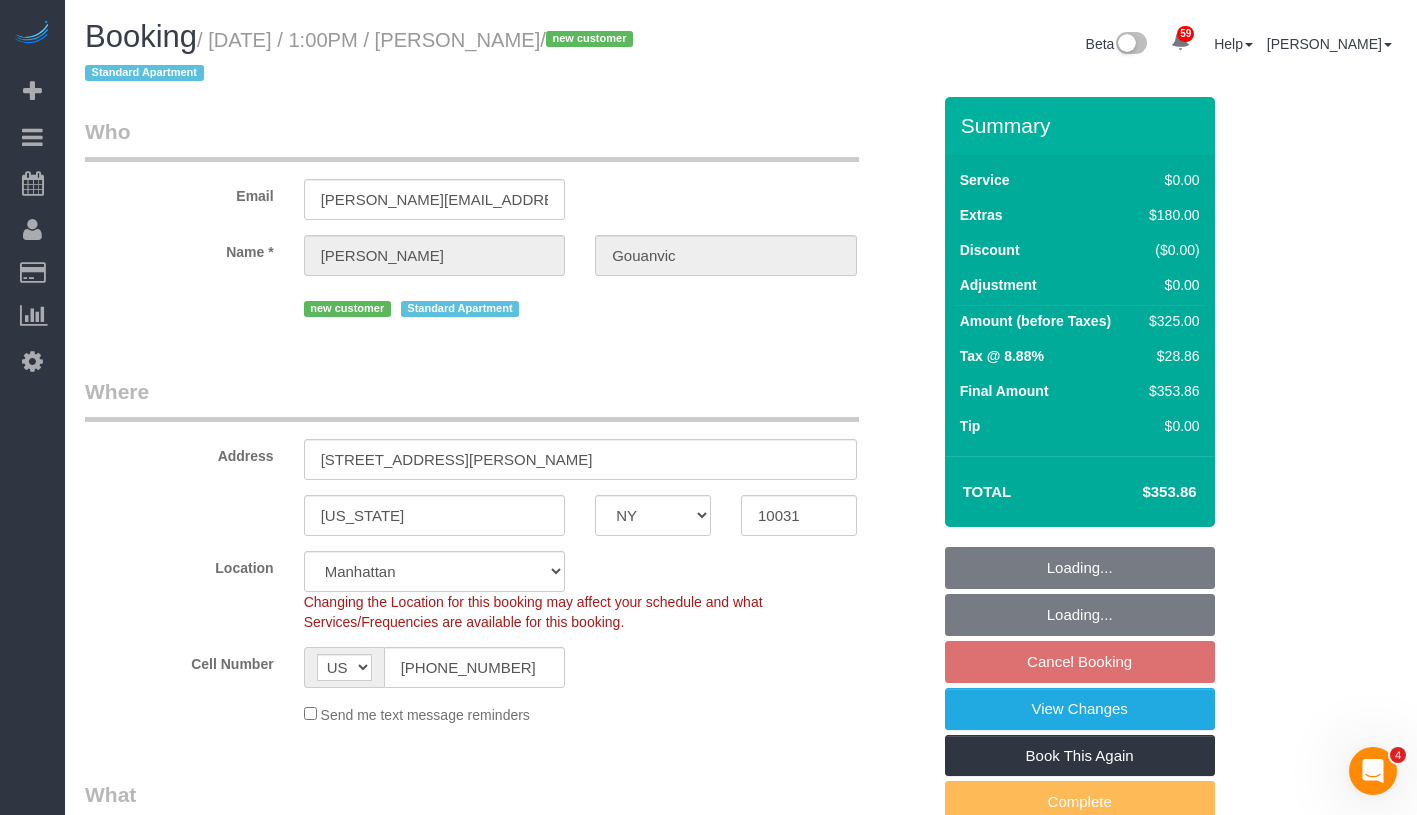 select on "object:1408" 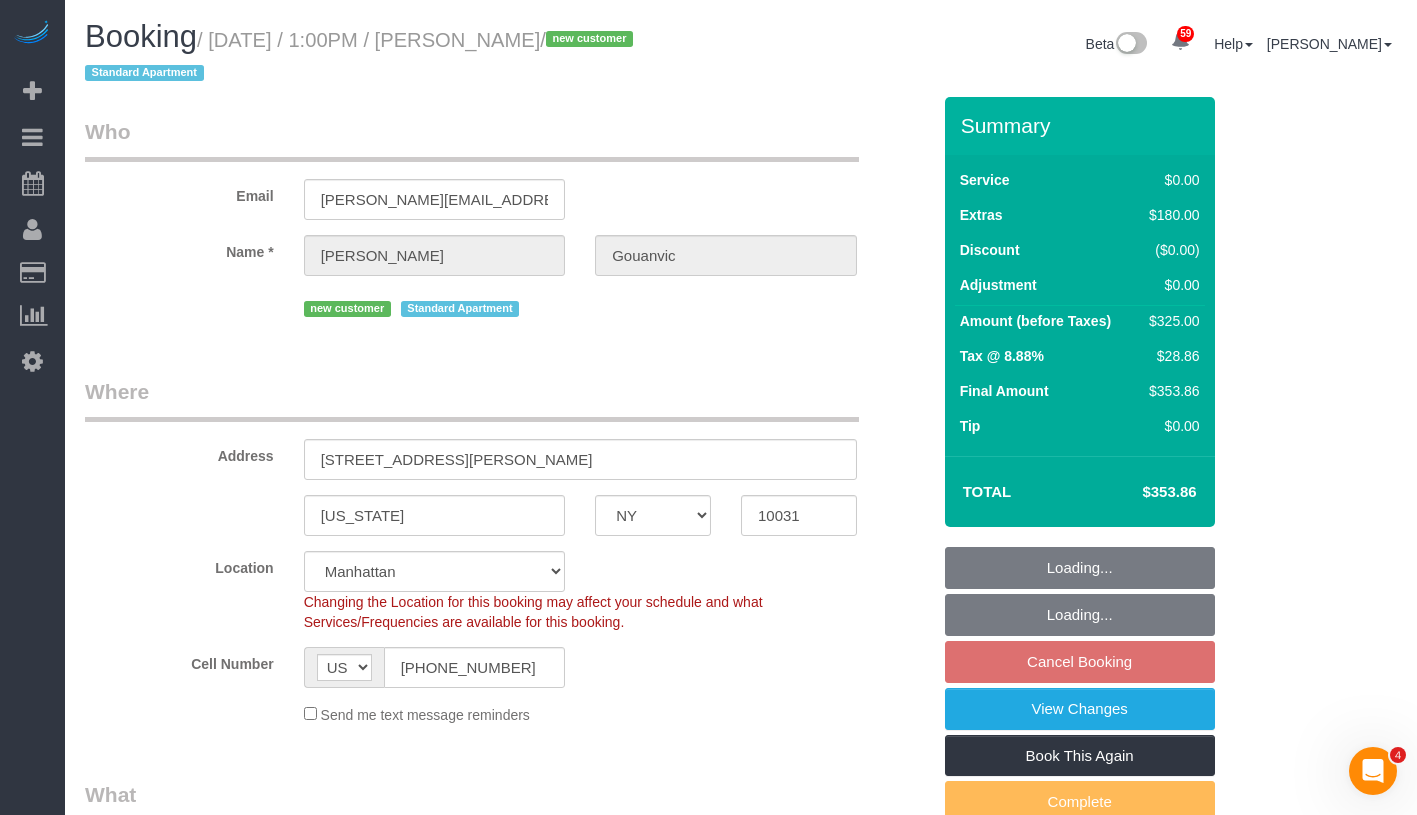 select on "1" 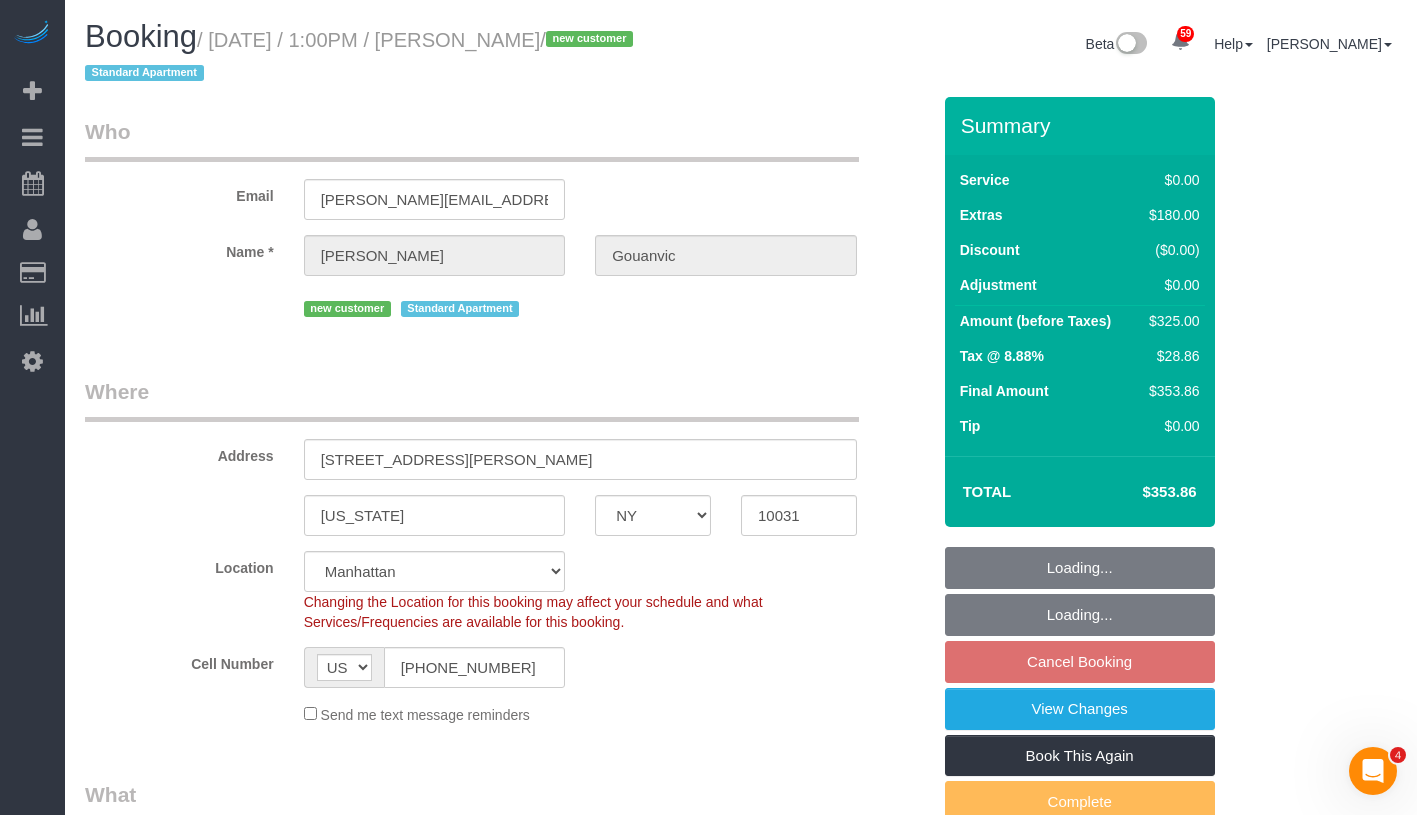 select on "1" 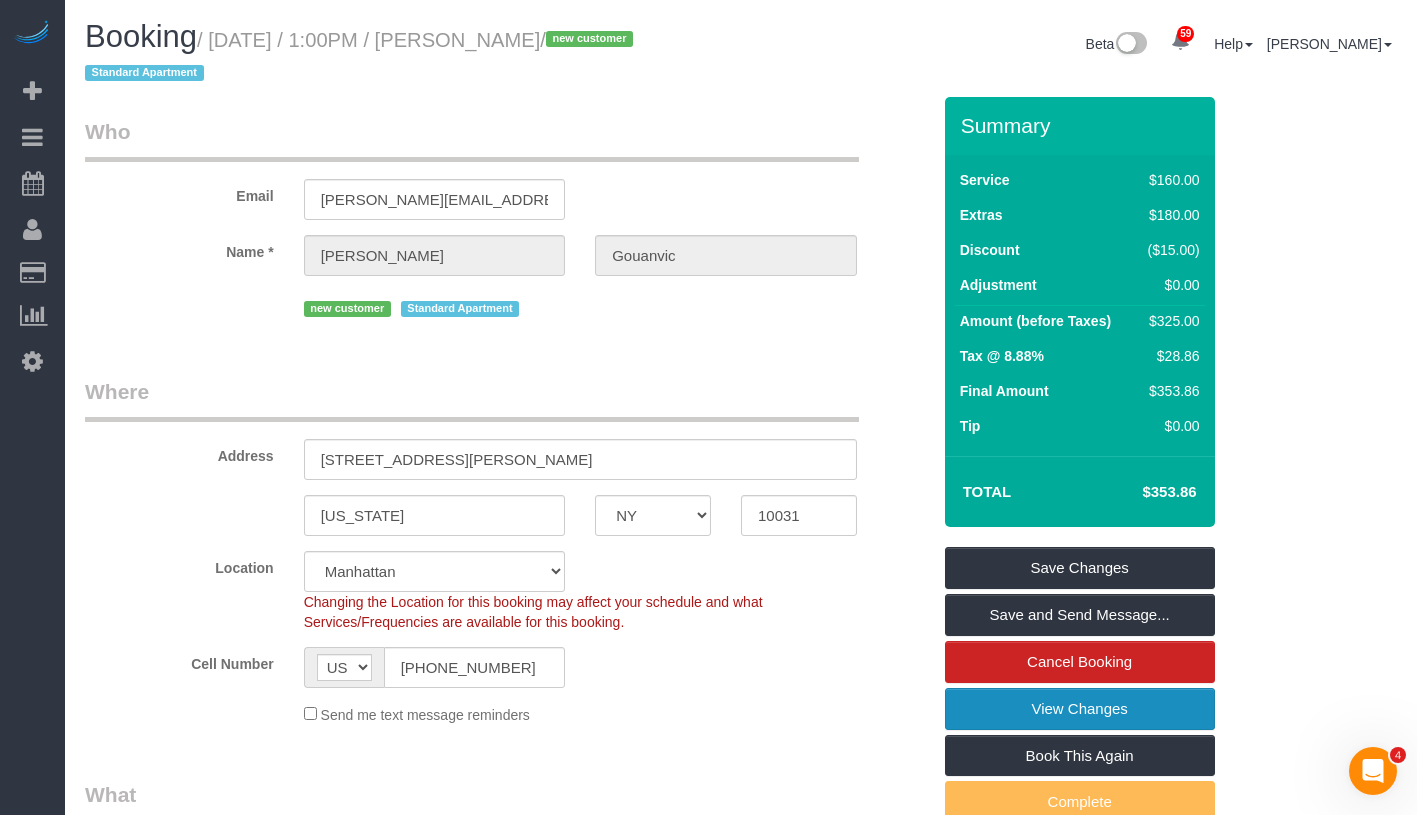 click on "View Changes" at bounding box center (1080, 709) 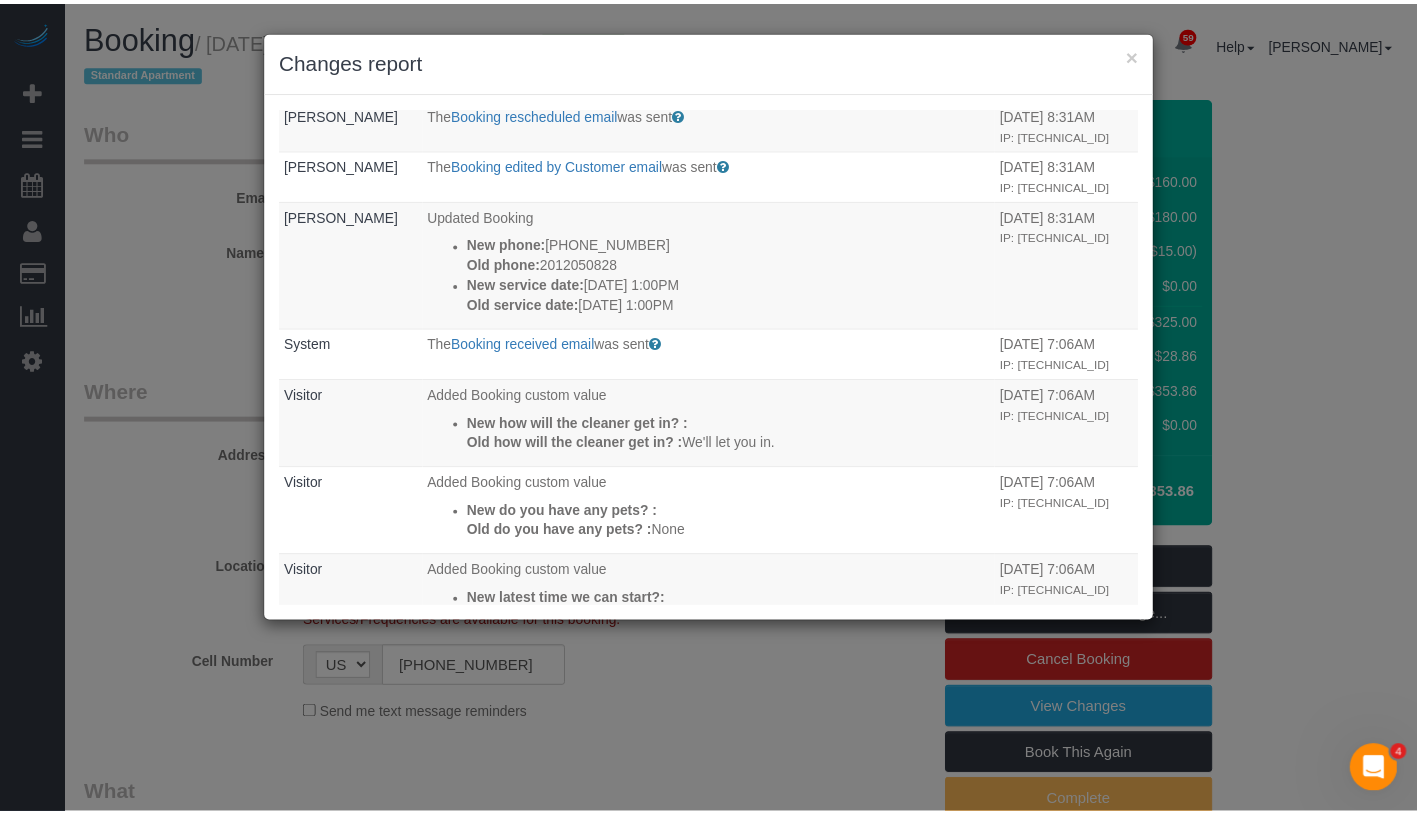 scroll, scrollTop: 487, scrollLeft: 0, axis: vertical 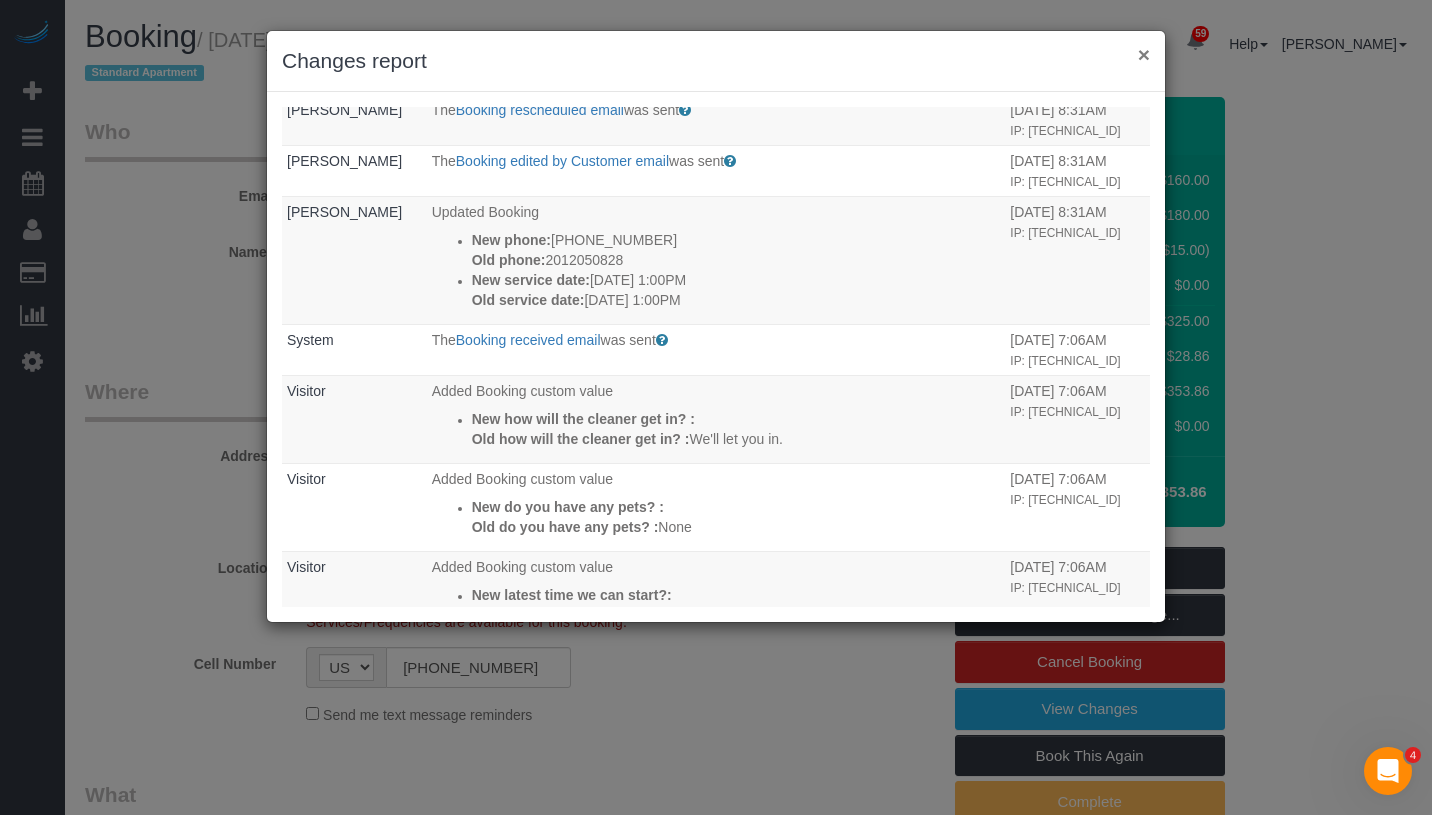 click on "×" at bounding box center (1144, 54) 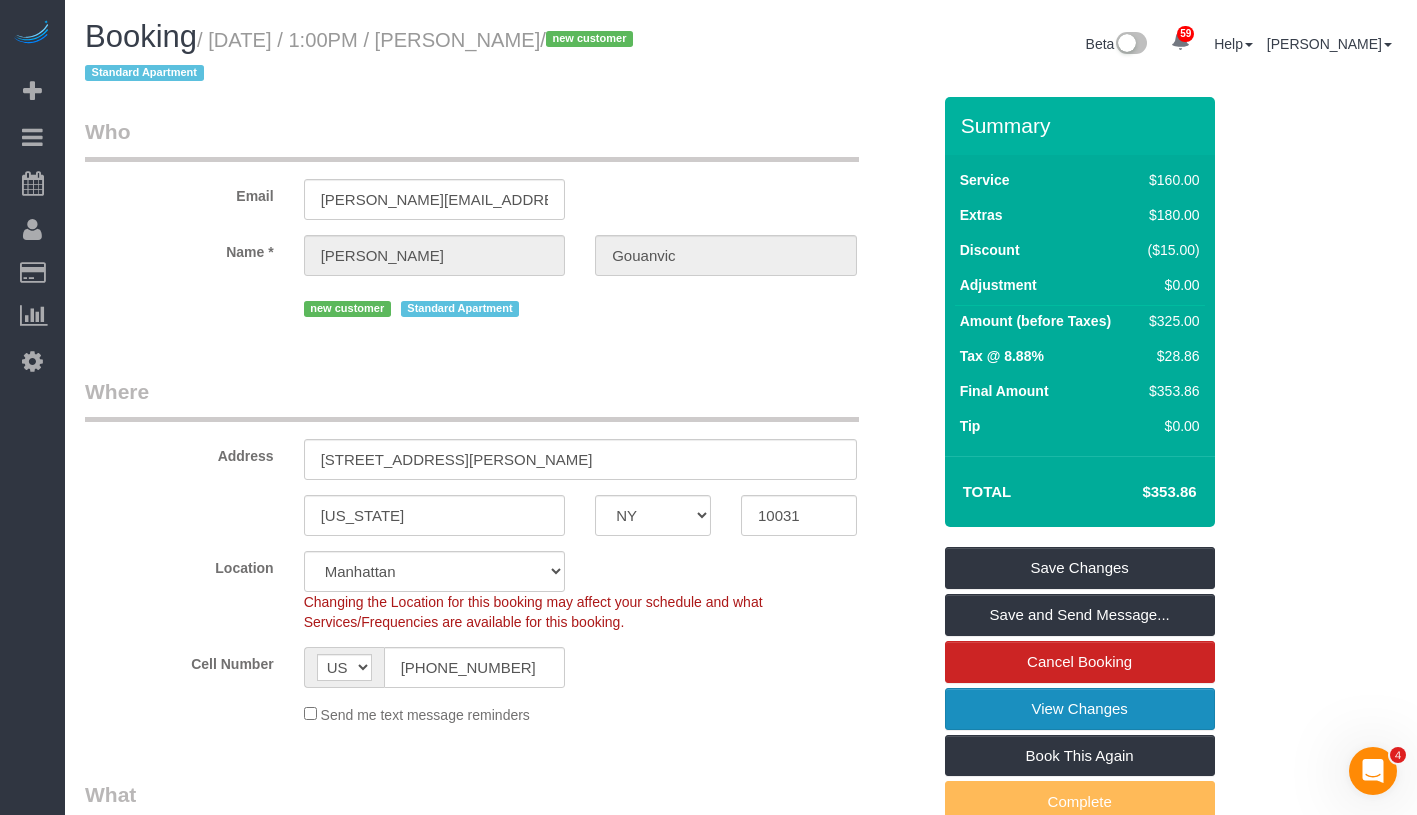 click on "View Changes" at bounding box center (1080, 709) 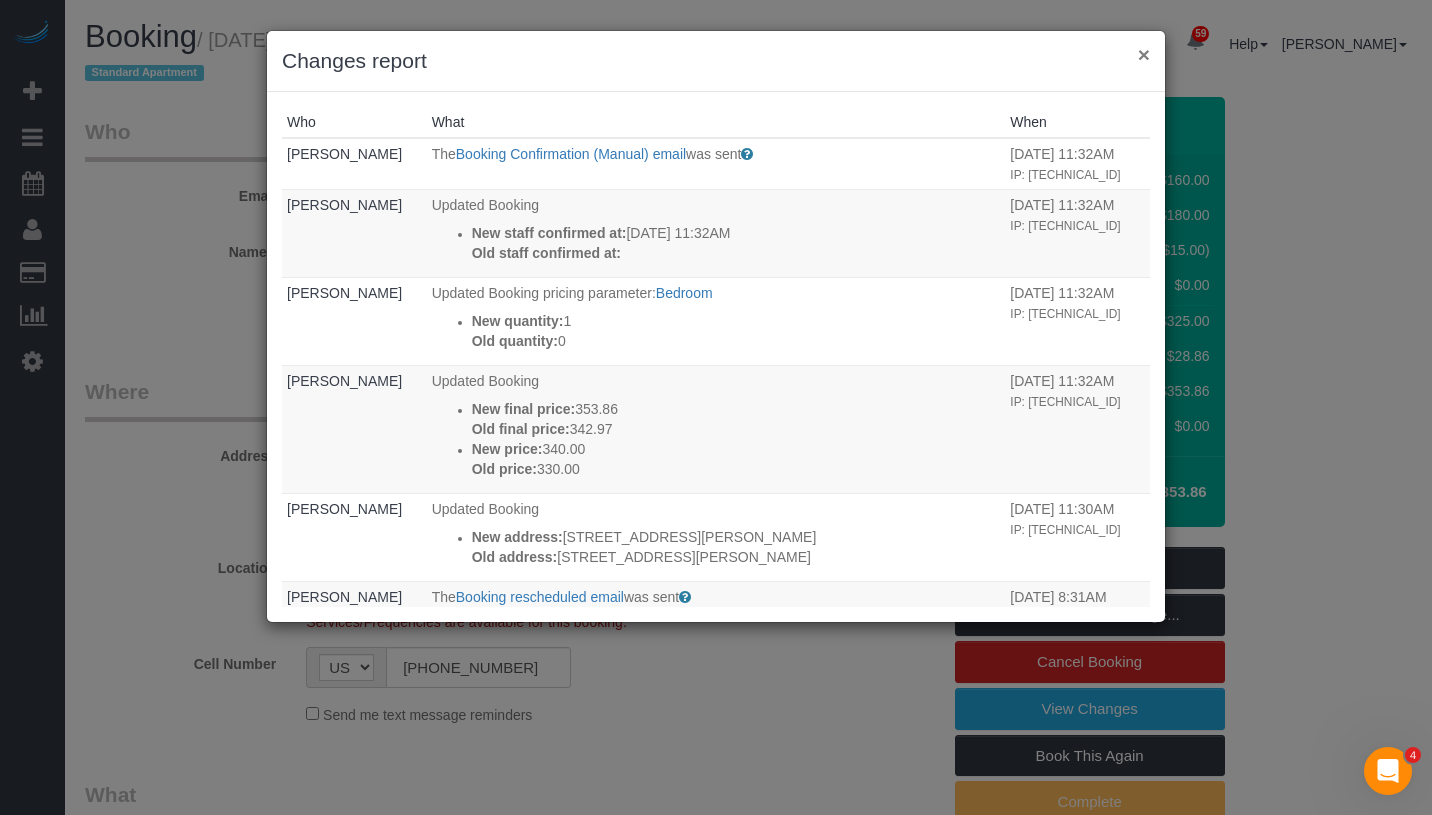 click on "×" at bounding box center [1144, 54] 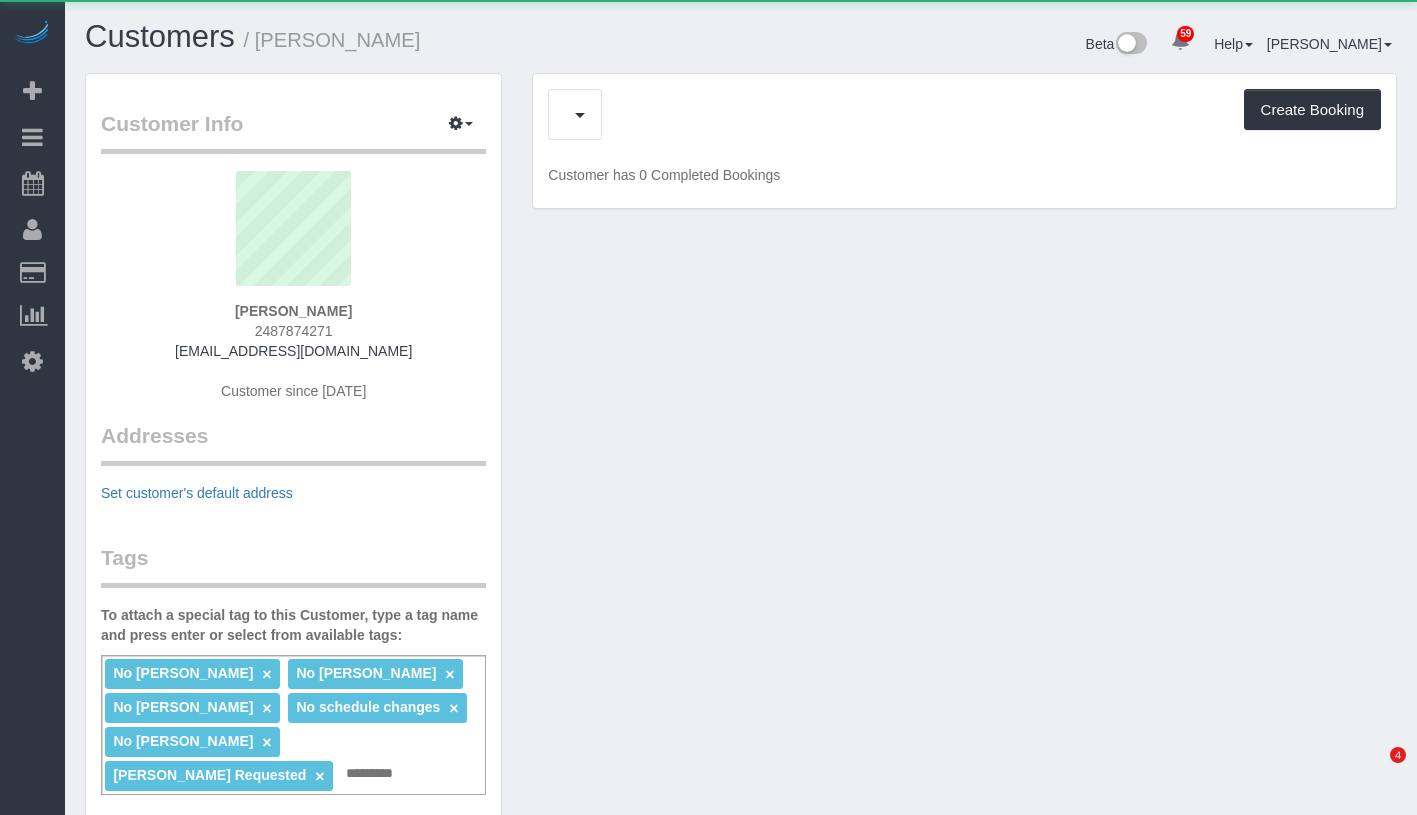 scroll, scrollTop: 0, scrollLeft: 0, axis: both 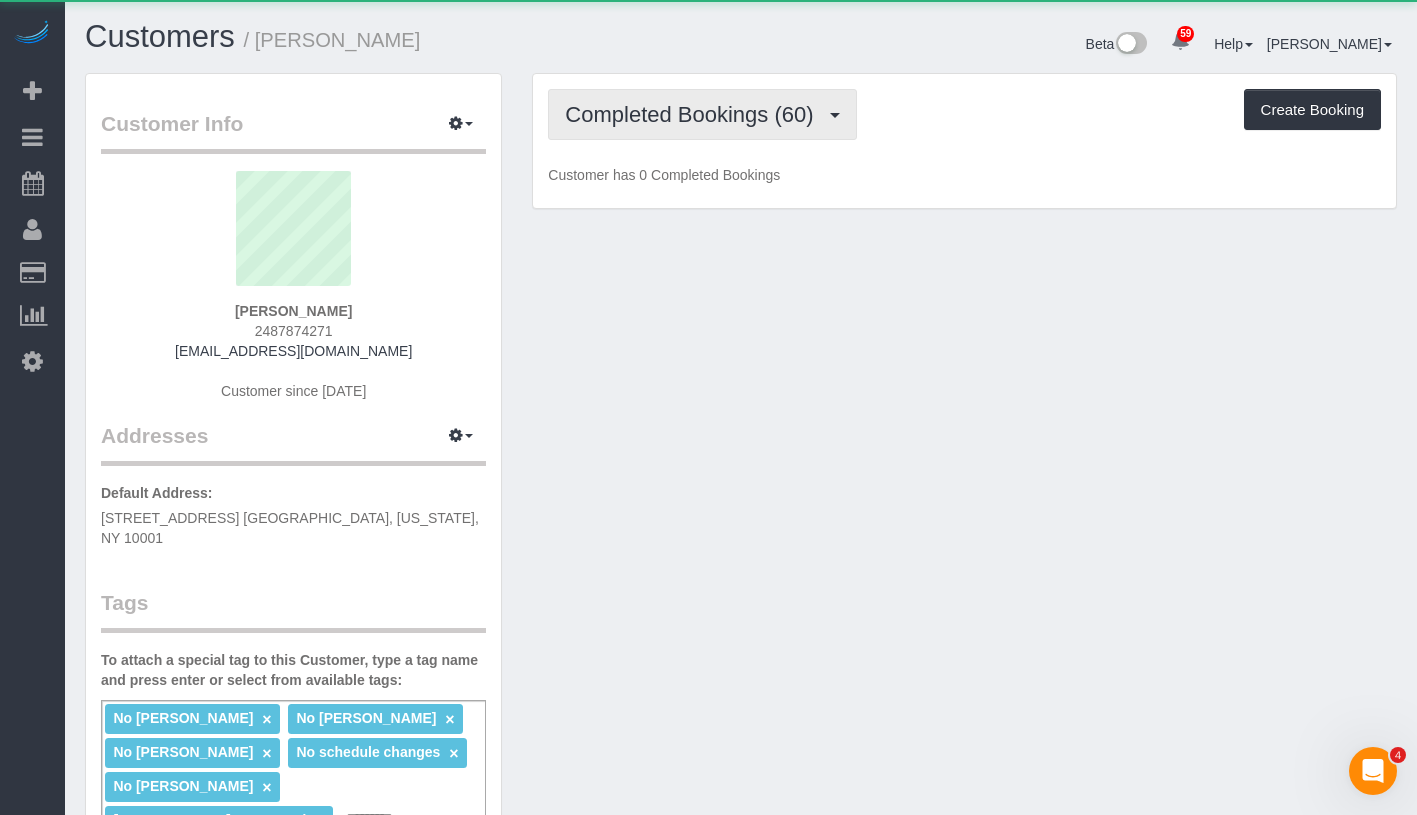 click on "Completed Bookings (60)" at bounding box center [694, 114] 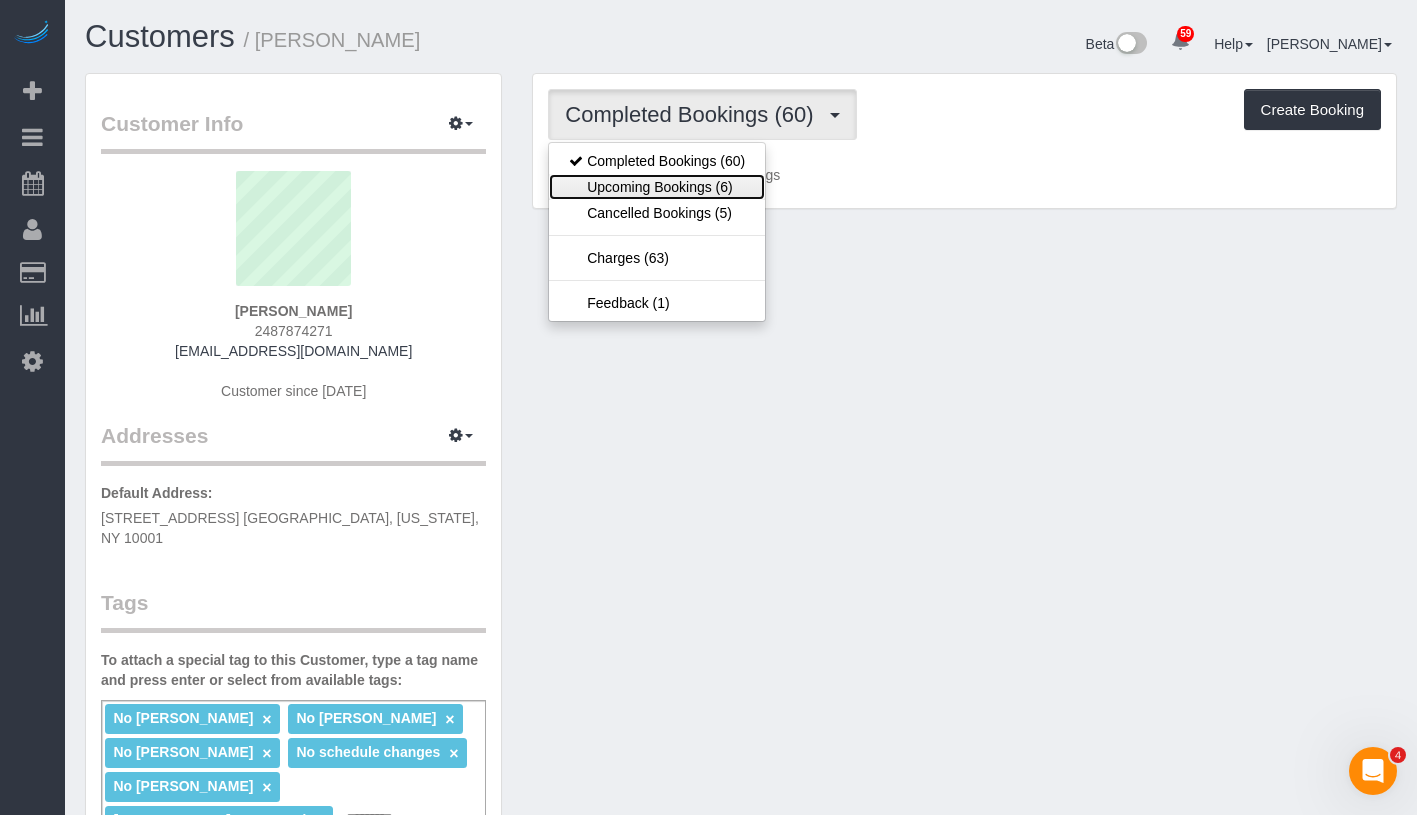 click on "Upcoming Bookings (6)" at bounding box center (657, 187) 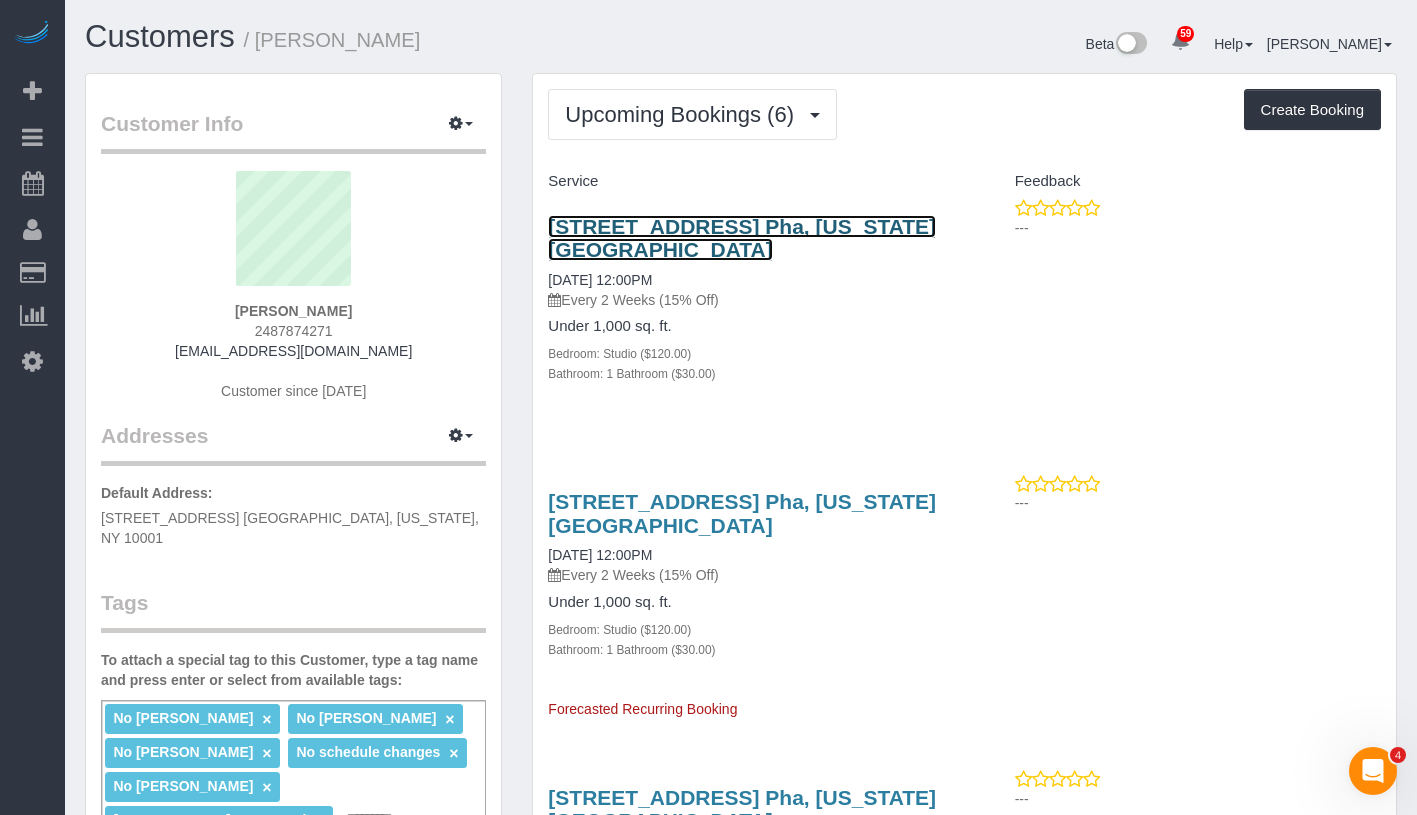 click on "[STREET_ADDRESS] Pha, [US_STATE][GEOGRAPHIC_DATA]" at bounding box center [742, 238] 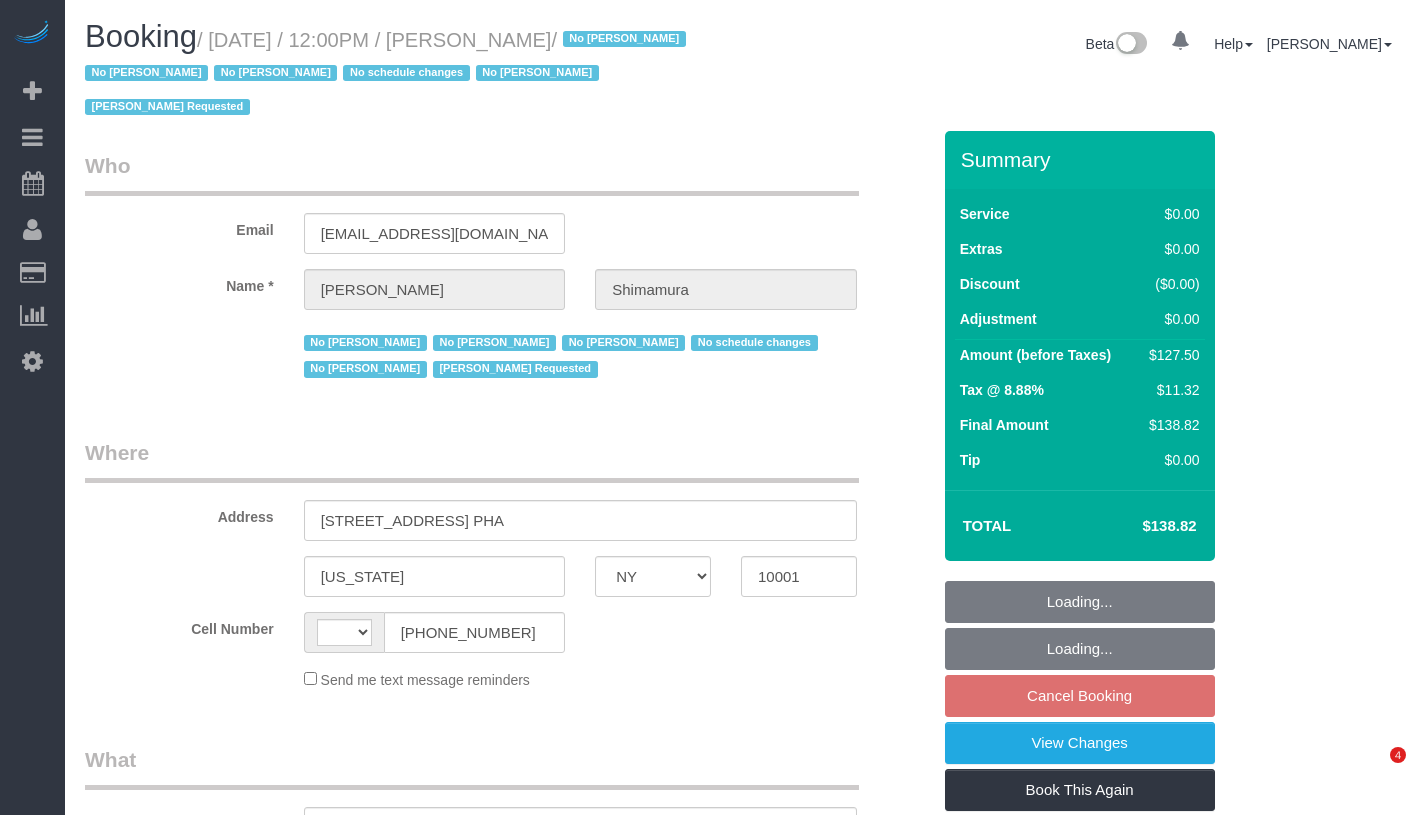 select on "NY" 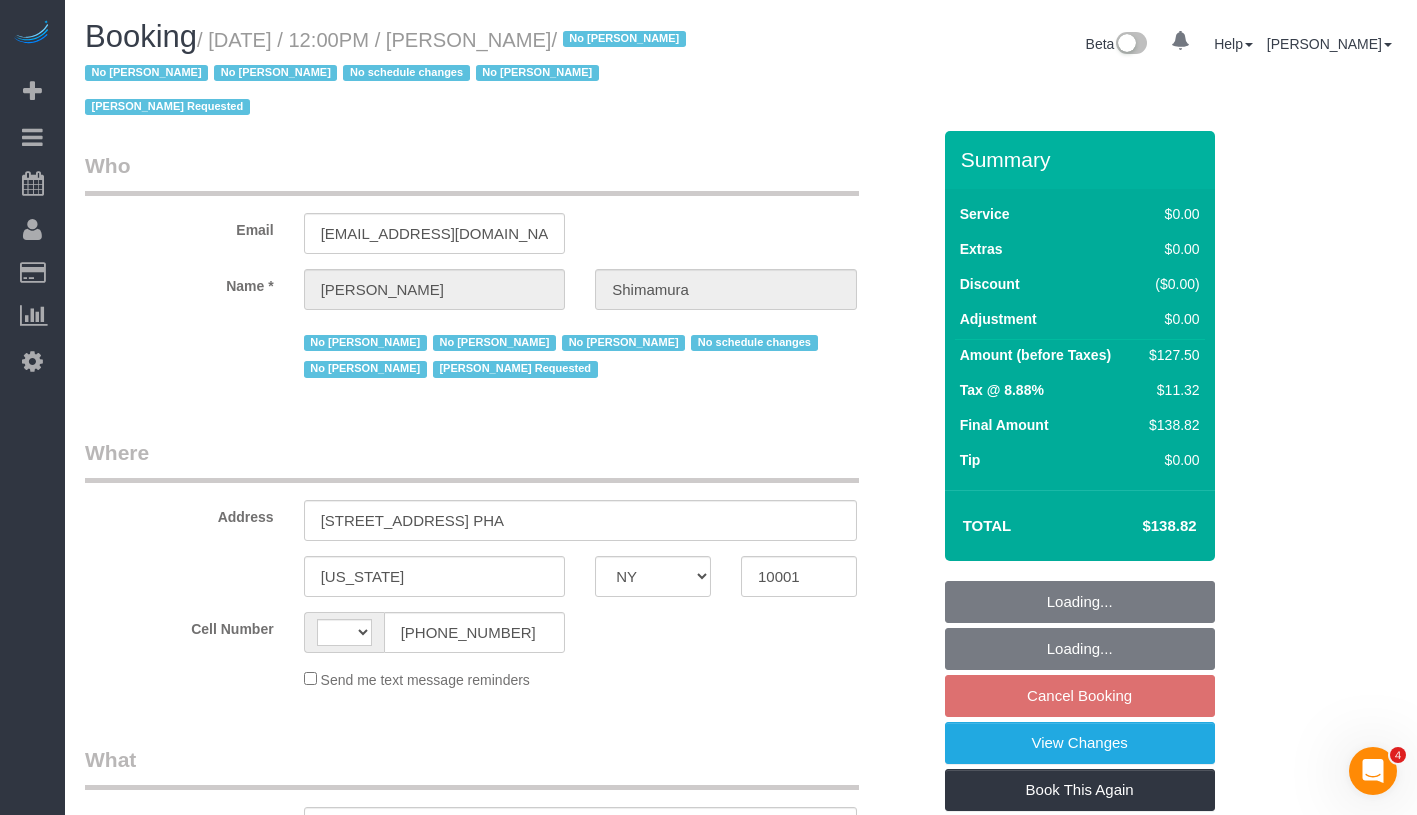 scroll, scrollTop: 0, scrollLeft: 0, axis: both 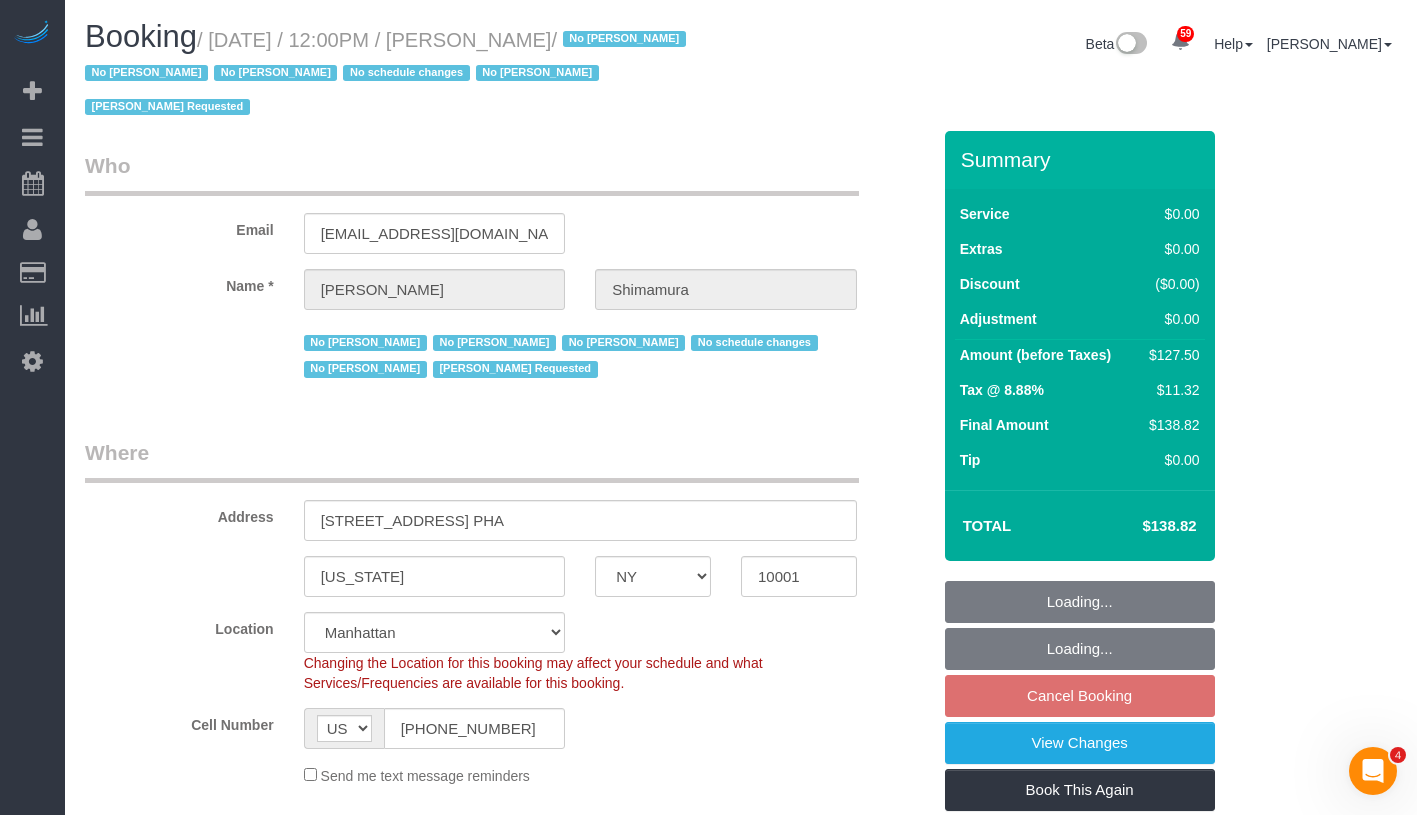 select on "object:980" 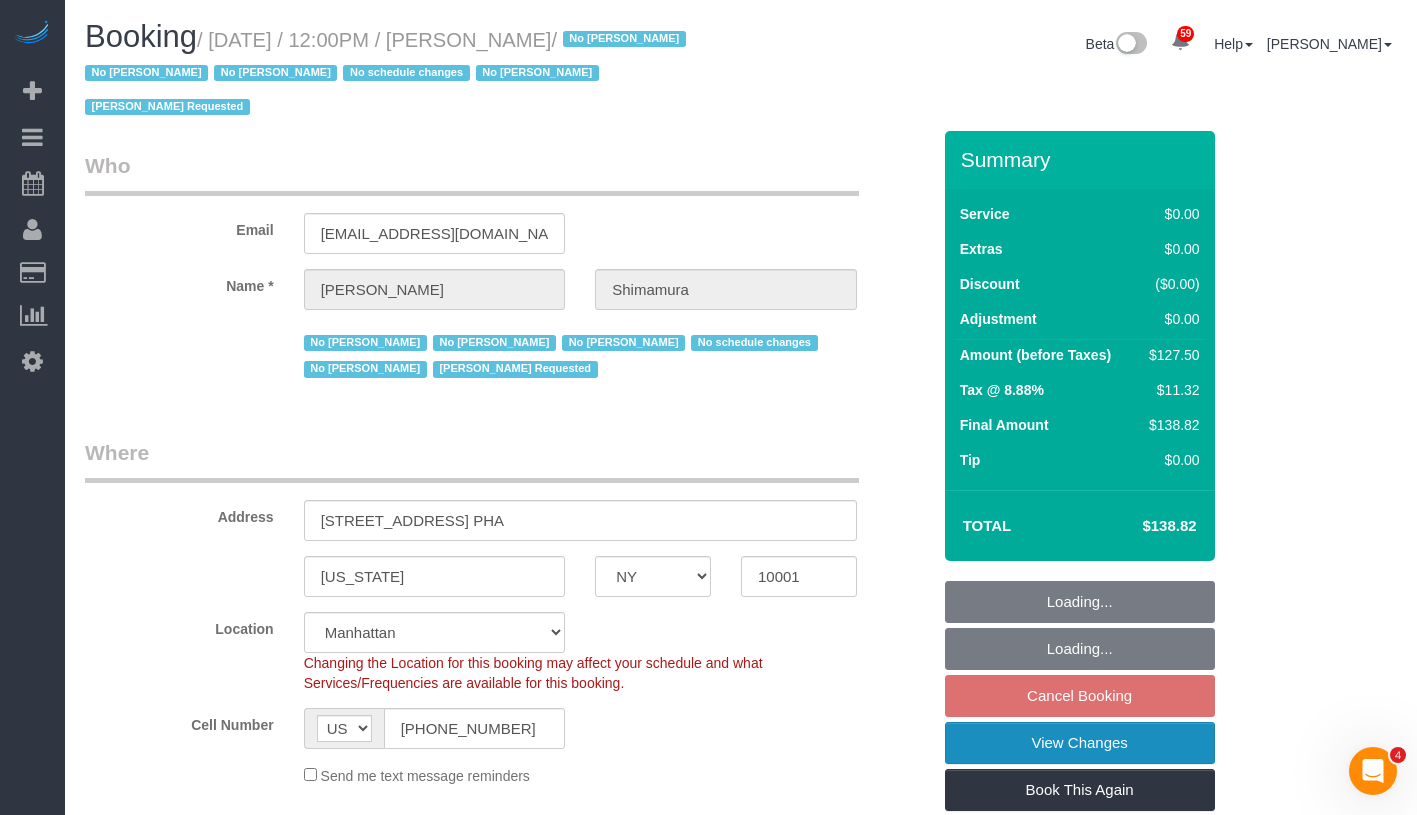 click on "View Changes" at bounding box center (1080, 743) 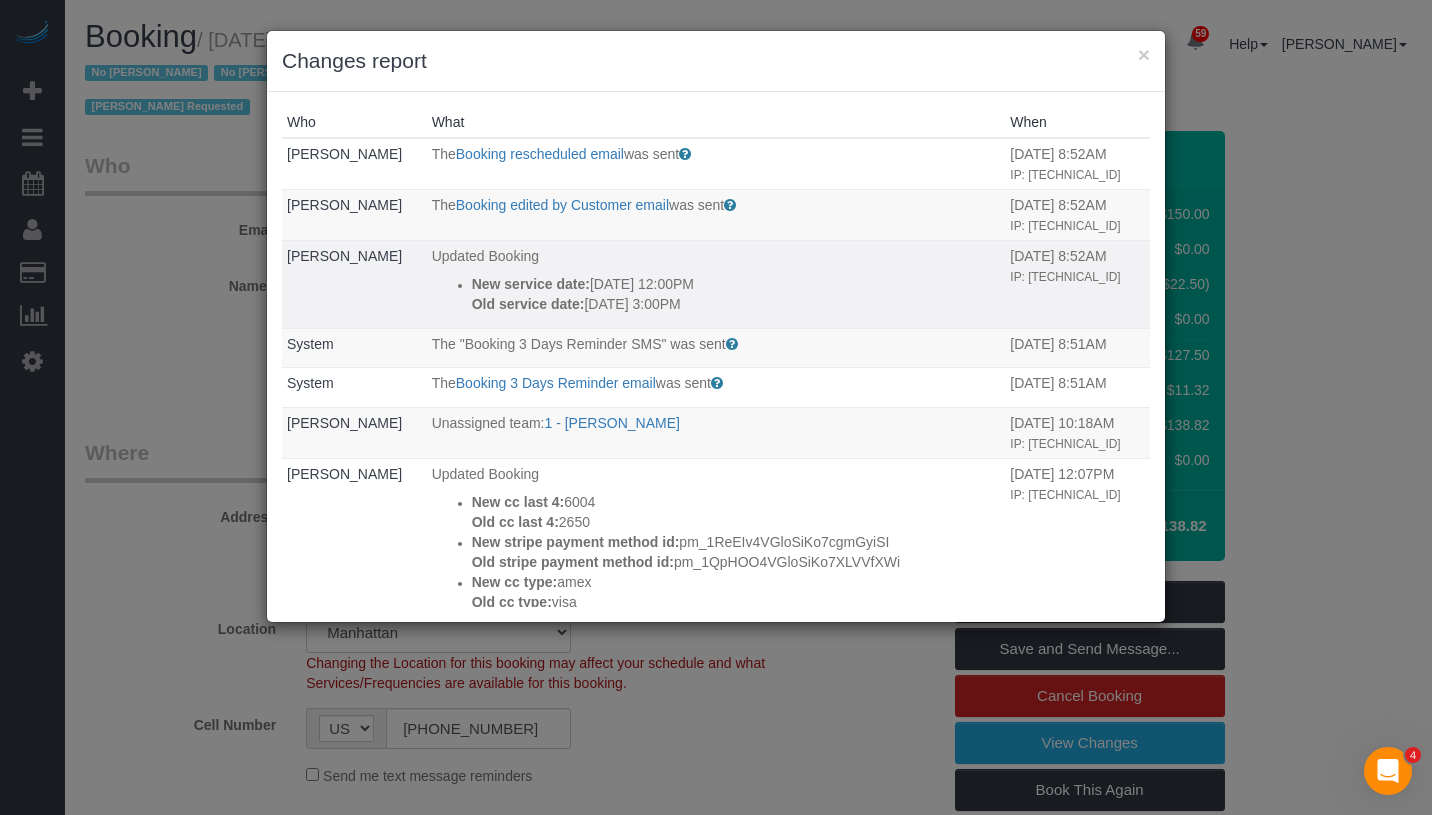 drag, startPoint x: 683, startPoint y: 336, endPoint x: 440, endPoint y: 327, distance: 243.16661 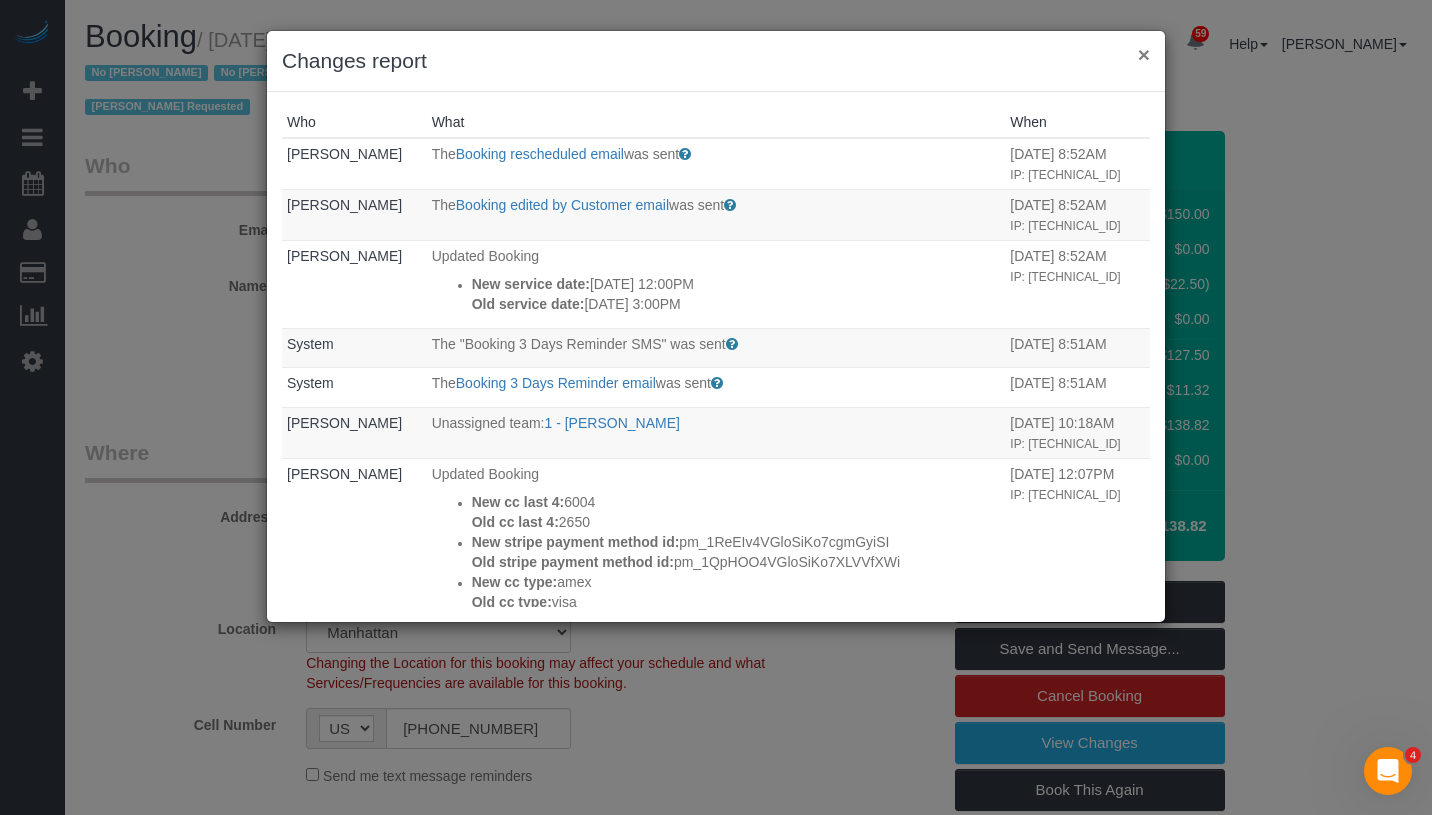click on "×" at bounding box center (1144, 54) 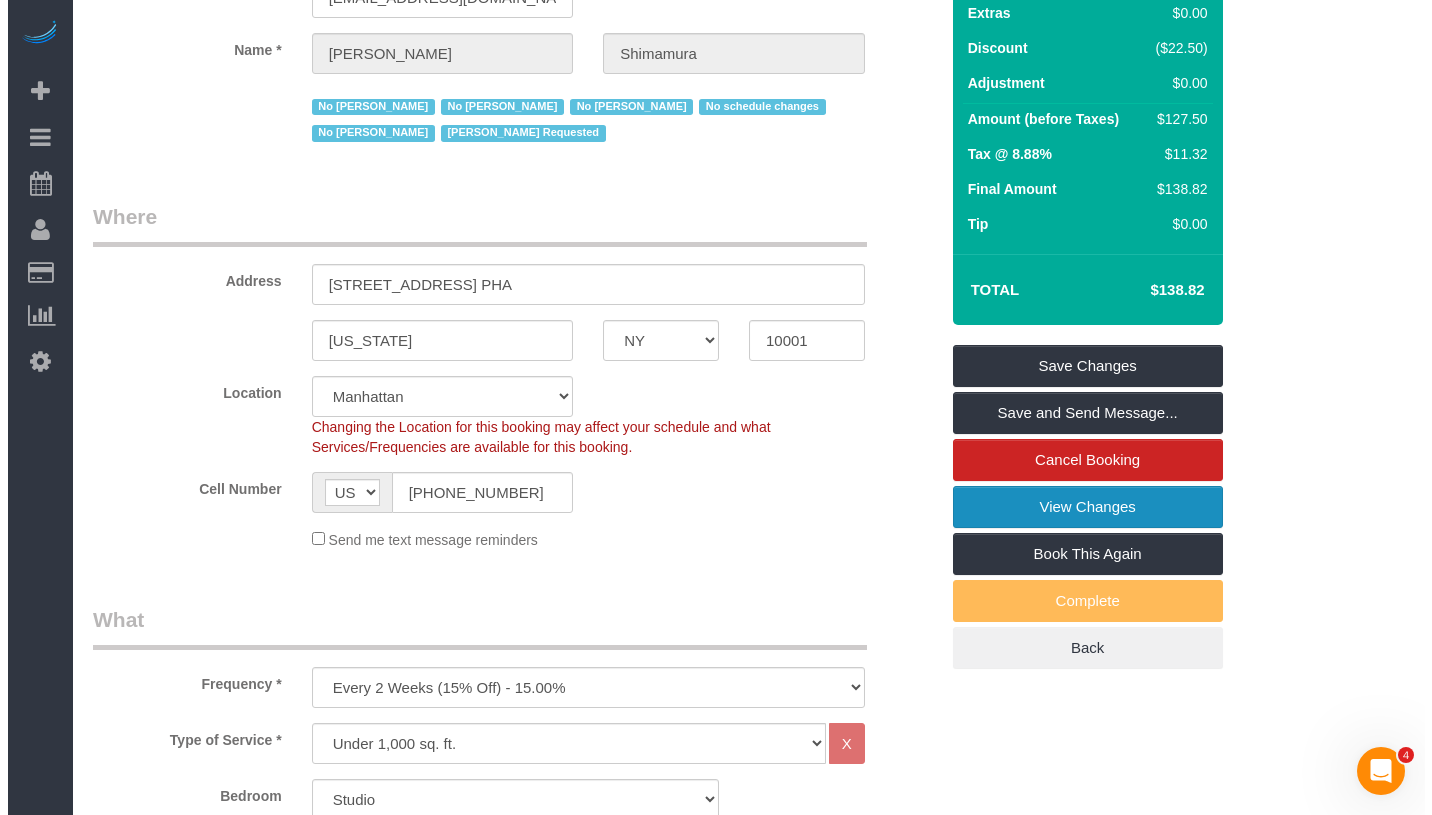 scroll, scrollTop: 0, scrollLeft: 0, axis: both 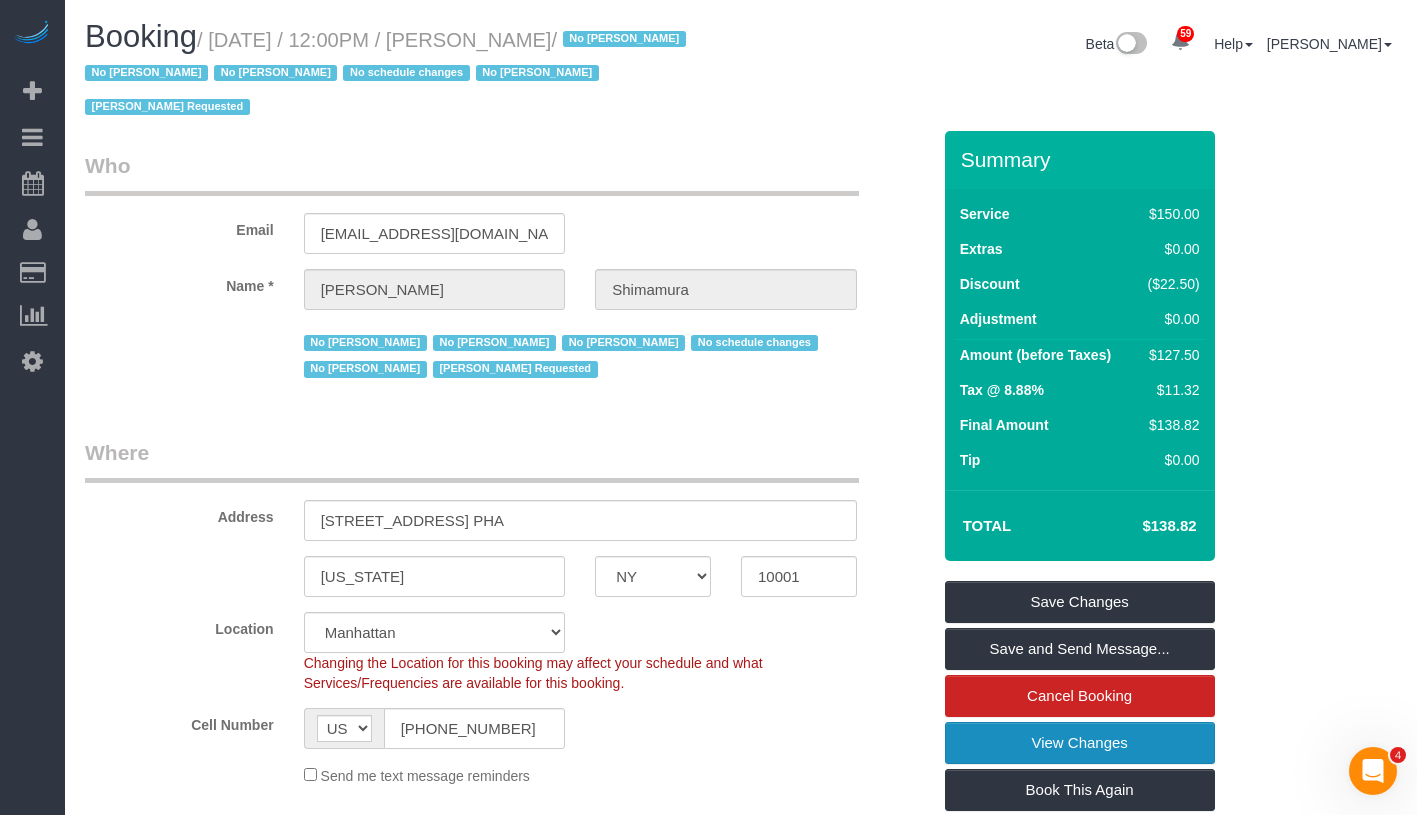 click on "View Changes" at bounding box center (1080, 743) 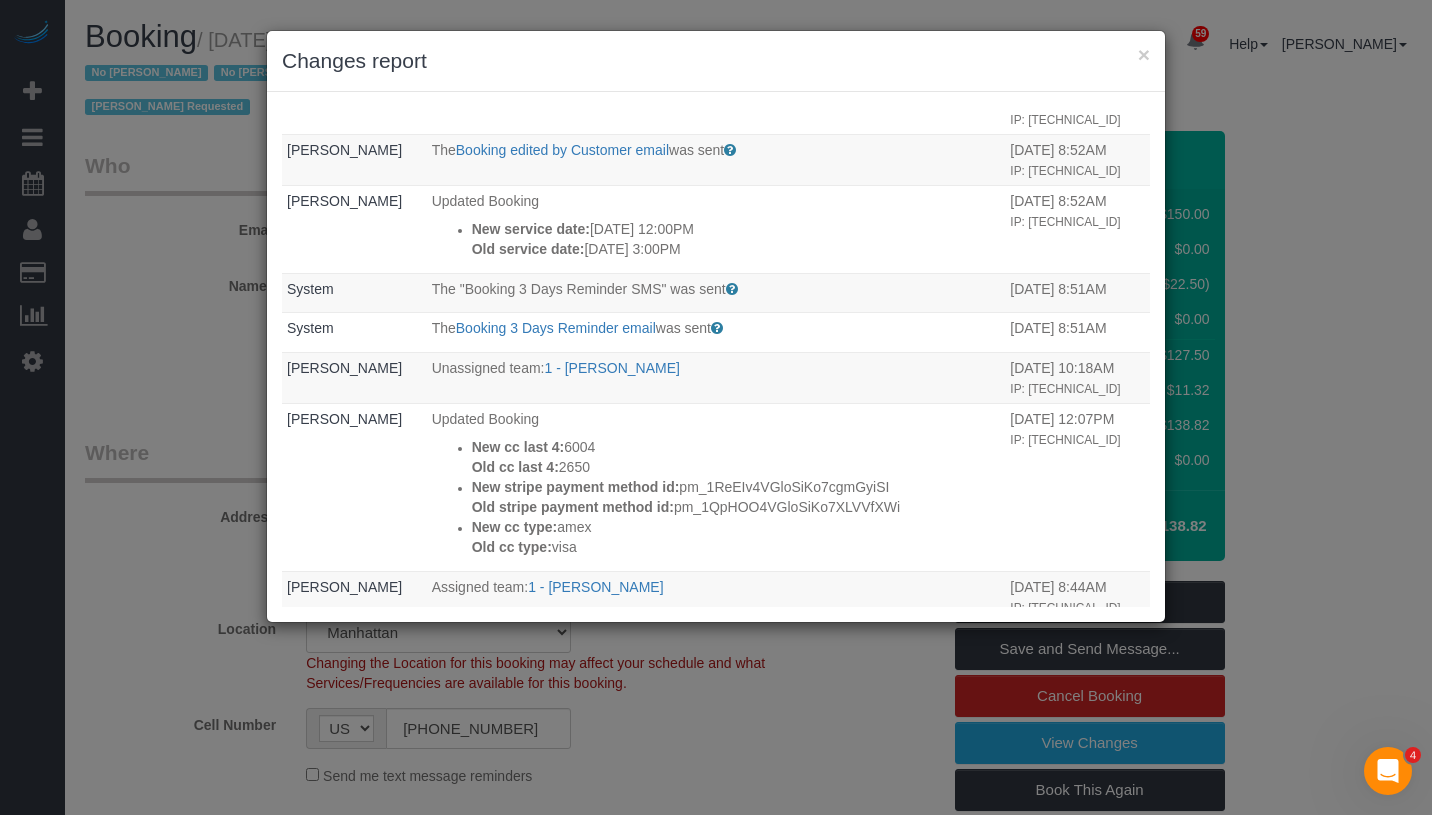 scroll, scrollTop: 0, scrollLeft: 0, axis: both 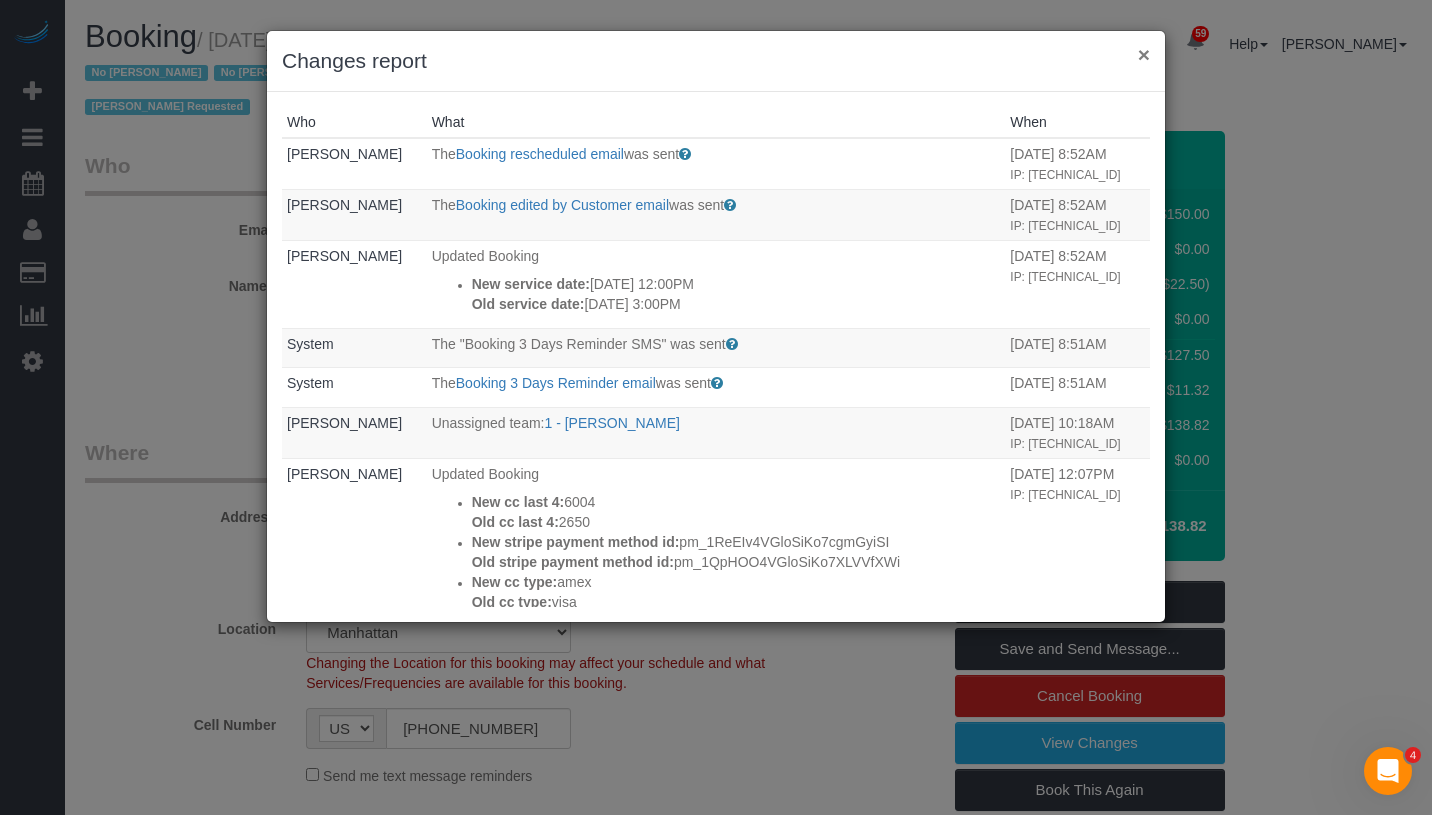 click on "×" at bounding box center [1144, 54] 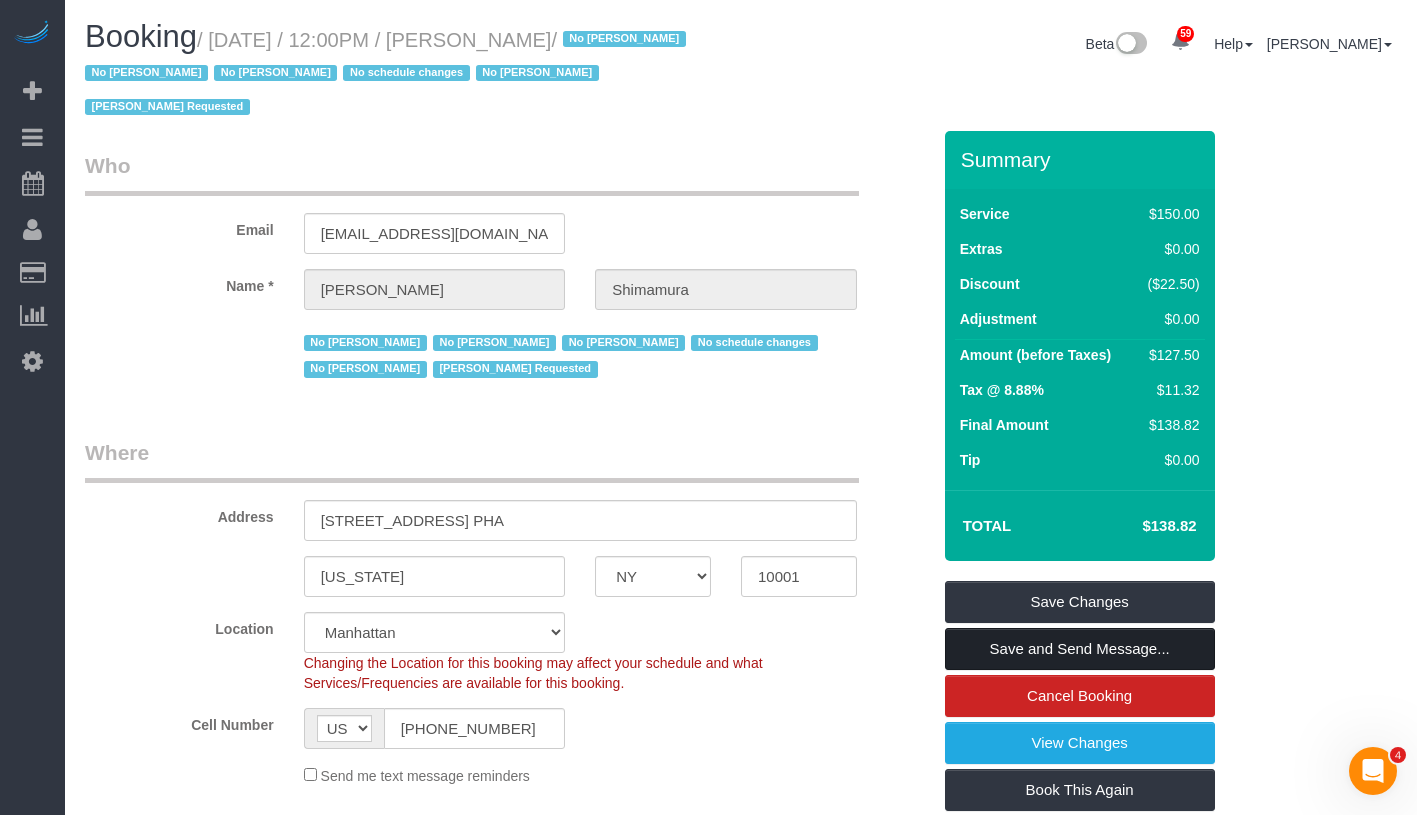 click on "Save and Send Message..." at bounding box center (1080, 649) 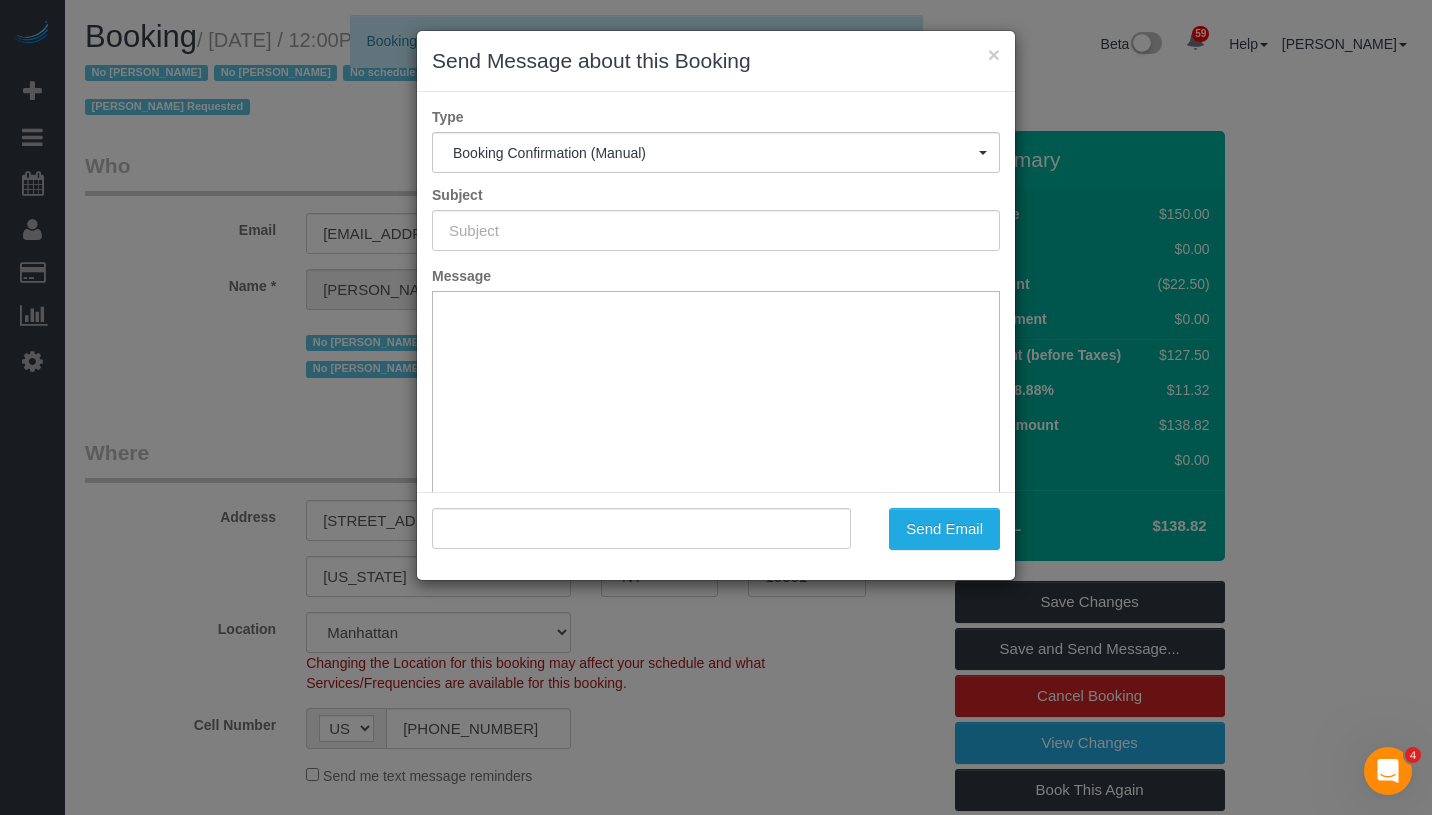 type on "Cleaning Confirmed for 07/18/2025 at 12:00pm" 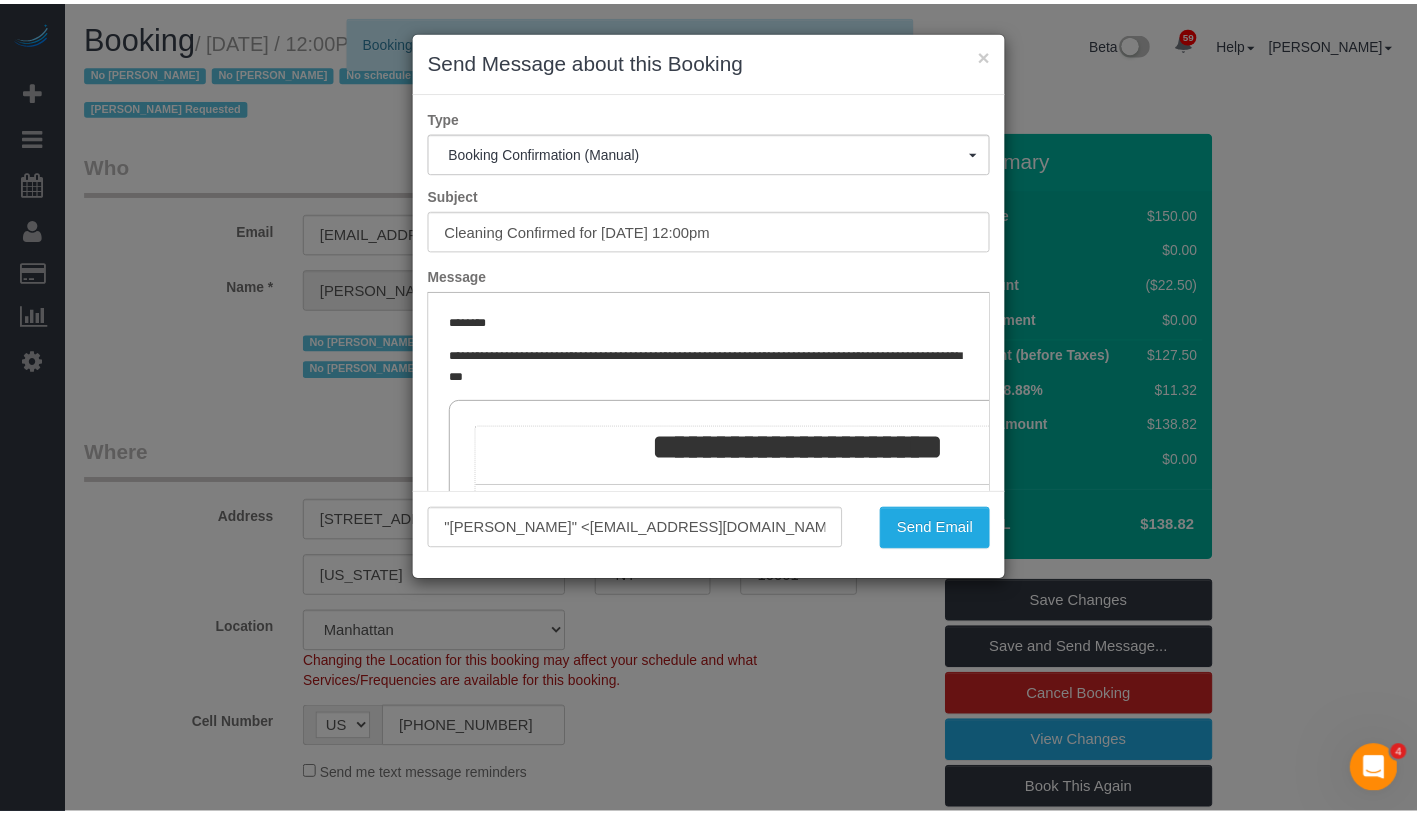 scroll, scrollTop: 0, scrollLeft: 0, axis: both 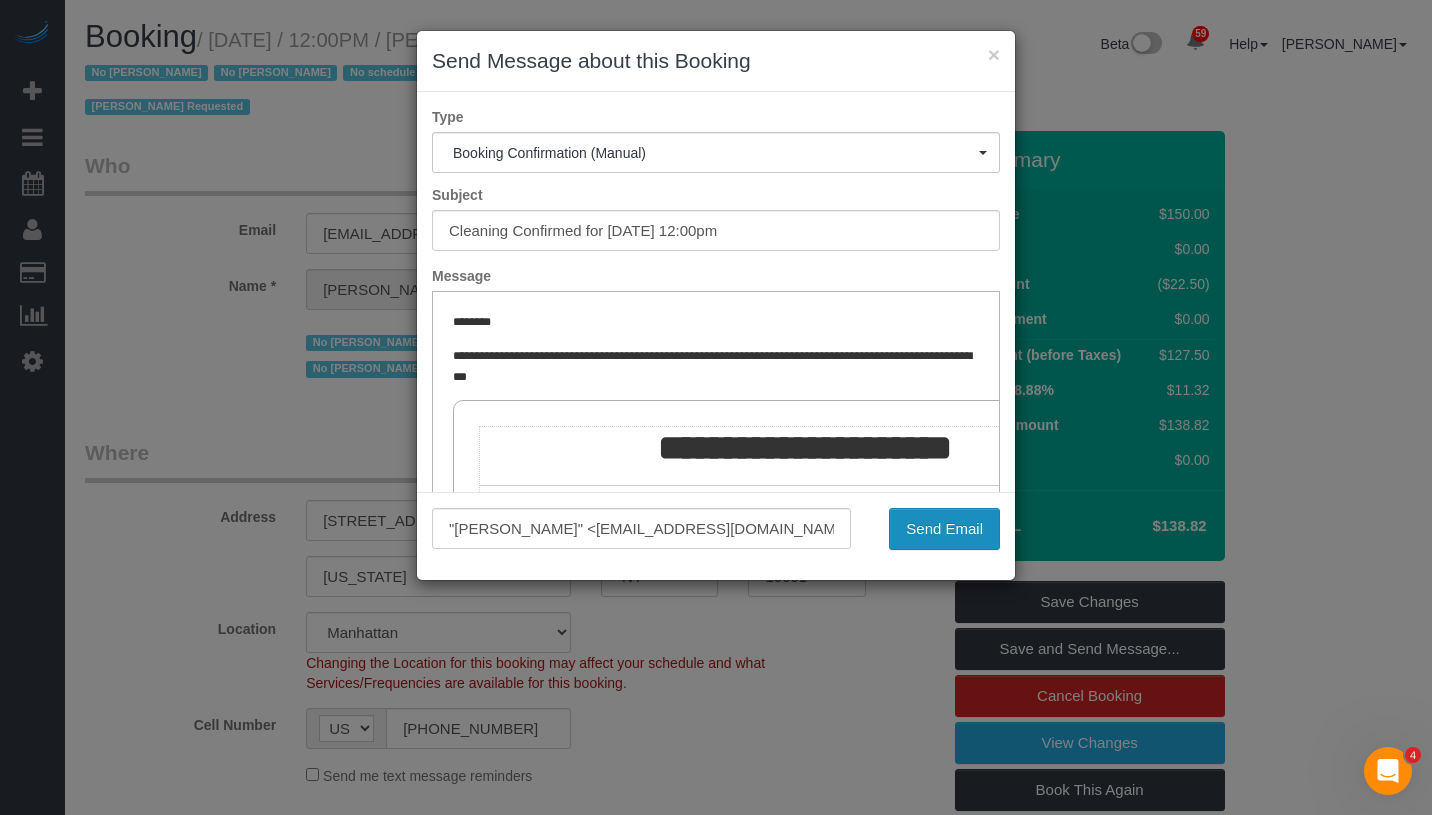 click on "Send Email" at bounding box center [944, 529] 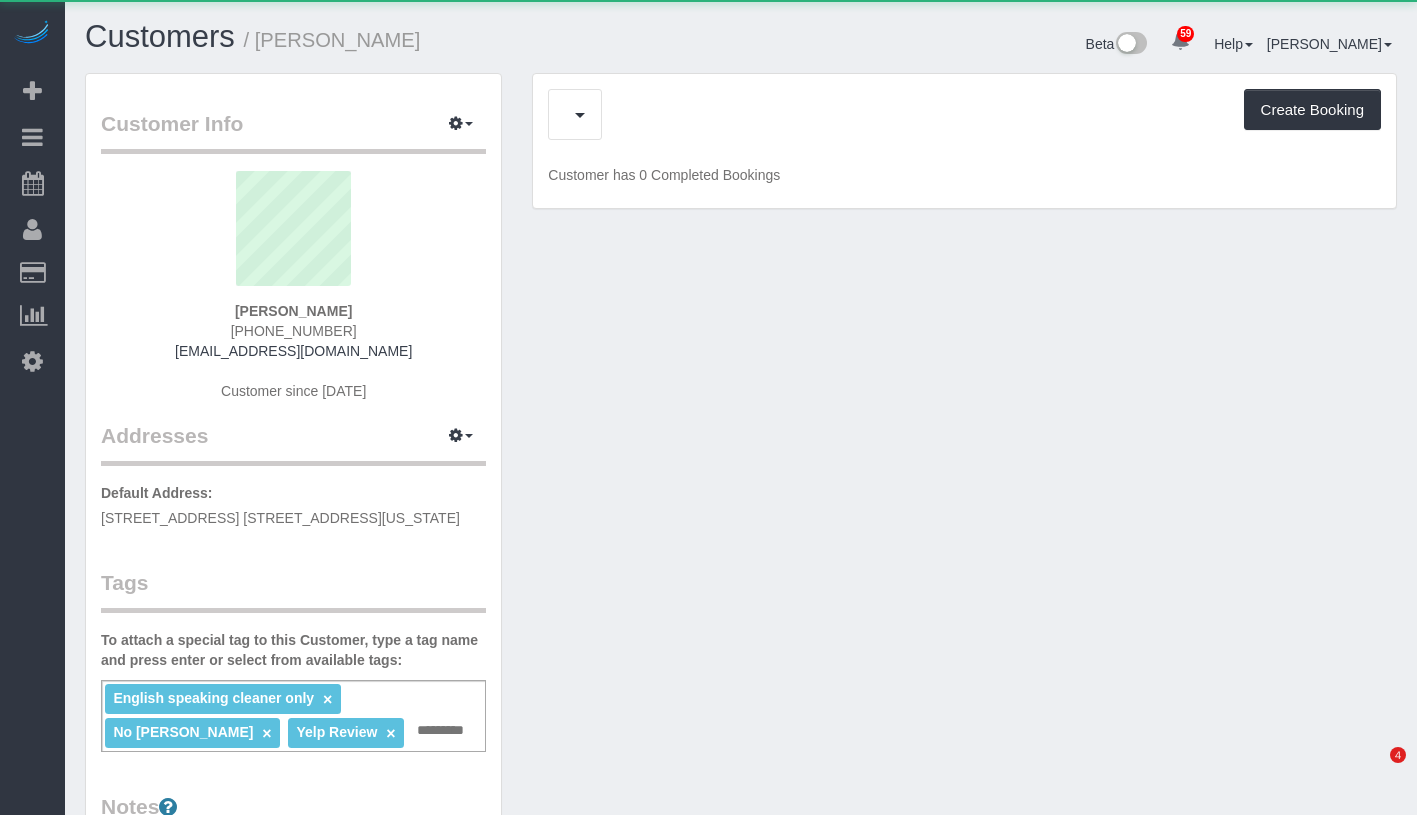 scroll, scrollTop: 0, scrollLeft: 0, axis: both 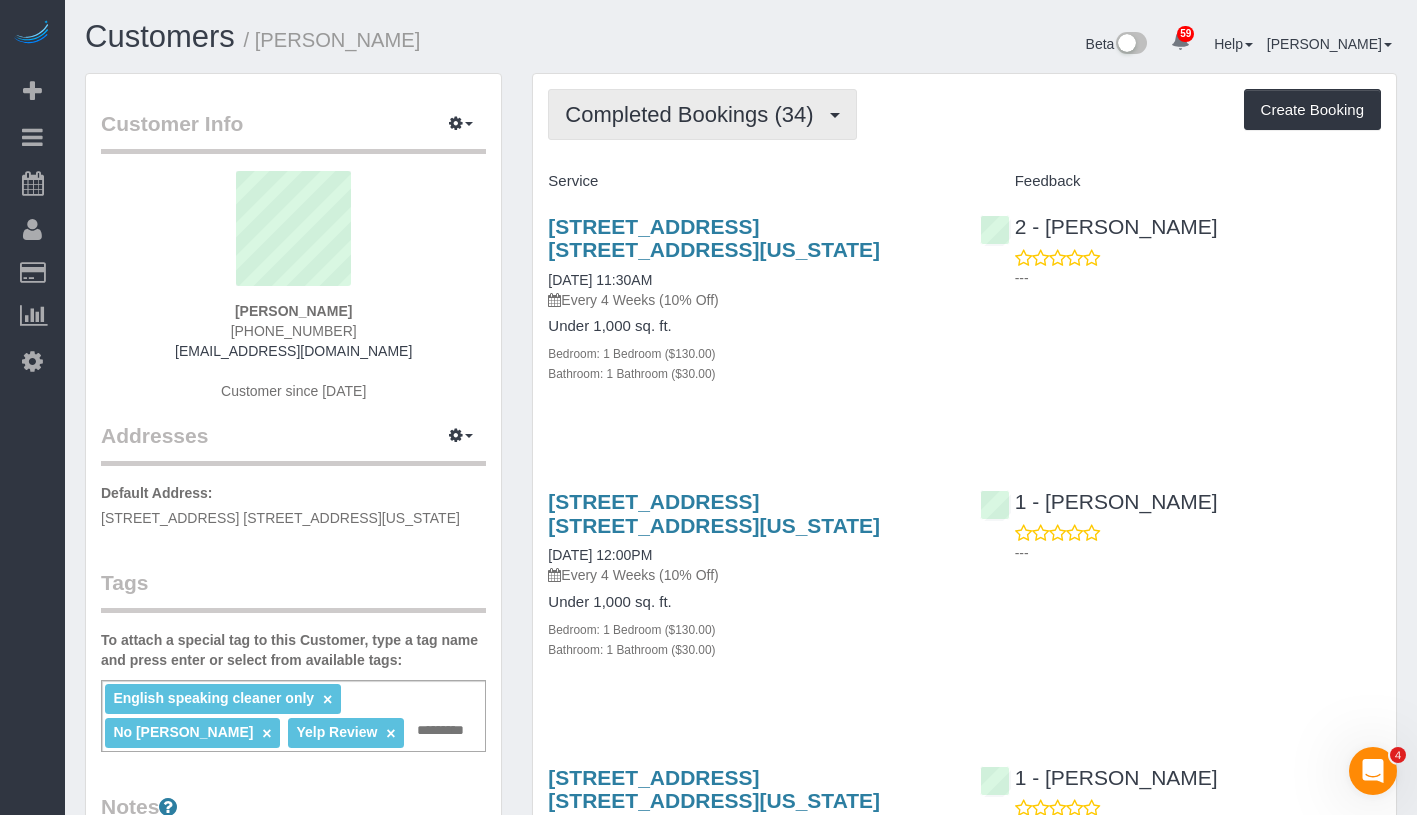 click on "Completed Bookings (34)" at bounding box center (694, 114) 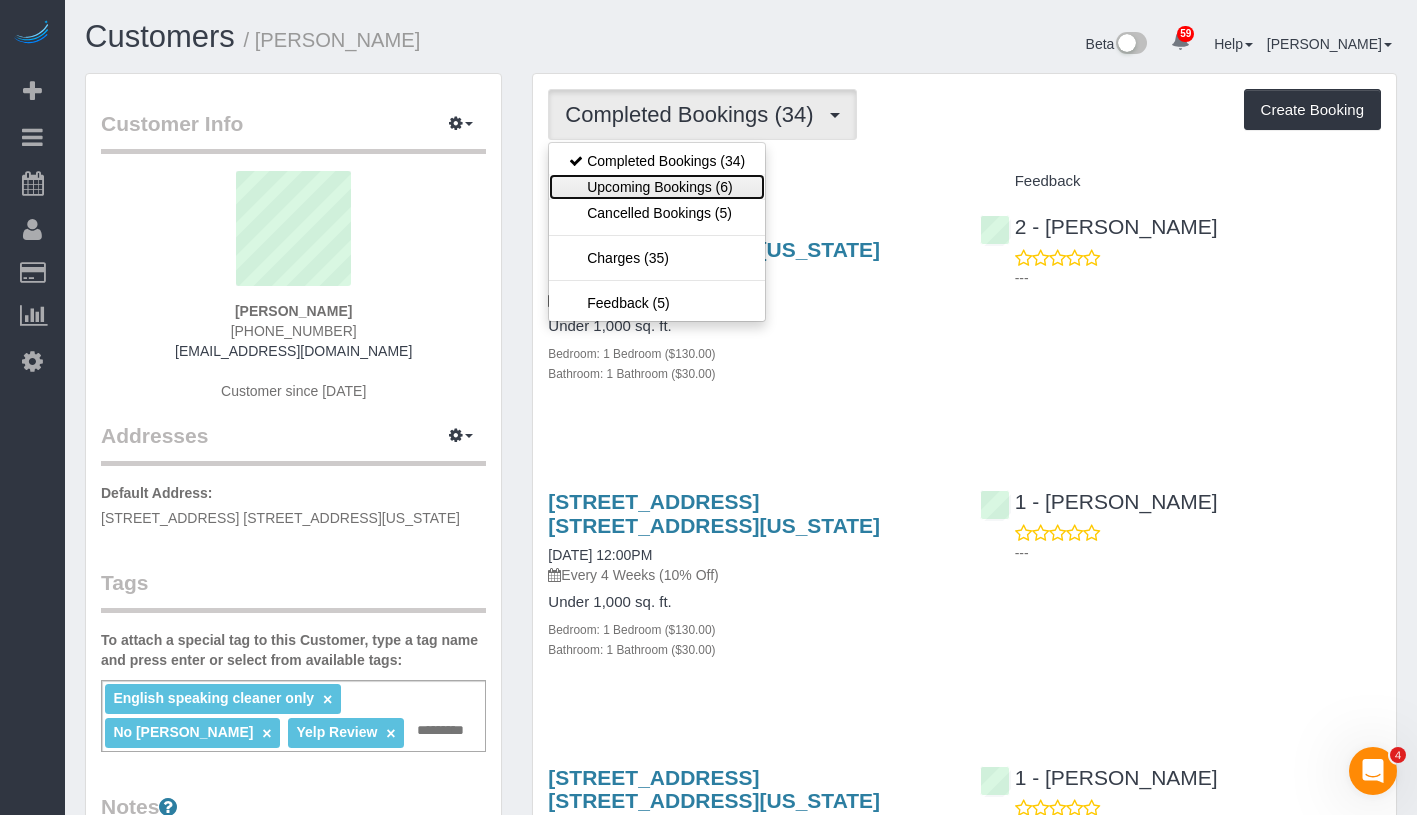click on "Upcoming Bookings (6)" at bounding box center [657, 187] 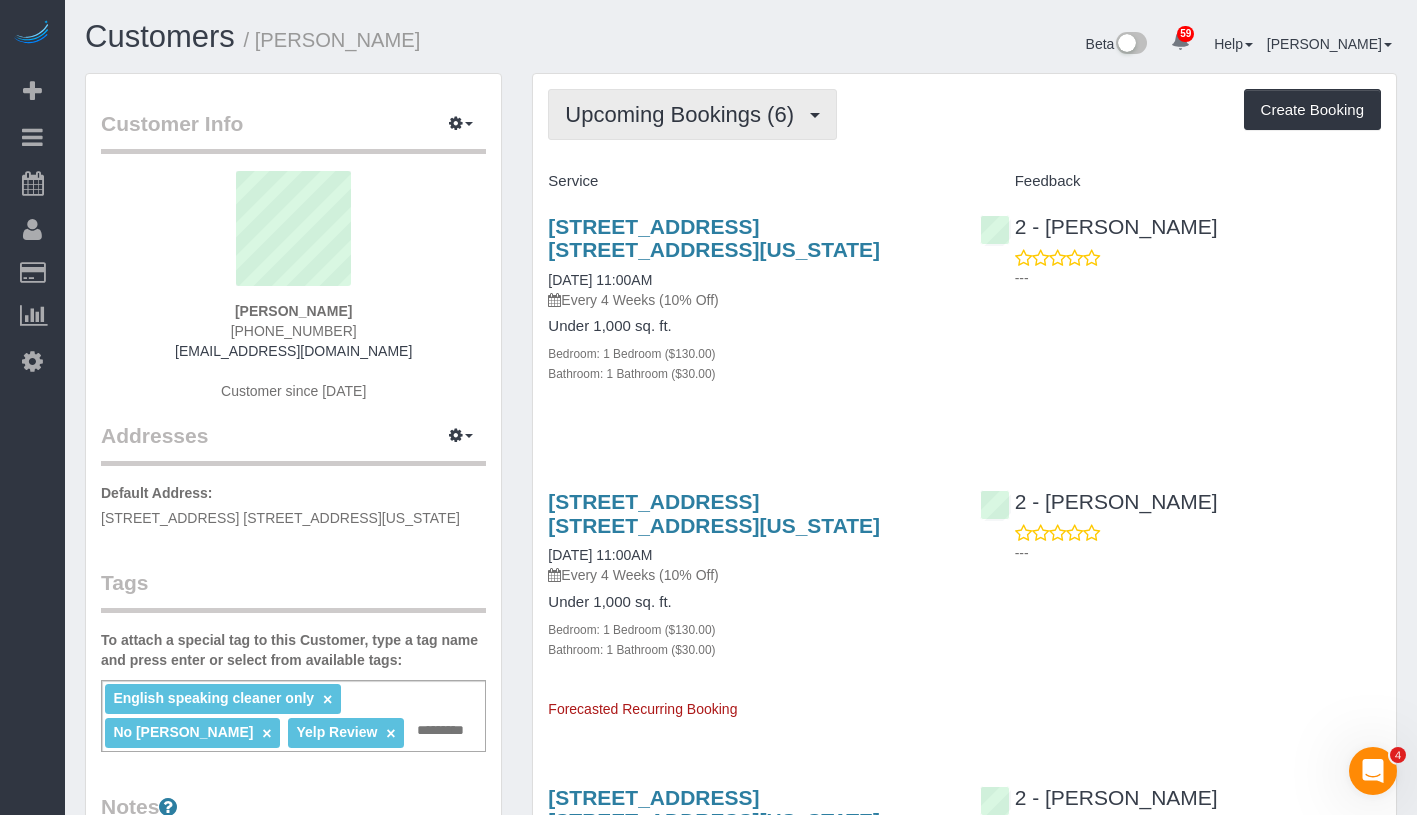 click on "Upcoming Bookings (6)" at bounding box center (684, 114) 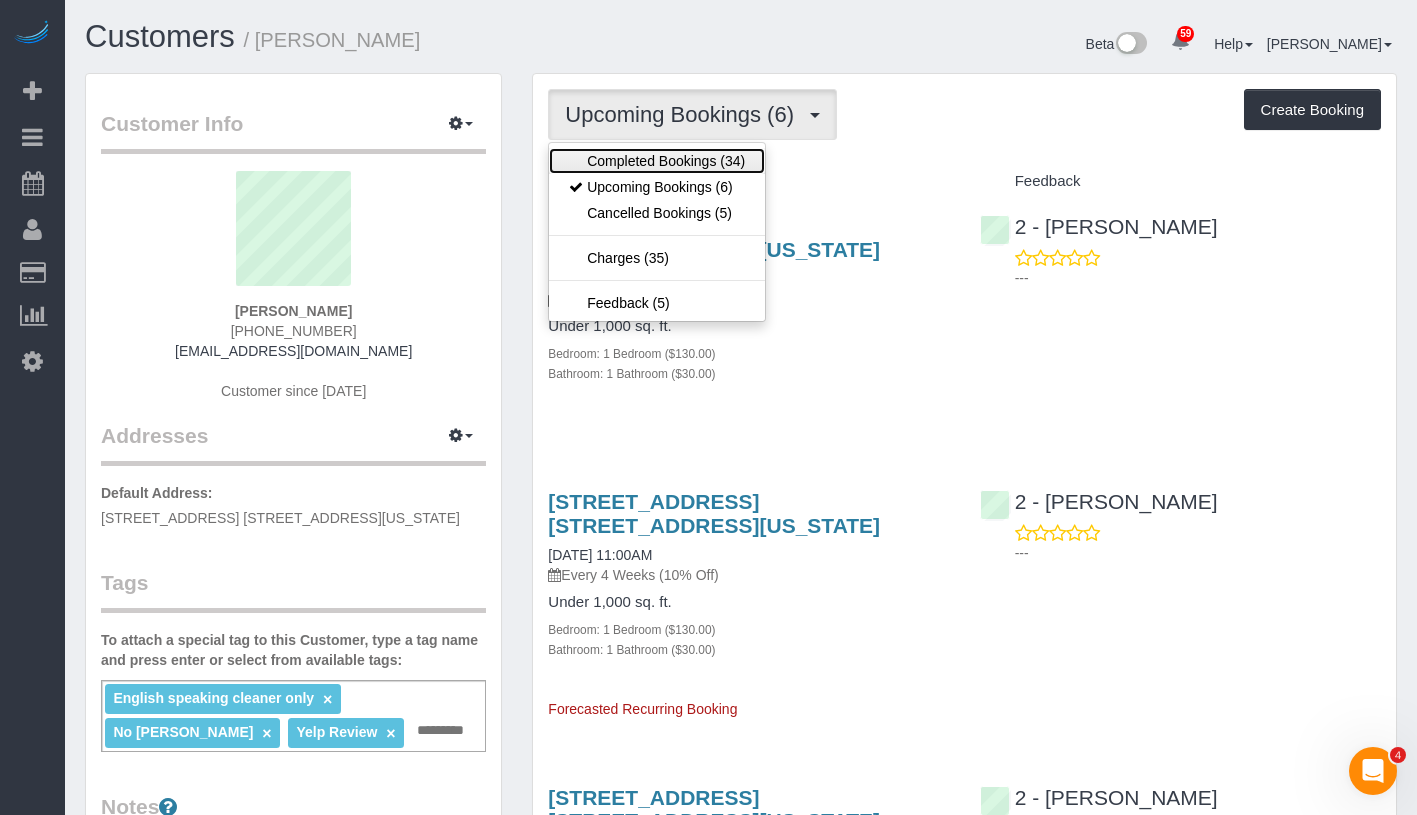 click on "Completed Bookings (34)" at bounding box center (657, 161) 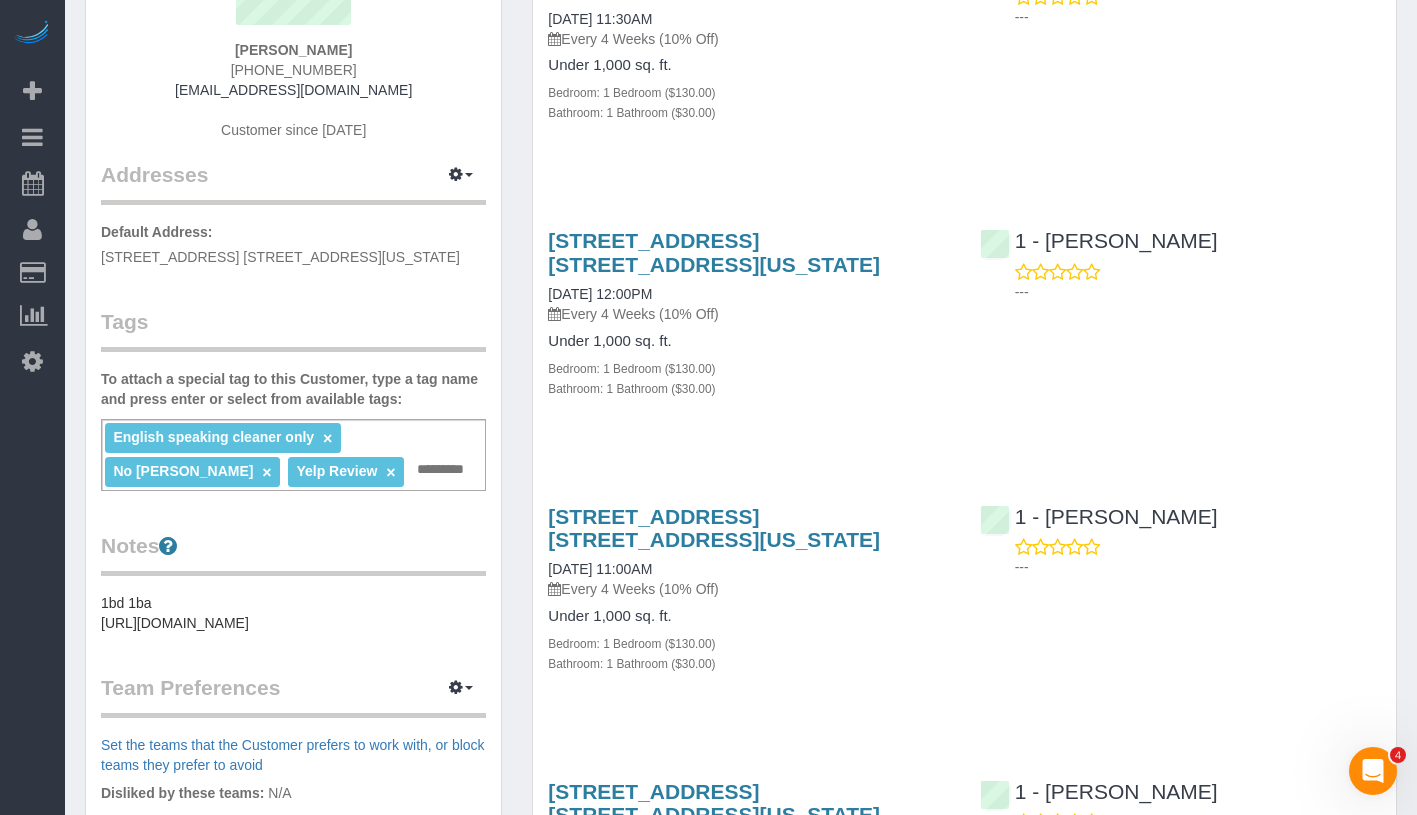 scroll, scrollTop: 0, scrollLeft: 0, axis: both 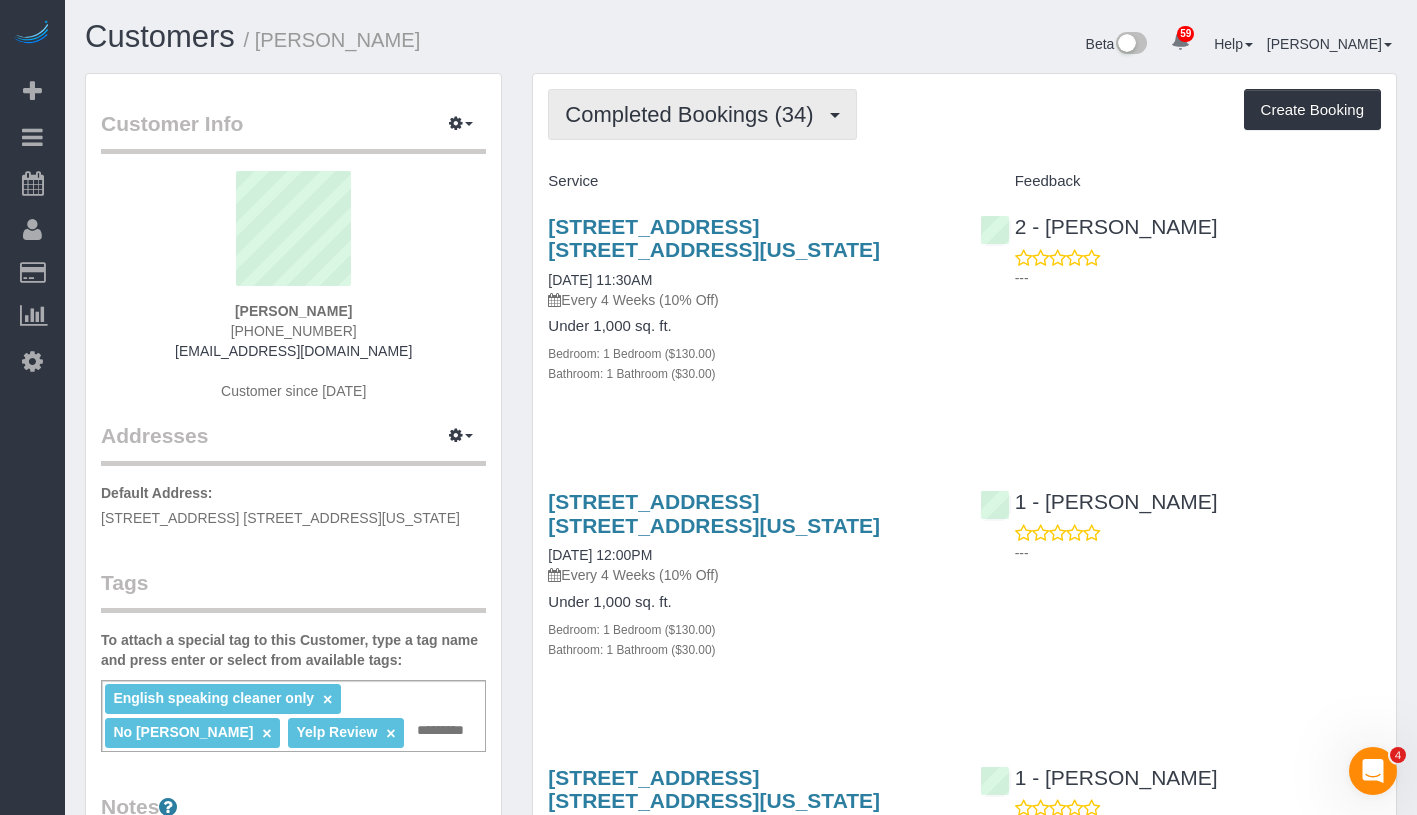 click on "Completed Bookings (34)" at bounding box center [694, 114] 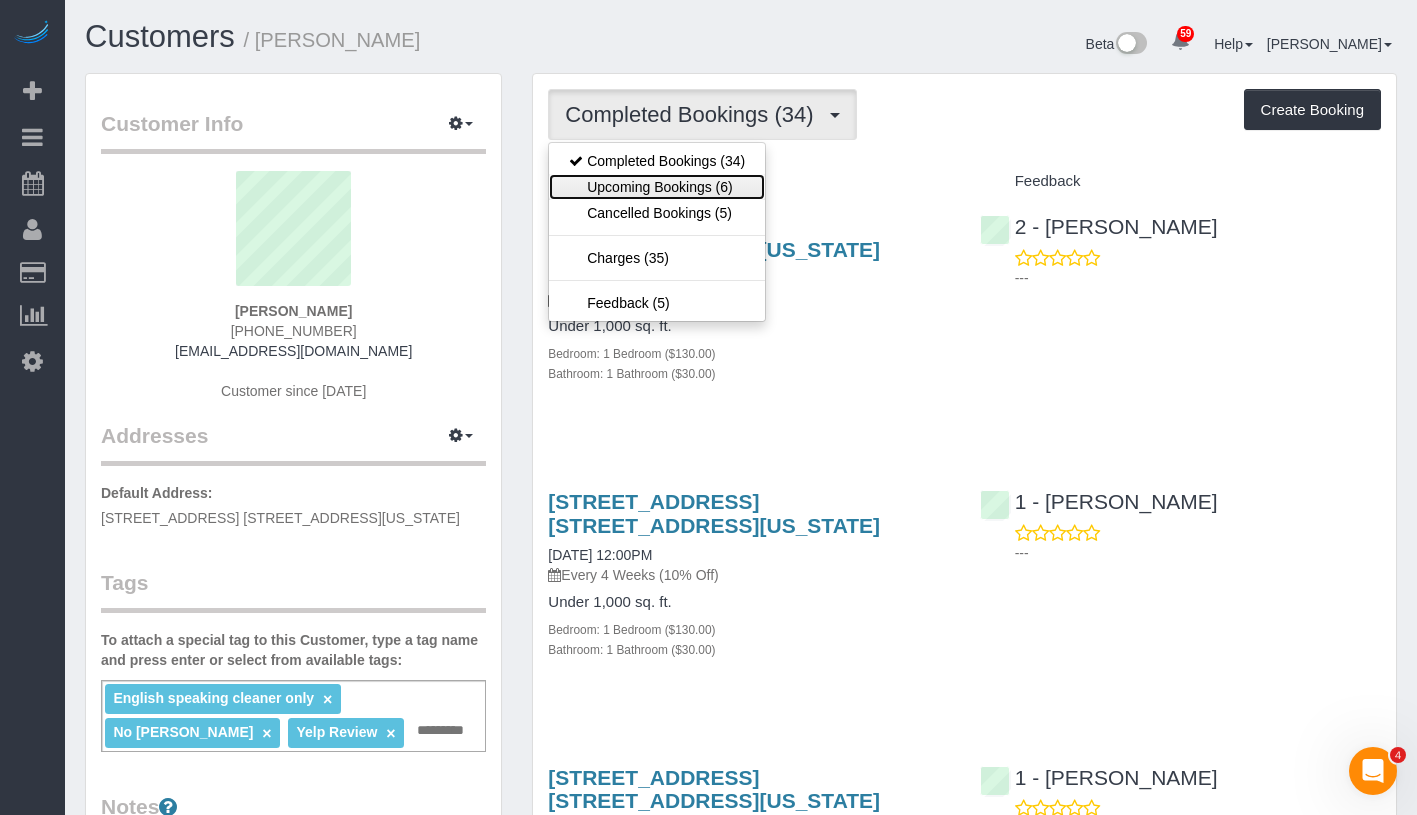 click on "Upcoming Bookings (6)" at bounding box center (657, 187) 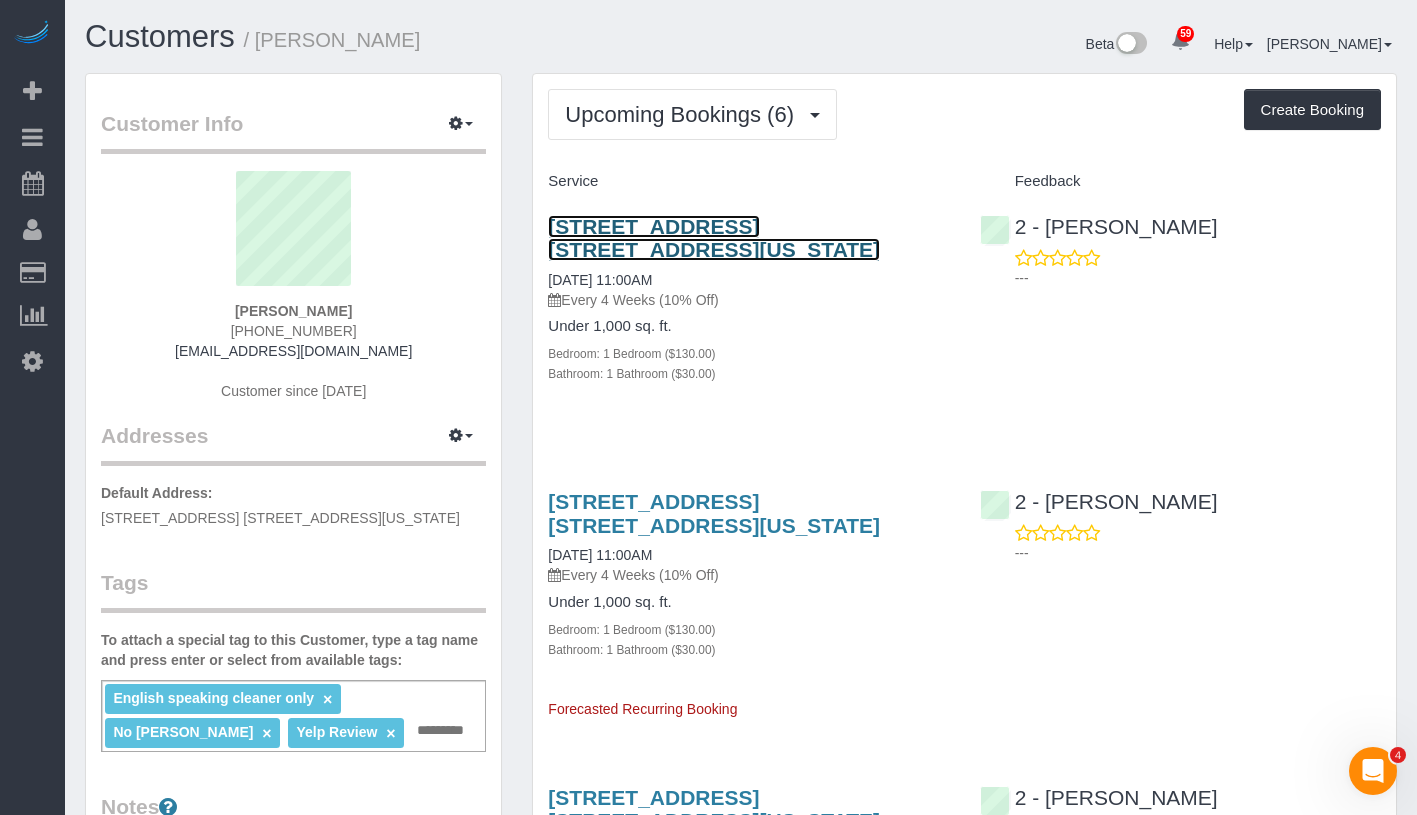 click on "310 East 46th Street, Apt. 7l, New York, NY 10017" at bounding box center [714, 238] 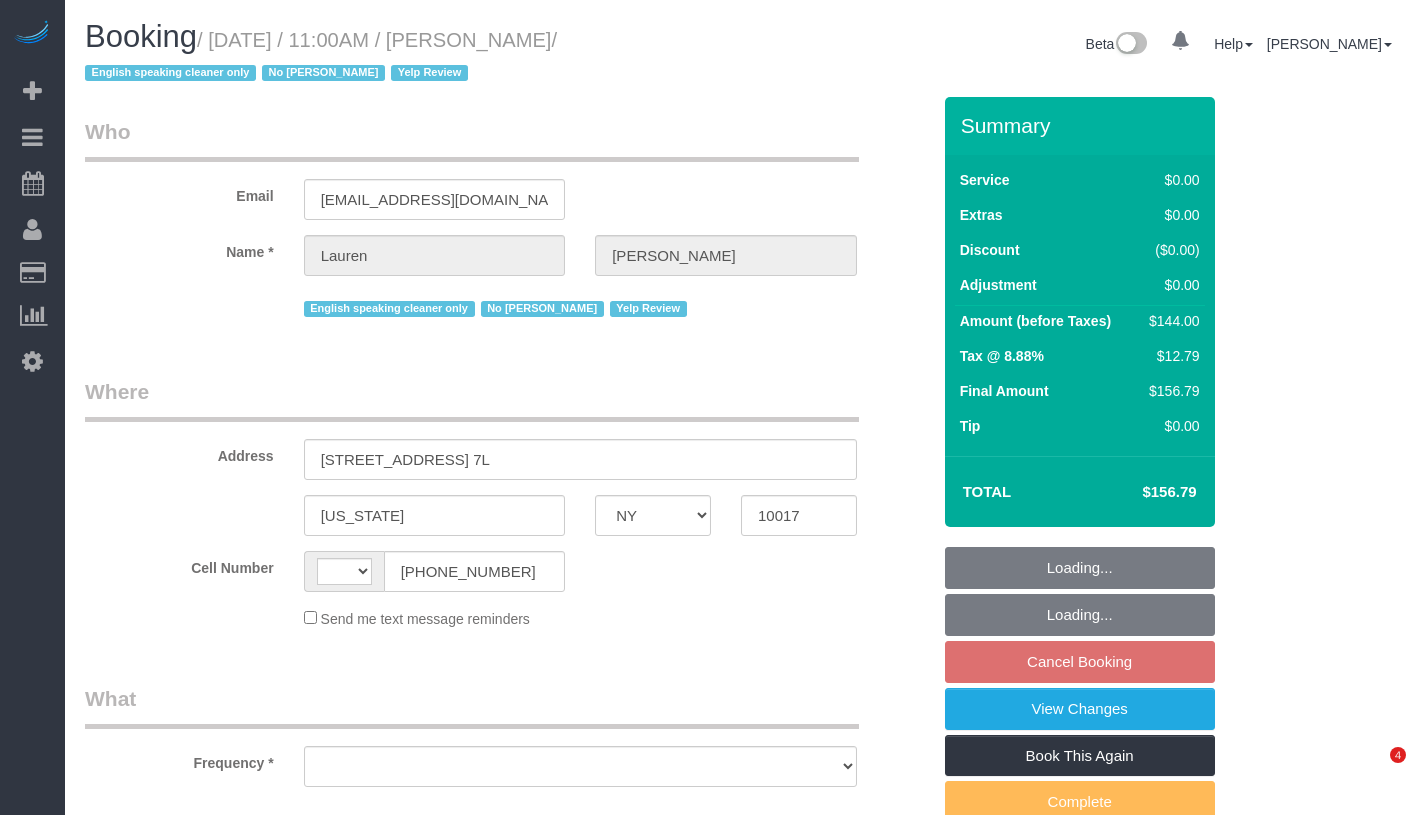 select on "NY" 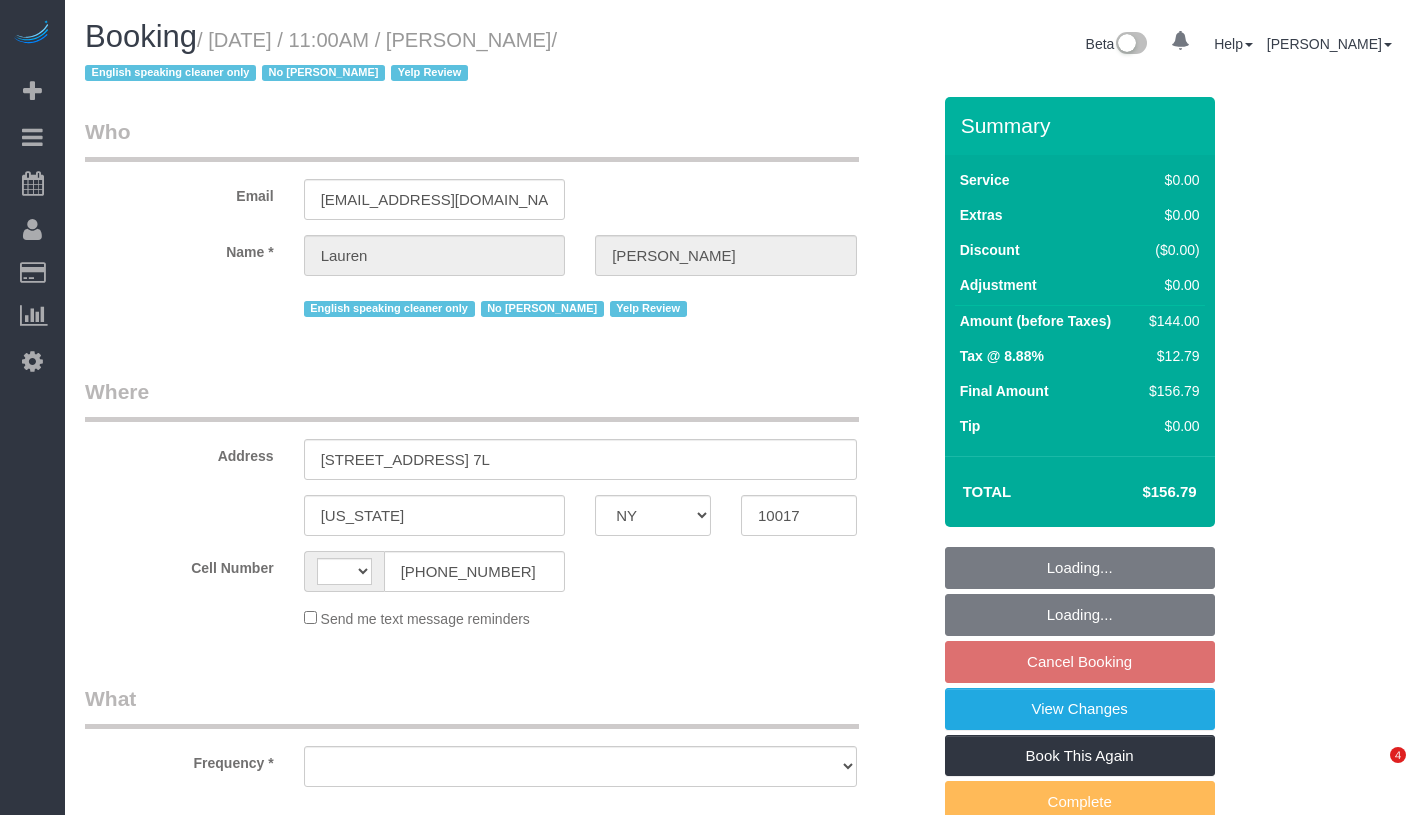 scroll, scrollTop: 0, scrollLeft: 0, axis: both 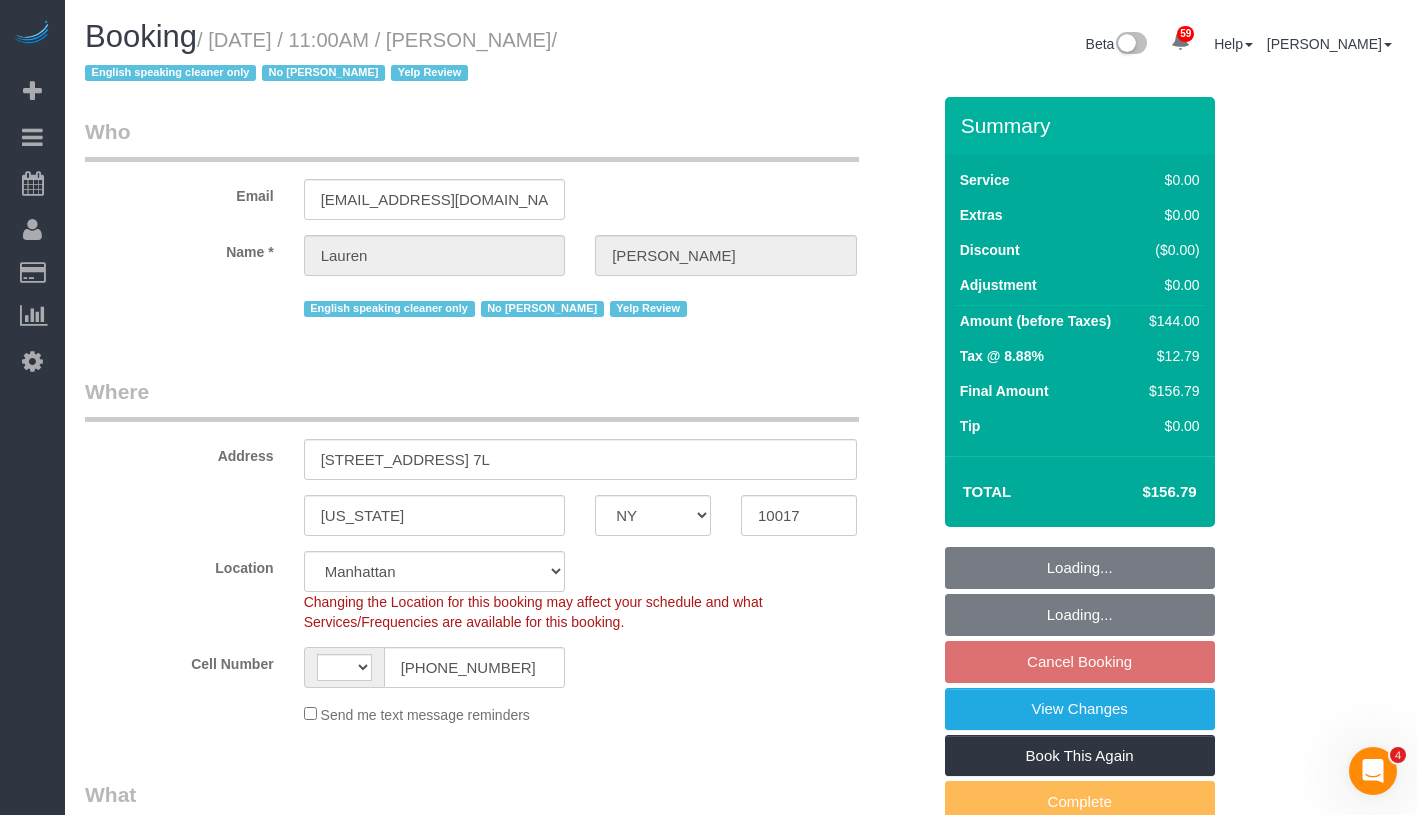 select on "string:[GEOGRAPHIC_DATA]" 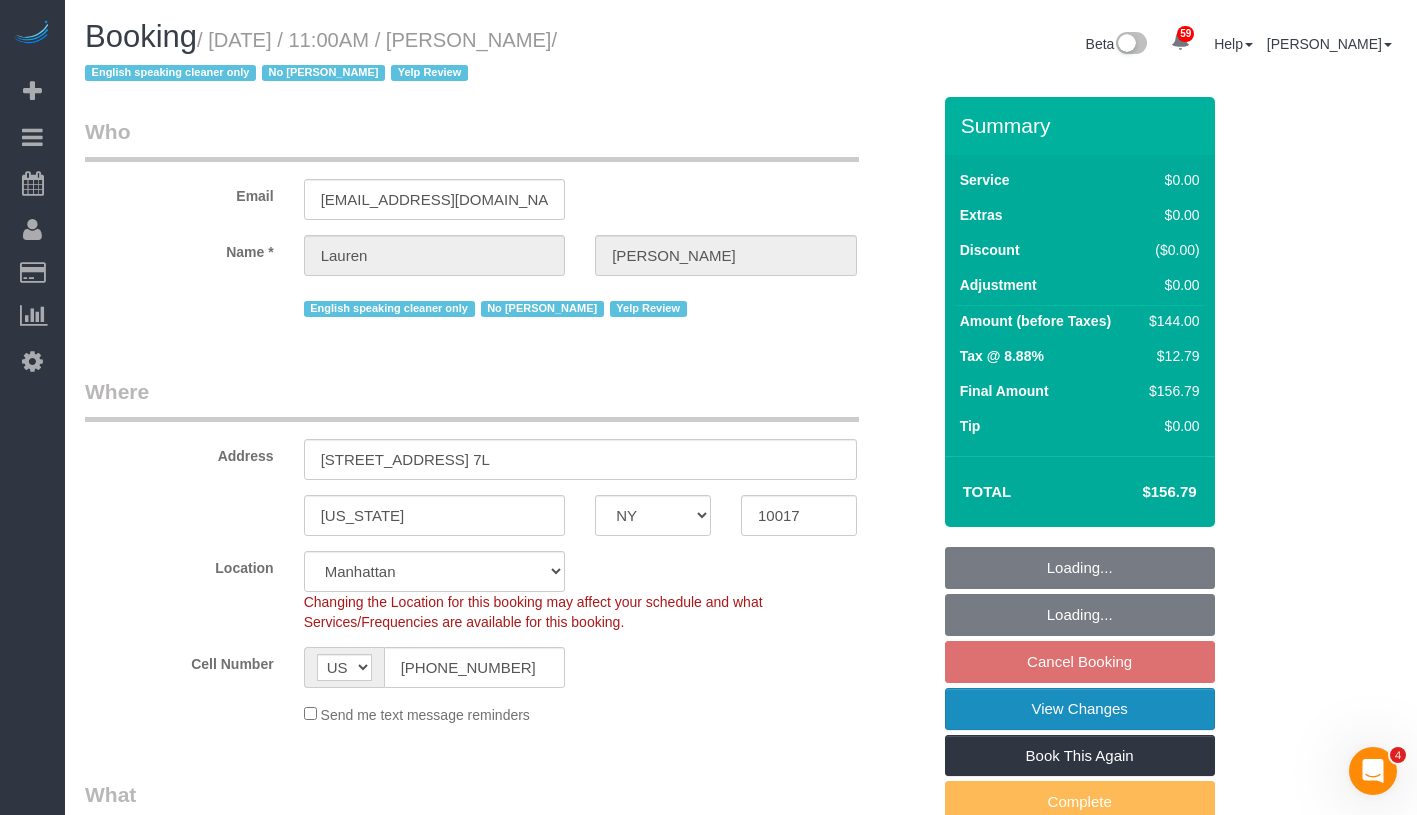 select on "object:825" 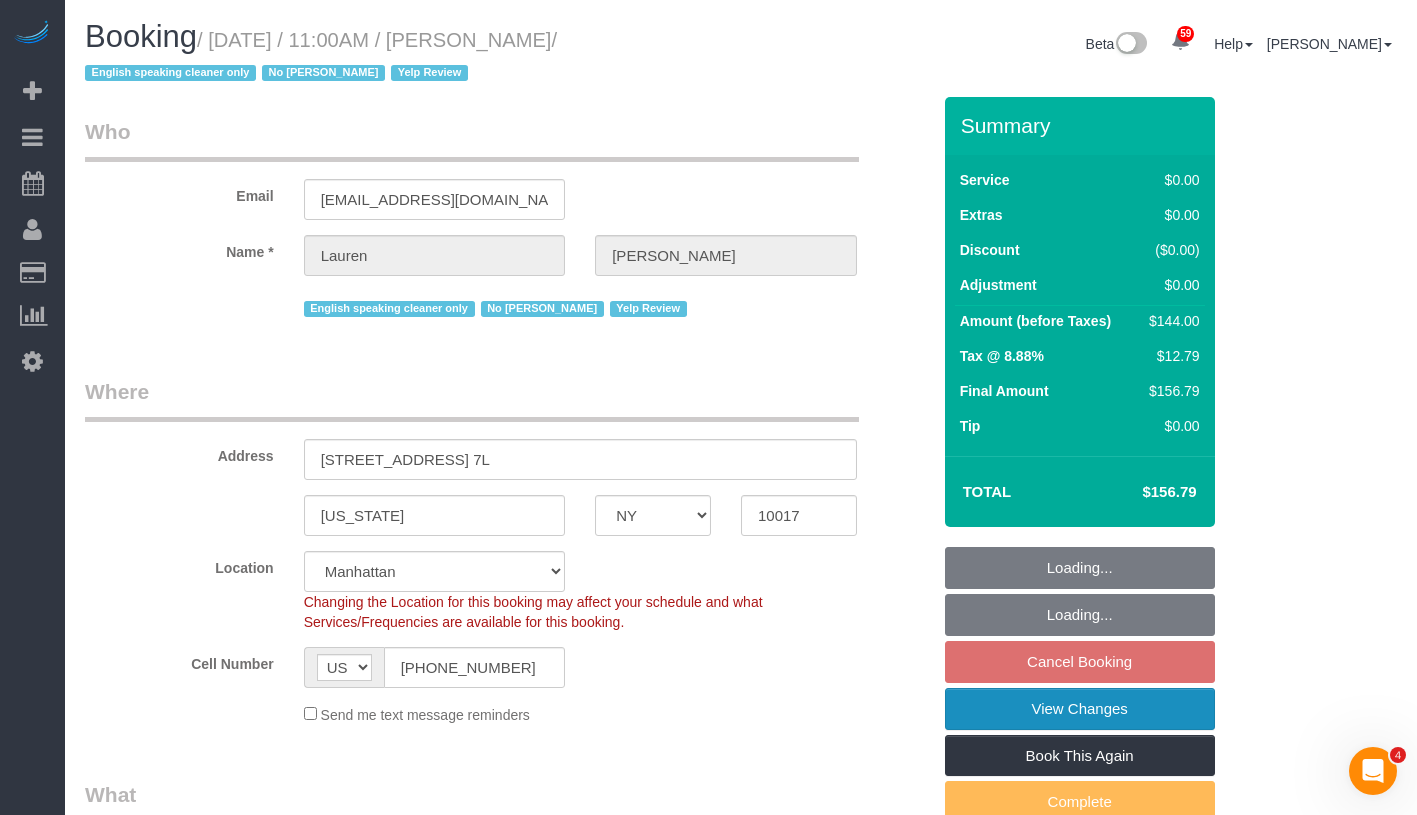 select on "object:1077" 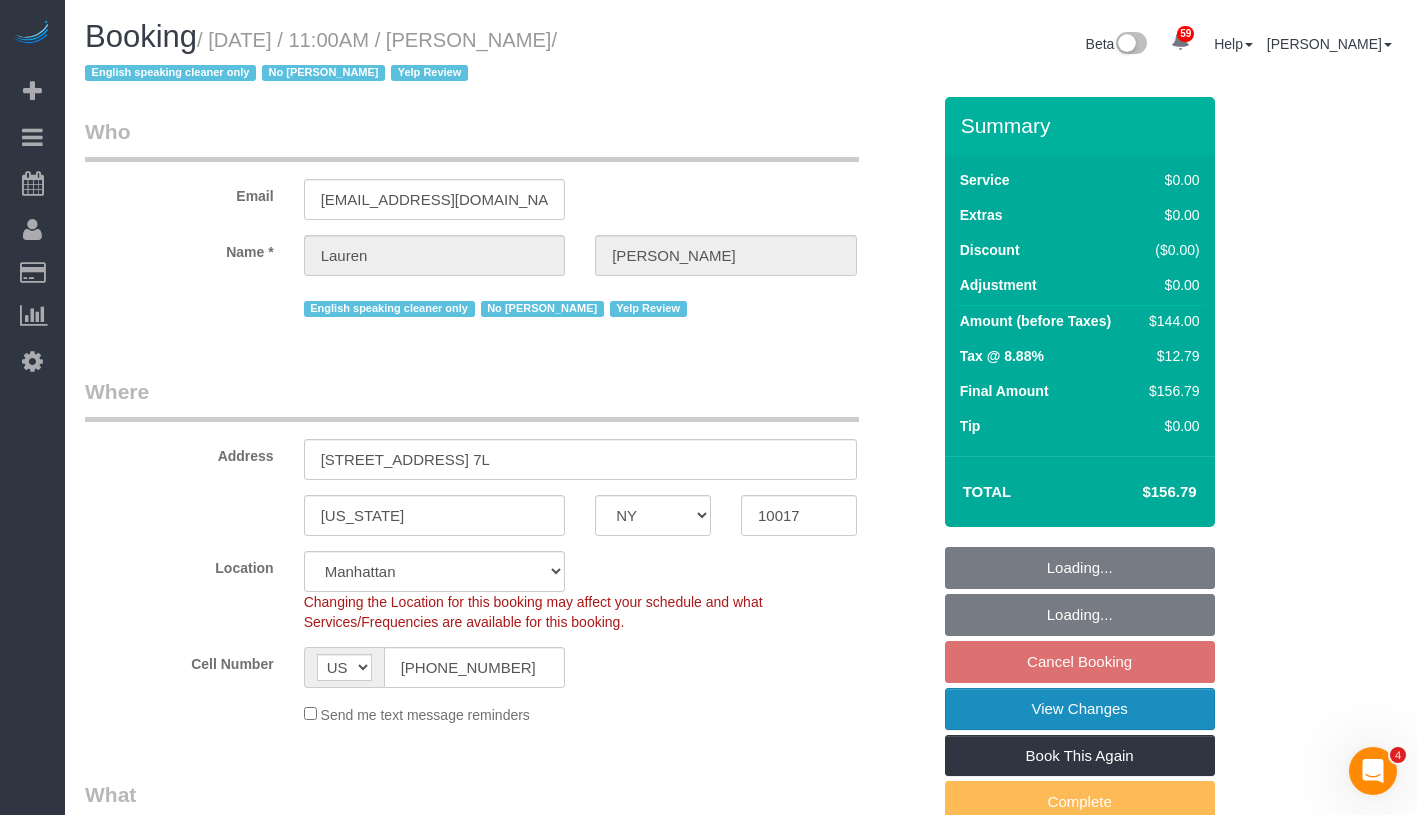 click on "View Changes" at bounding box center [1080, 709] 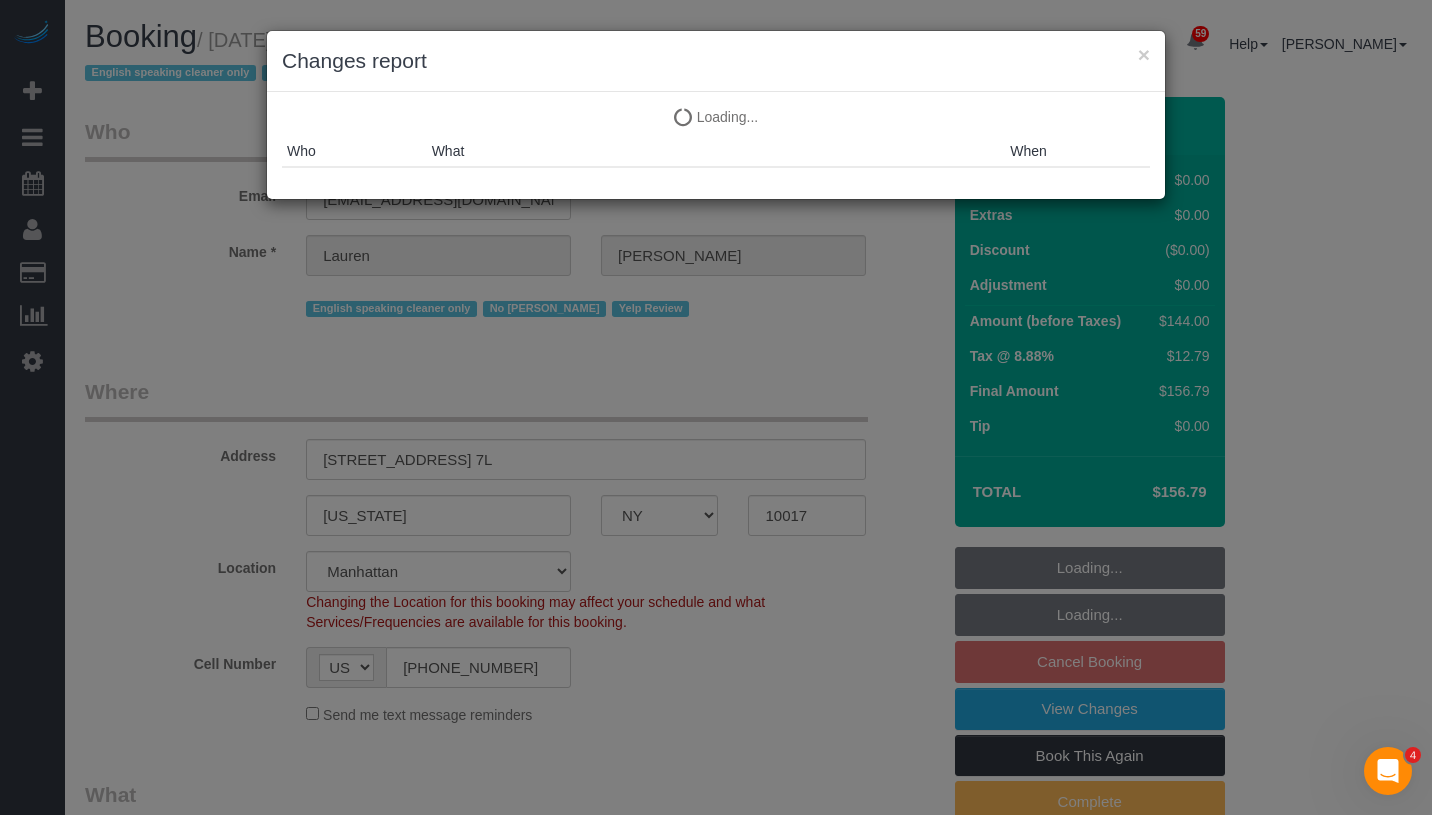 select on "1" 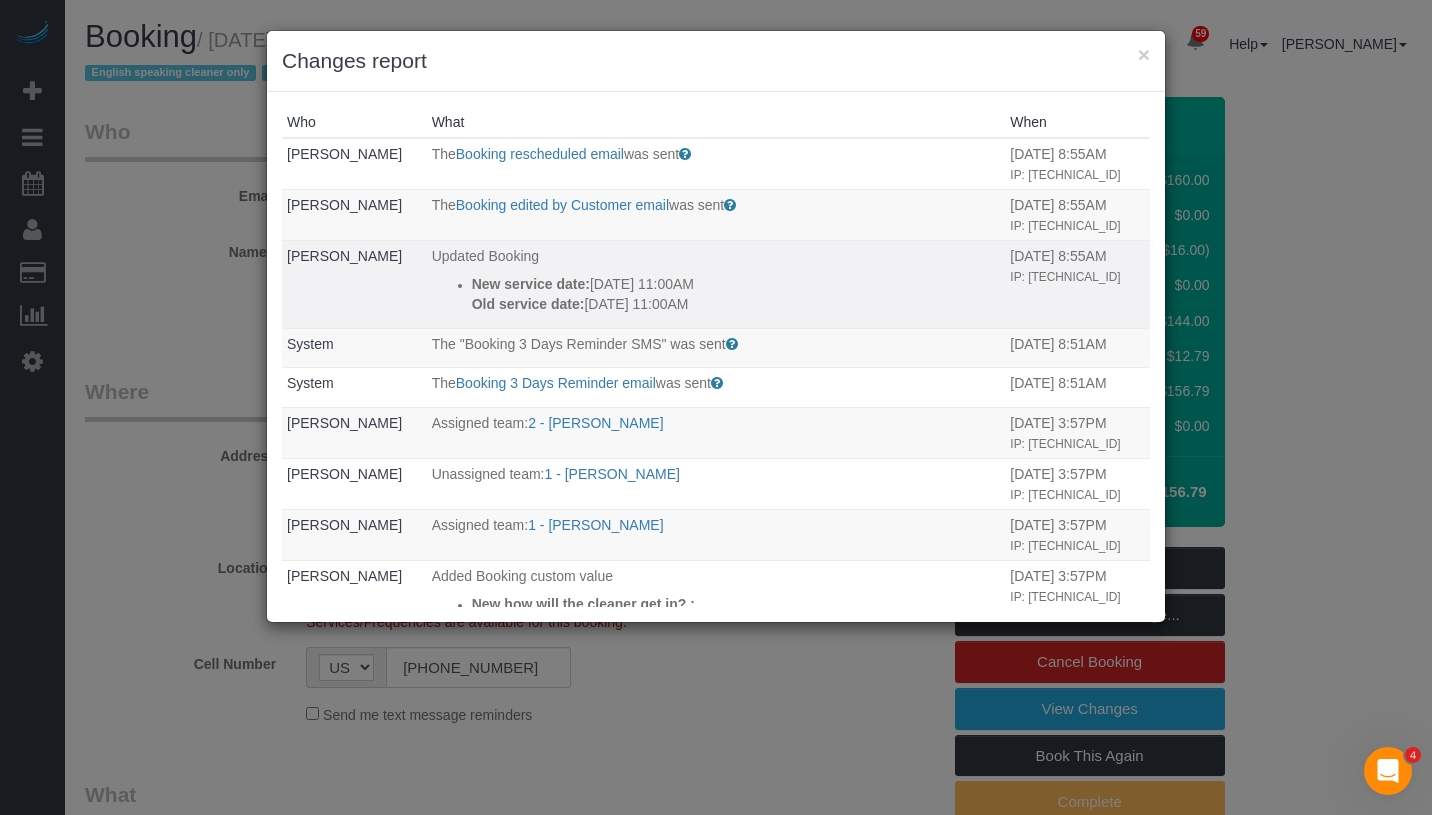 drag, startPoint x: 453, startPoint y: 277, endPoint x: 745, endPoint y: 307, distance: 293.53705 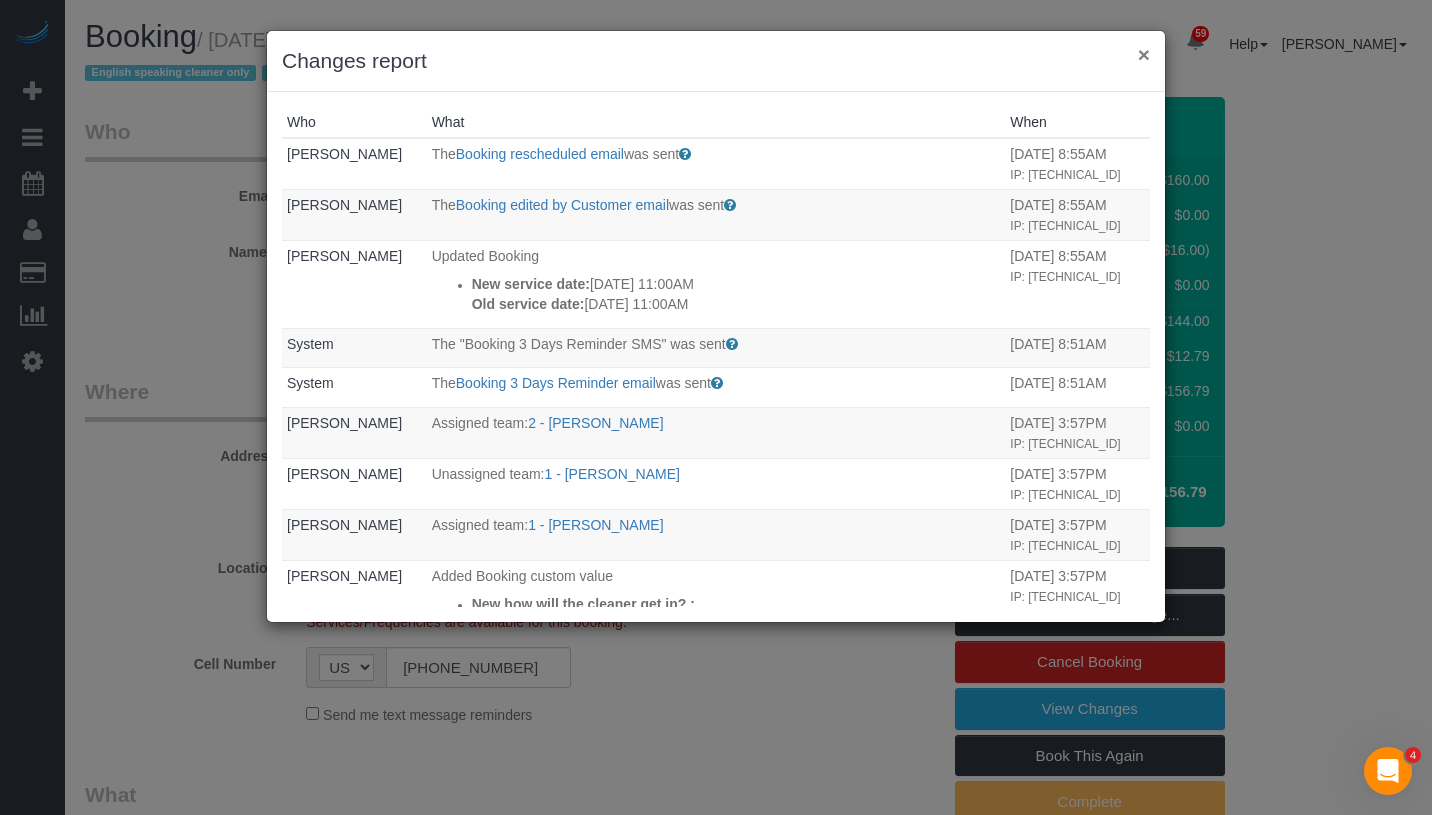 click on "×" at bounding box center (1144, 54) 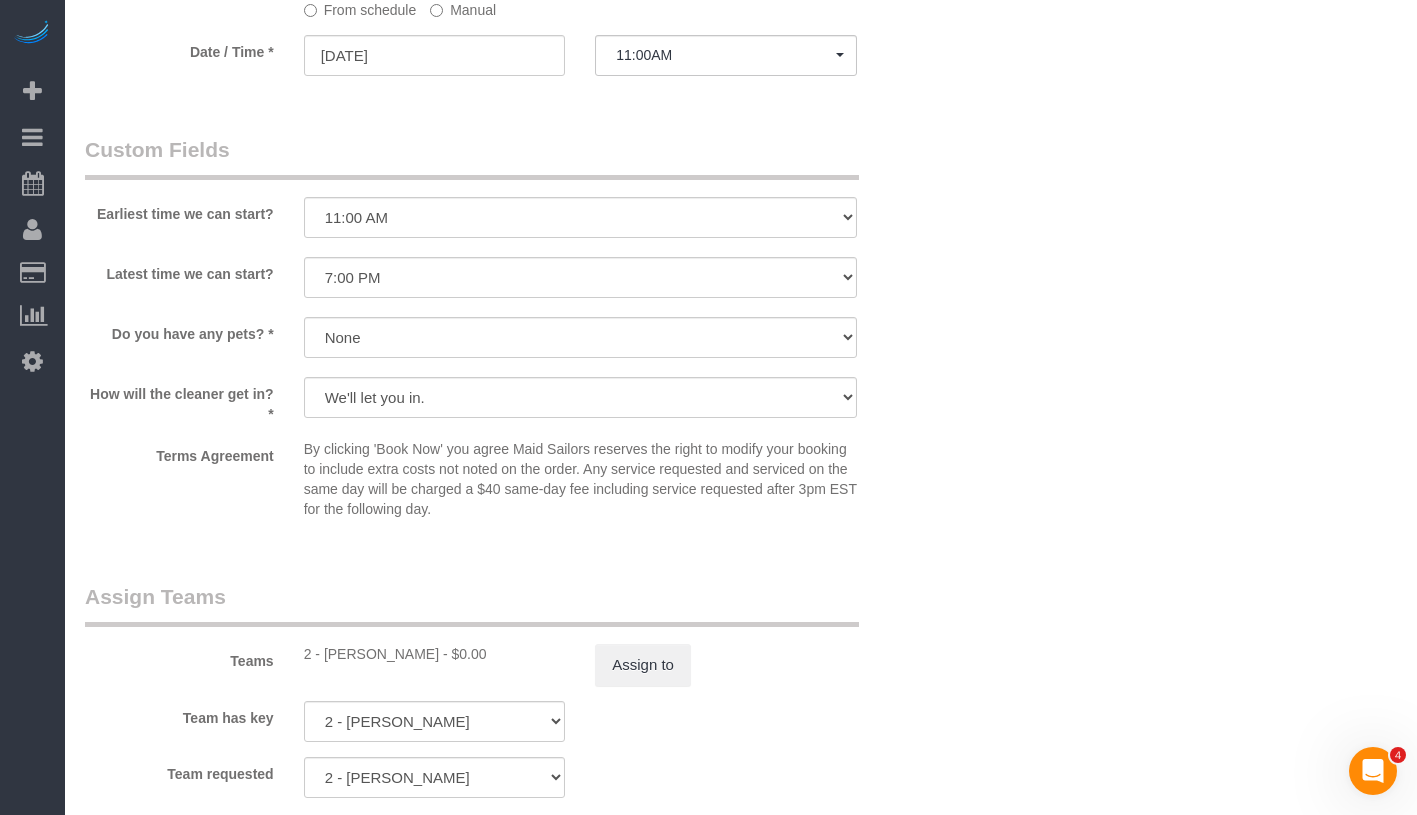 scroll, scrollTop: 2553, scrollLeft: 0, axis: vertical 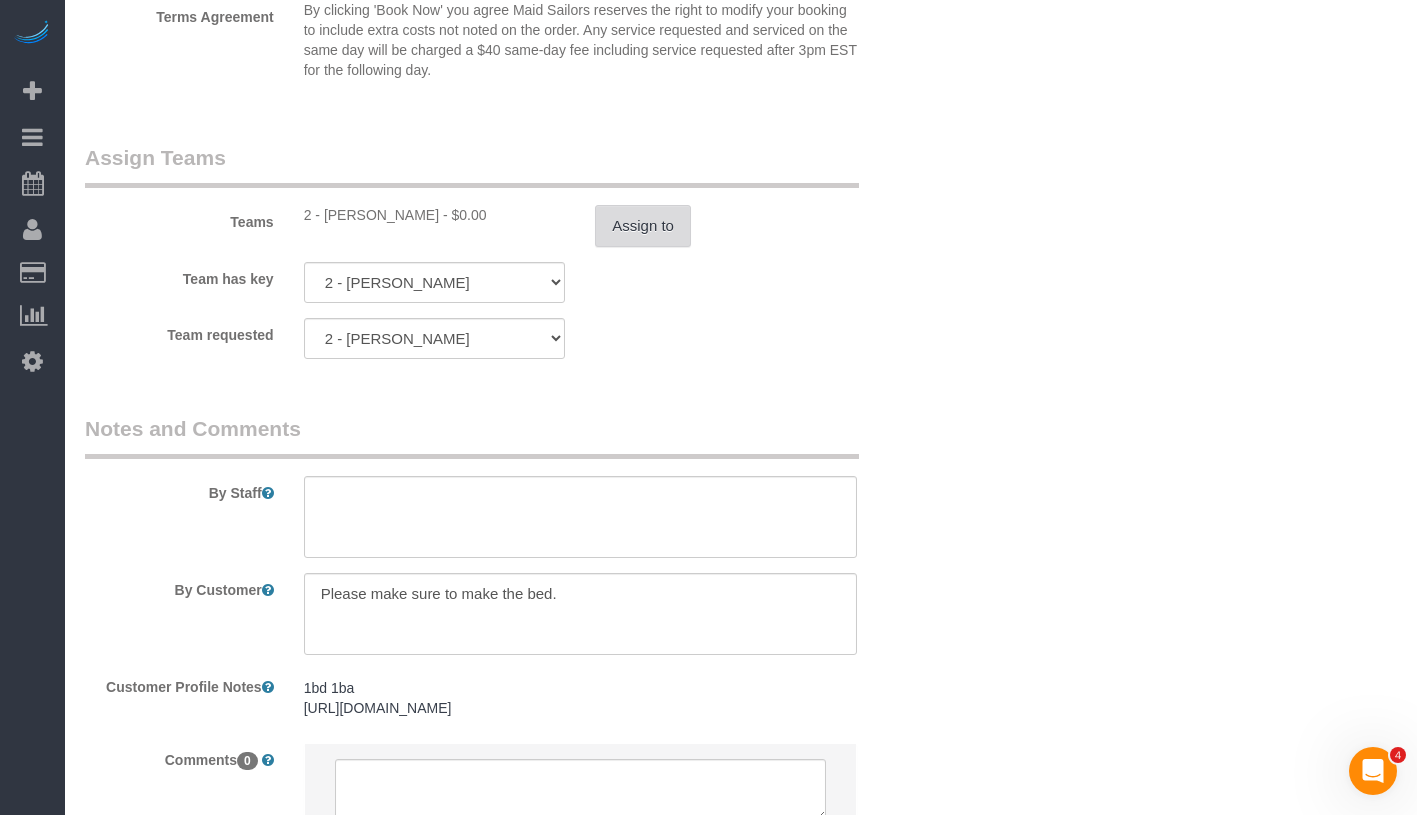 click on "Assign to" at bounding box center (643, 226) 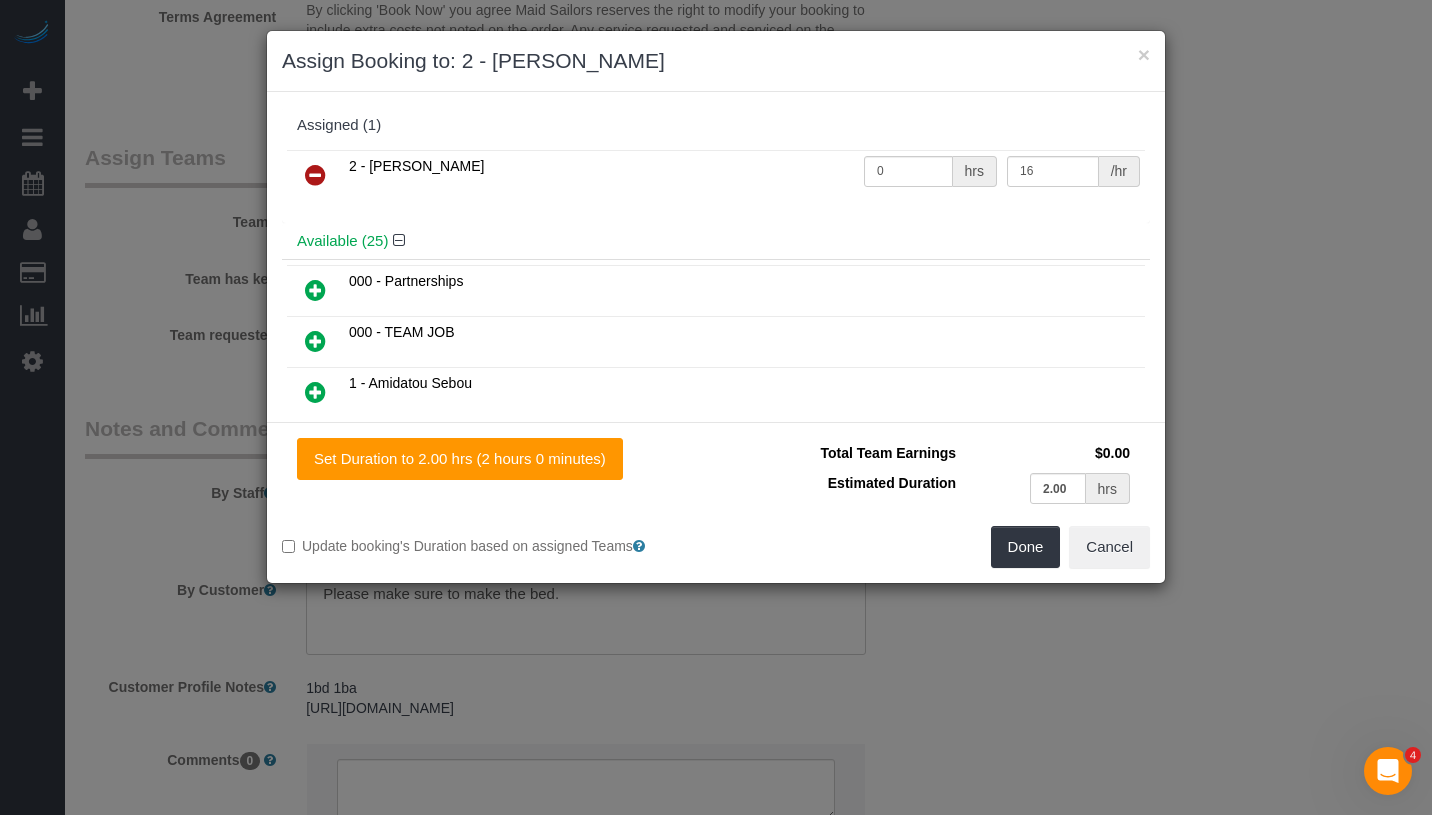 click at bounding box center [315, 176] 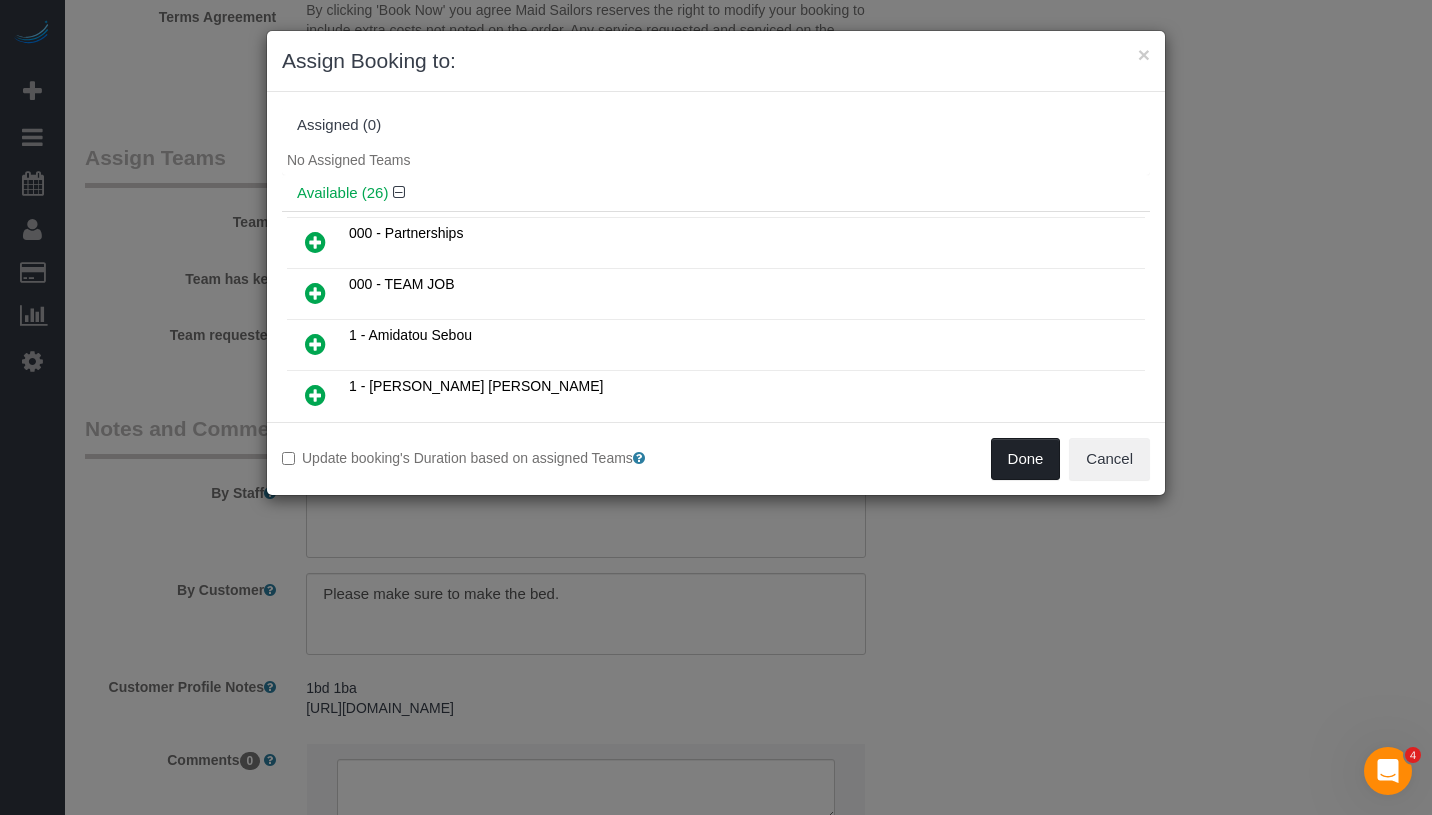 click on "Done" at bounding box center (1026, 459) 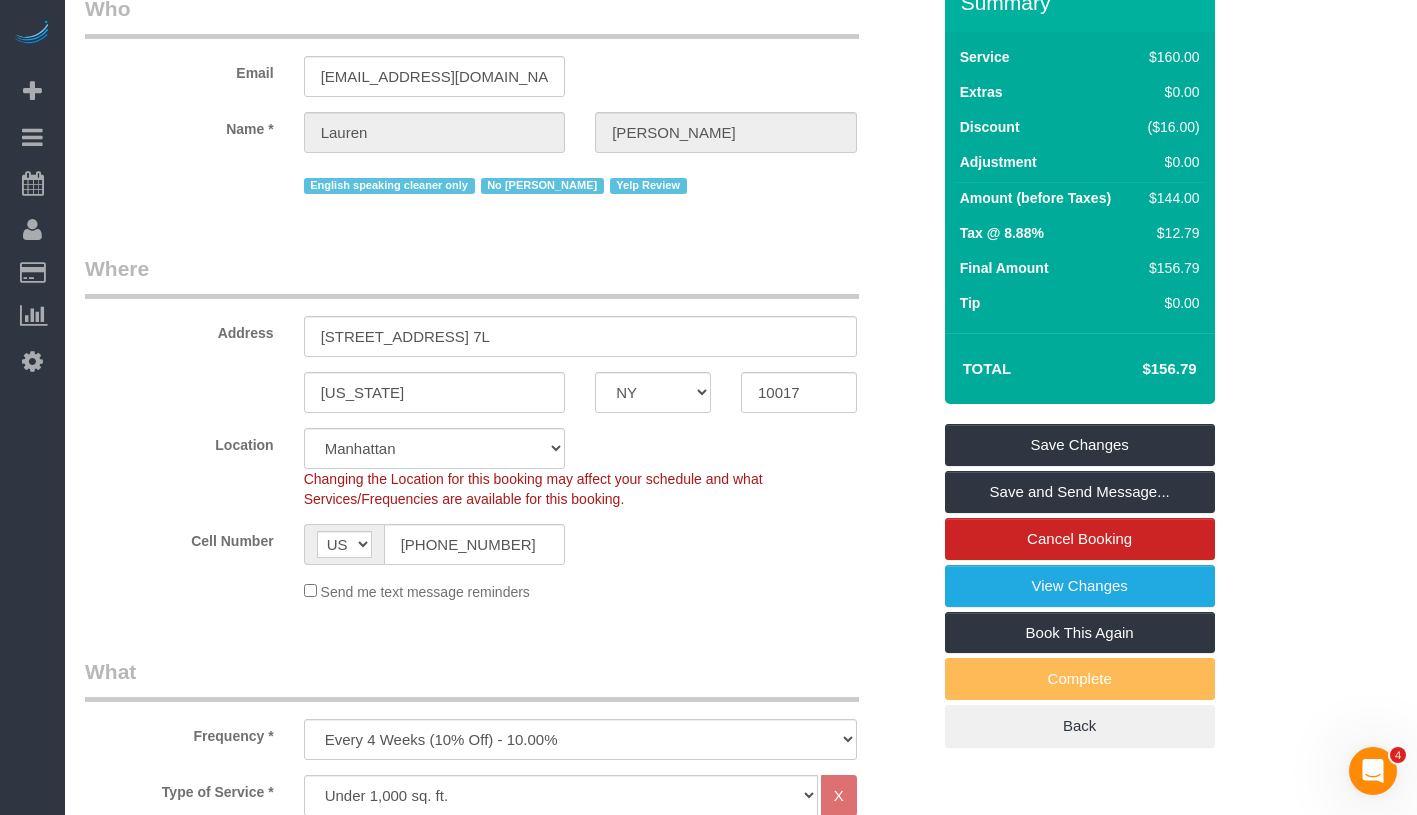 scroll, scrollTop: 72, scrollLeft: 0, axis: vertical 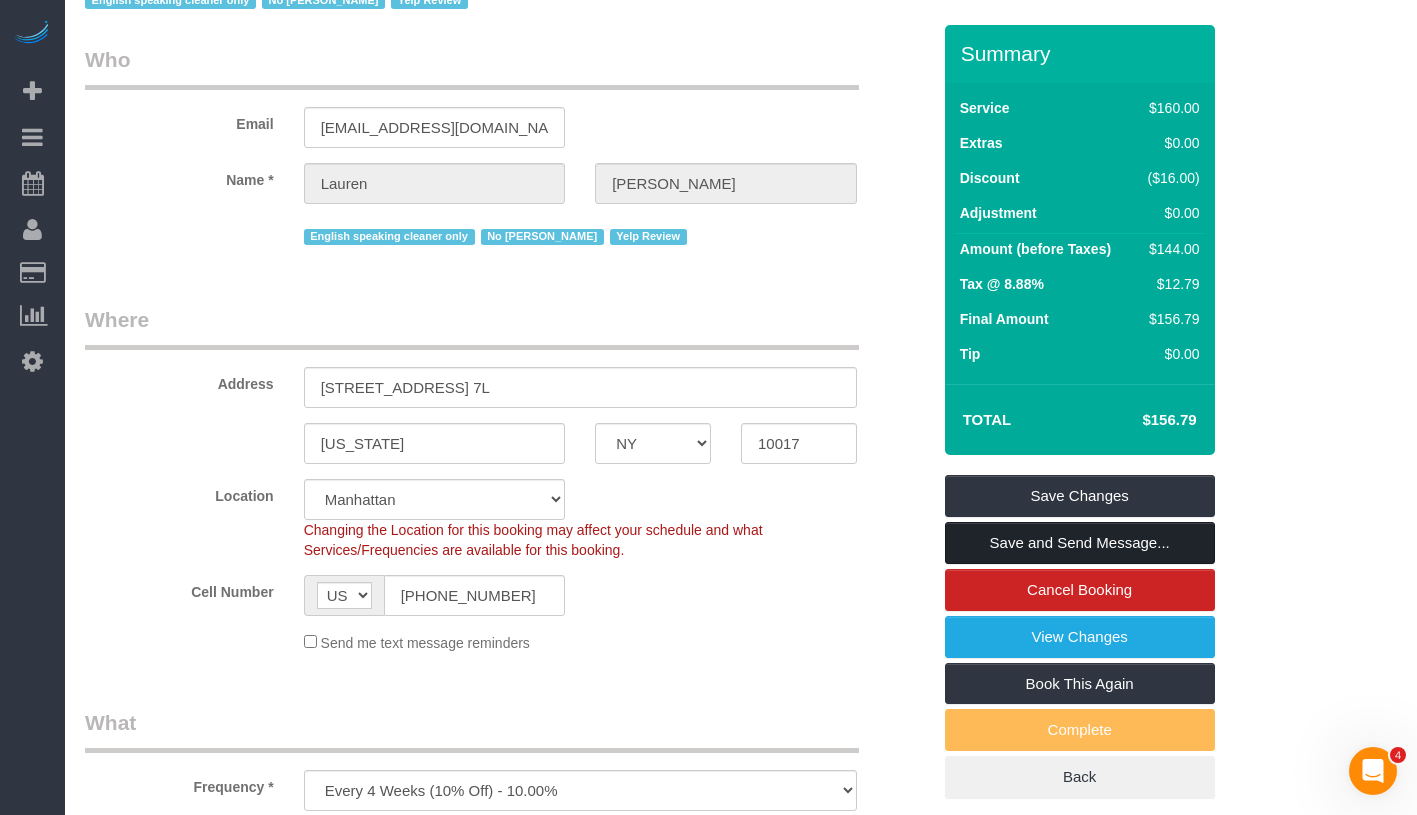 click on "Save and Send Message..." at bounding box center (1080, 543) 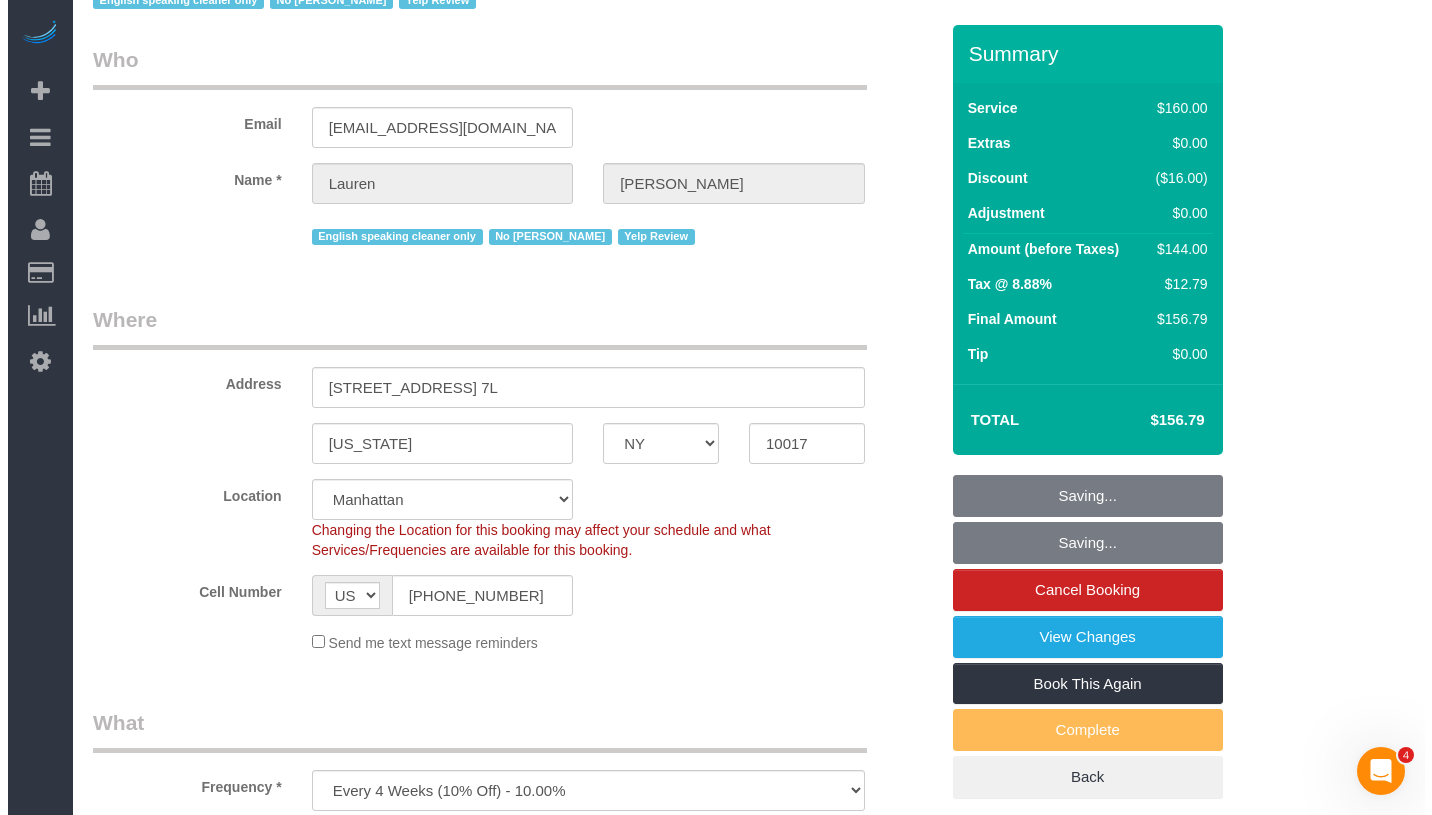 scroll, scrollTop: 0, scrollLeft: 0, axis: both 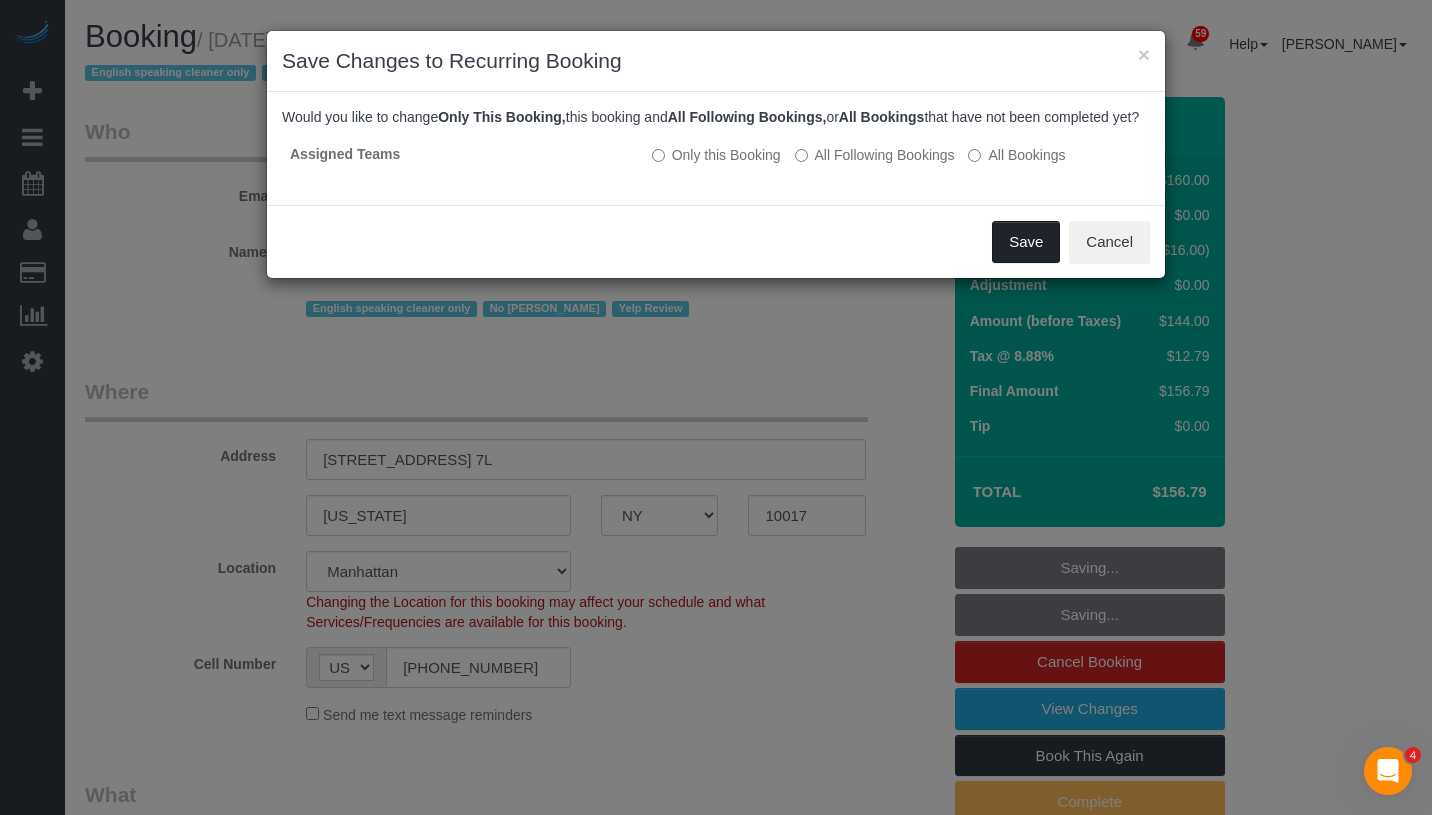 click on "Save" at bounding box center [1026, 242] 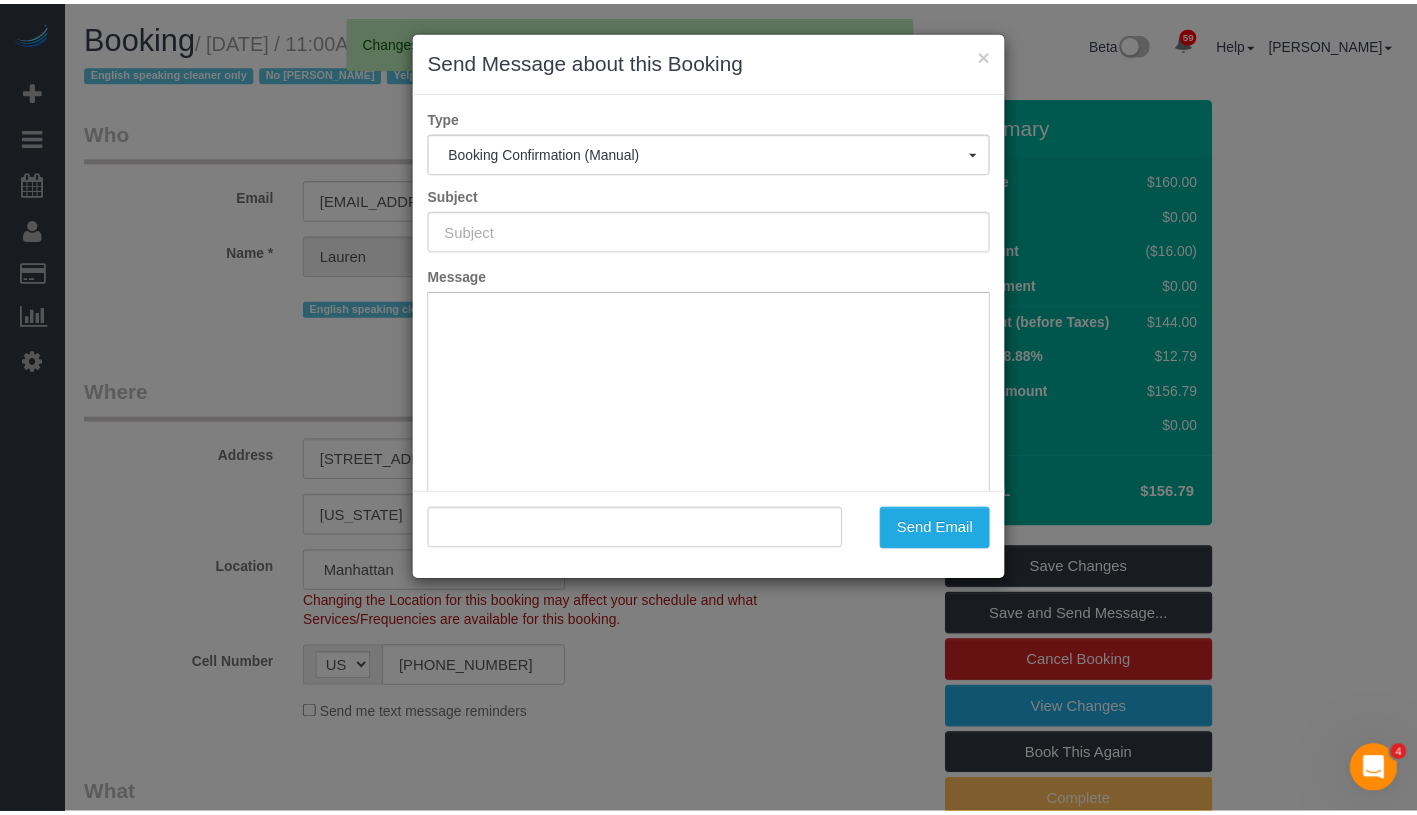 scroll, scrollTop: 0, scrollLeft: 0, axis: both 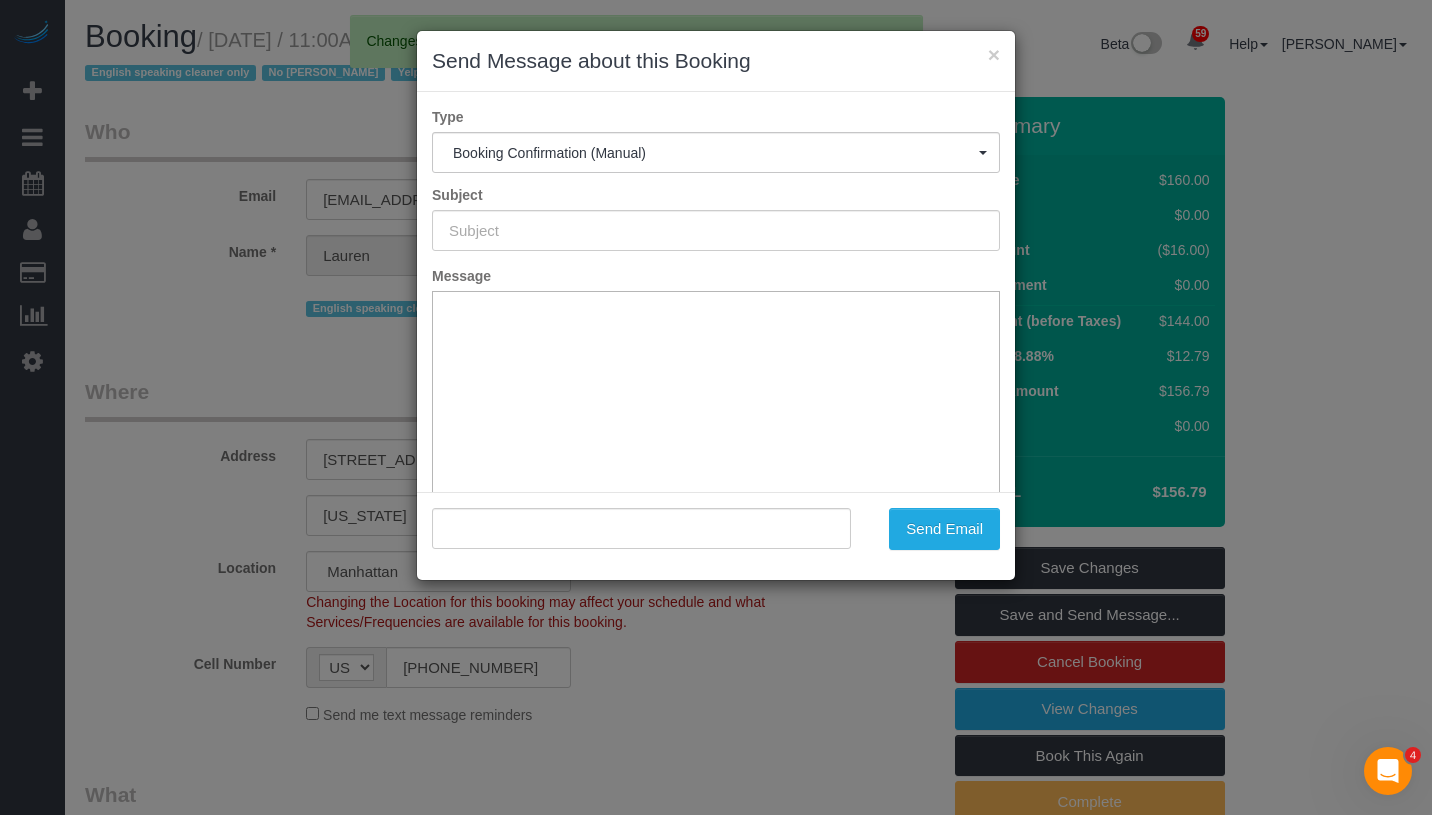 type on "Cleaning Confirmed for 07/25/2025 at 11:00am" 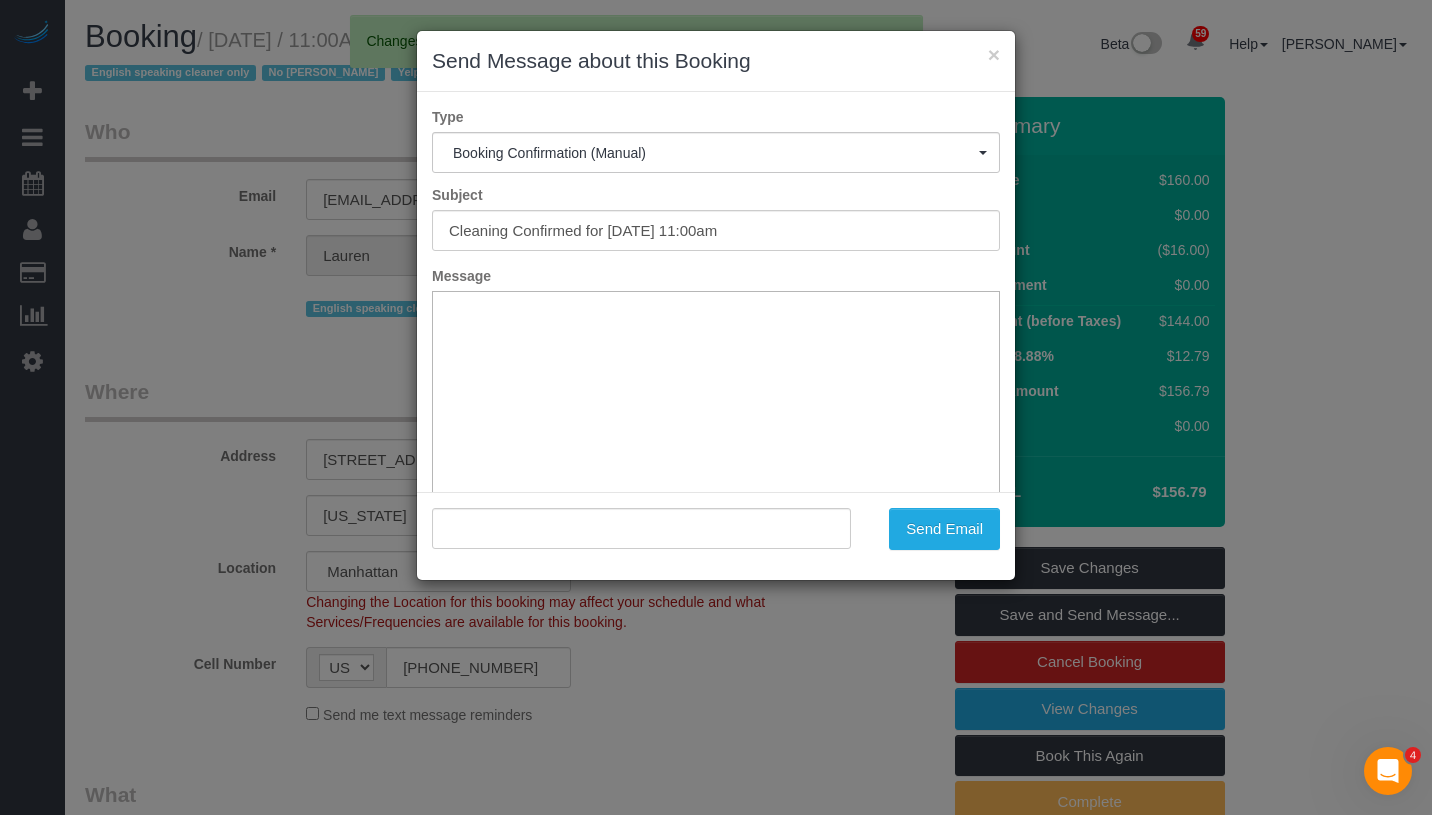 type on ""Lauren Meyers" <lmeyers648@gmail.com>" 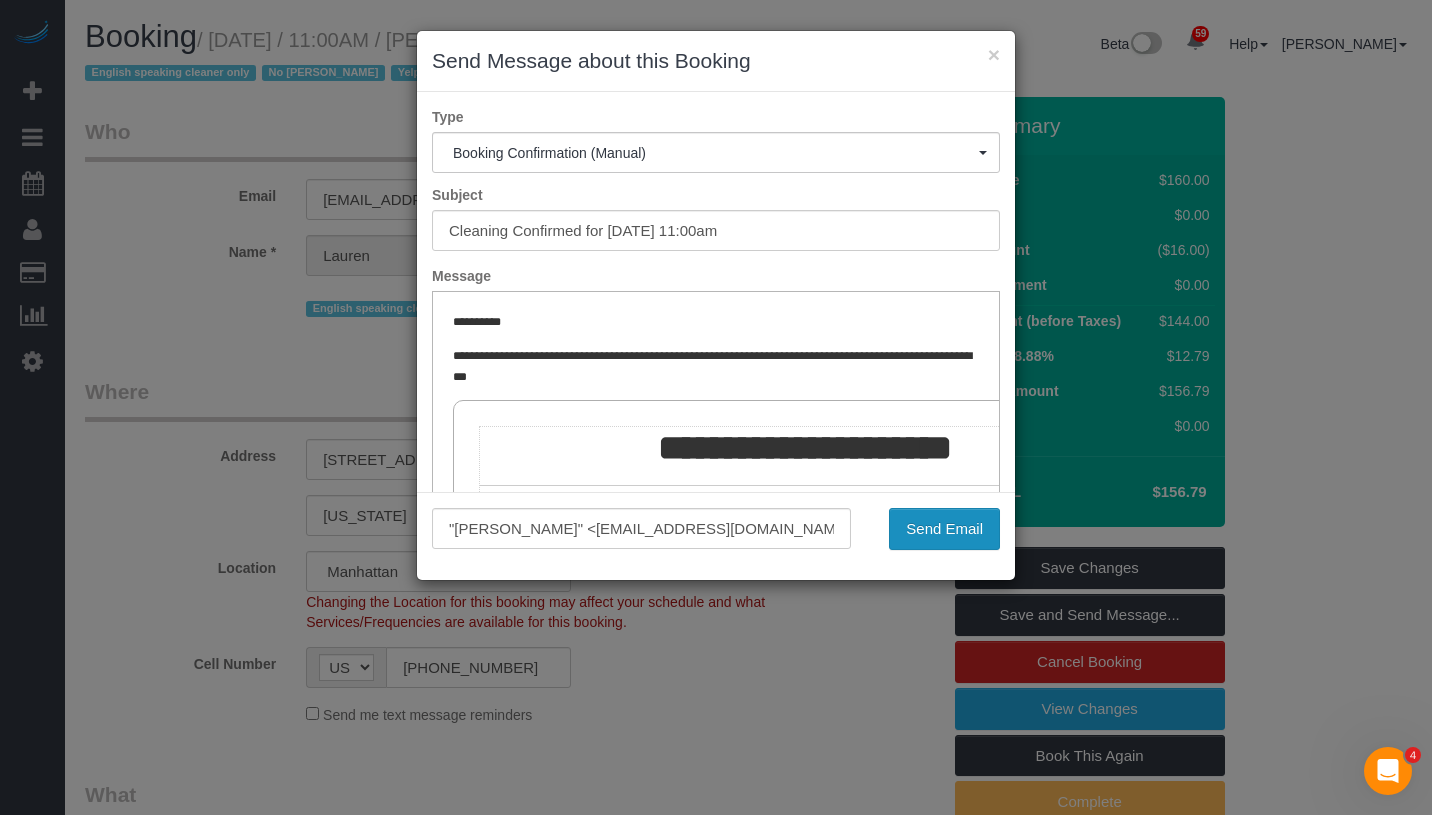 click on "Send Email" at bounding box center (944, 529) 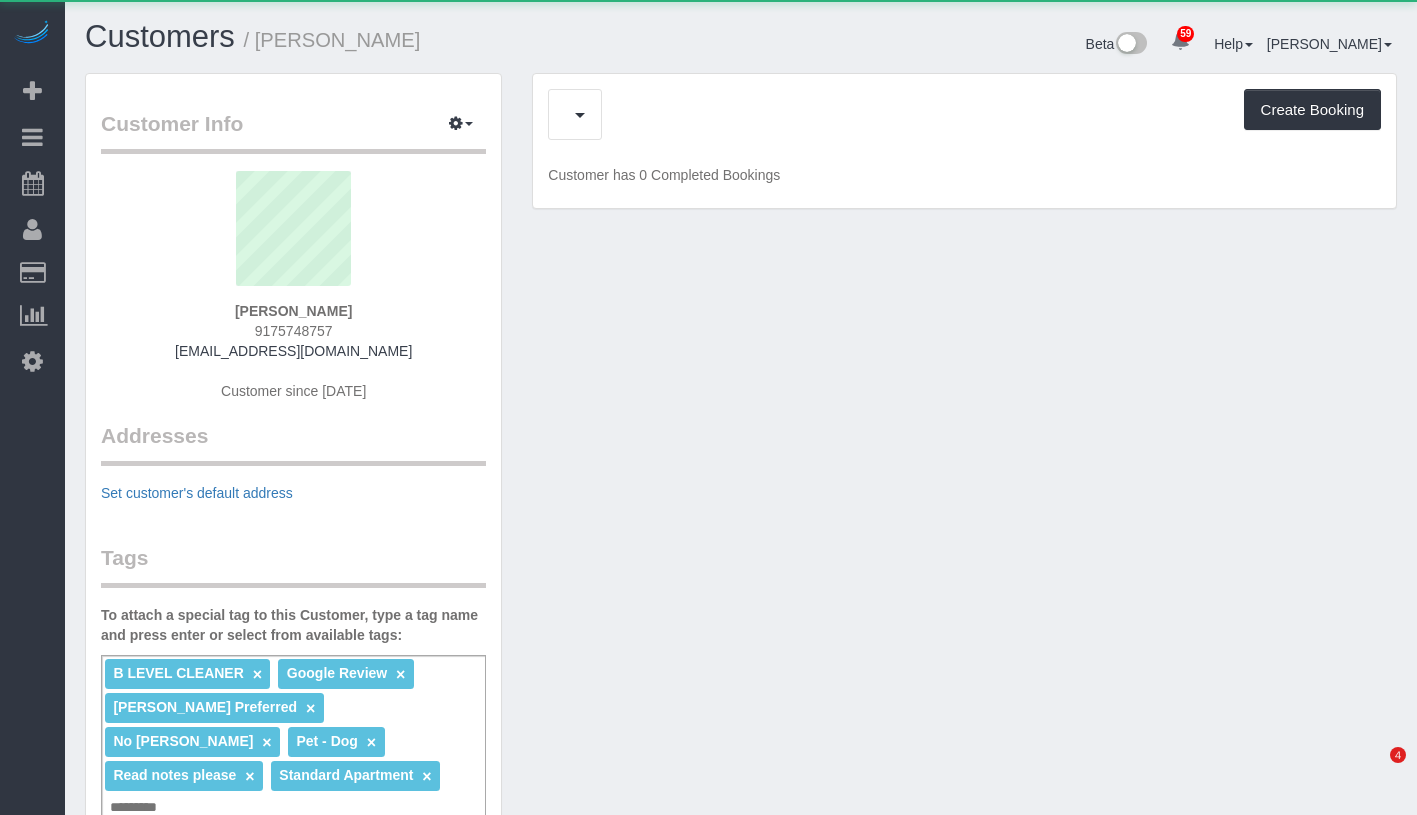 scroll, scrollTop: 0, scrollLeft: 0, axis: both 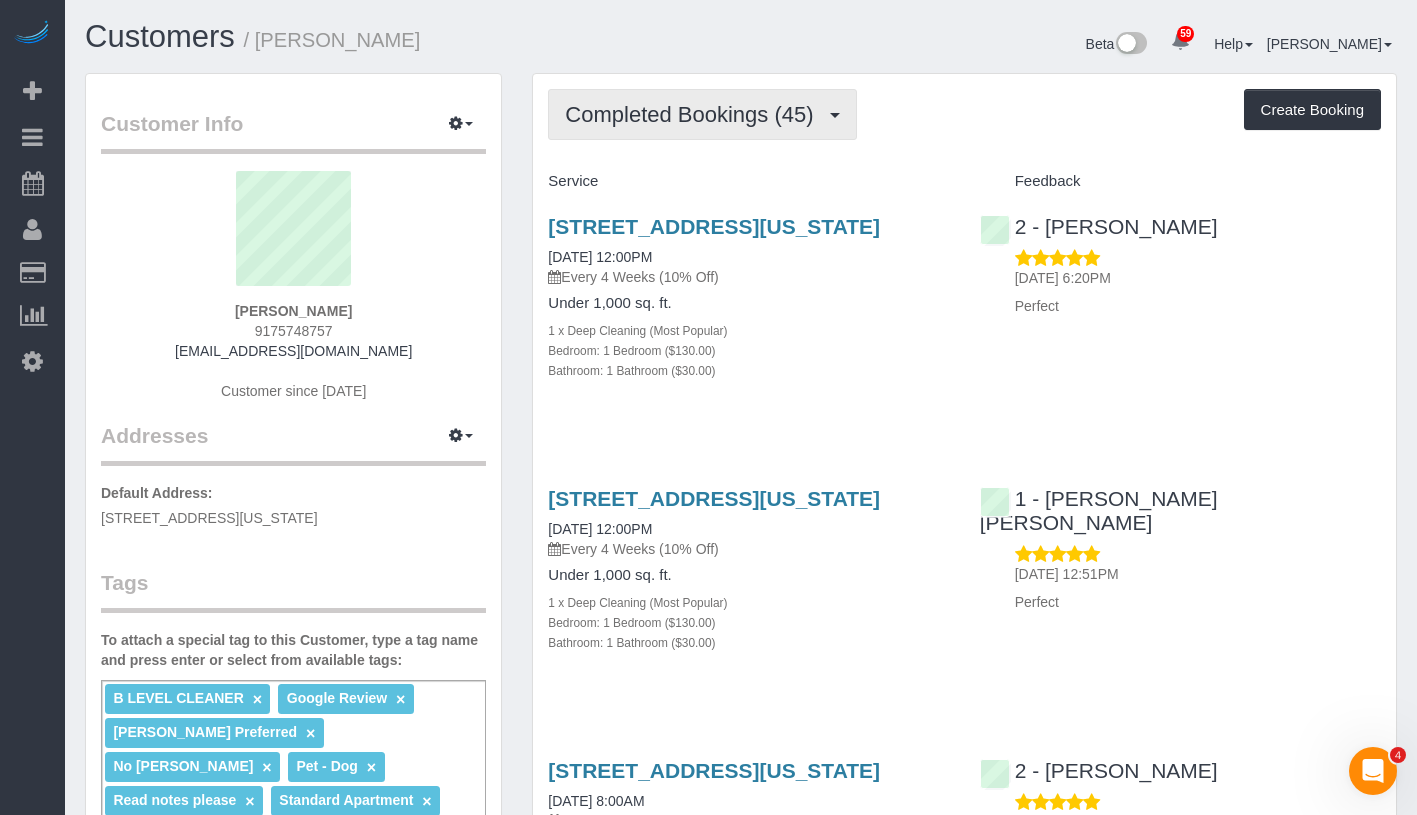 click on "Completed Bookings (45)" at bounding box center [694, 114] 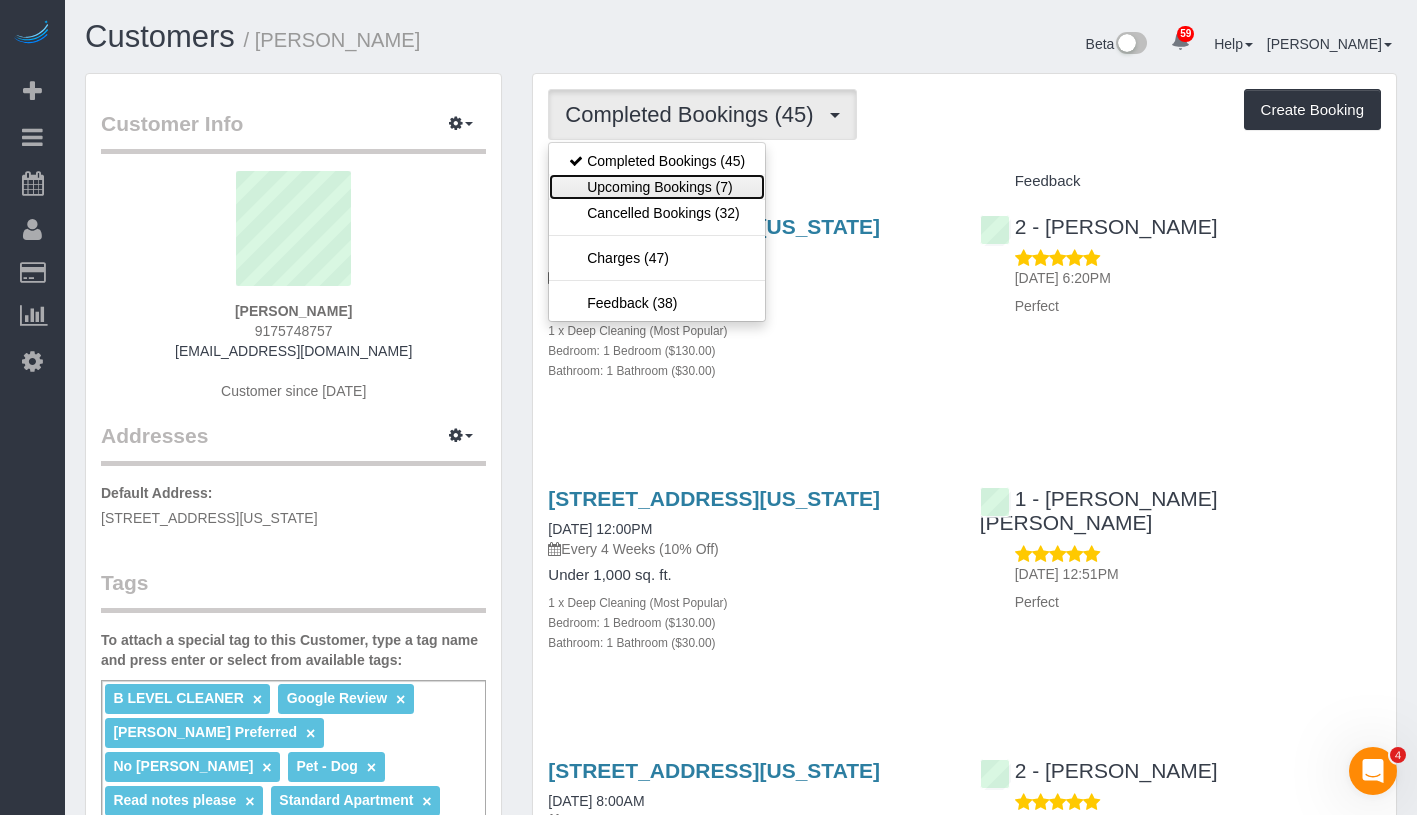 click on "Upcoming Bookings (7)" at bounding box center [657, 187] 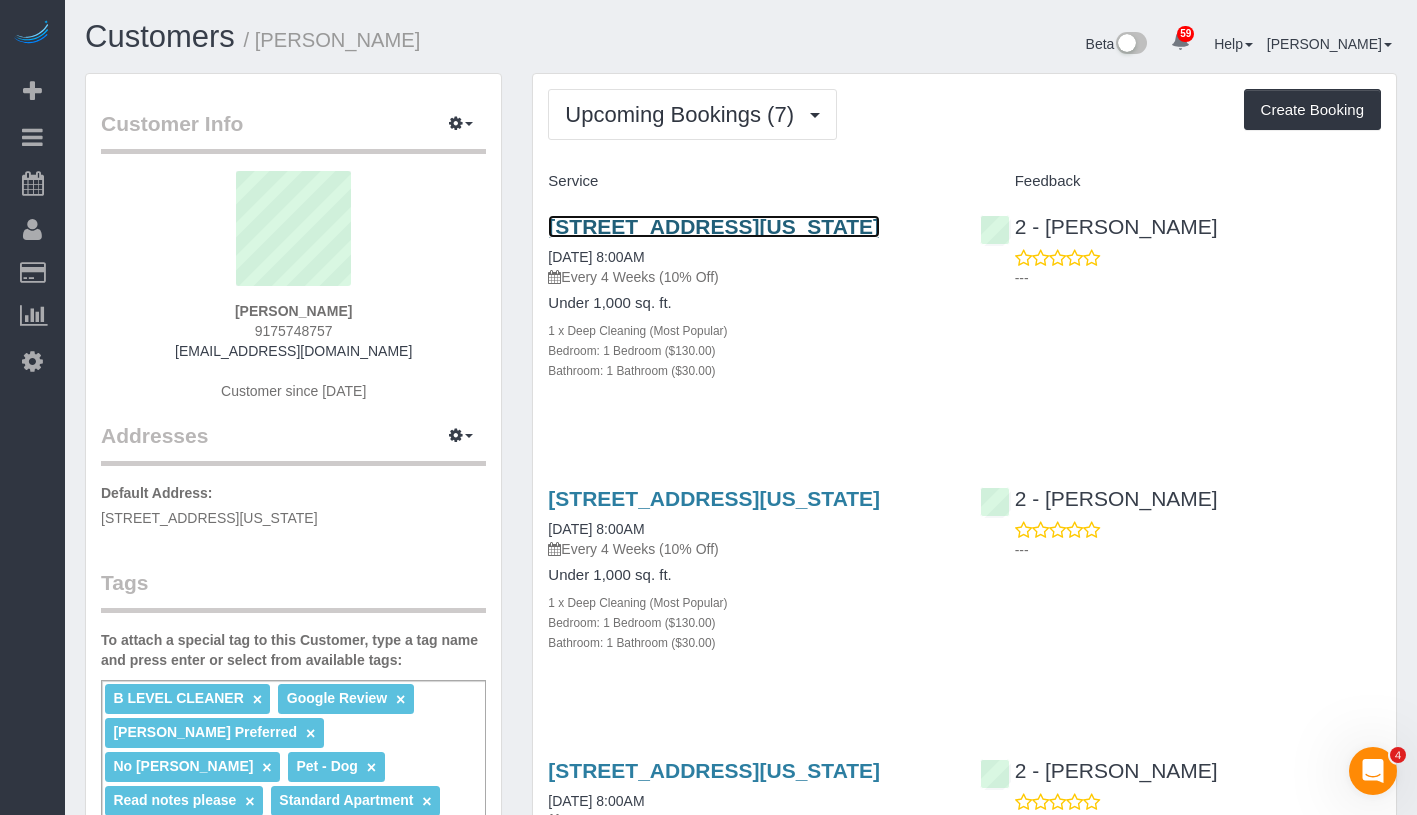 click on "253 West 72nd Street, Apt. 710, New York, NY 10023" 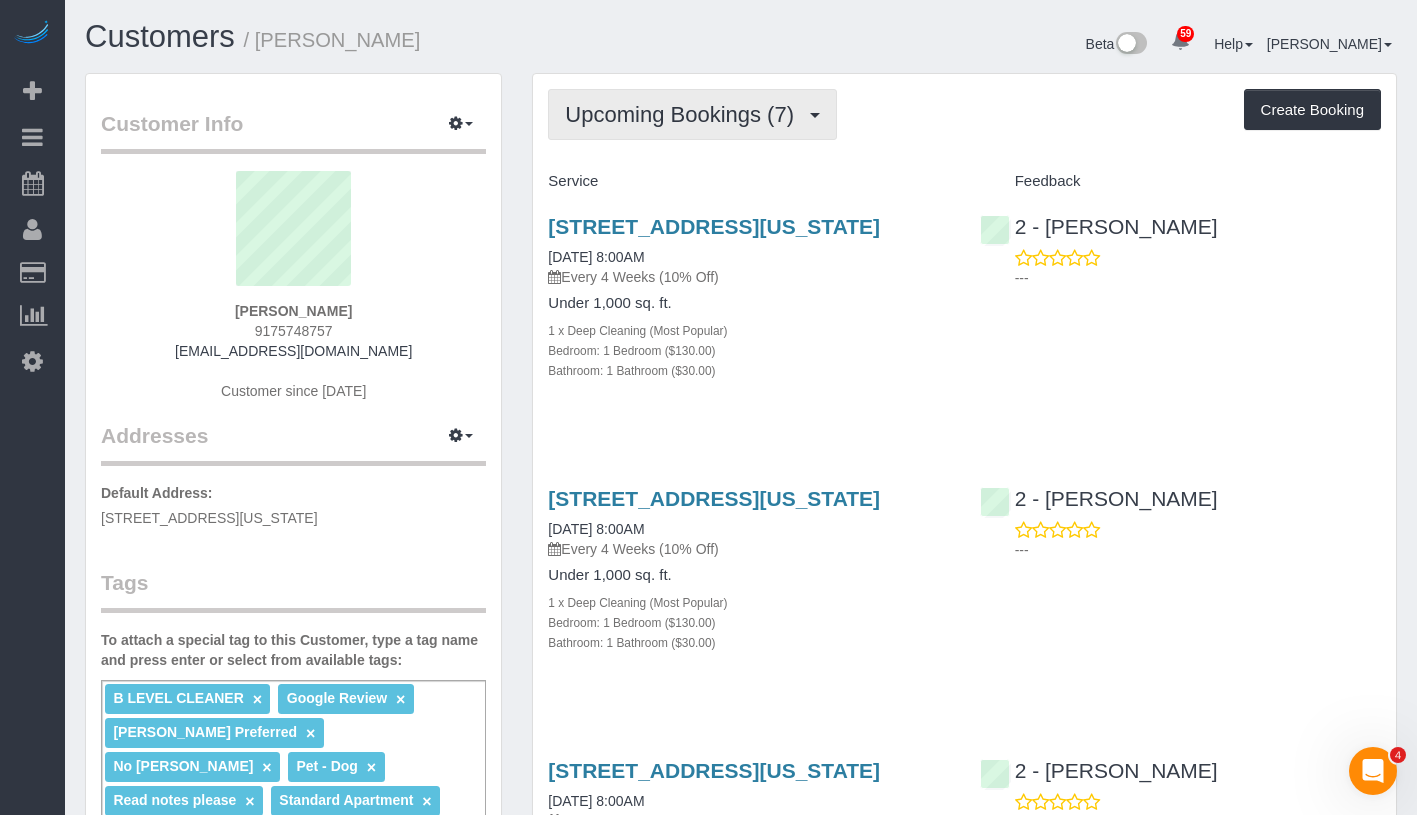 click on "Upcoming Bookings (7)" 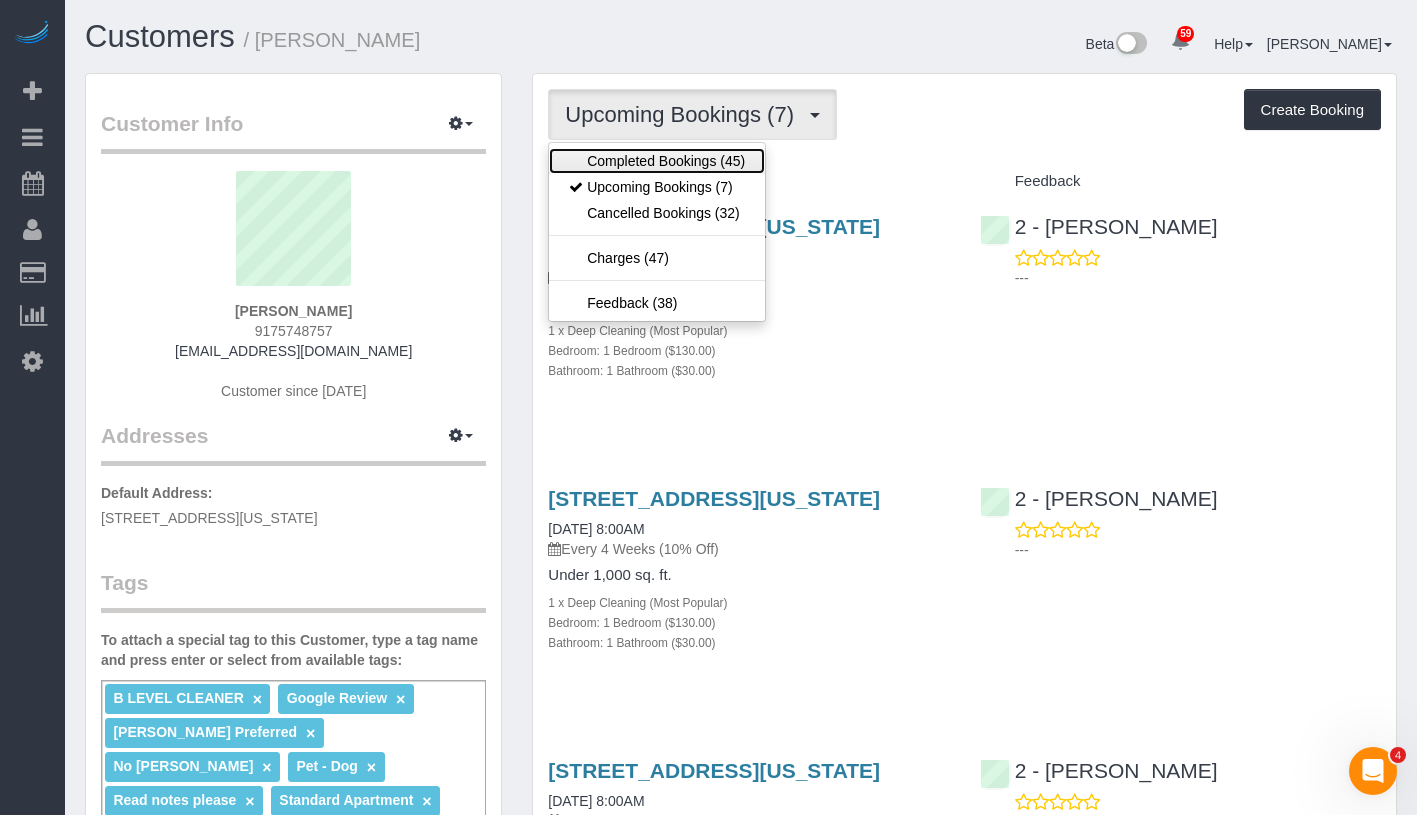click on "Completed Bookings (45)" 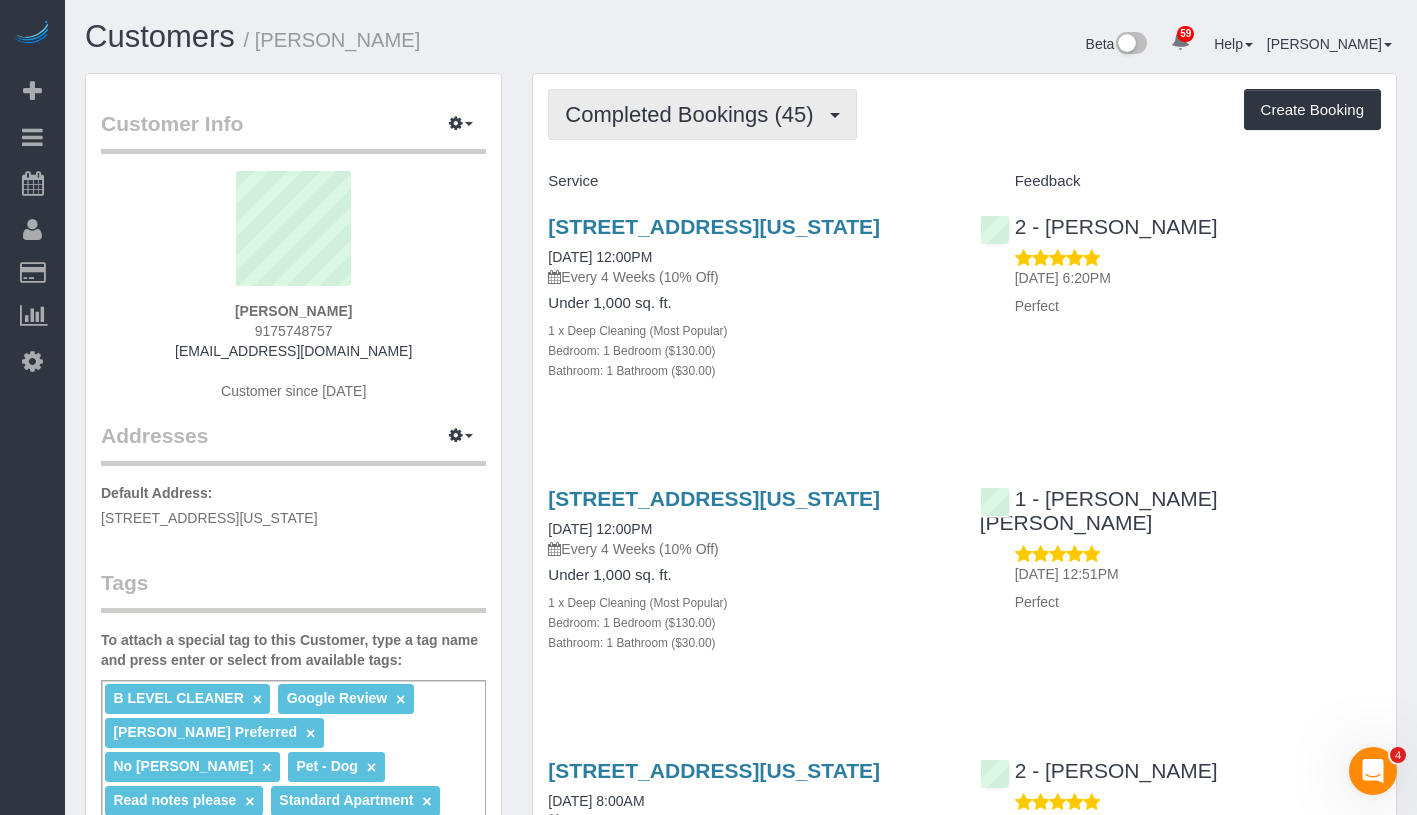 click on "Completed Bookings (45)" 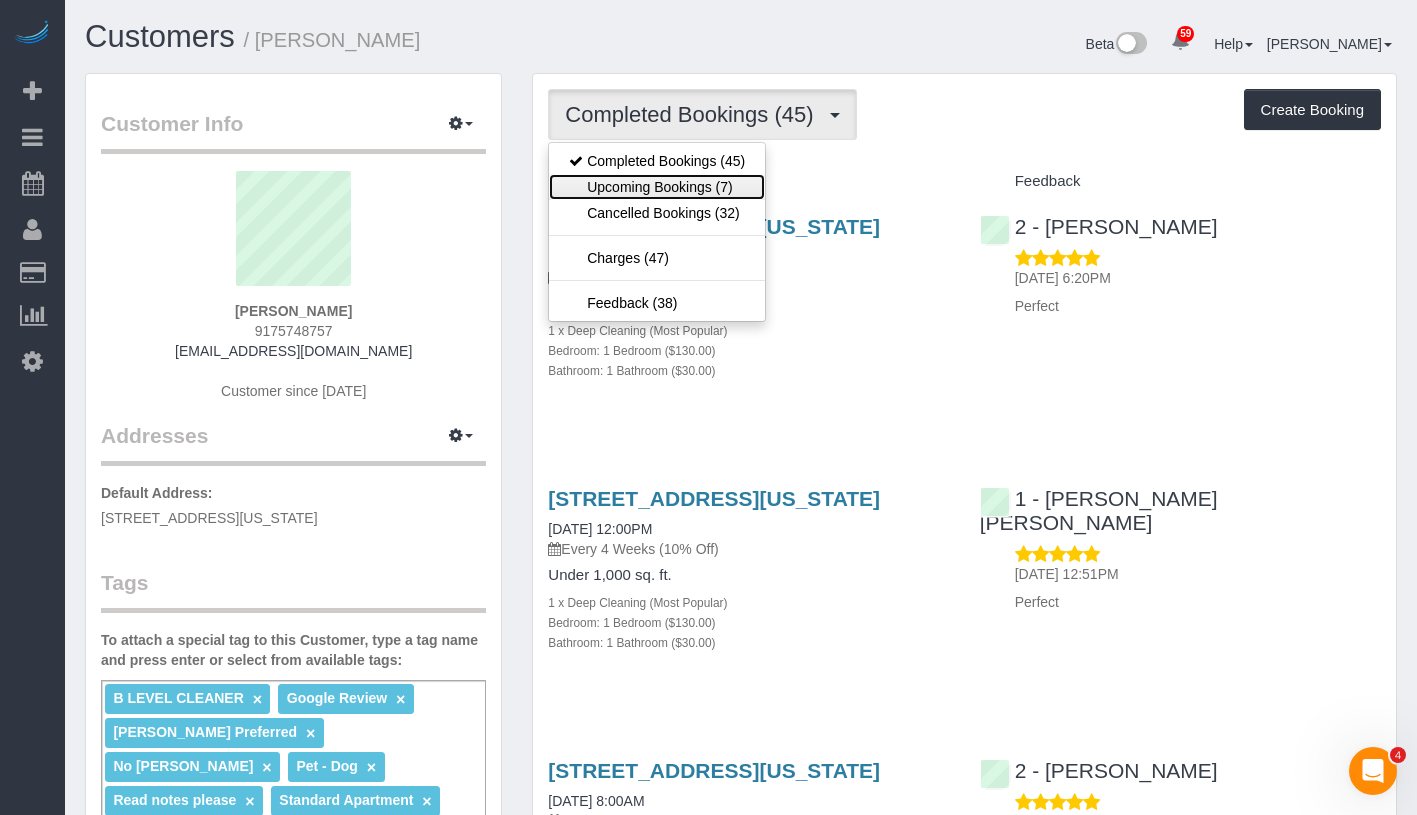 click on "Upcoming Bookings (7)" 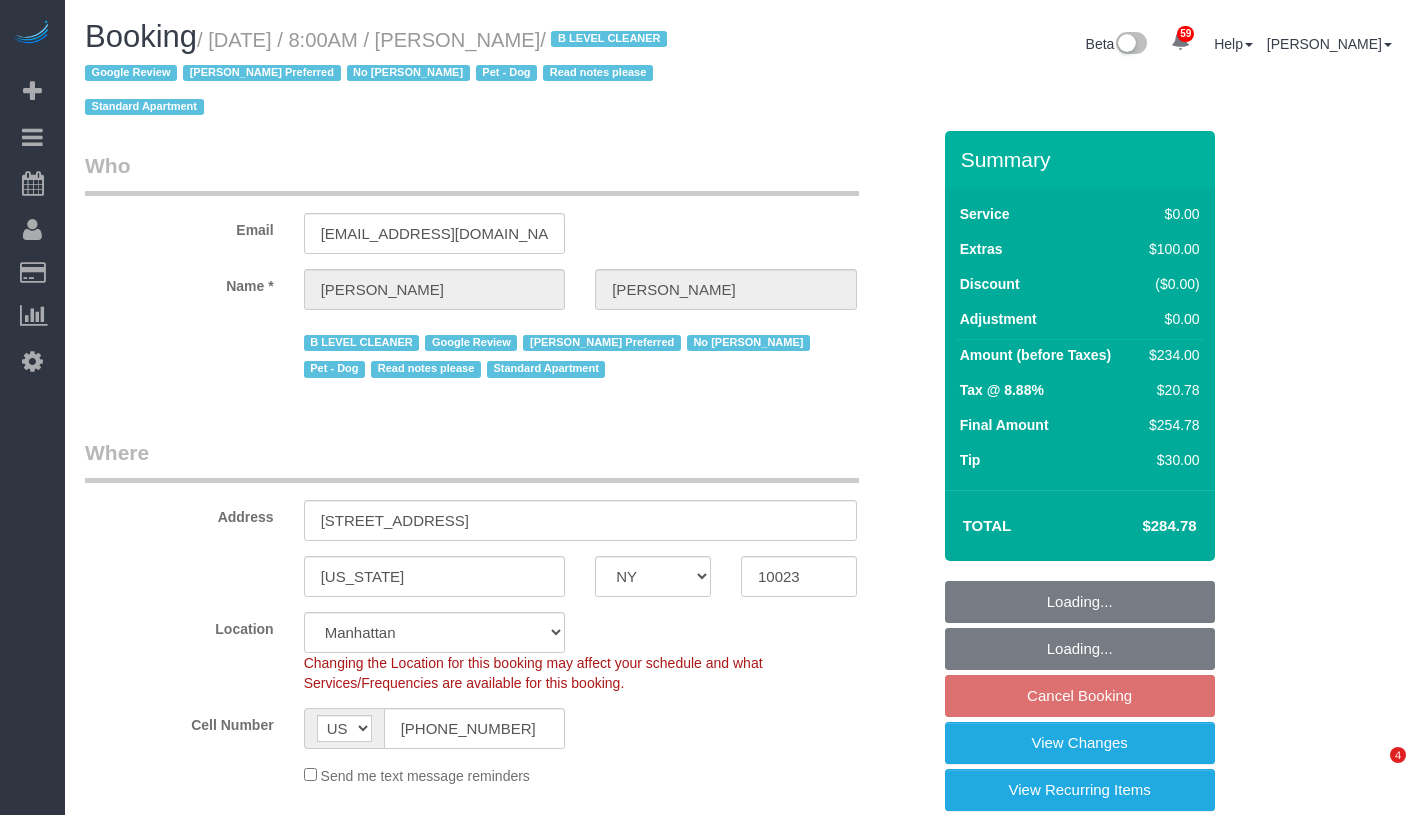 select on "NY" 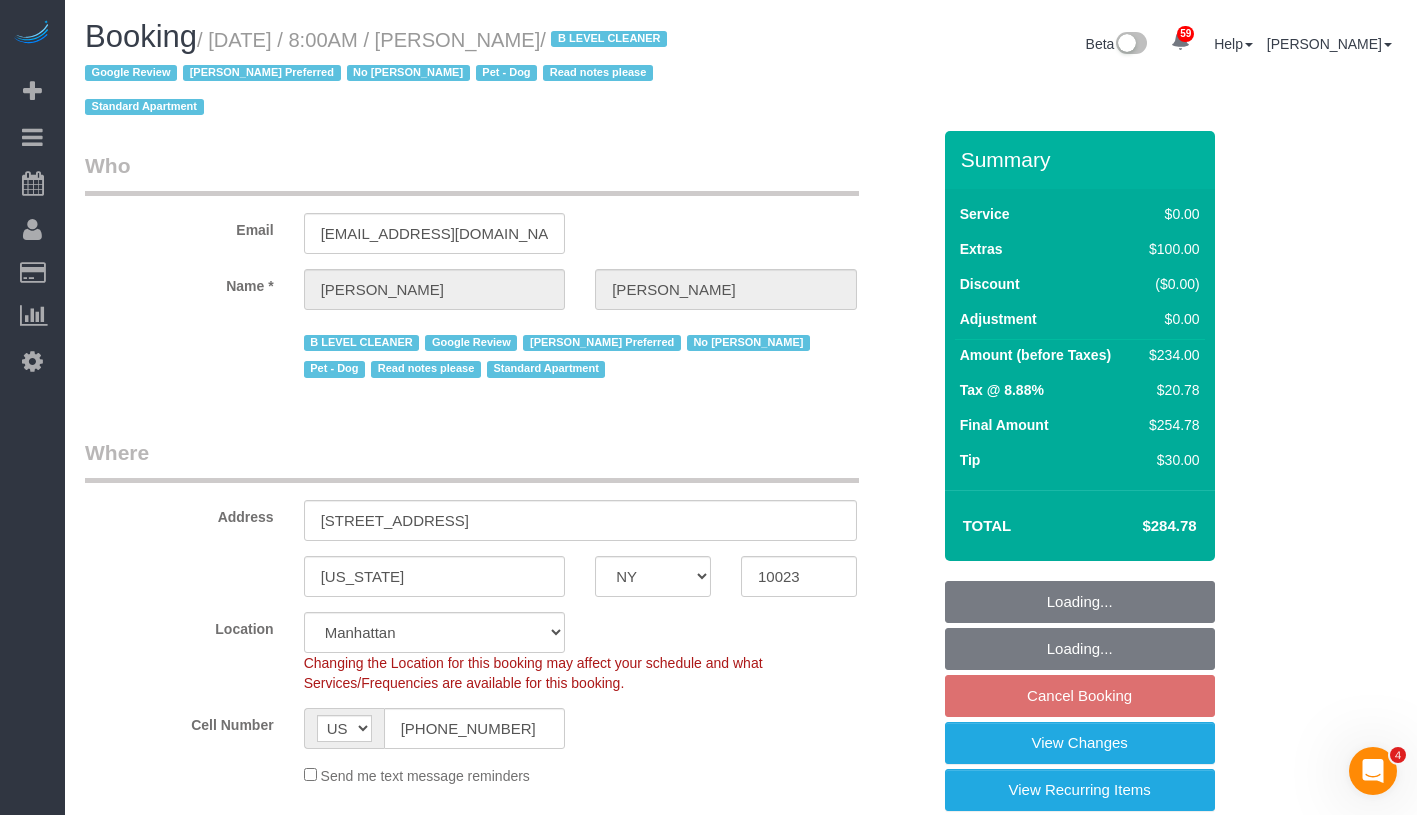 scroll, scrollTop: 0, scrollLeft: 0, axis: both 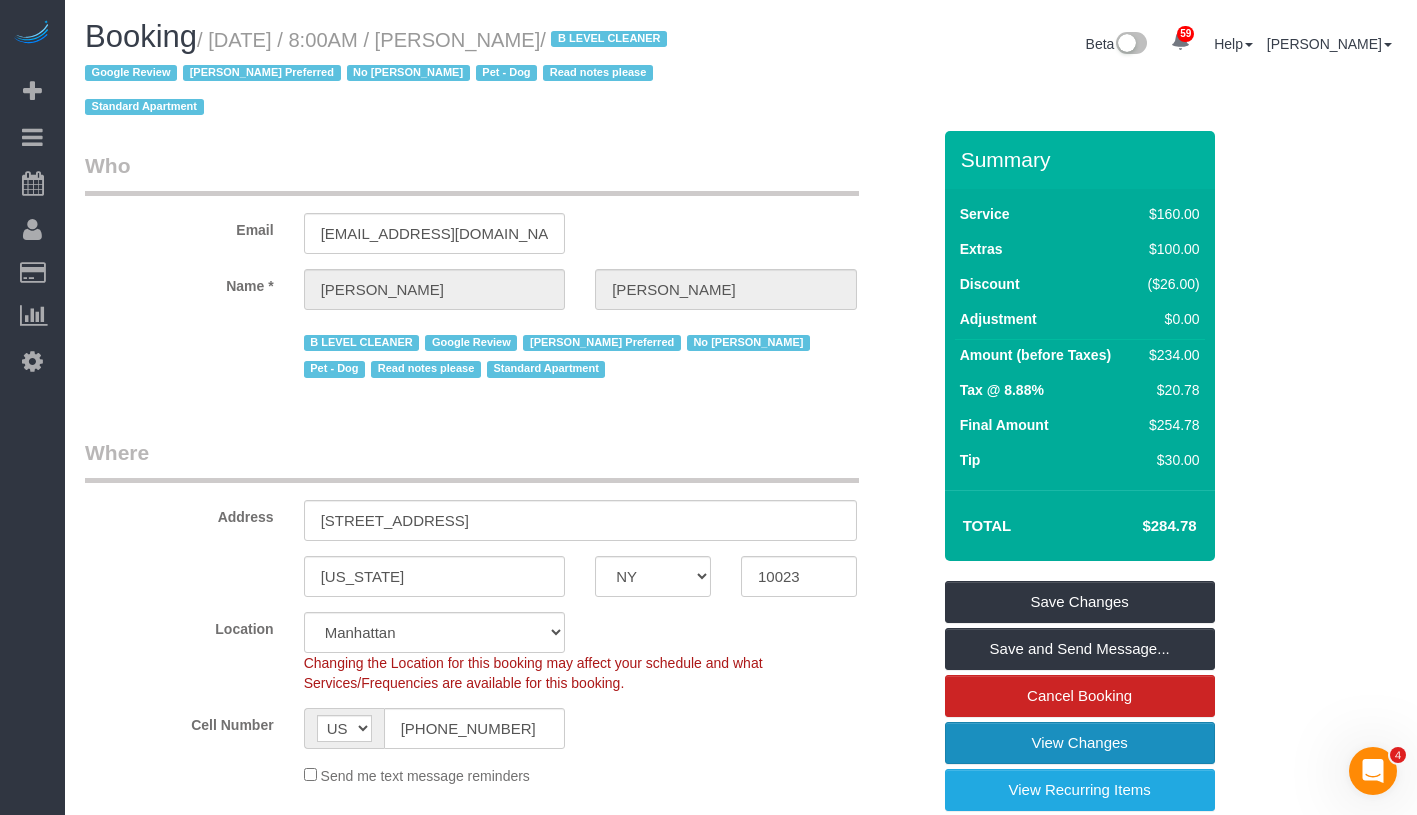 click on "View Changes" at bounding box center (1080, 743) 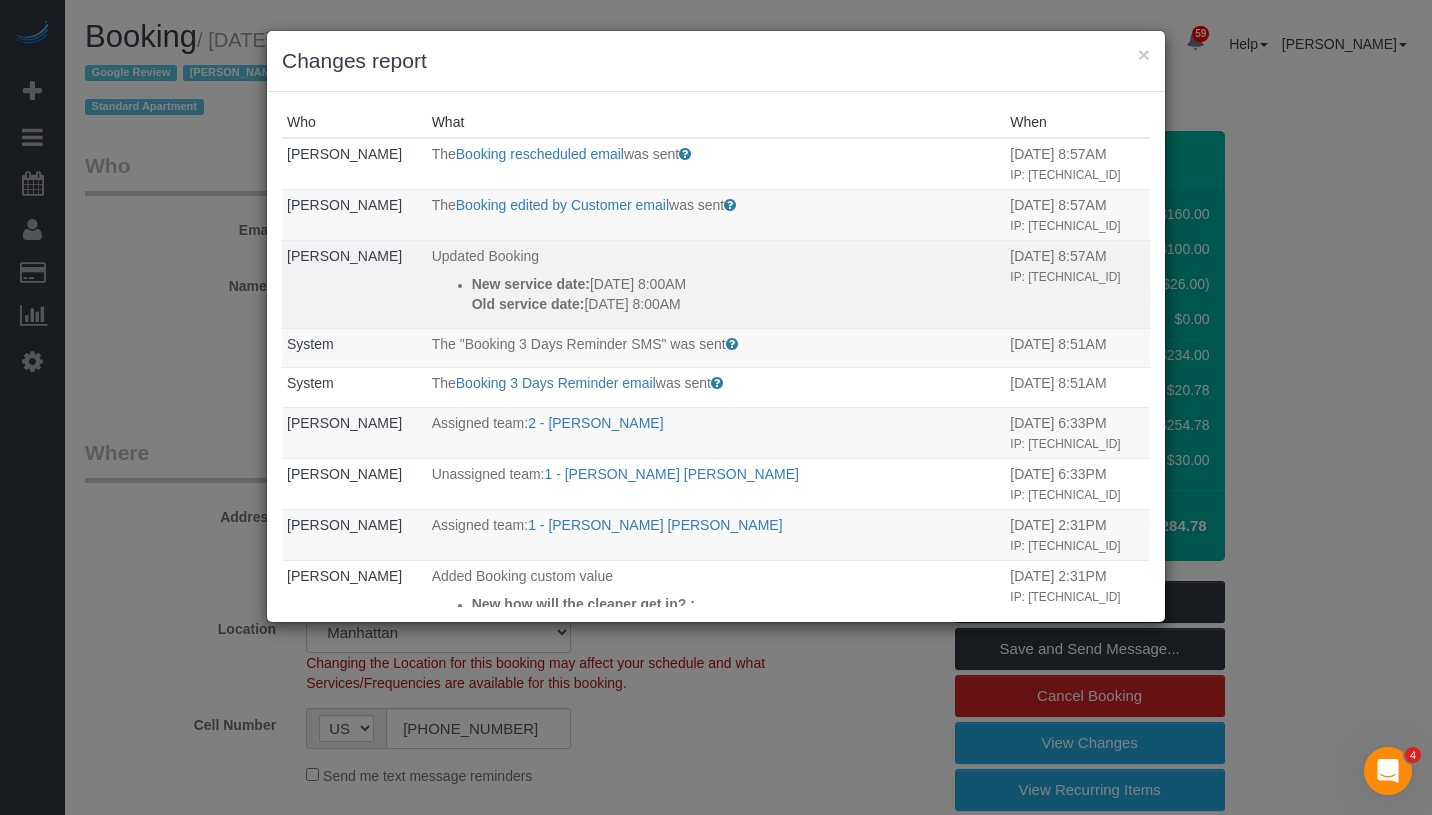 drag, startPoint x: 725, startPoint y: 340, endPoint x: 452, endPoint y: 315, distance: 274.1423 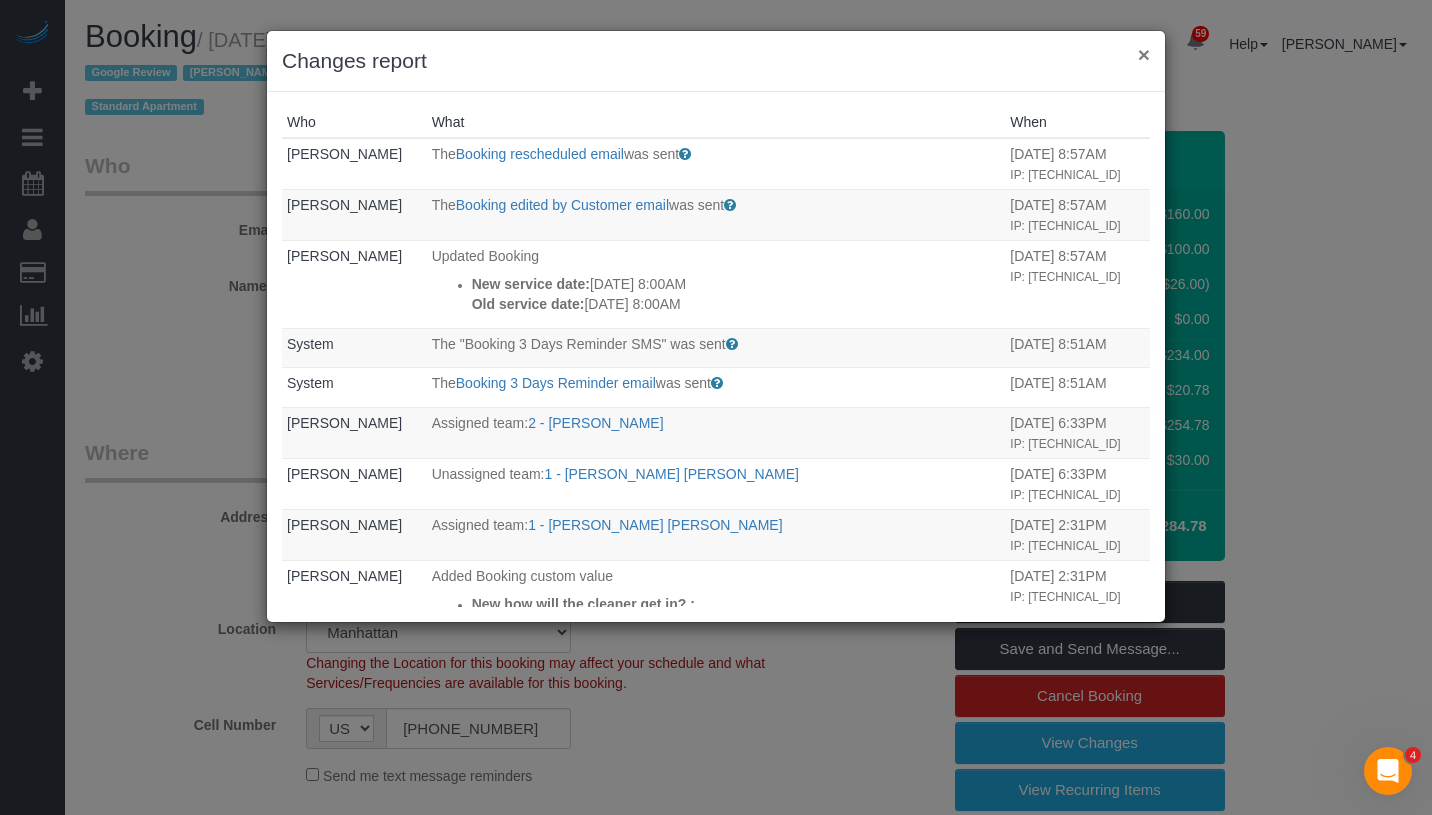 click on "×" at bounding box center (1144, 54) 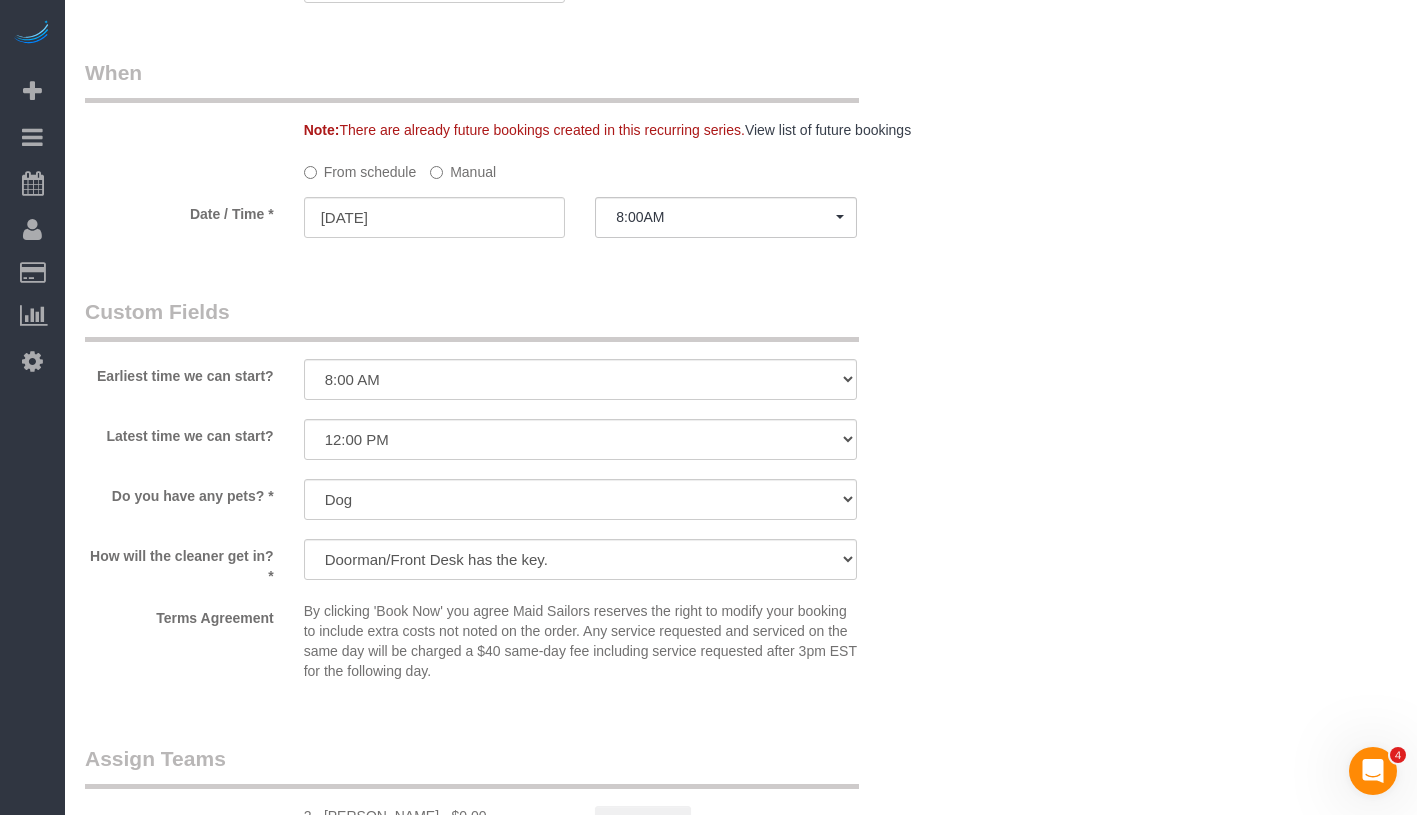 scroll, scrollTop: 2431, scrollLeft: 0, axis: vertical 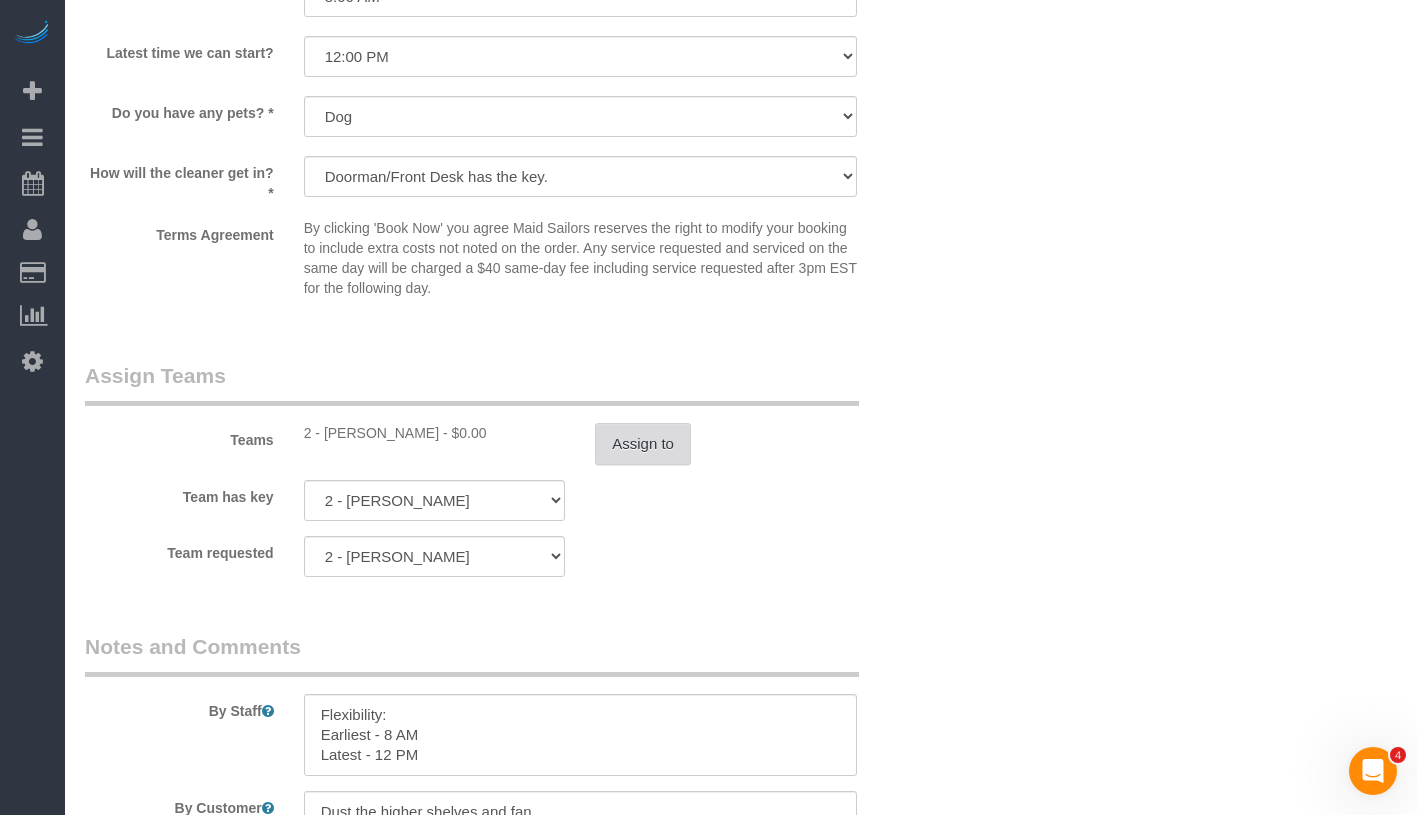 click on "Assign to" at bounding box center [643, 444] 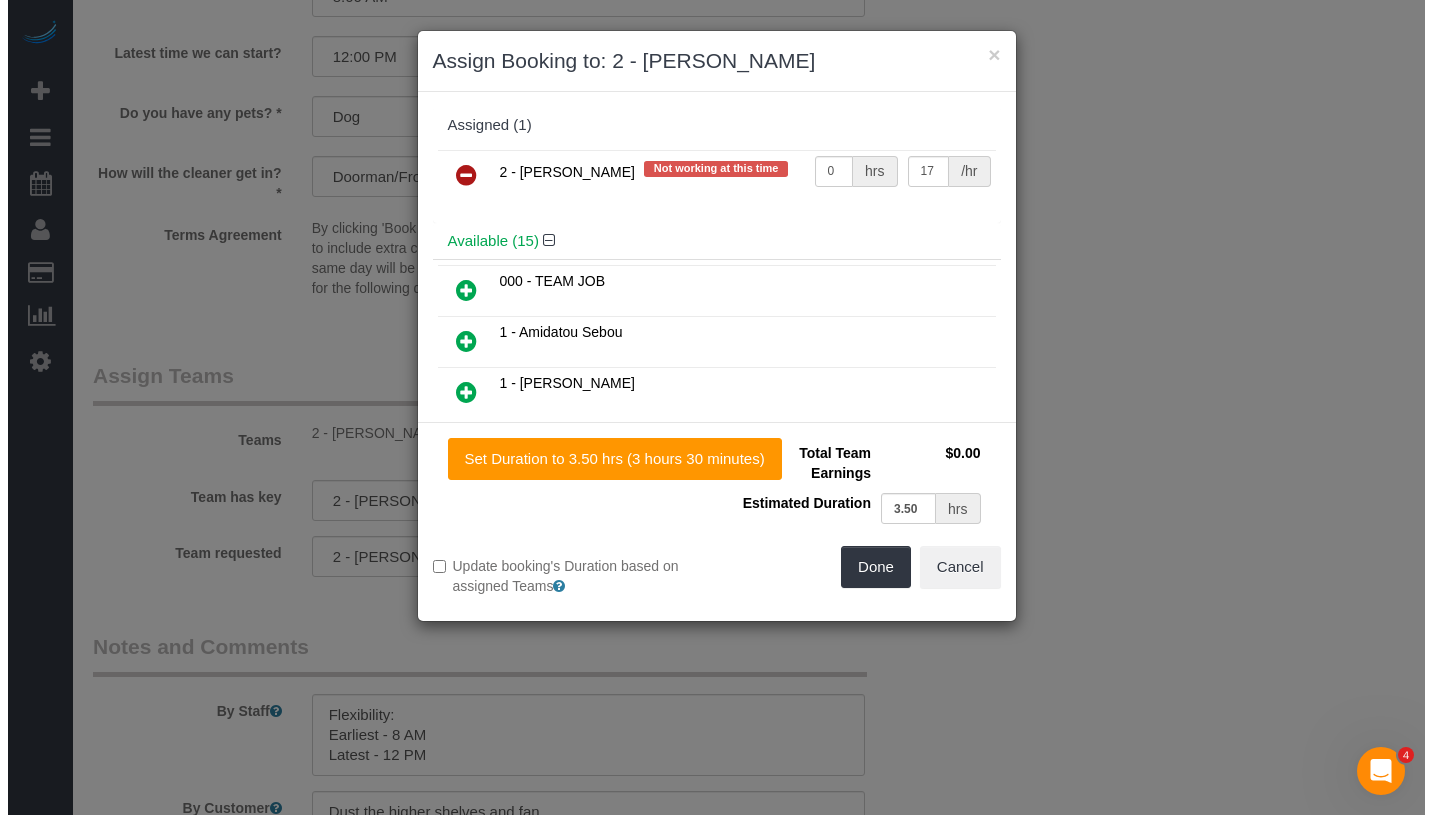 scroll, scrollTop: 2397, scrollLeft: 0, axis: vertical 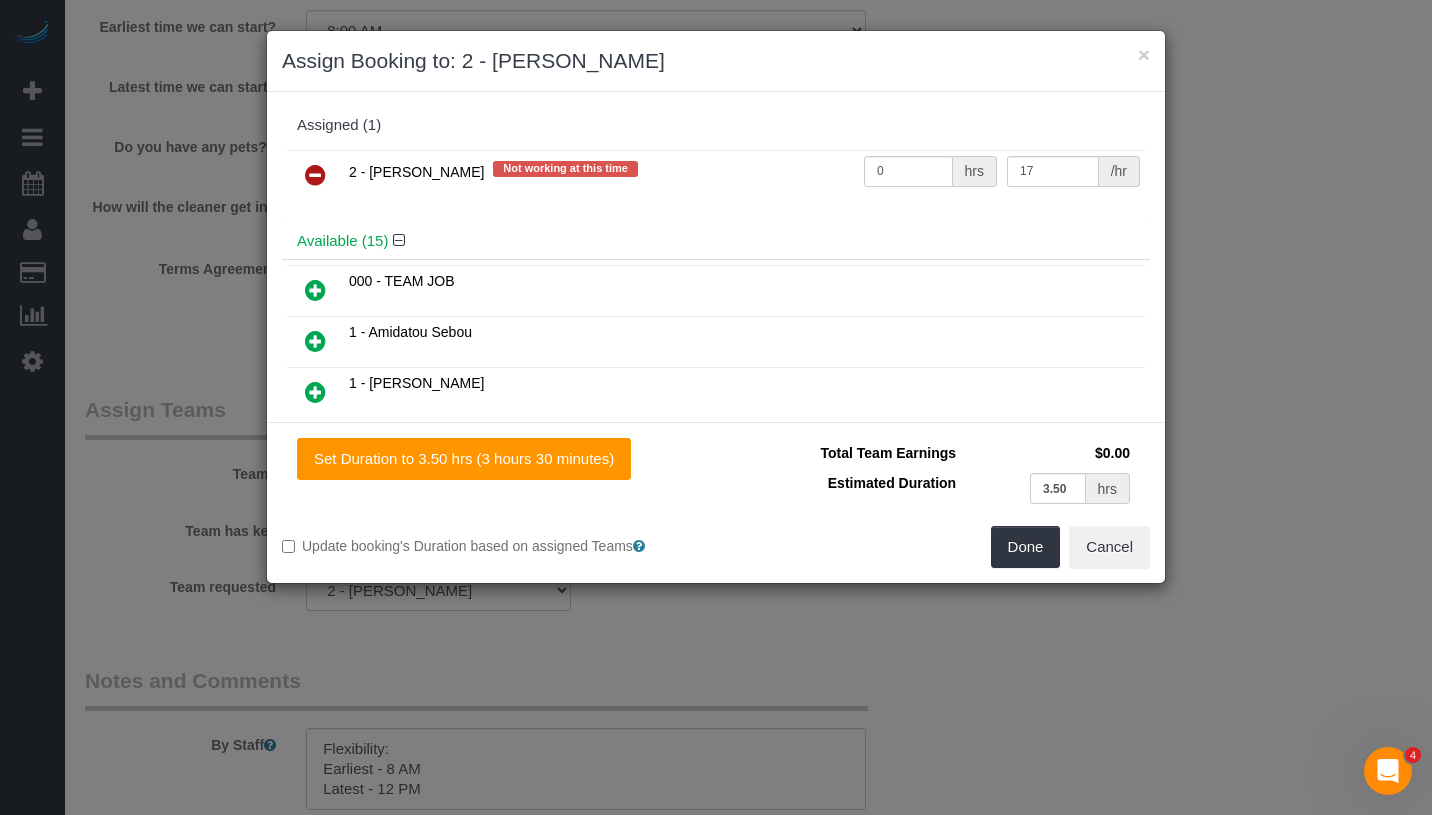 click at bounding box center [315, 175] 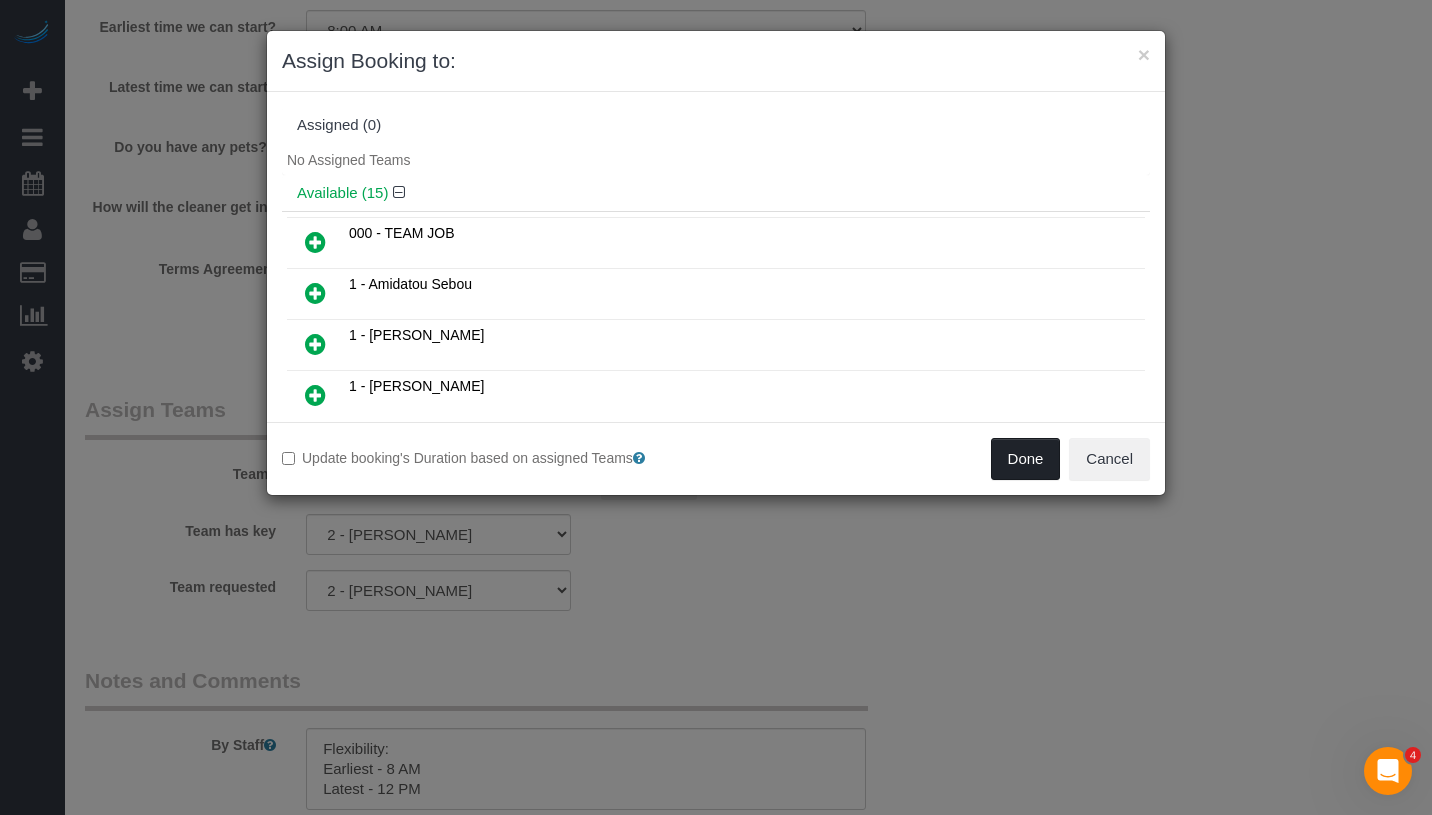 click on "Done" at bounding box center [1026, 459] 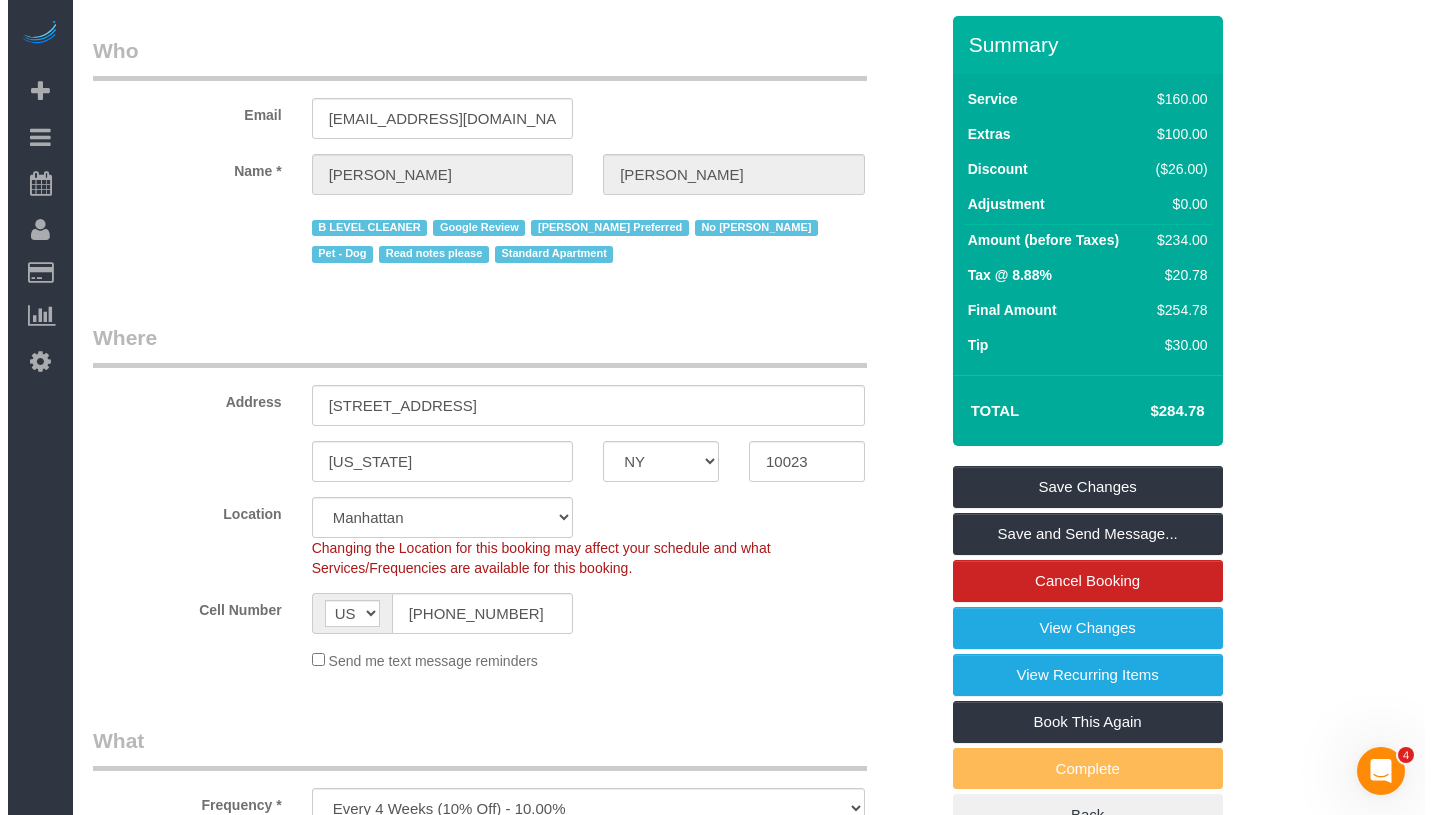 scroll, scrollTop: 0, scrollLeft: 0, axis: both 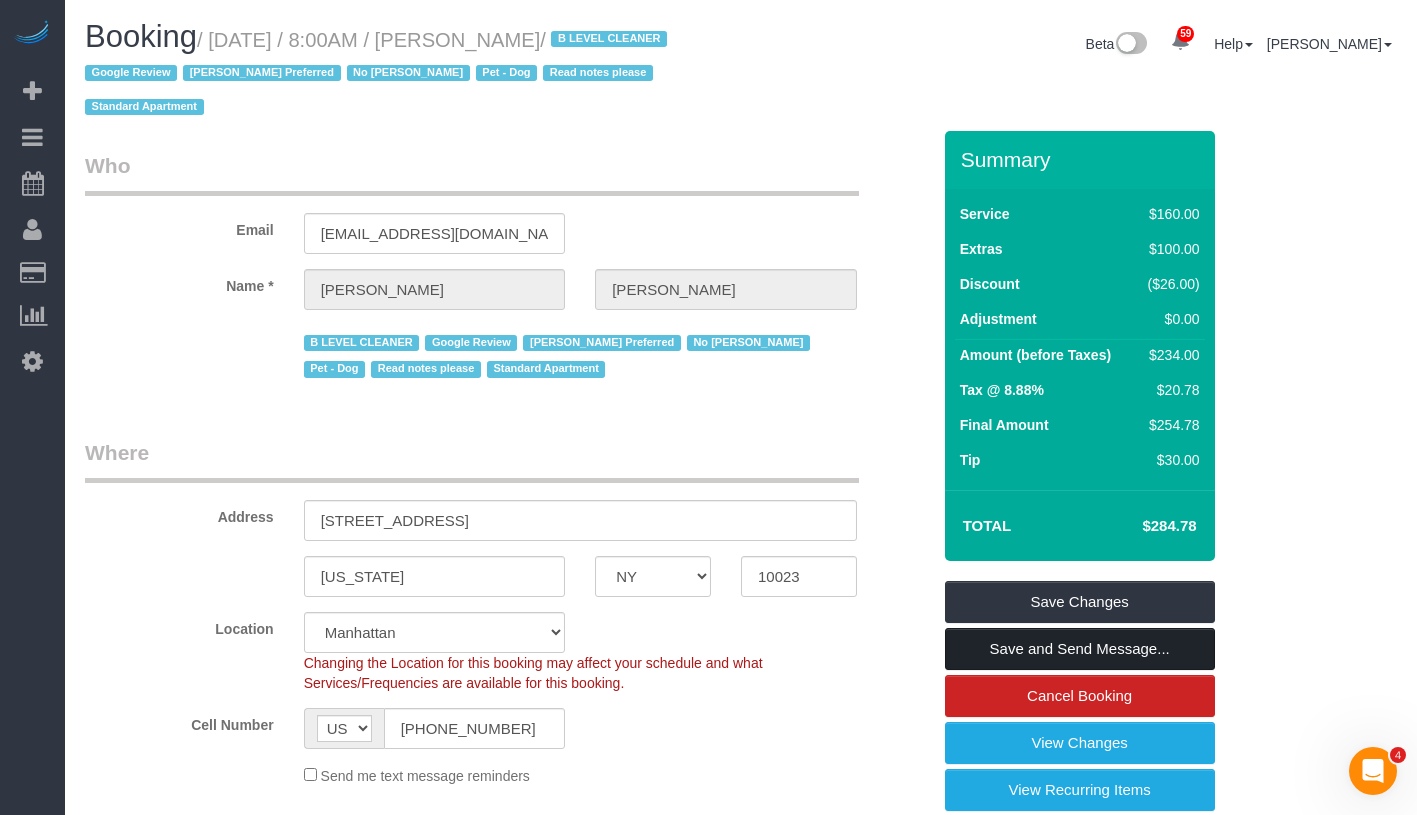 click on "Save and Send Message..." at bounding box center (1080, 649) 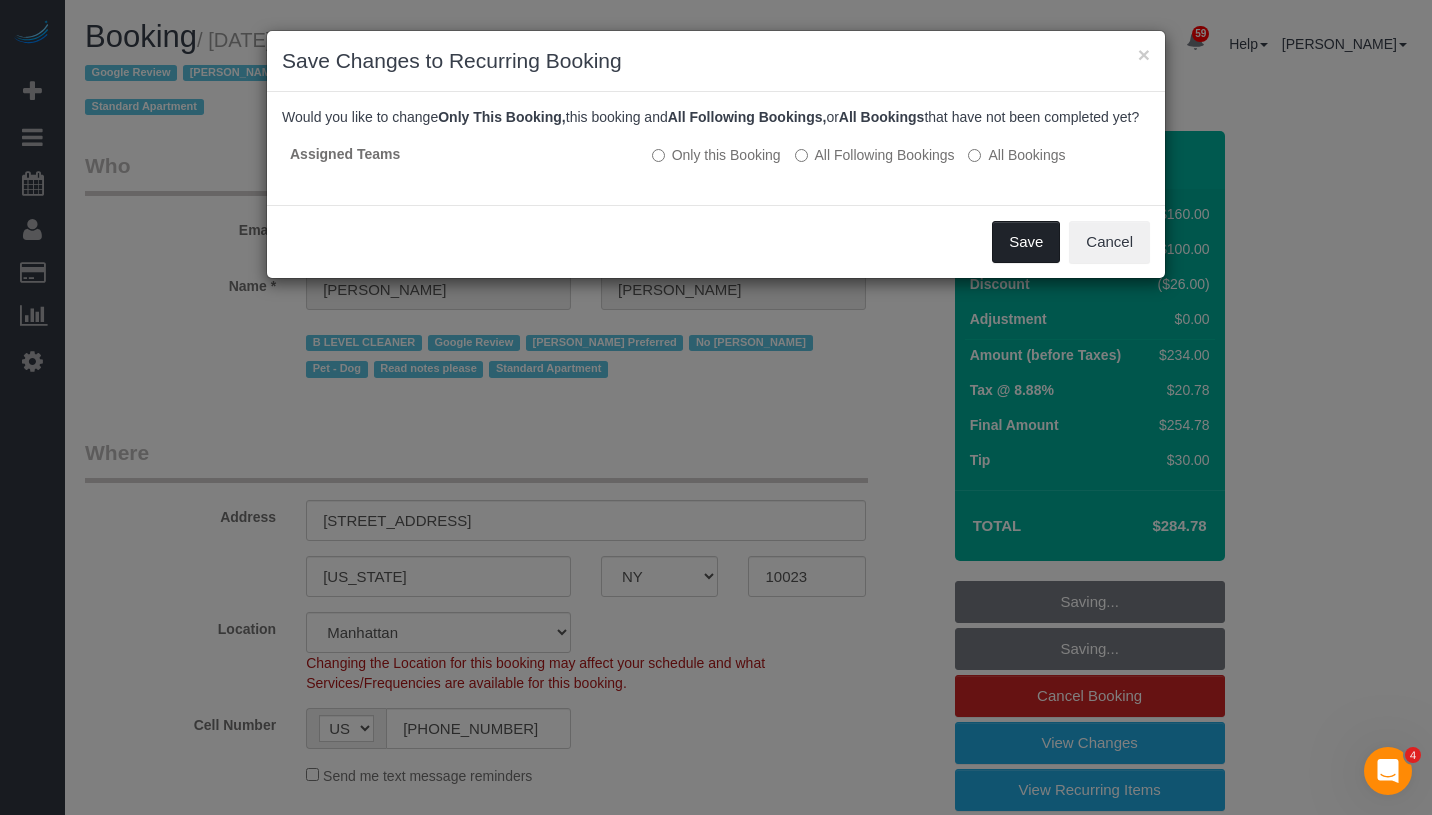 click on "Save" at bounding box center (1026, 242) 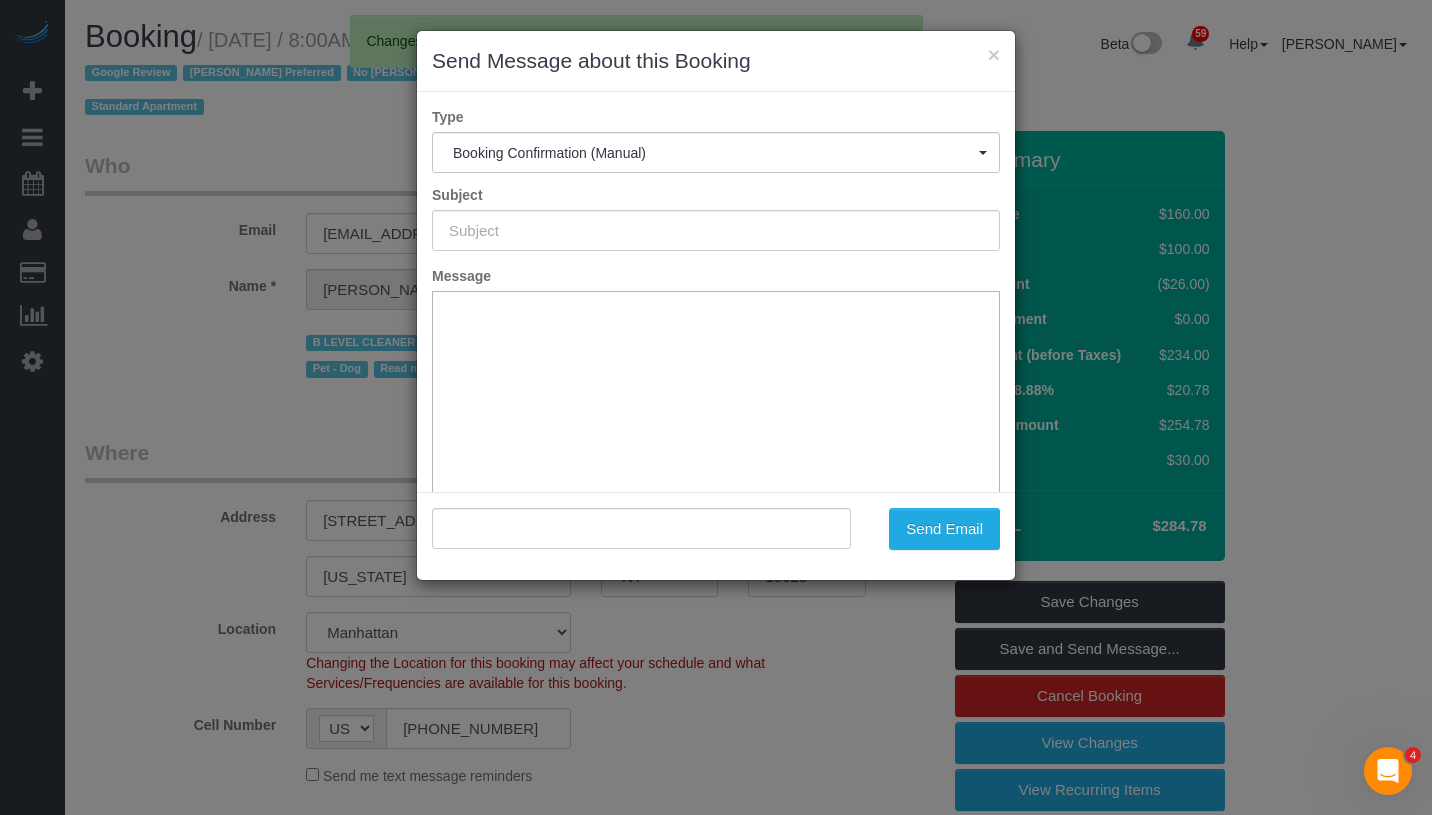 type on "Cleaning Confirmed for [DATE] 8:00am" 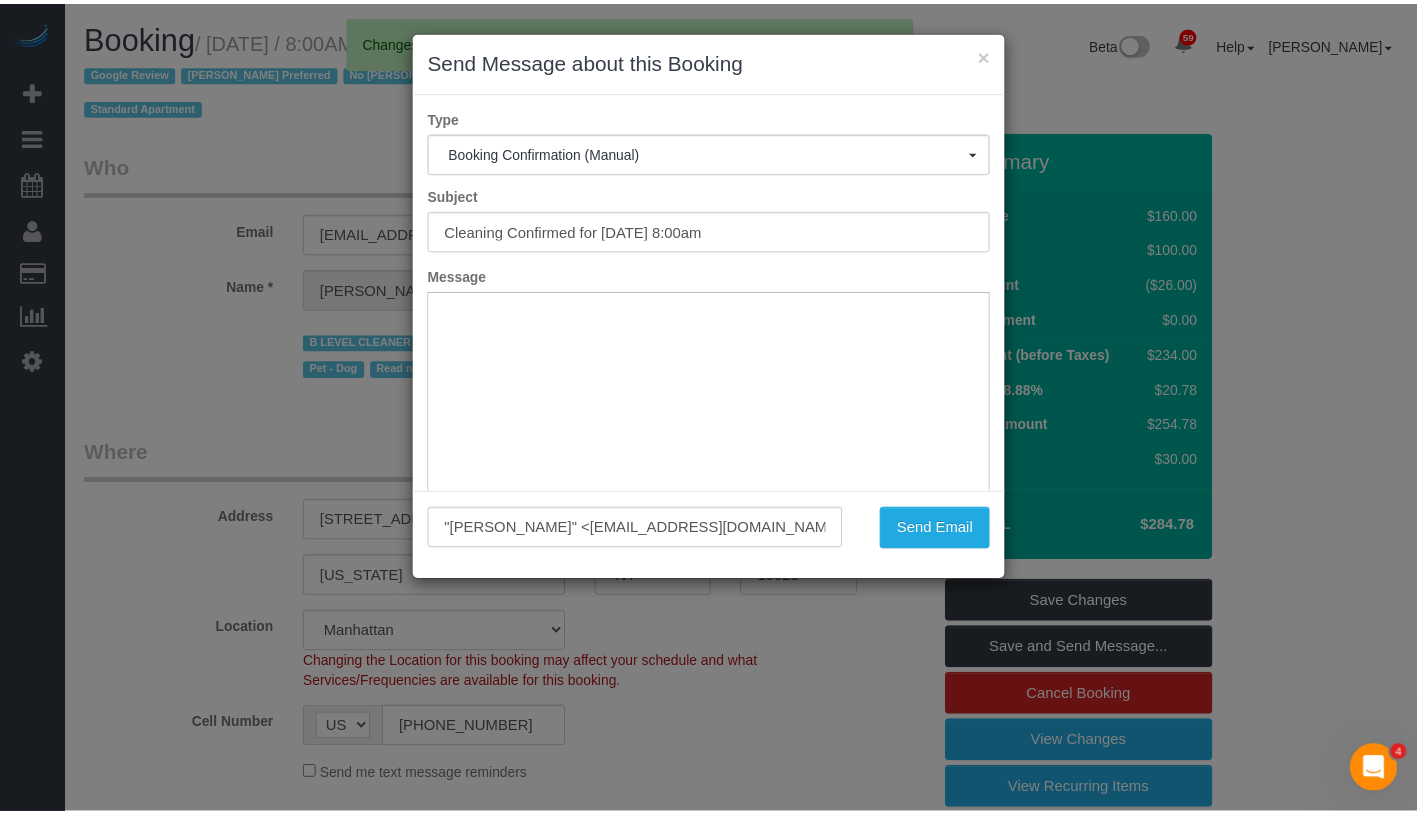scroll, scrollTop: 0, scrollLeft: 0, axis: both 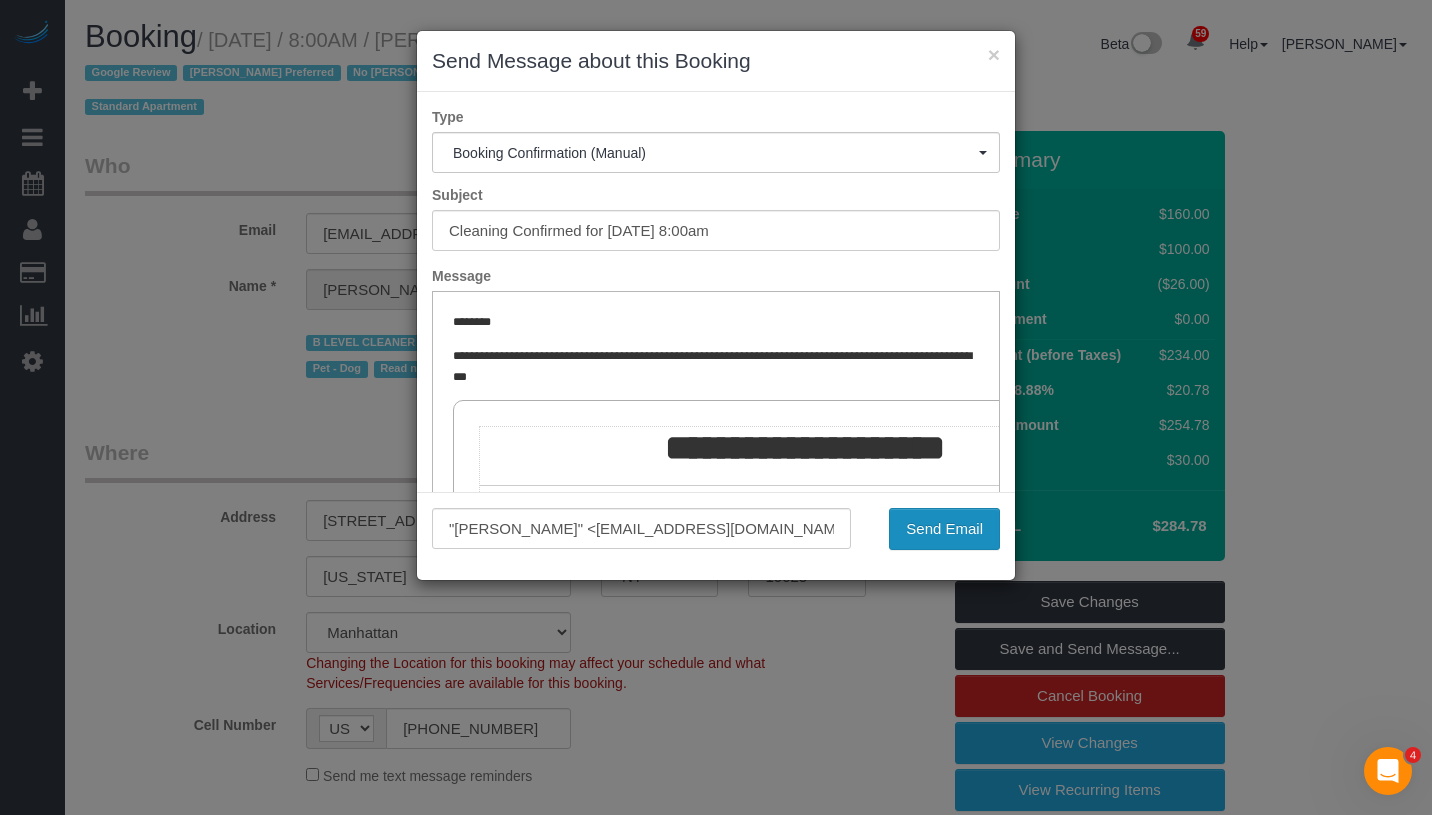 click on "Send Email" at bounding box center (944, 529) 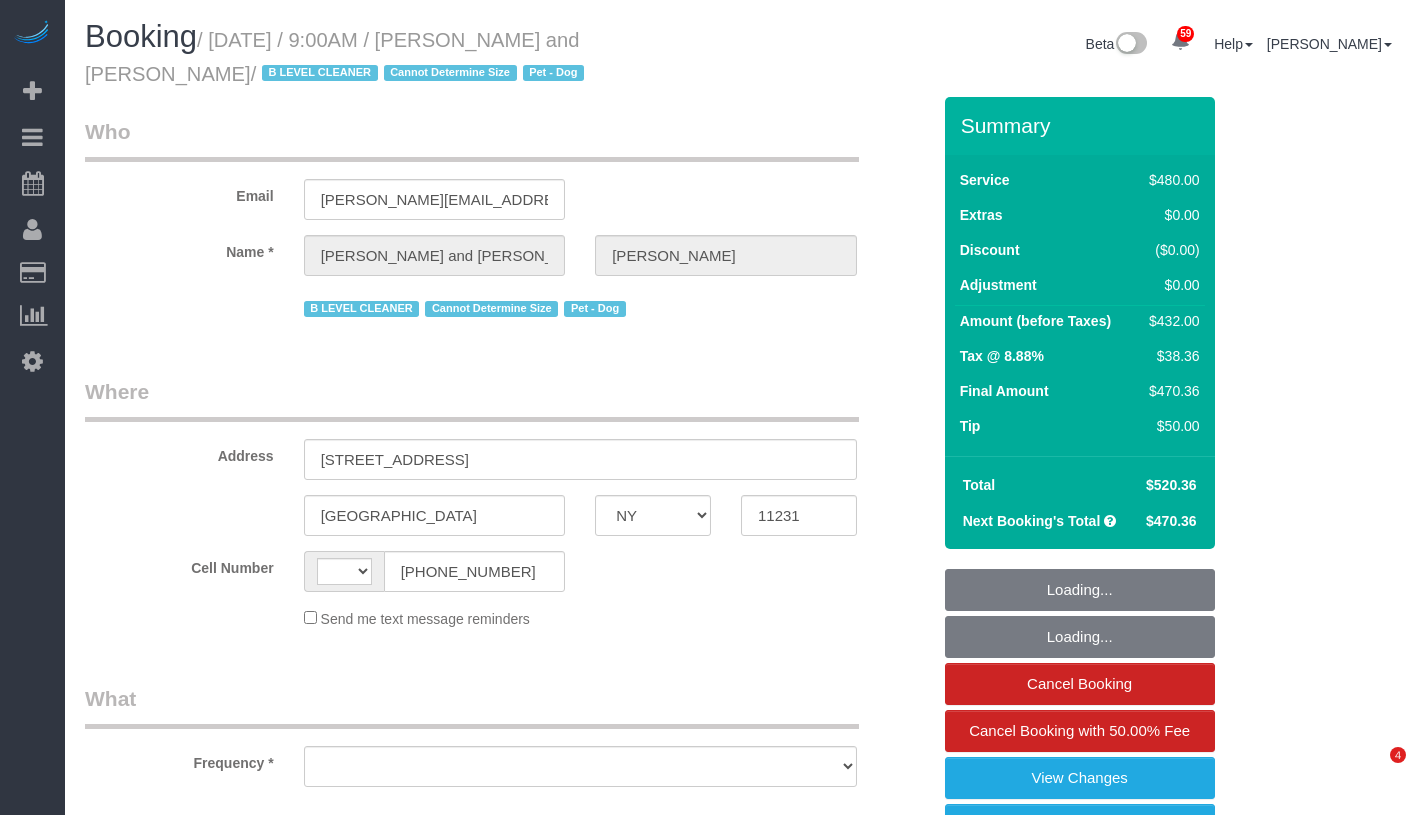 select on "NY" 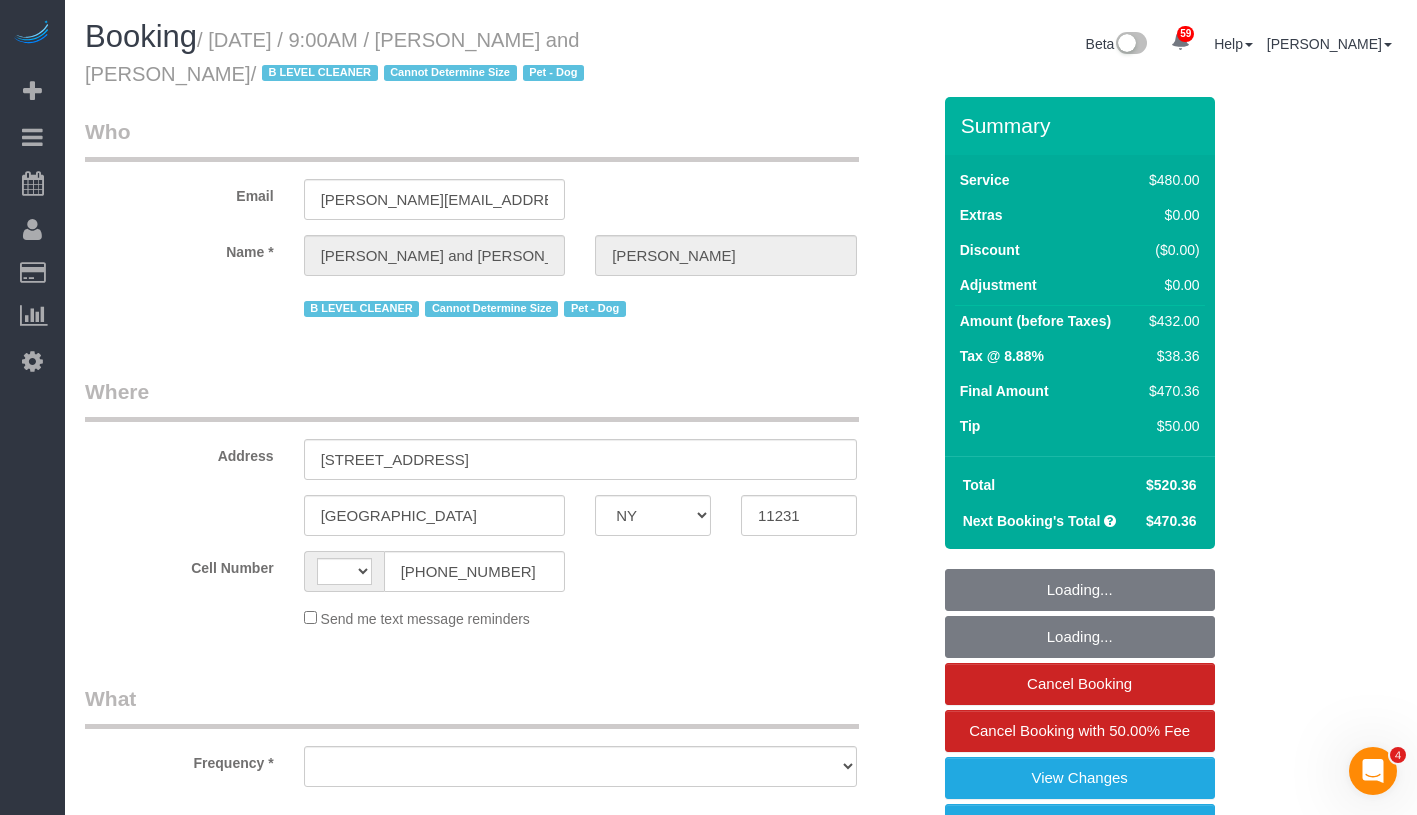 scroll, scrollTop: 0, scrollLeft: 0, axis: both 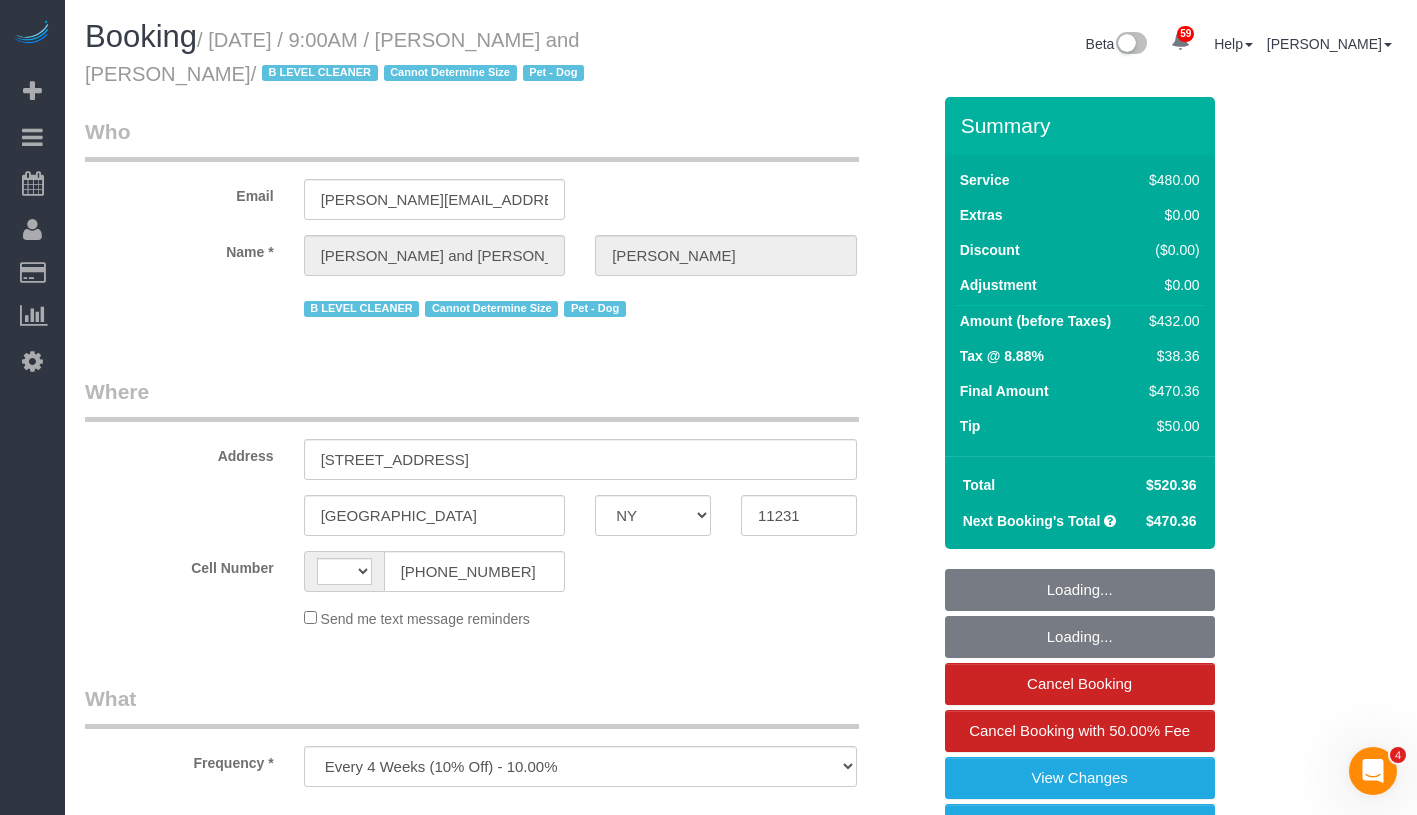 select on "2" 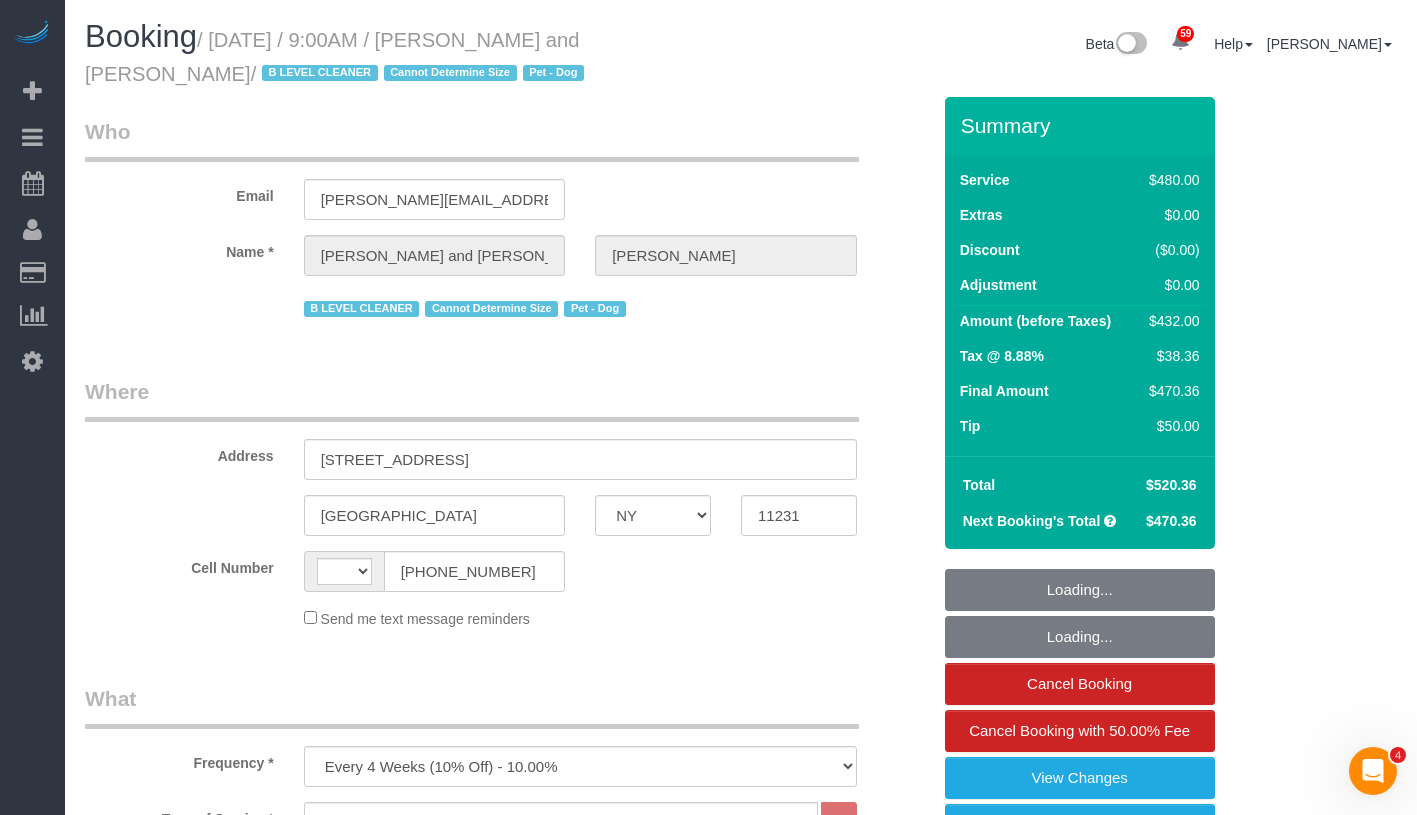 select on "string:[GEOGRAPHIC_DATA]" 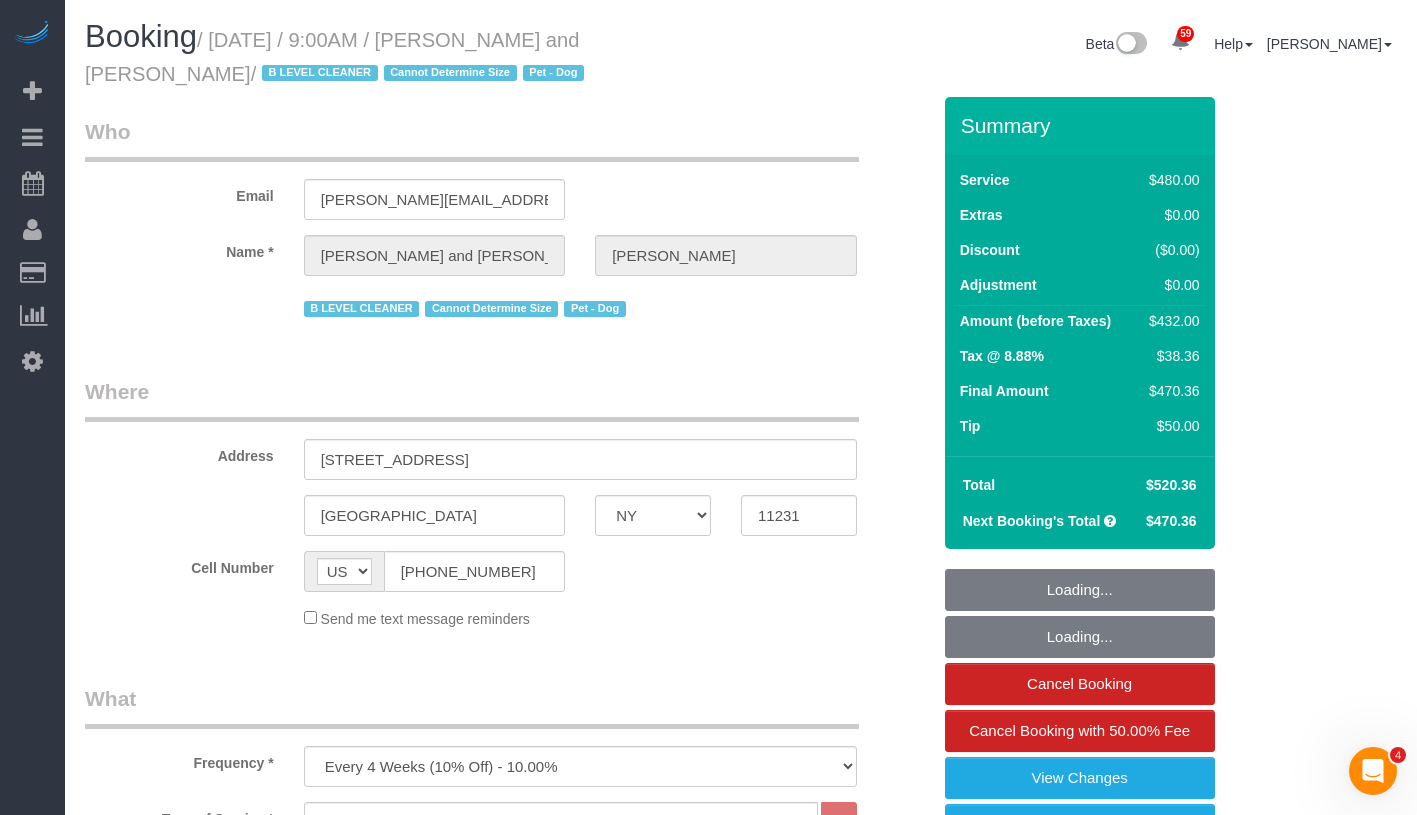 select on "string:stripe-pm_1Fy8G54VGloSiKo73PStrBvB" 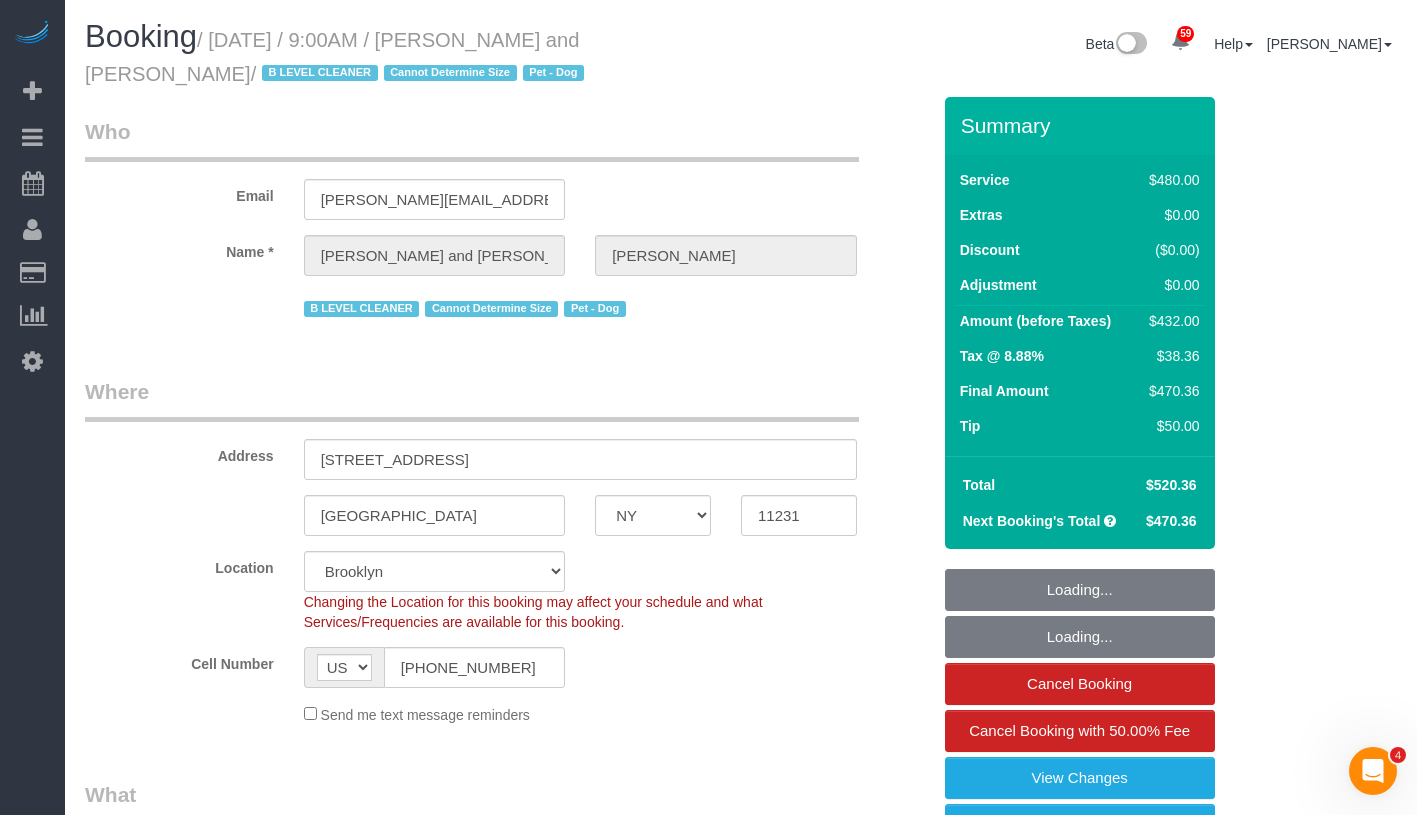select on "spot1" 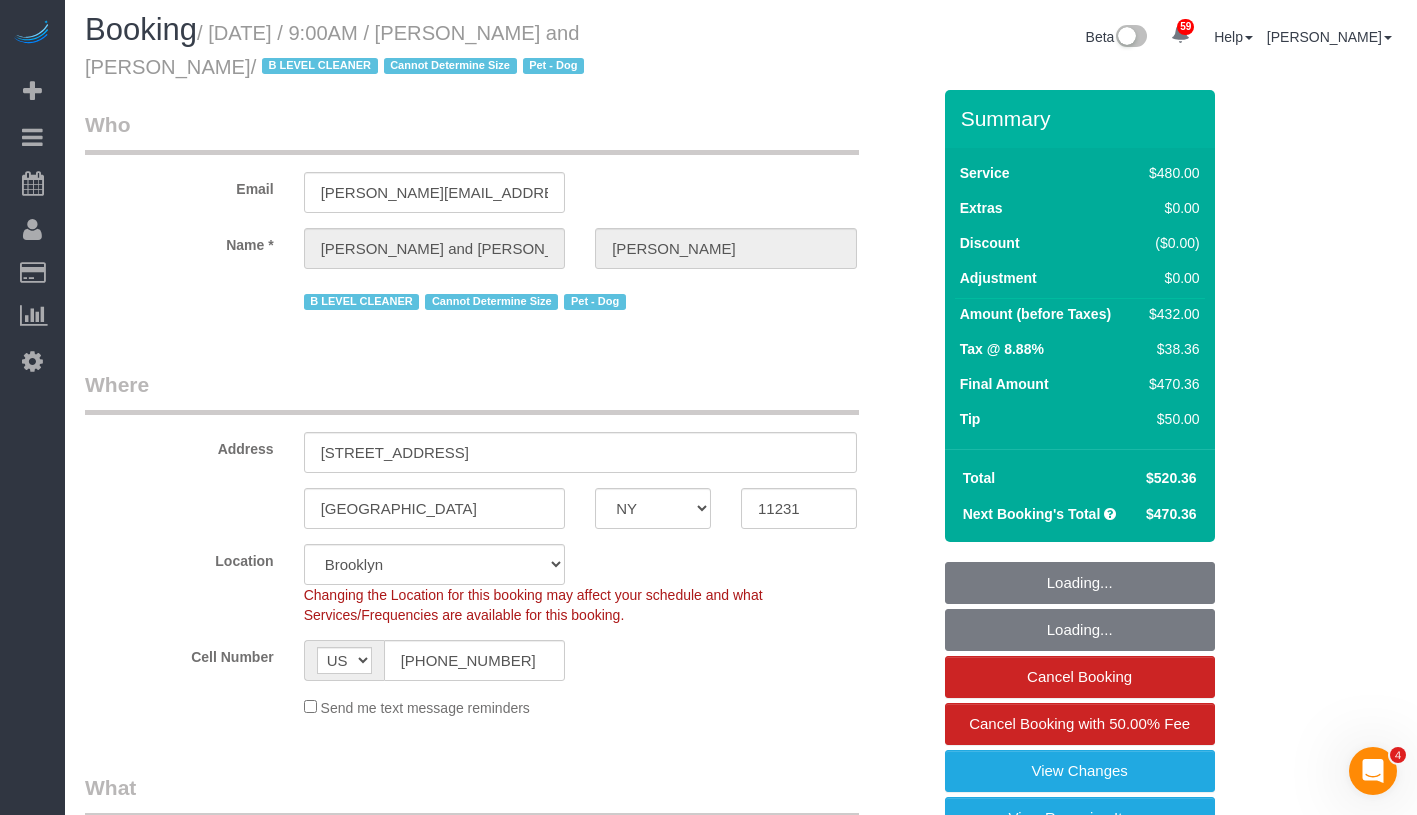 select on "object:928" 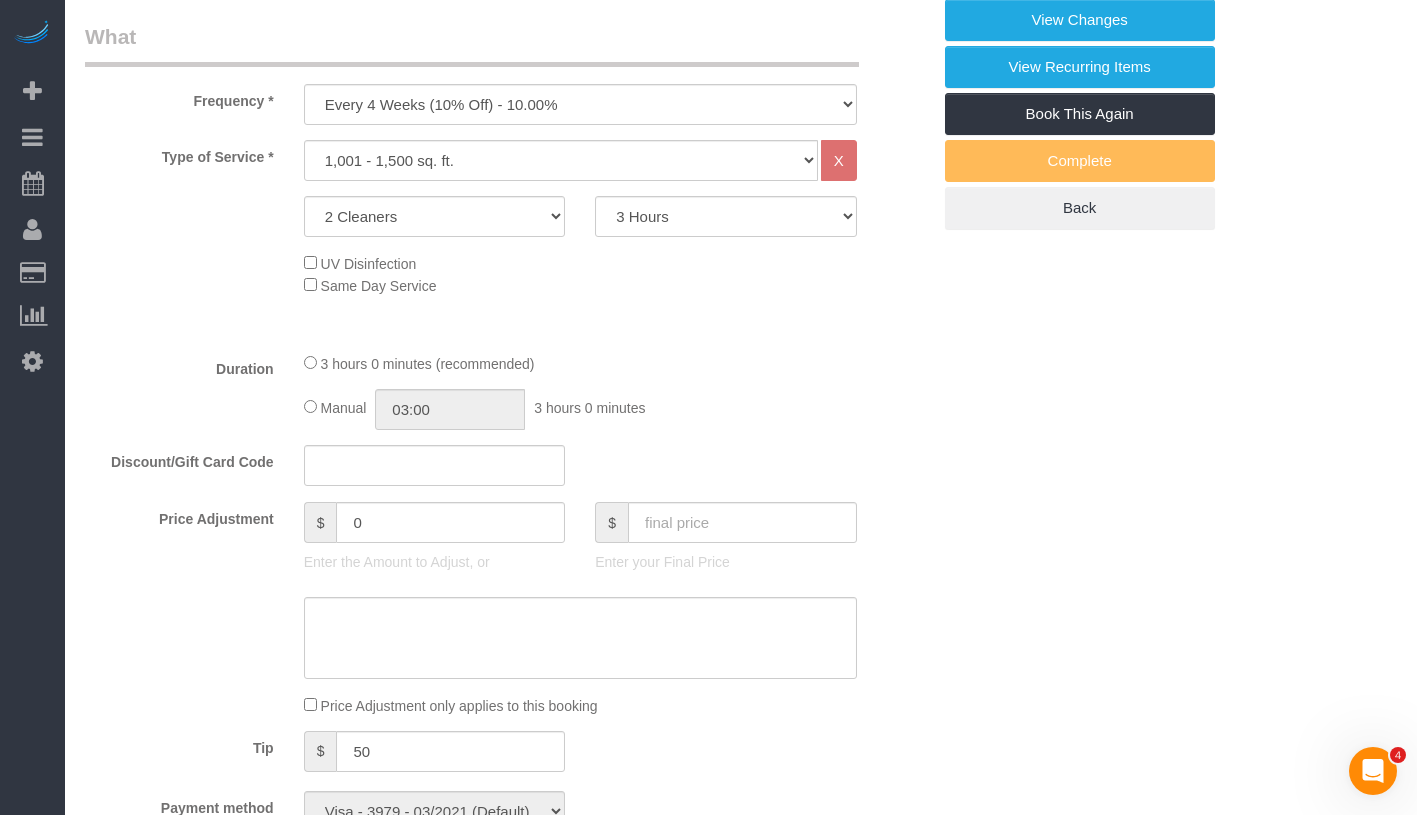 select on "number:57" 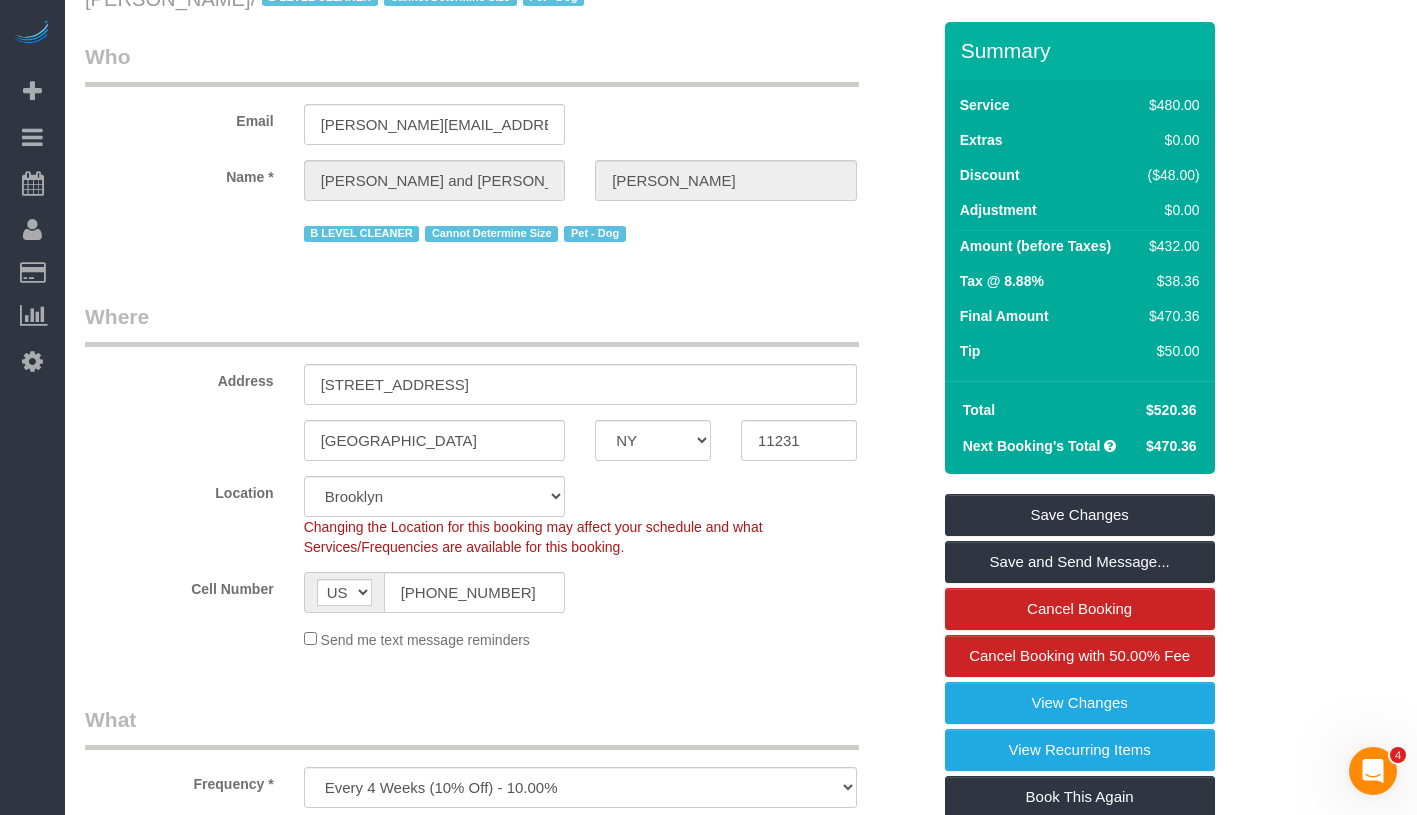 scroll, scrollTop: 0, scrollLeft: 0, axis: both 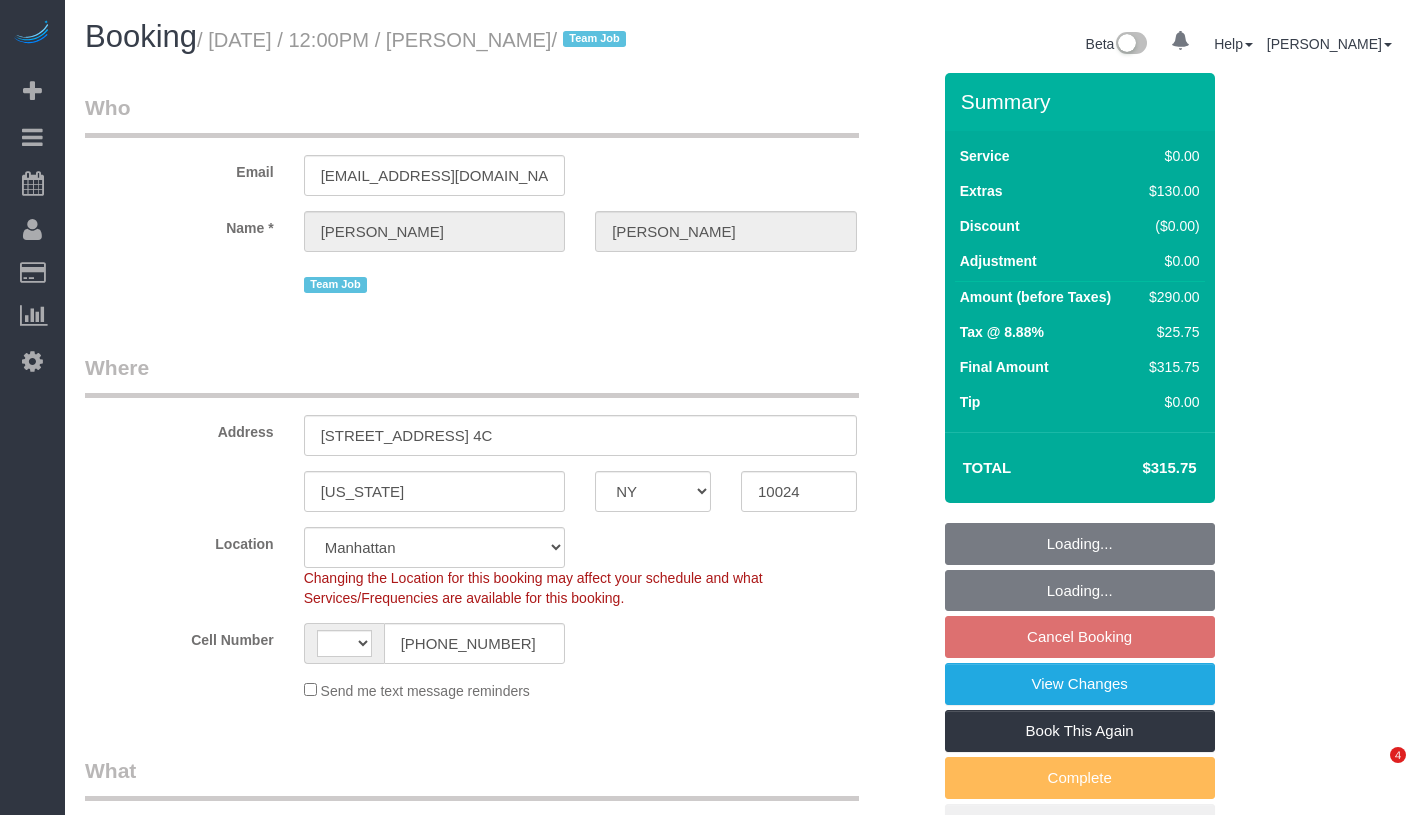 select on "NY" 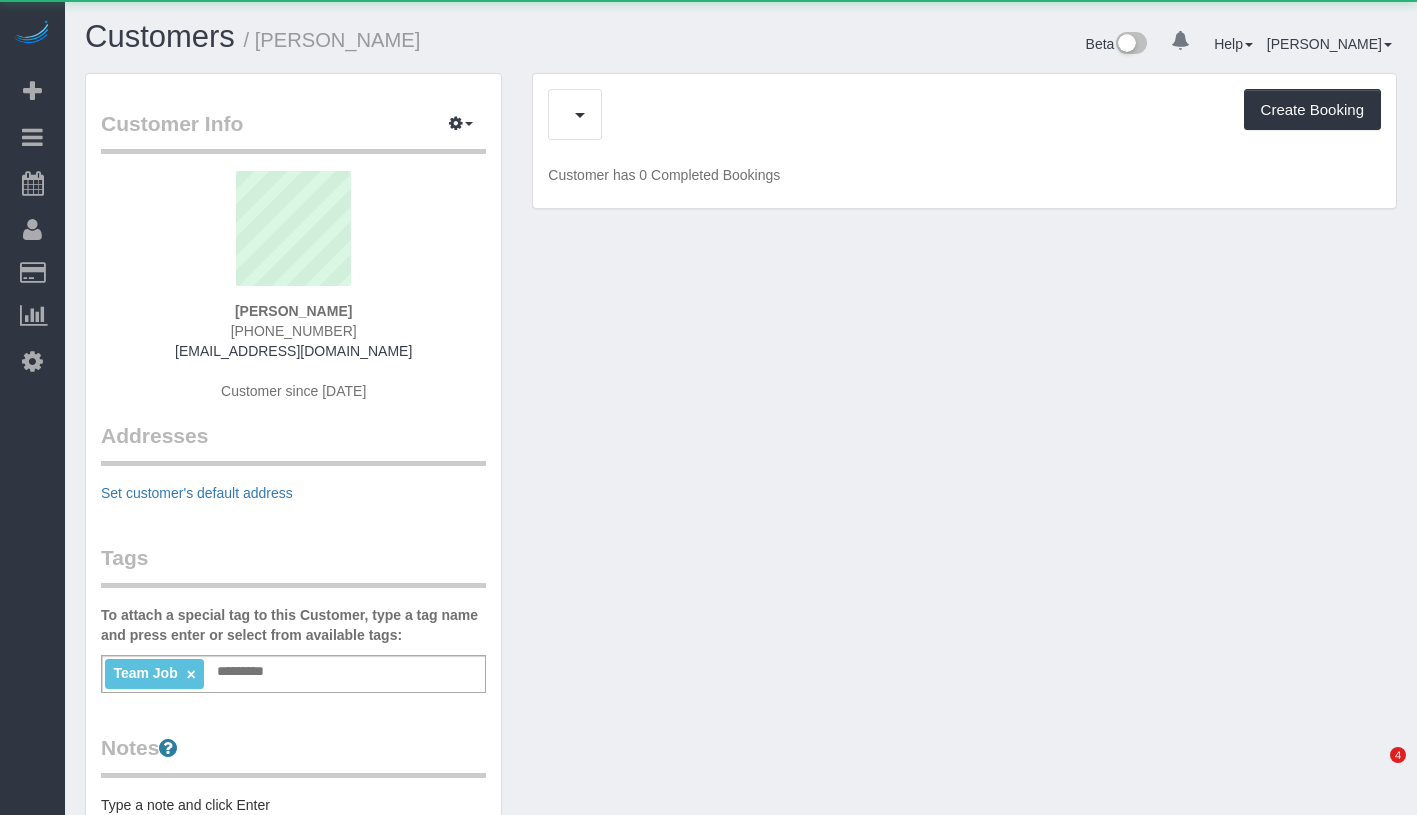 scroll, scrollTop: 0, scrollLeft: 0, axis: both 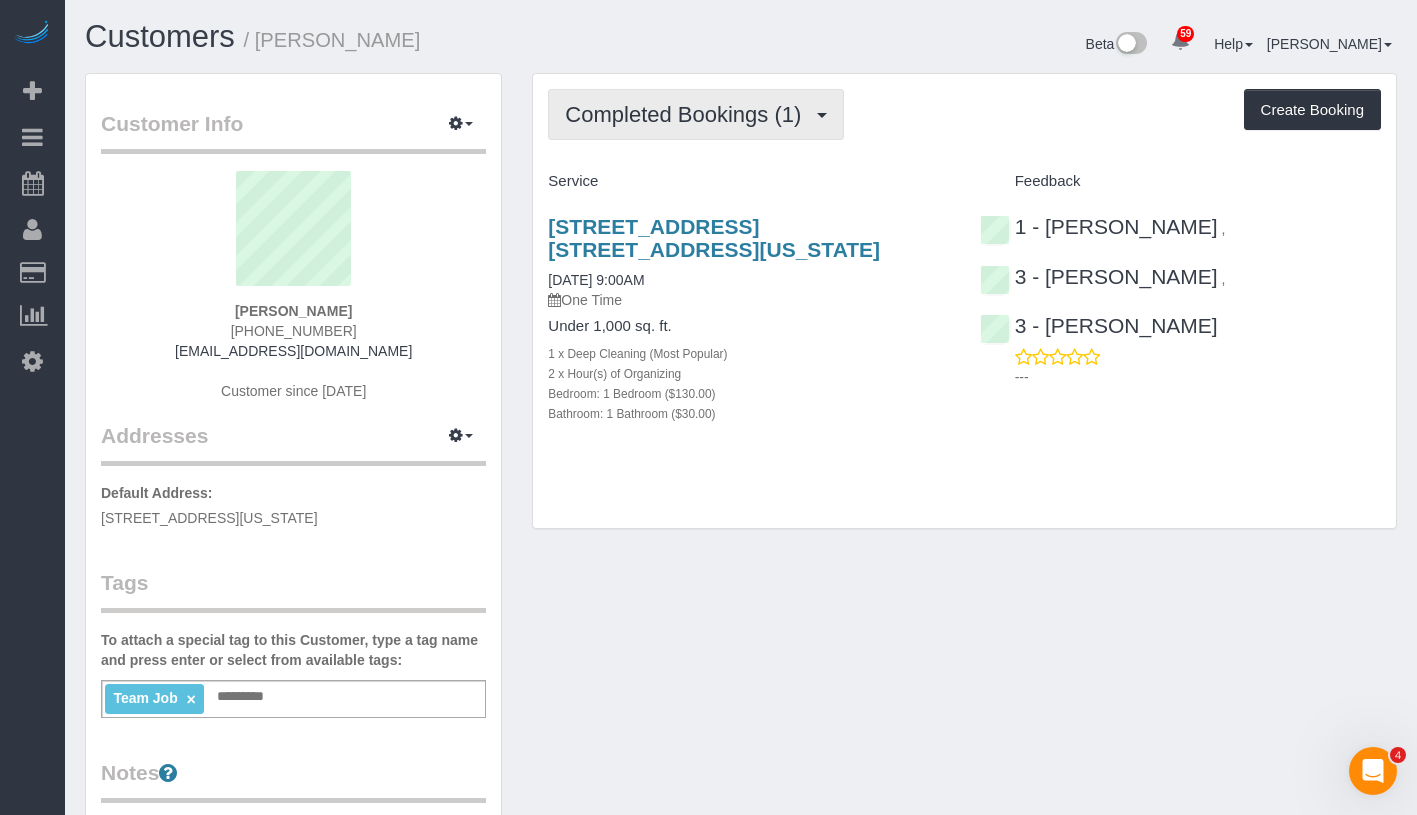 click on "Completed Bookings (1)" at bounding box center [688, 114] 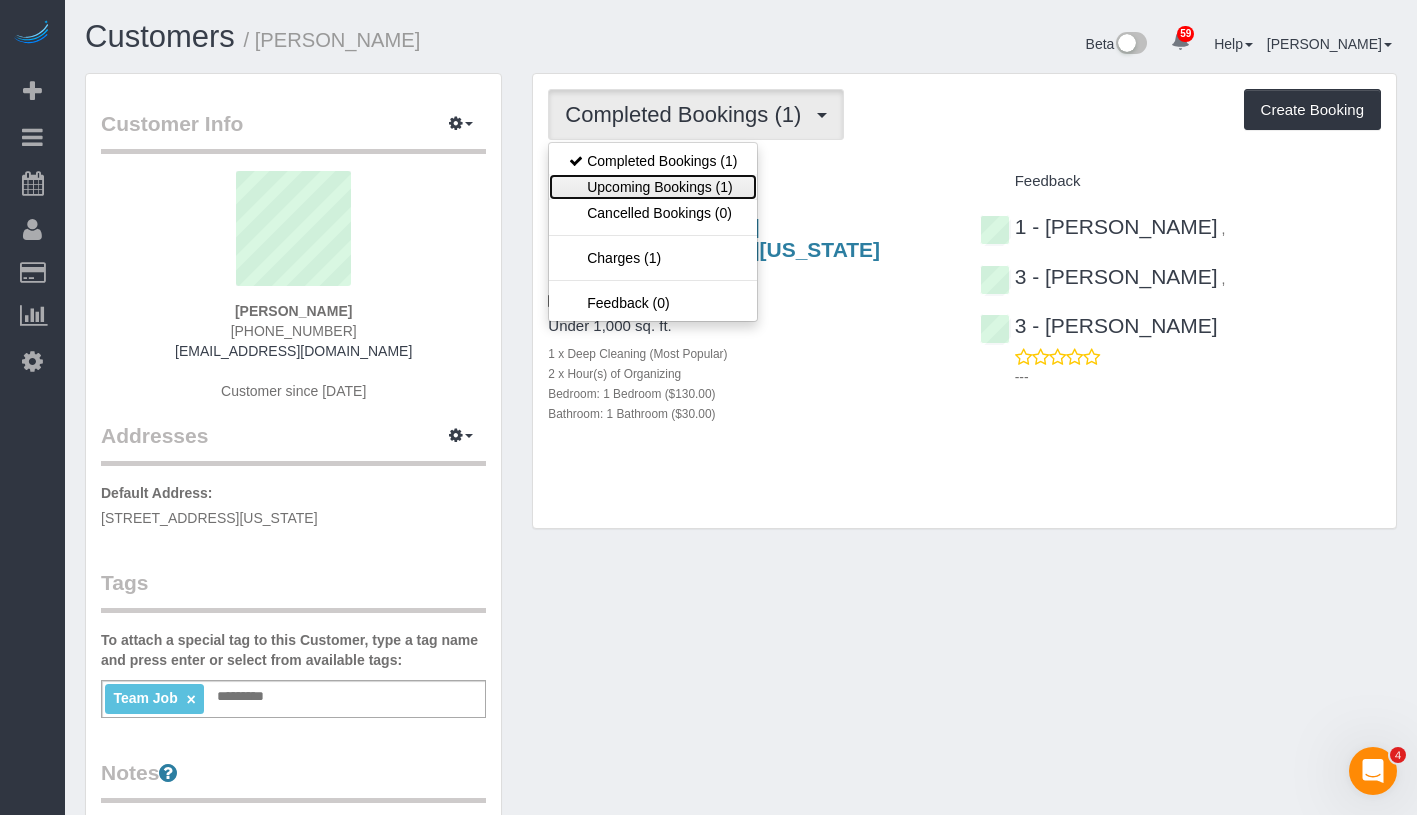 click on "Upcoming Bookings (1)" at bounding box center (653, 187) 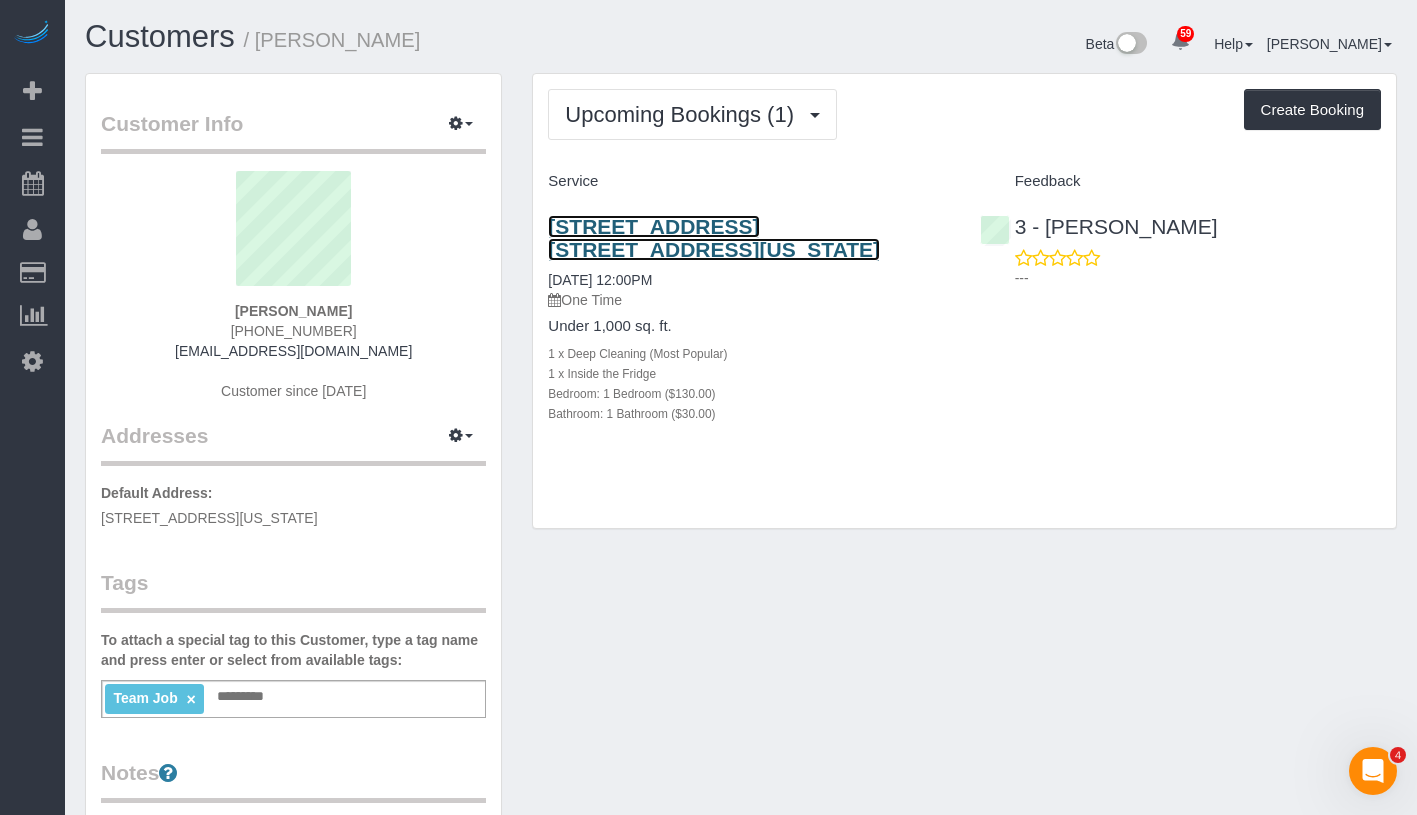 click on "227 Central Park West, Apt. 4c, New York, NY 10024" at bounding box center [714, 238] 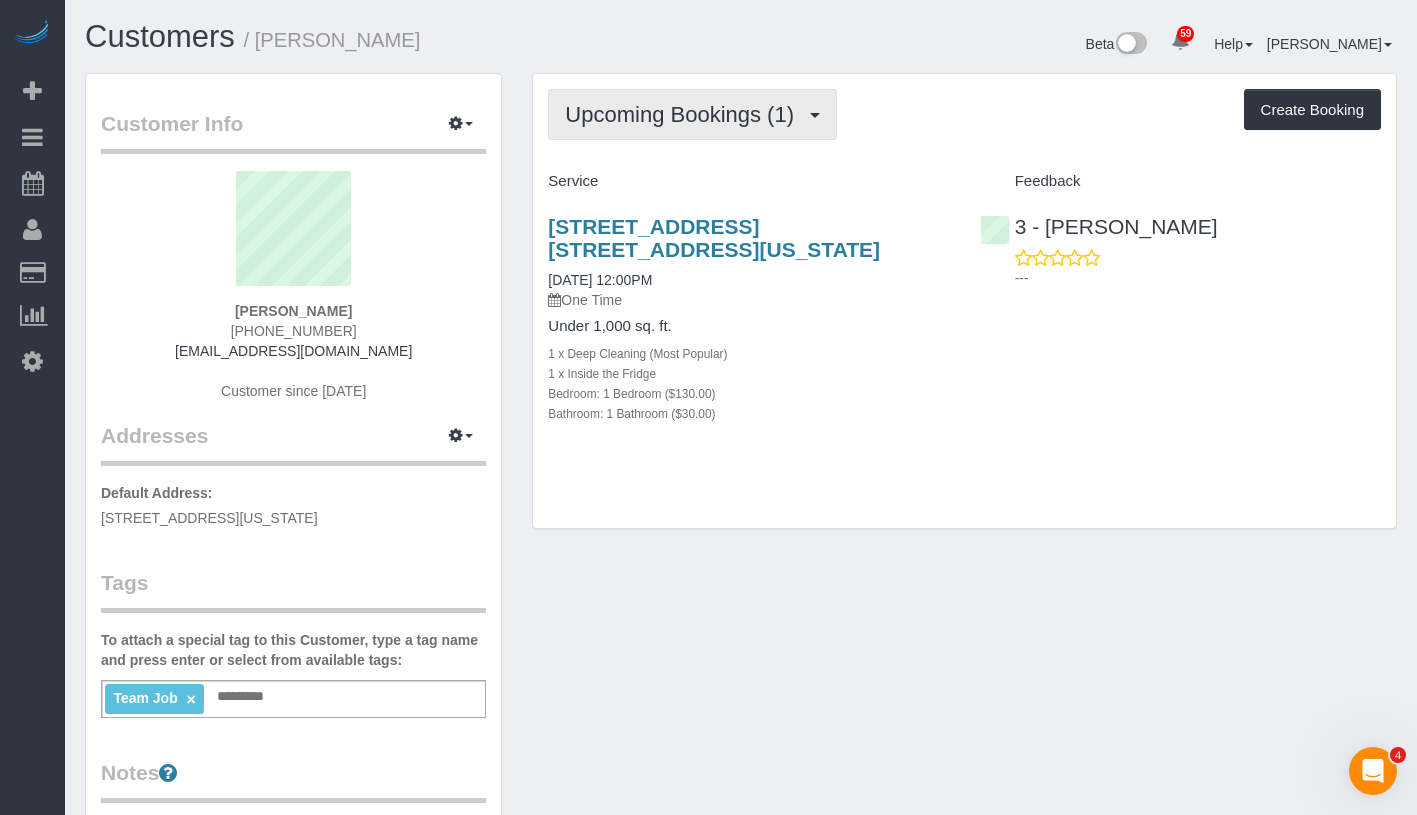 click on "Upcoming Bookings (1)" at bounding box center (684, 114) 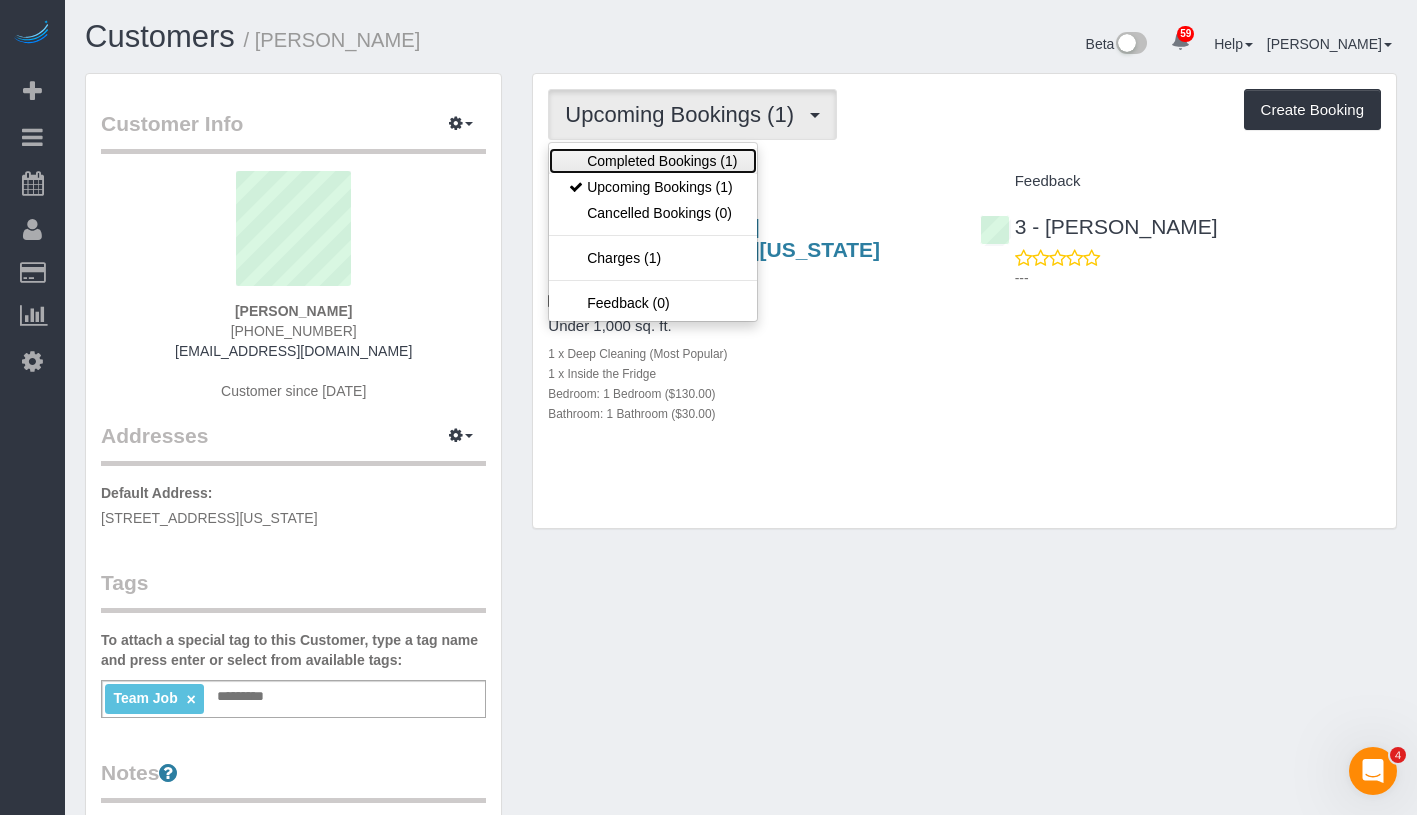 click on "Completed Bookings (1)" at bounding box center [653, 161] 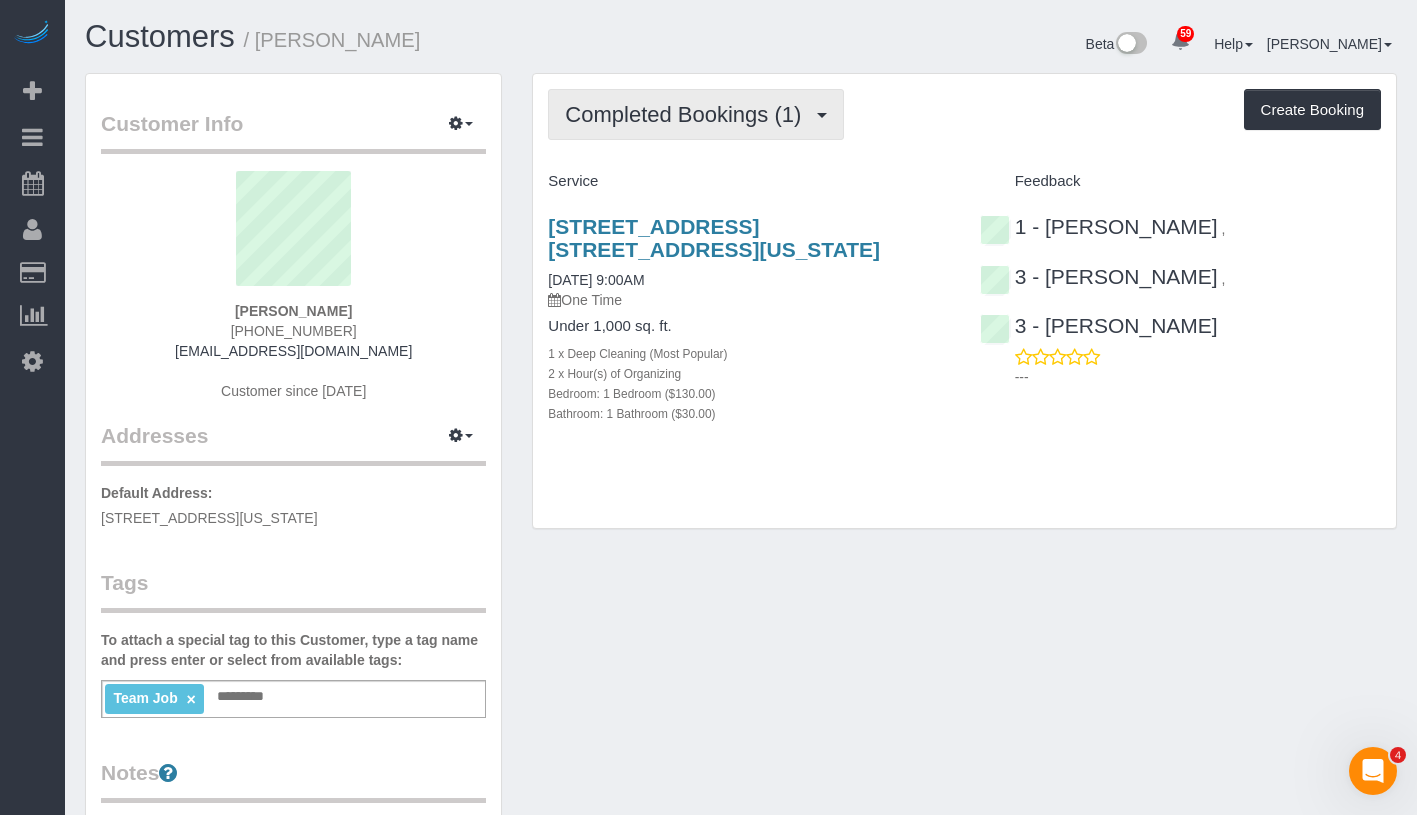 click on "Completed Bookings (1)" at bounding box center [688, 114] 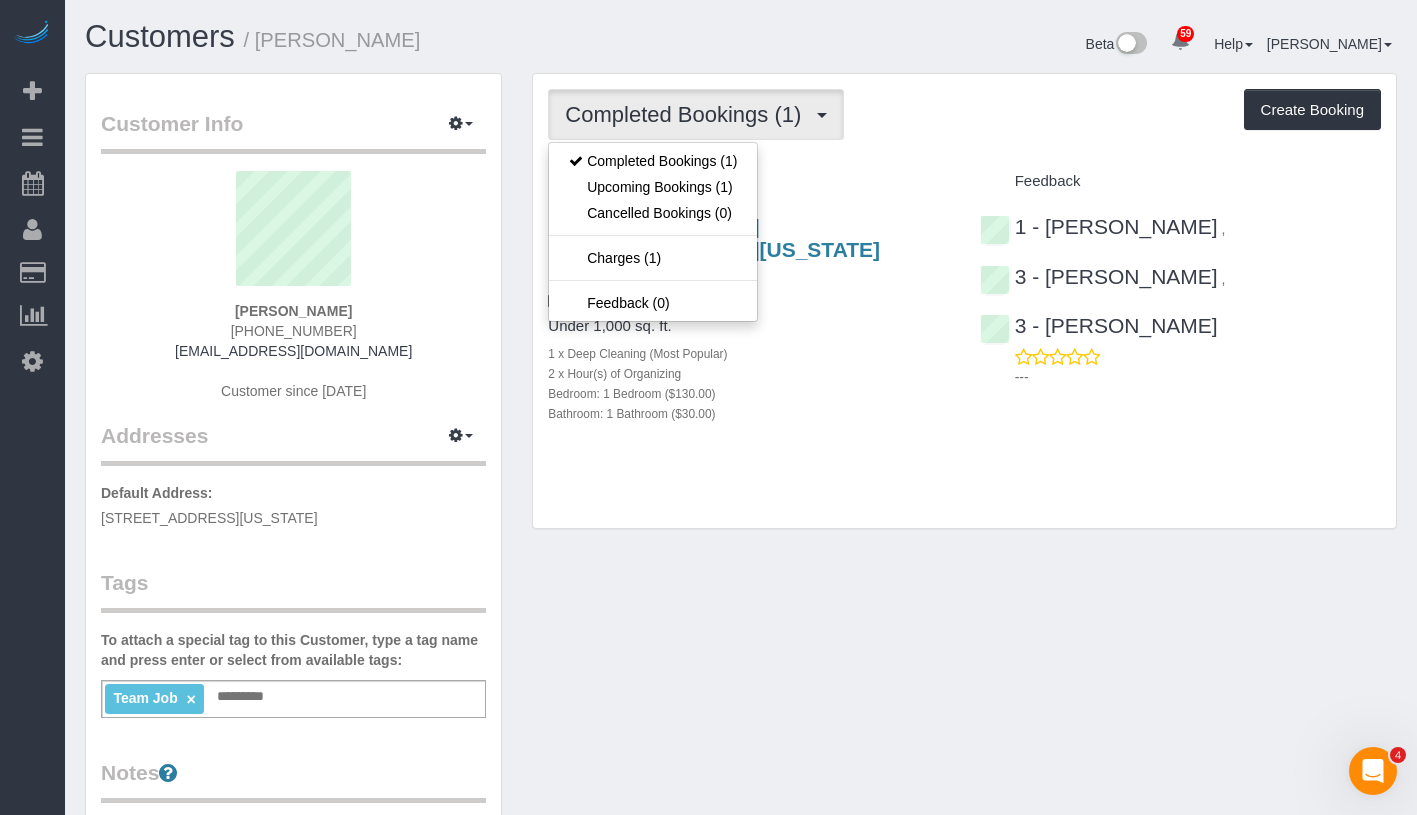 click on "Completed Bookings (1)
Completed Bookings (1)
Upcoming Bookings (1)
Cancelled Bookings (0)
Charges (1)
Feedback (0)
Create Booking
Service
Feedback" at bounding box center (964, 301) 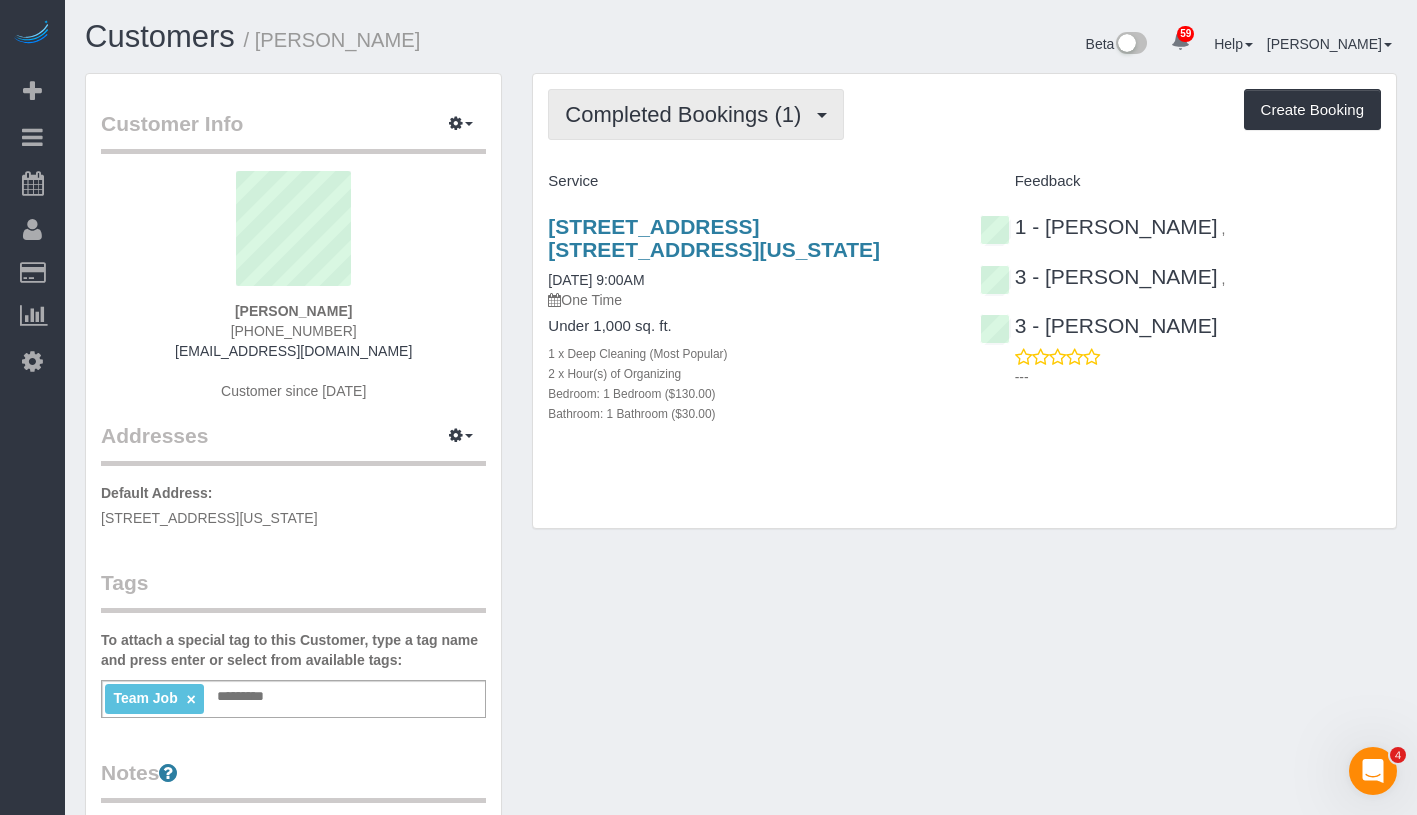 click on "Completed Bookings (1)" at bounding box center (688, 114) 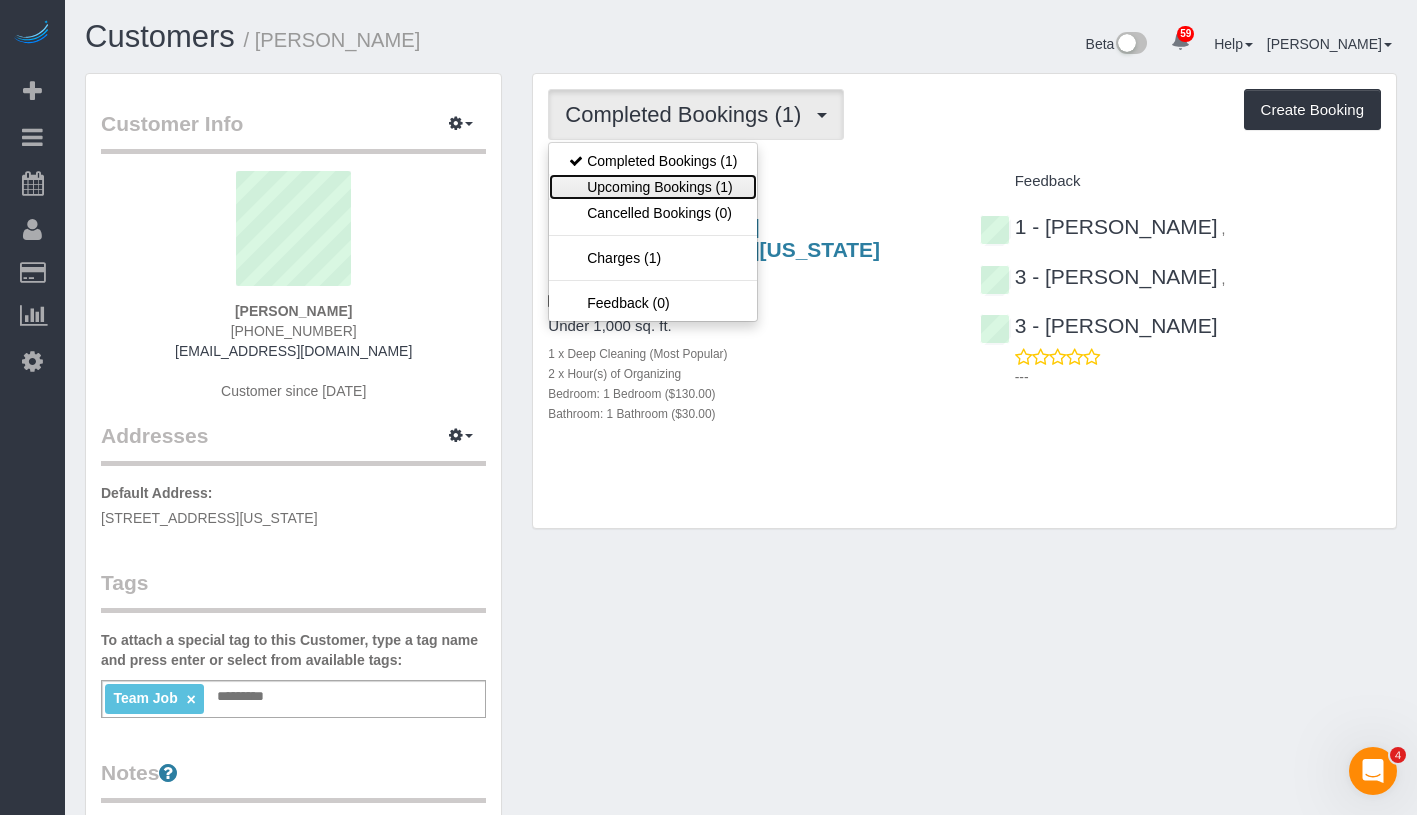 click on "Upcoming Bookings (1)" at bounding box center [653, 187] 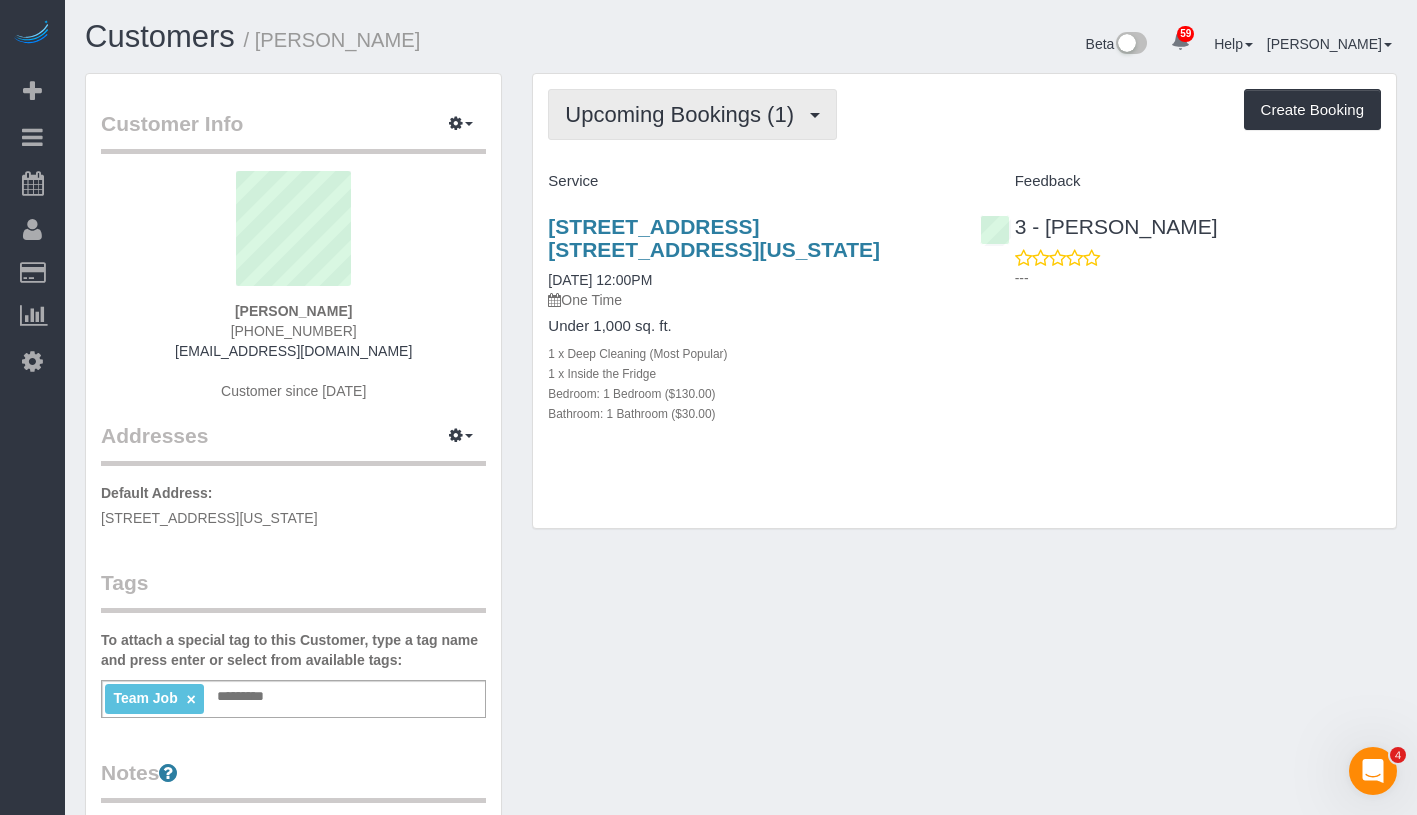 click on "Upcoming Bookings (1)" at bounding box center [684, 114] 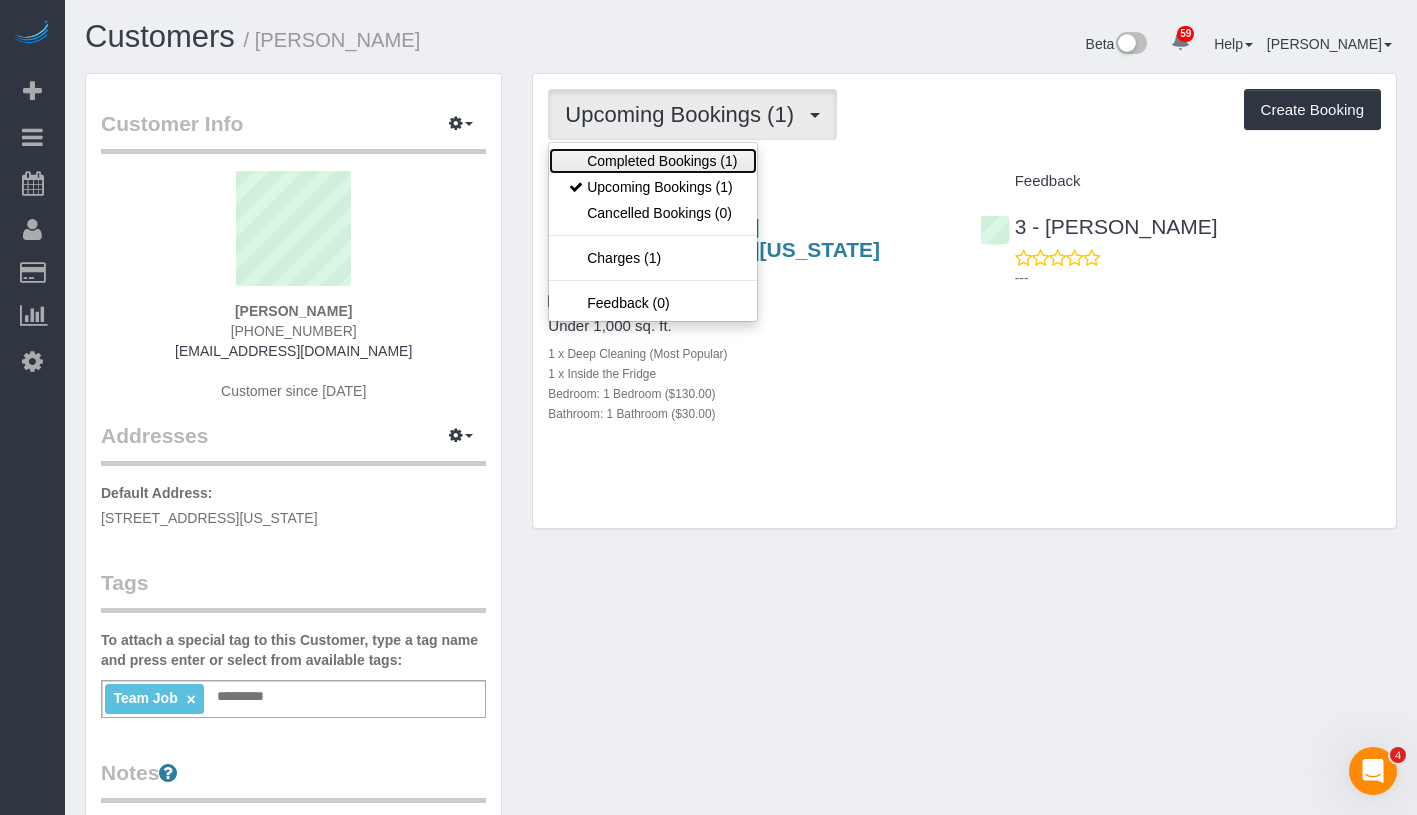 click on "Completed Bookings (1)" at bounding box center (653, 161) 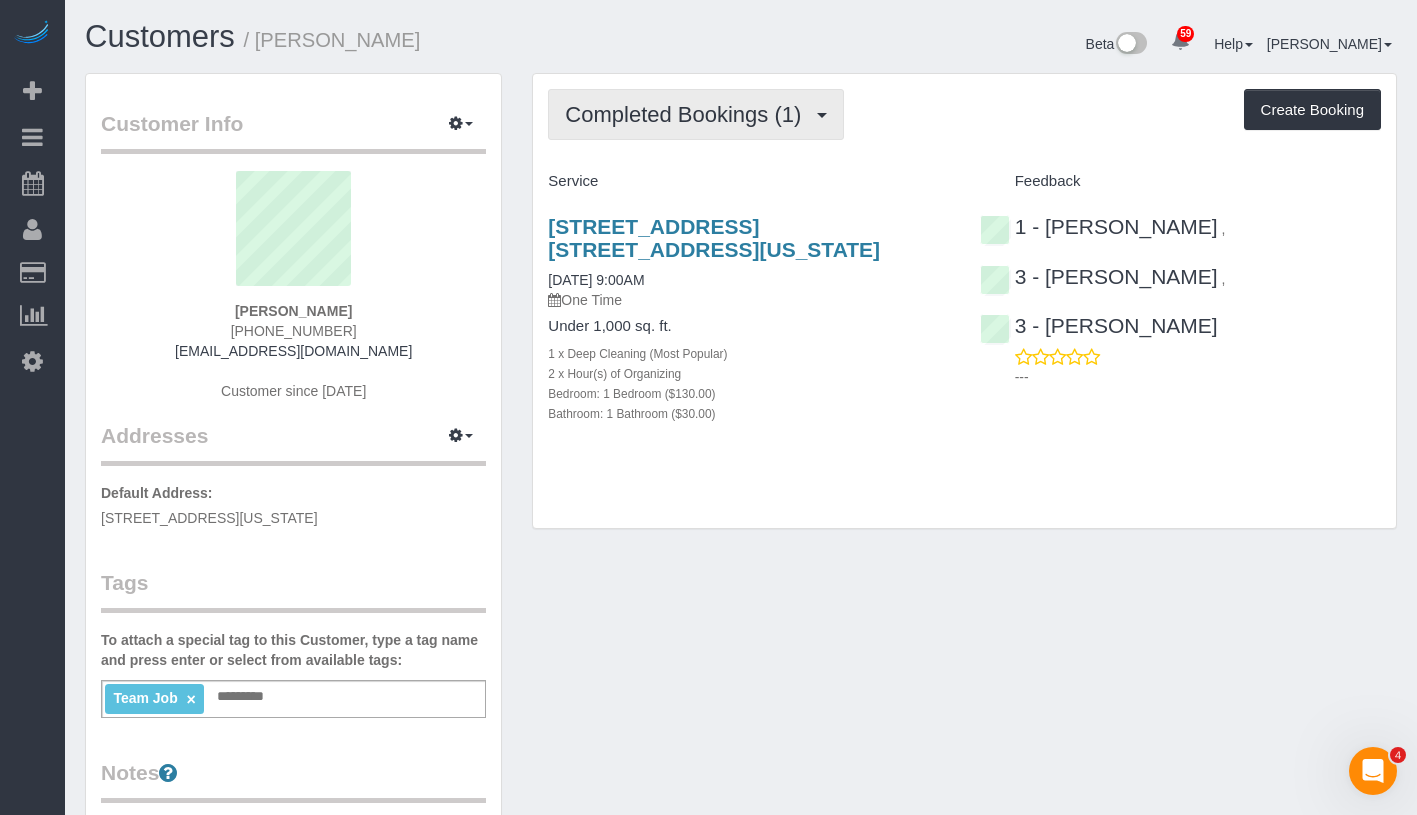 click on "Completed Bookings (1)" at bounding box center (696, 114) 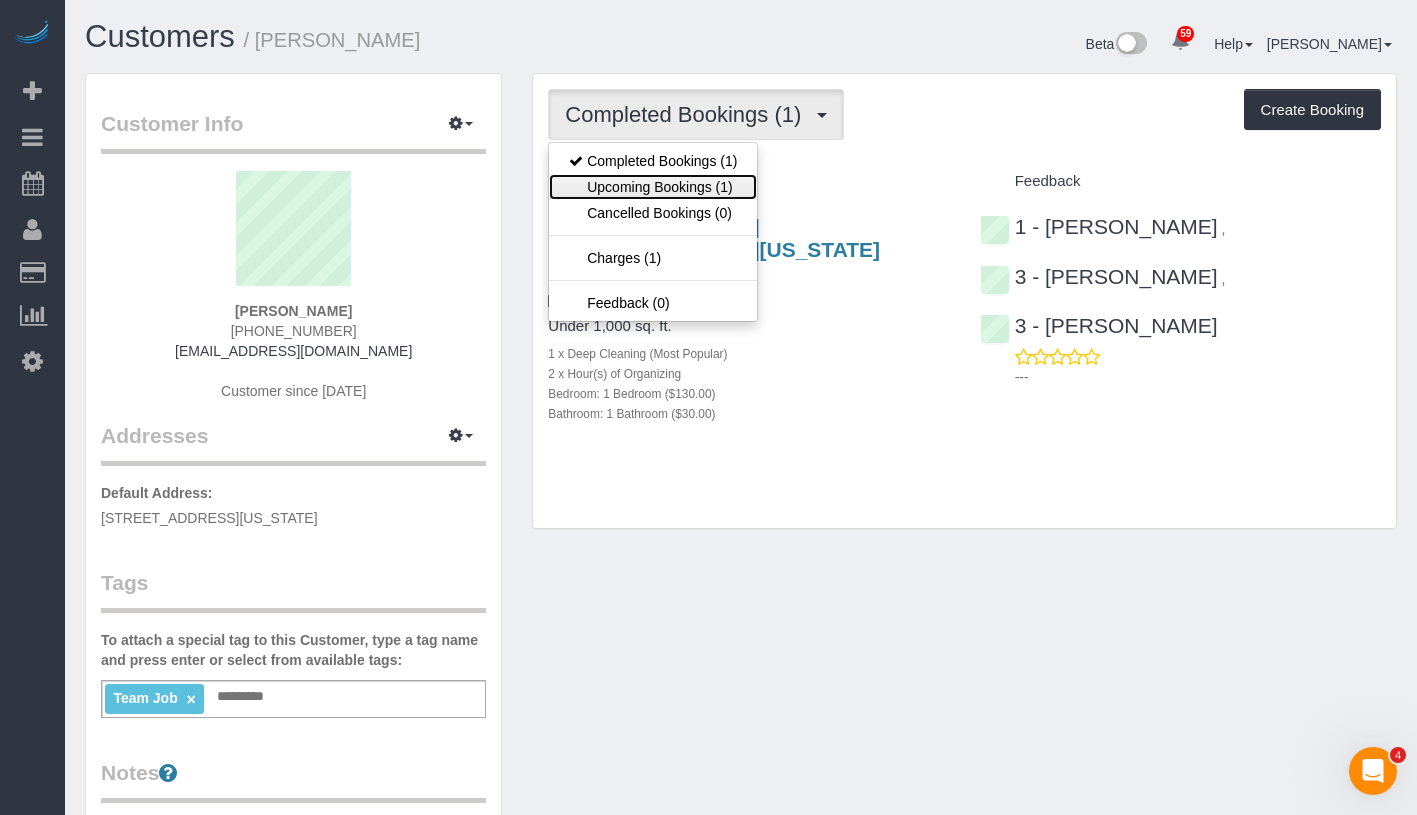 click on "Upcoming Bookings (1)" at bounding box center [653, 187] 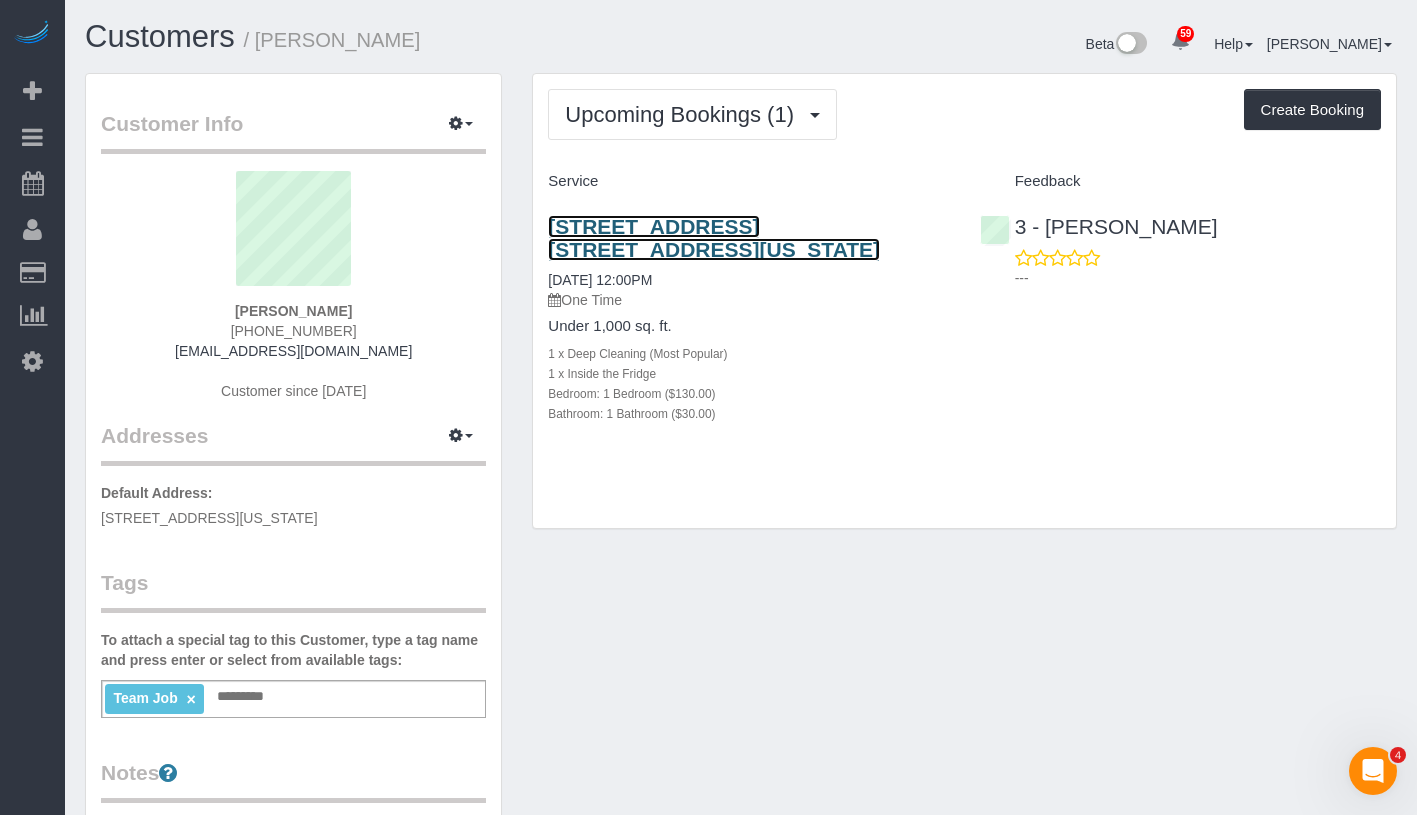 click on "227 Central Park West, Apt. 4c, New York, NY 10024" at bounding box center (714, 238) 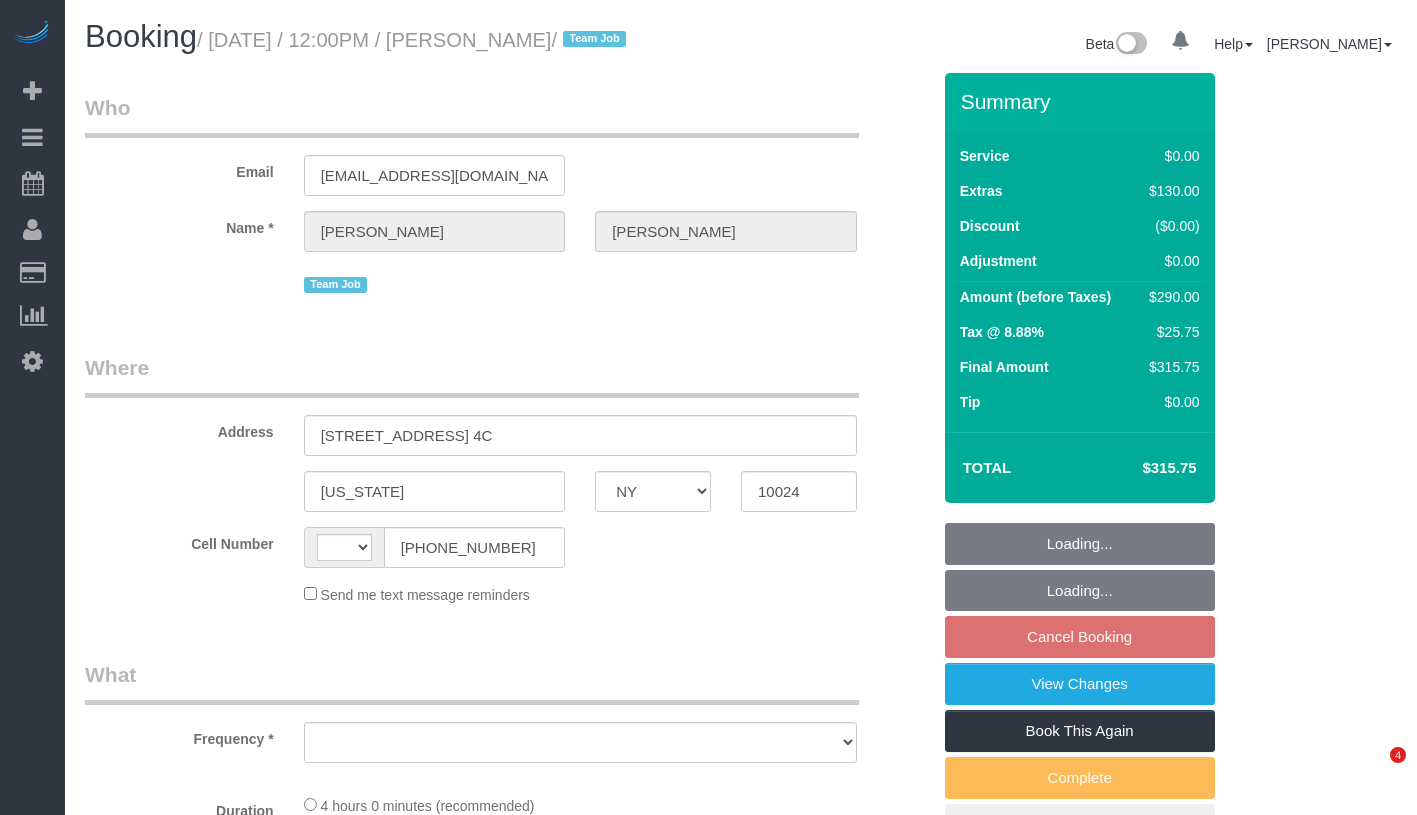 select on "NY" 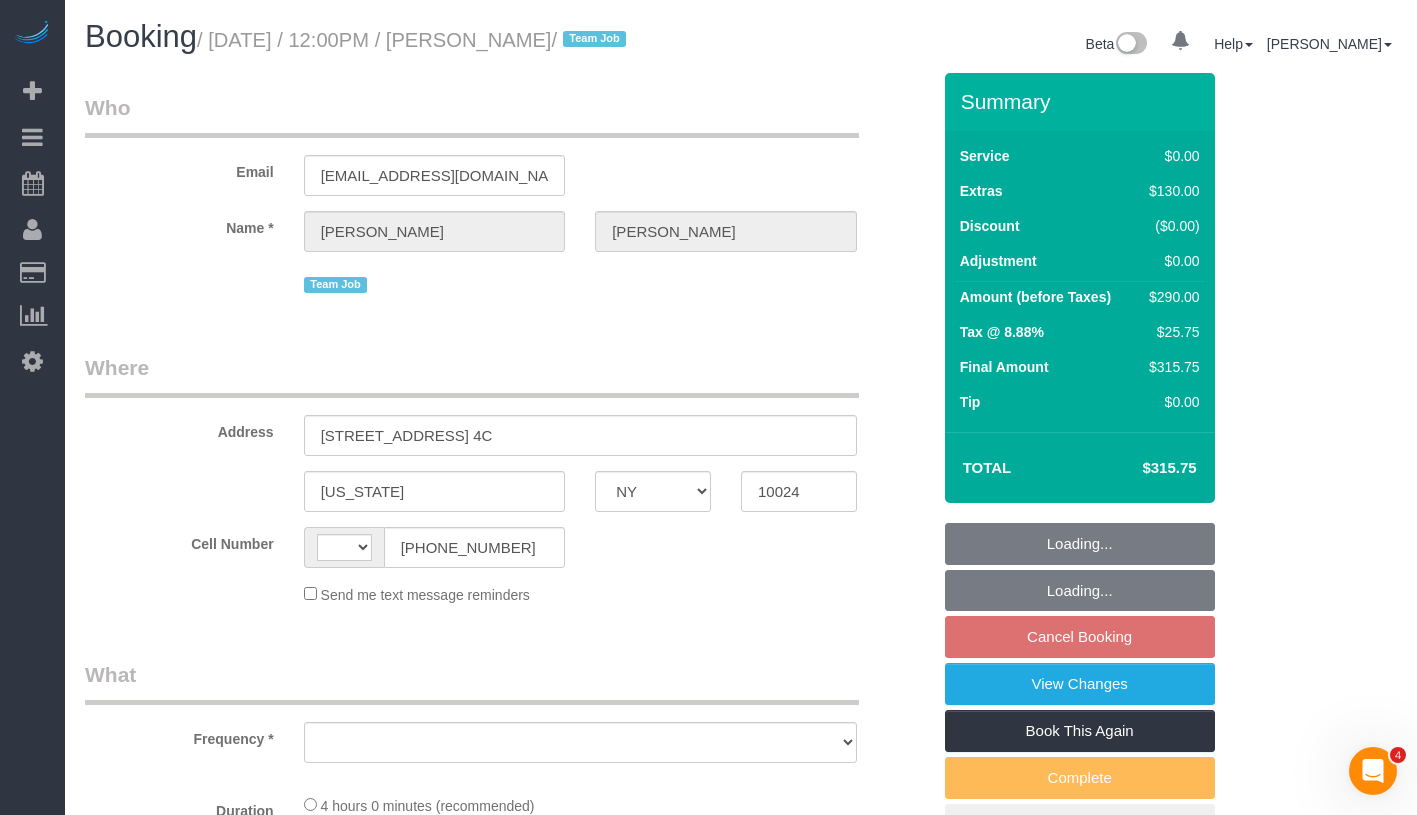 scroll, scrollTop: 0, scrollLeft: 0, axis: both 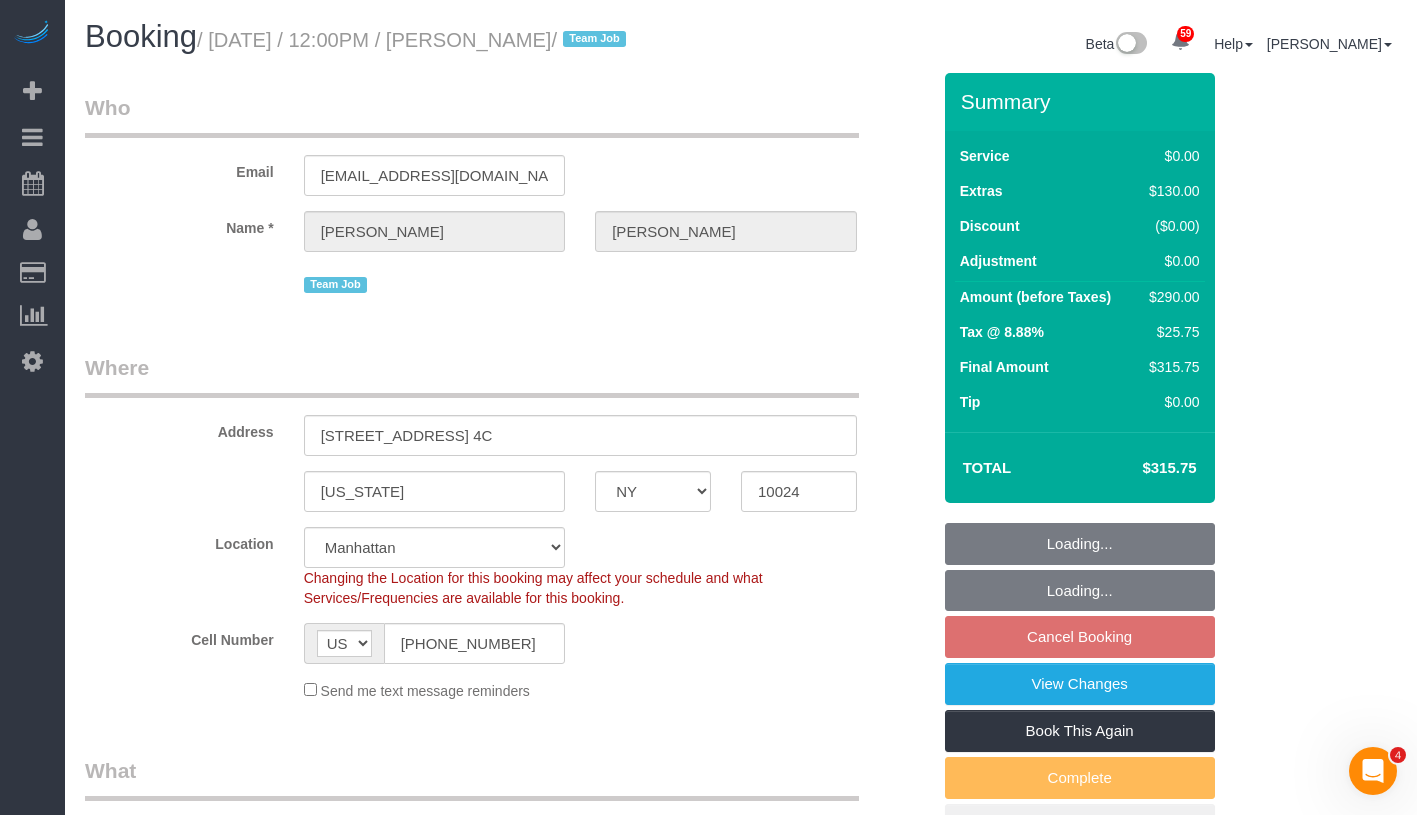 select on "string:stripe-pm_1RiedR4VGloSiKo7NntG6LUS" 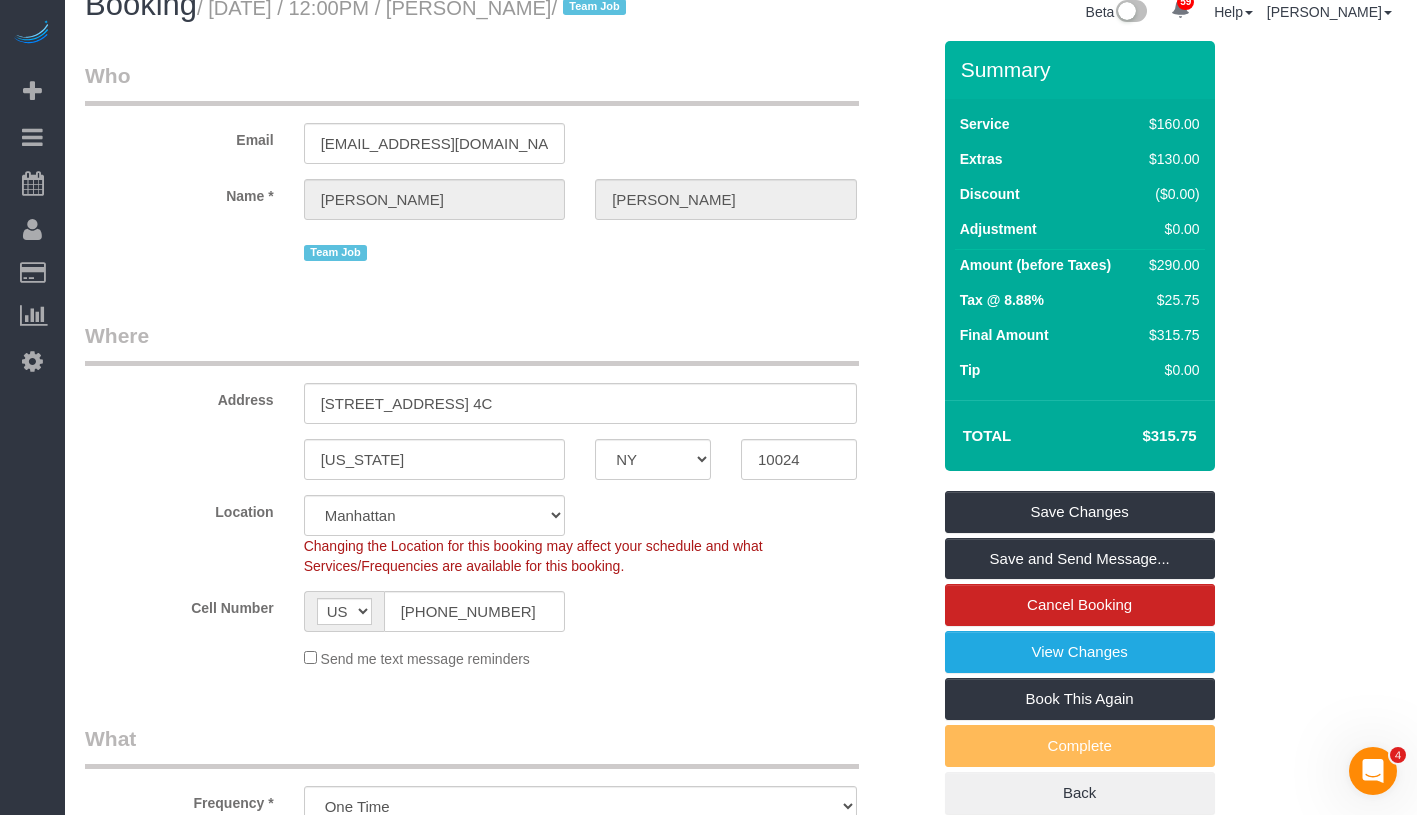 scroll, scrollTop: 0, scrollLeft: 0, axis: both 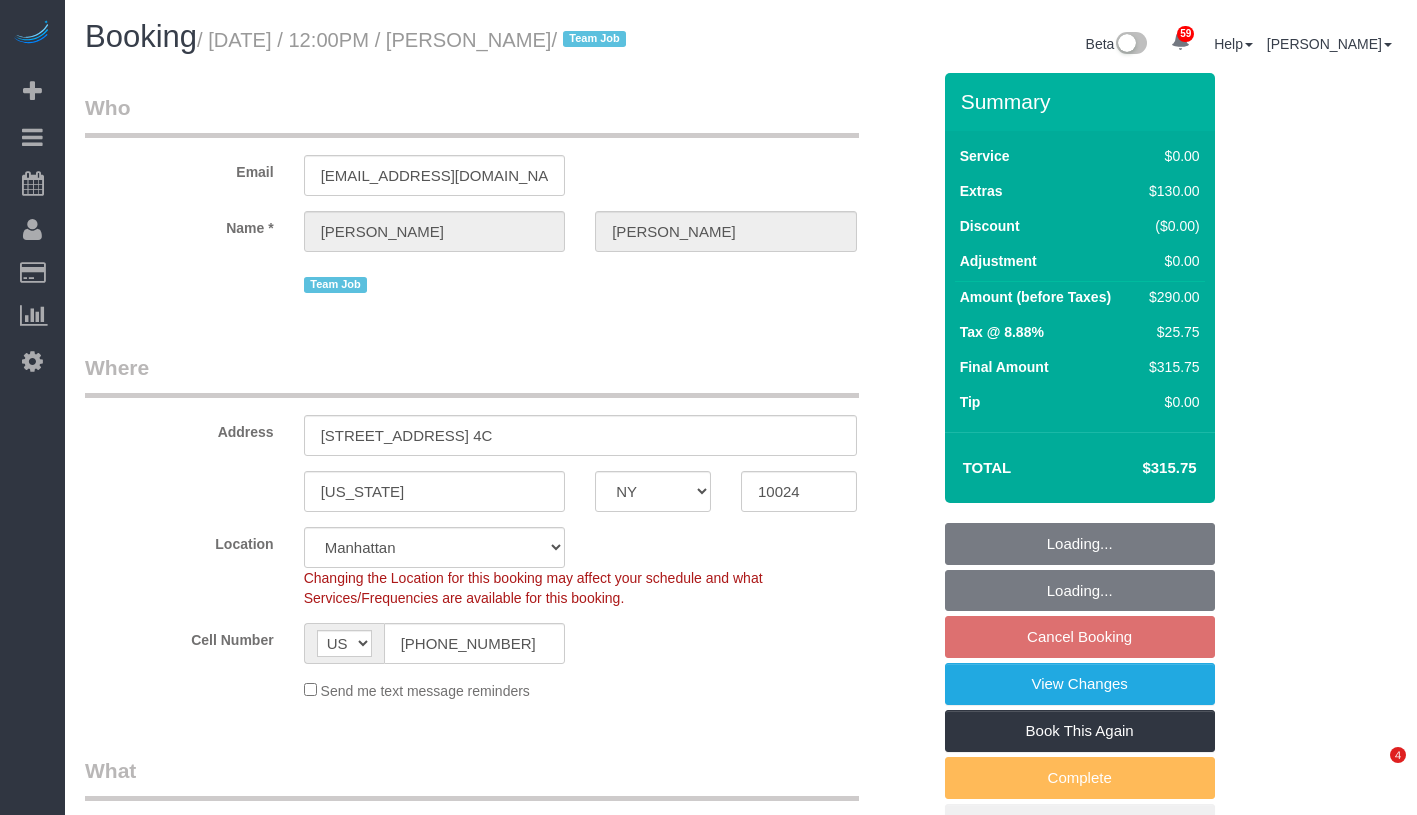 select on "NY" 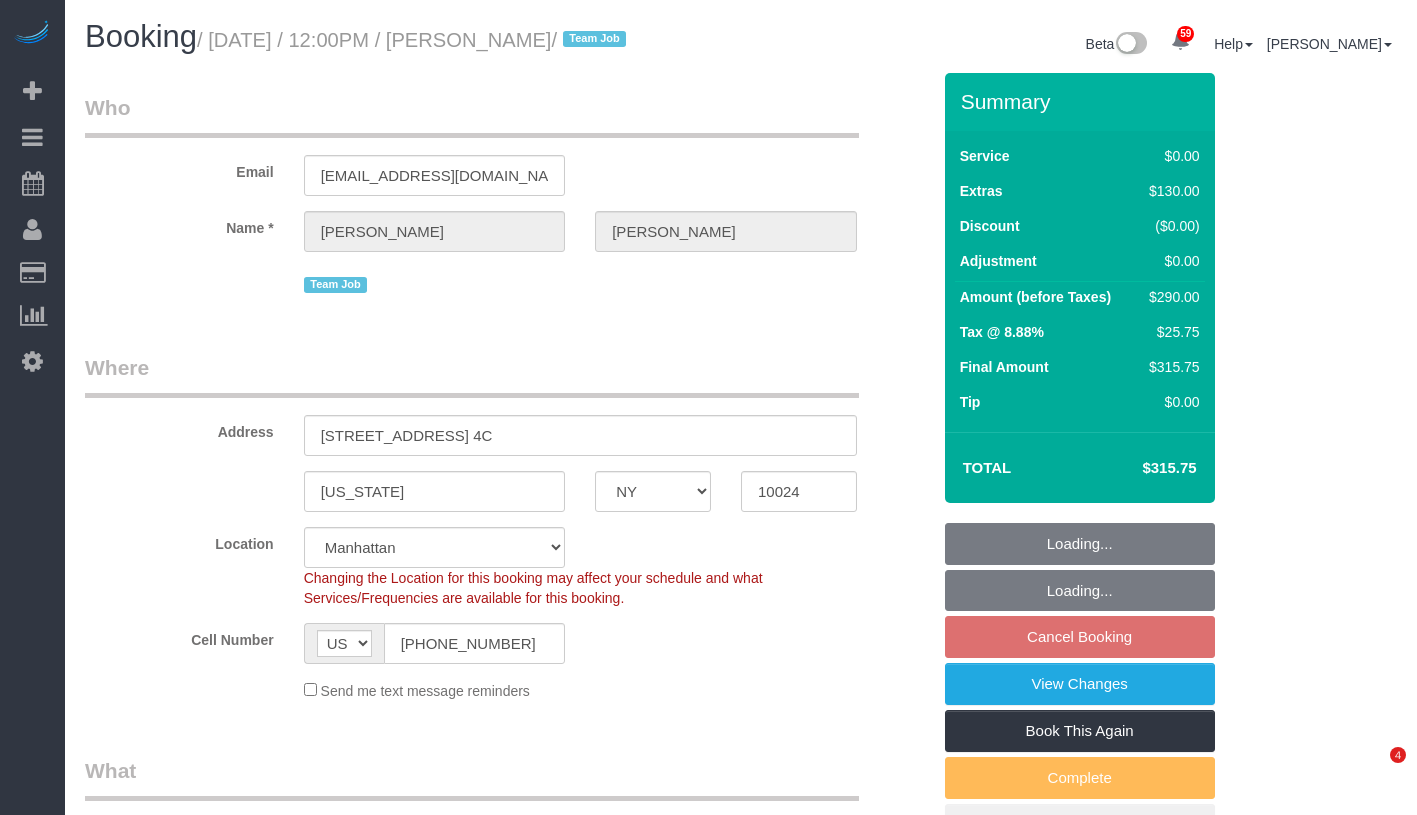 scroll, scrollTop: 0, scrollLeft: 0, axis: both 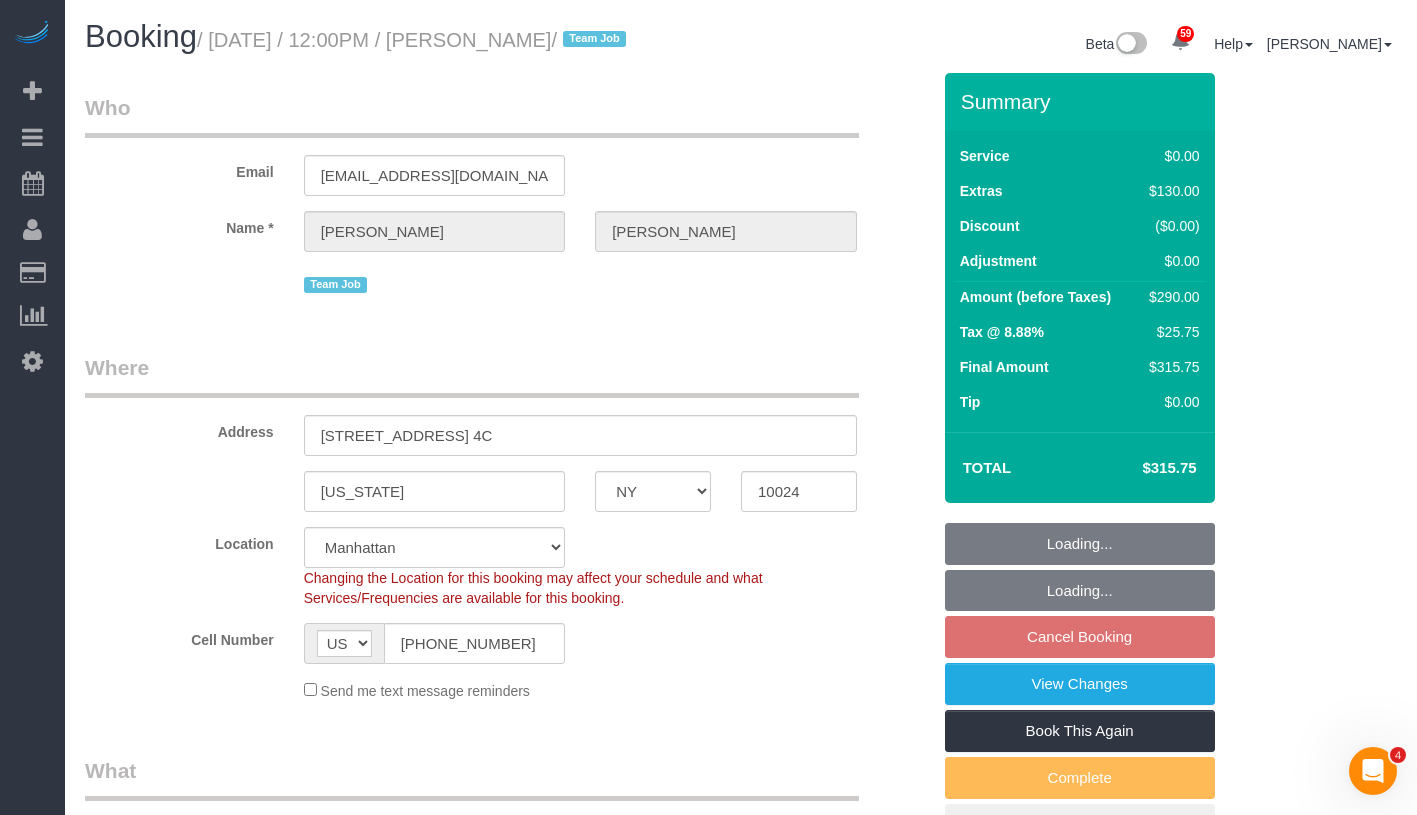 select on "spot5" 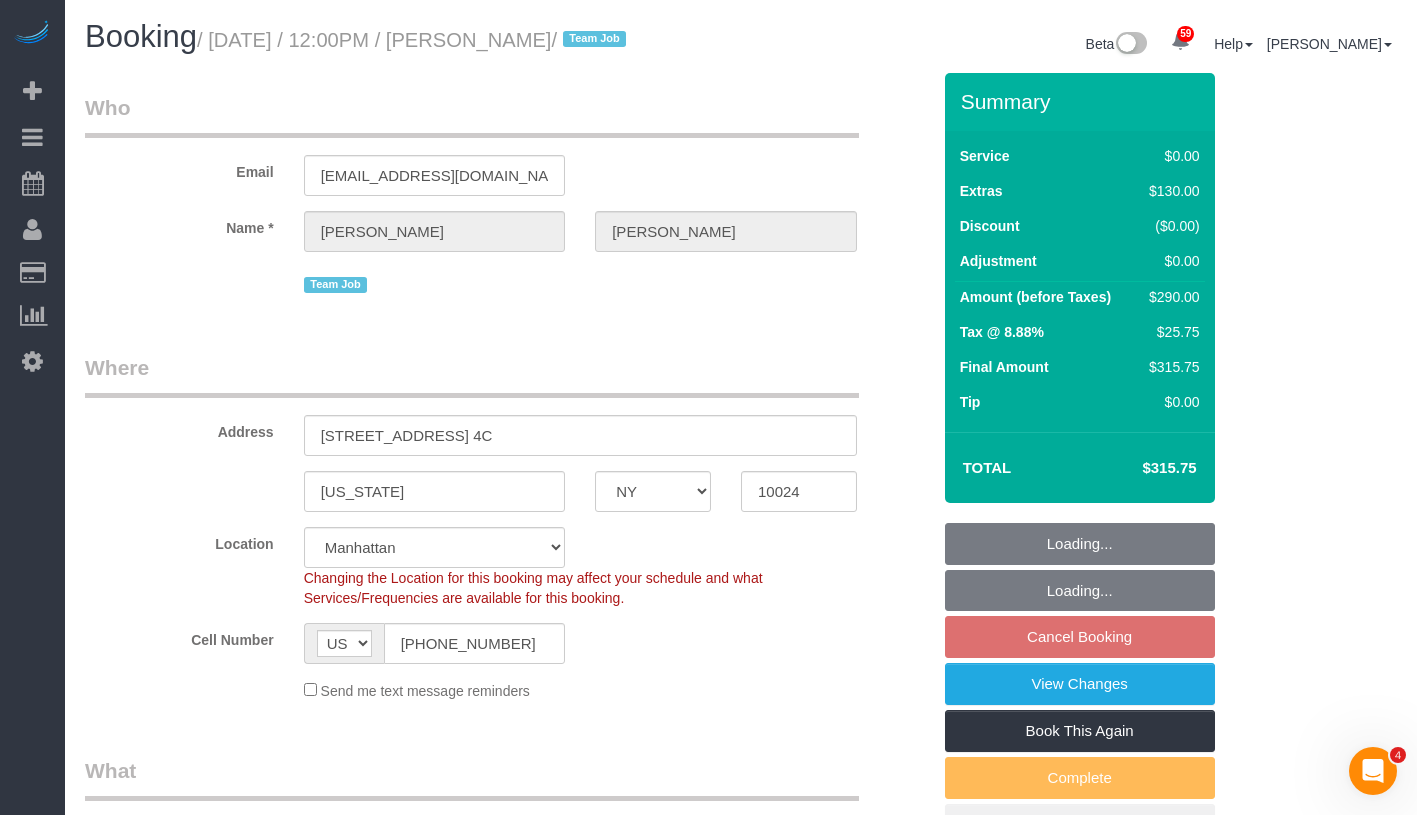 scroll, scrollTop: 0, scrollLeft: 0, axis: both 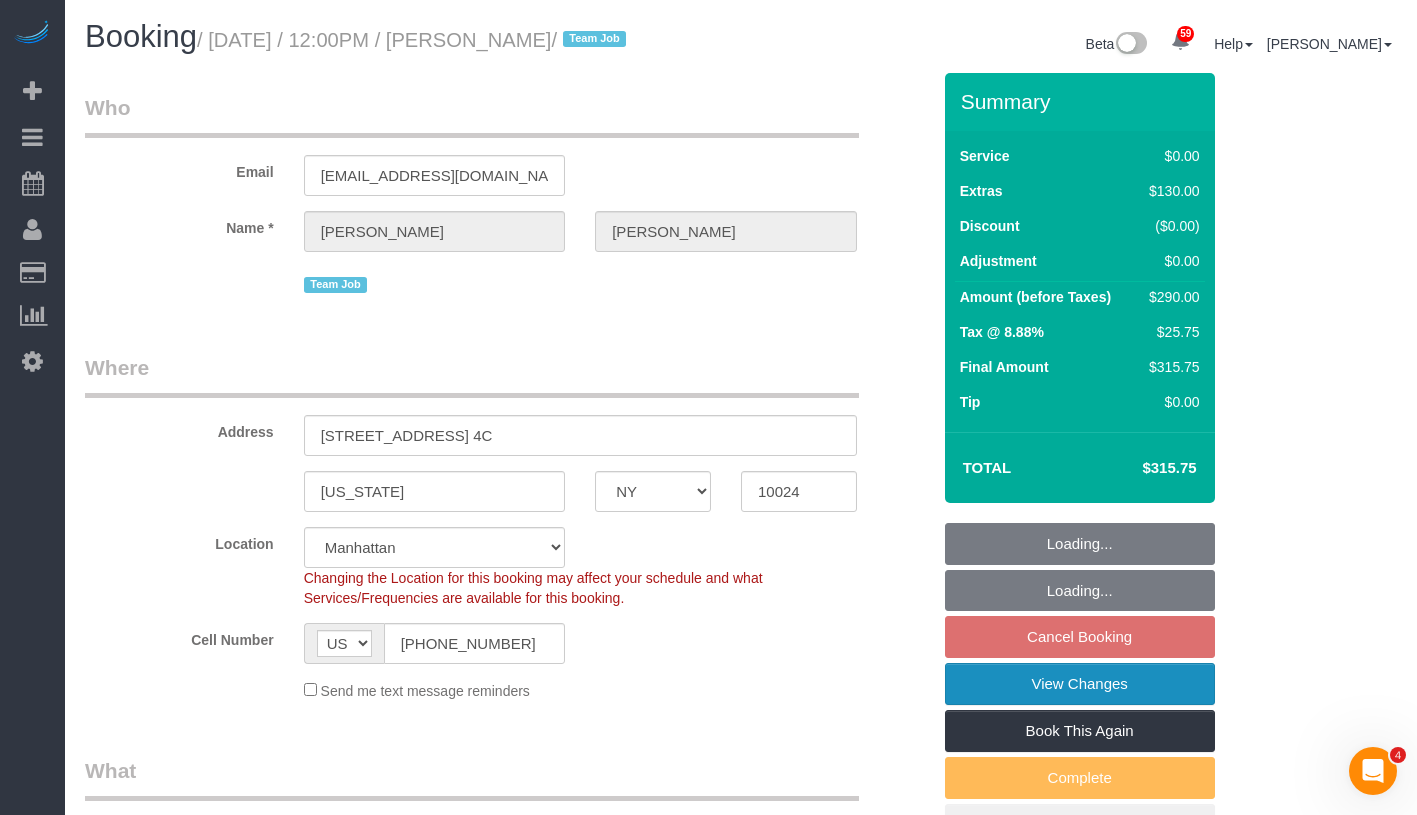 click on "View Changes" at bounding box center [1080, 684] 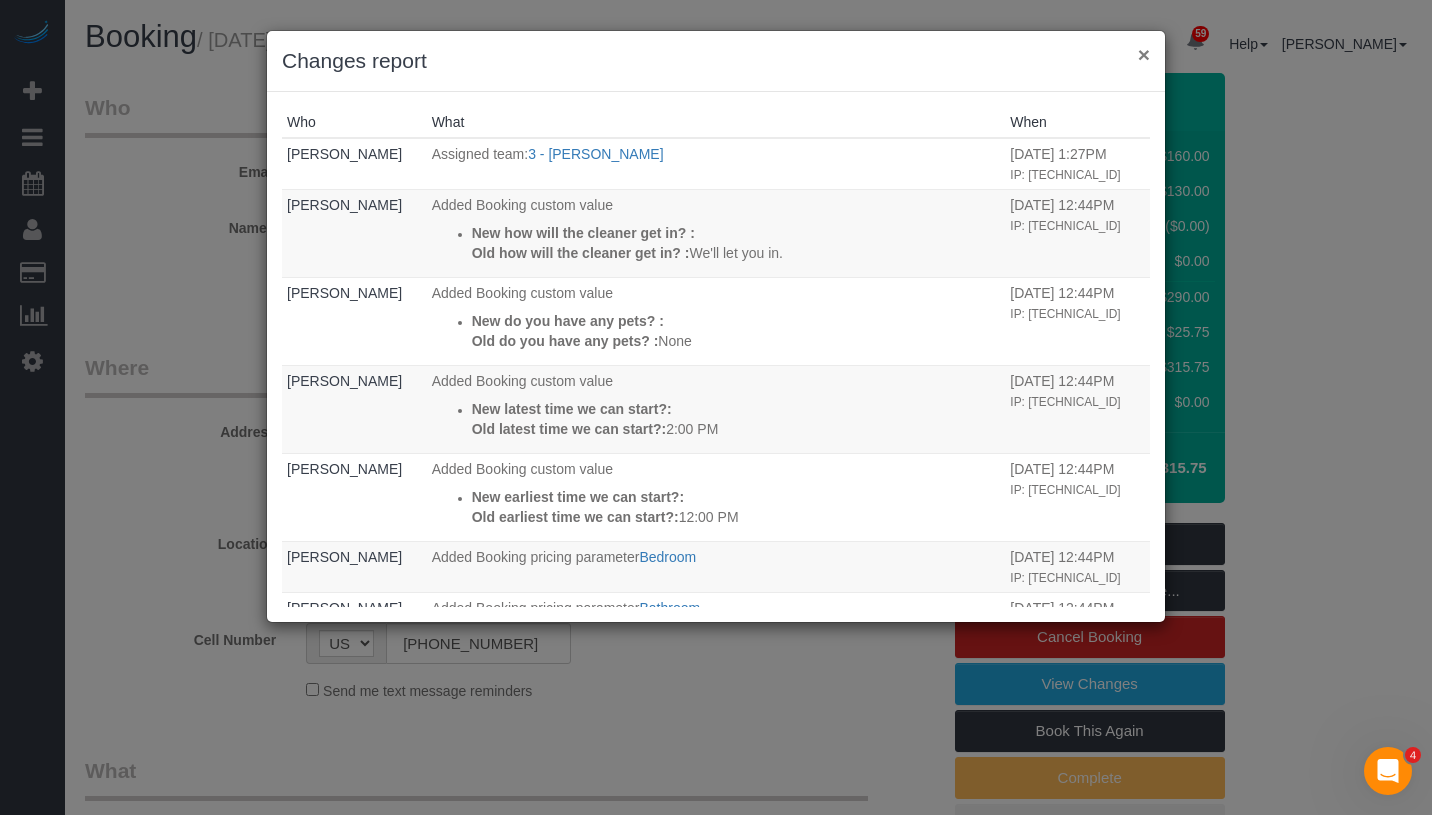 click on "×" at bounding box center [1144, 54] 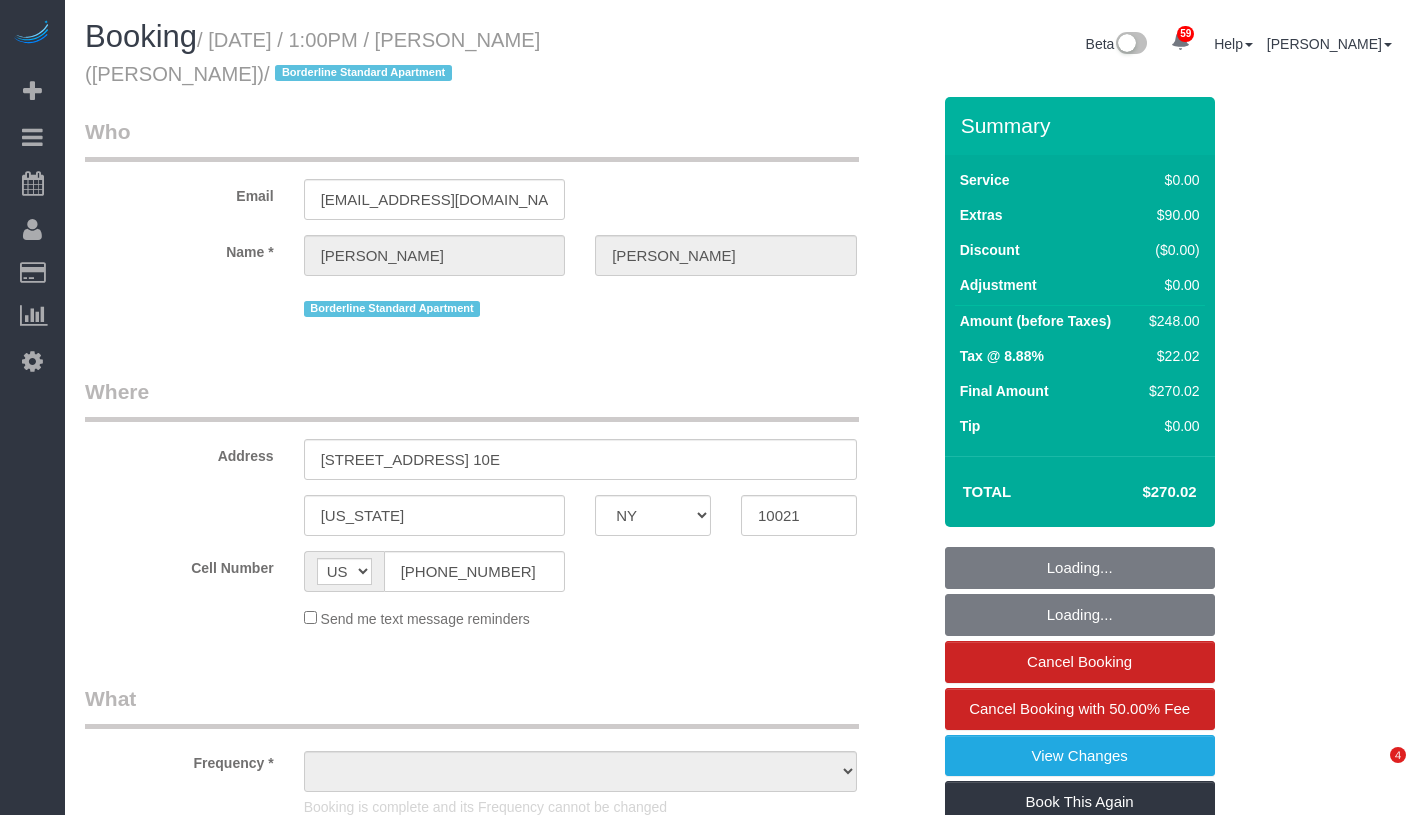 select on "NY" 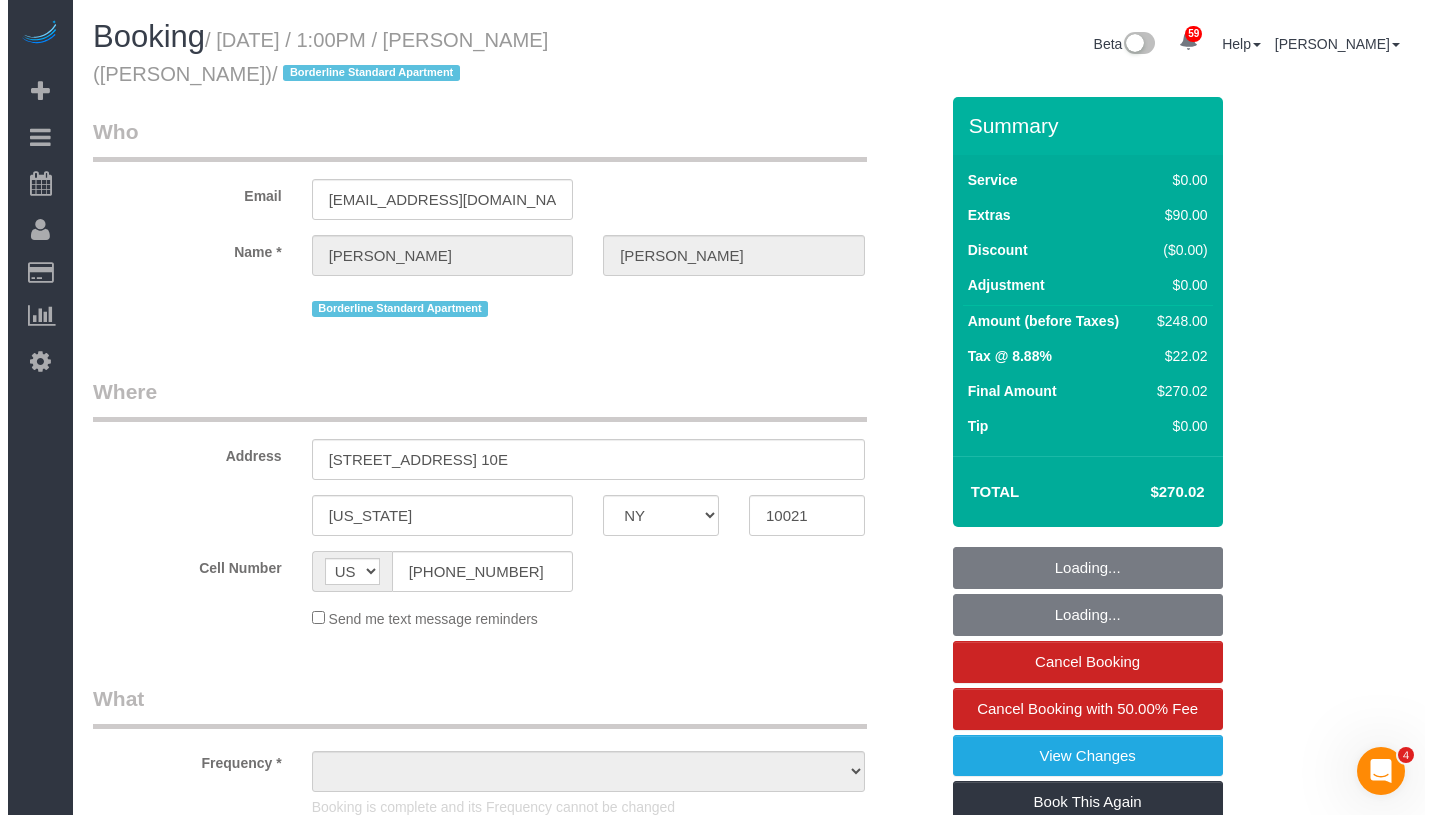 scroll, scrollTop: 0, scrollLeft: 0, axis: both 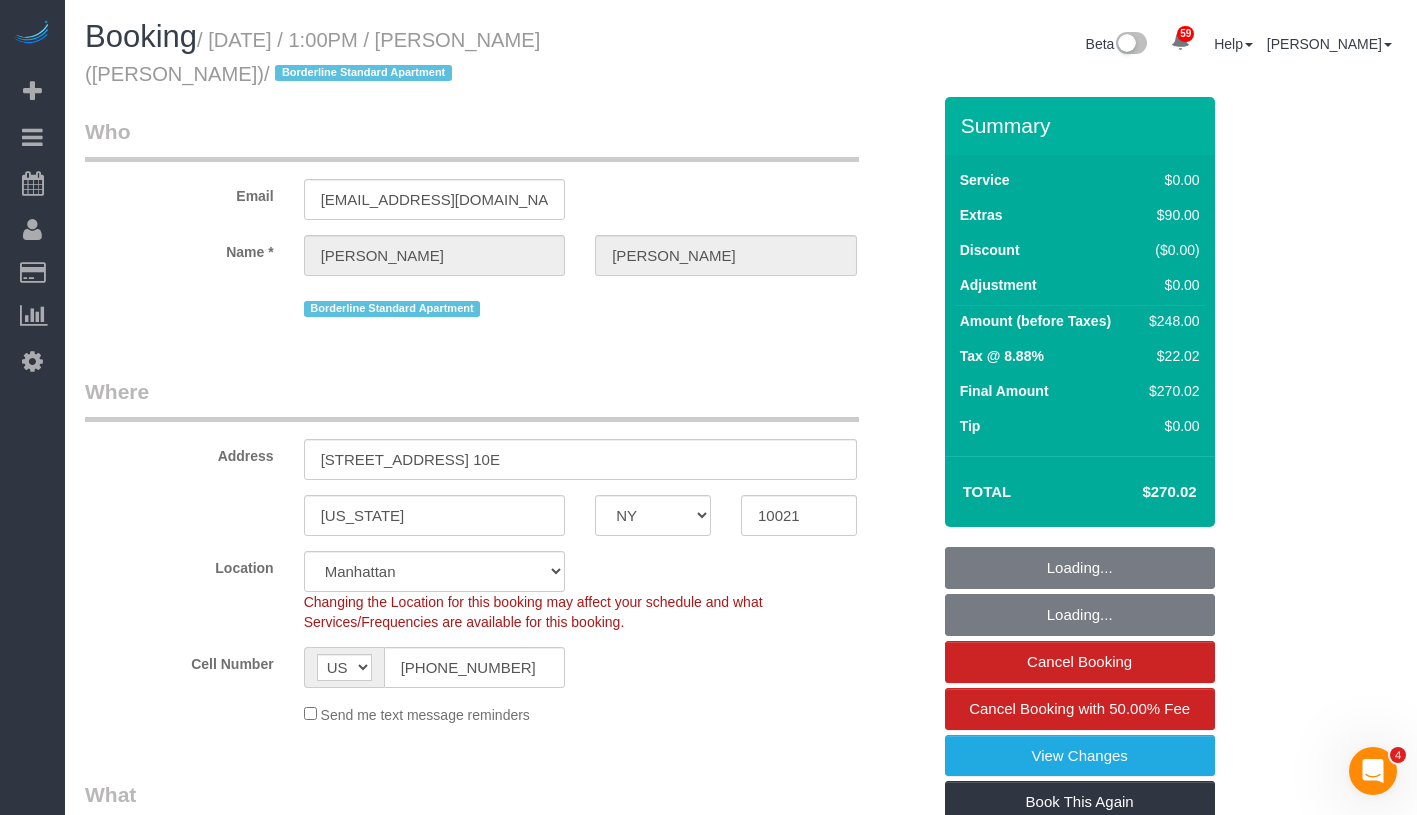 select on "object:830" 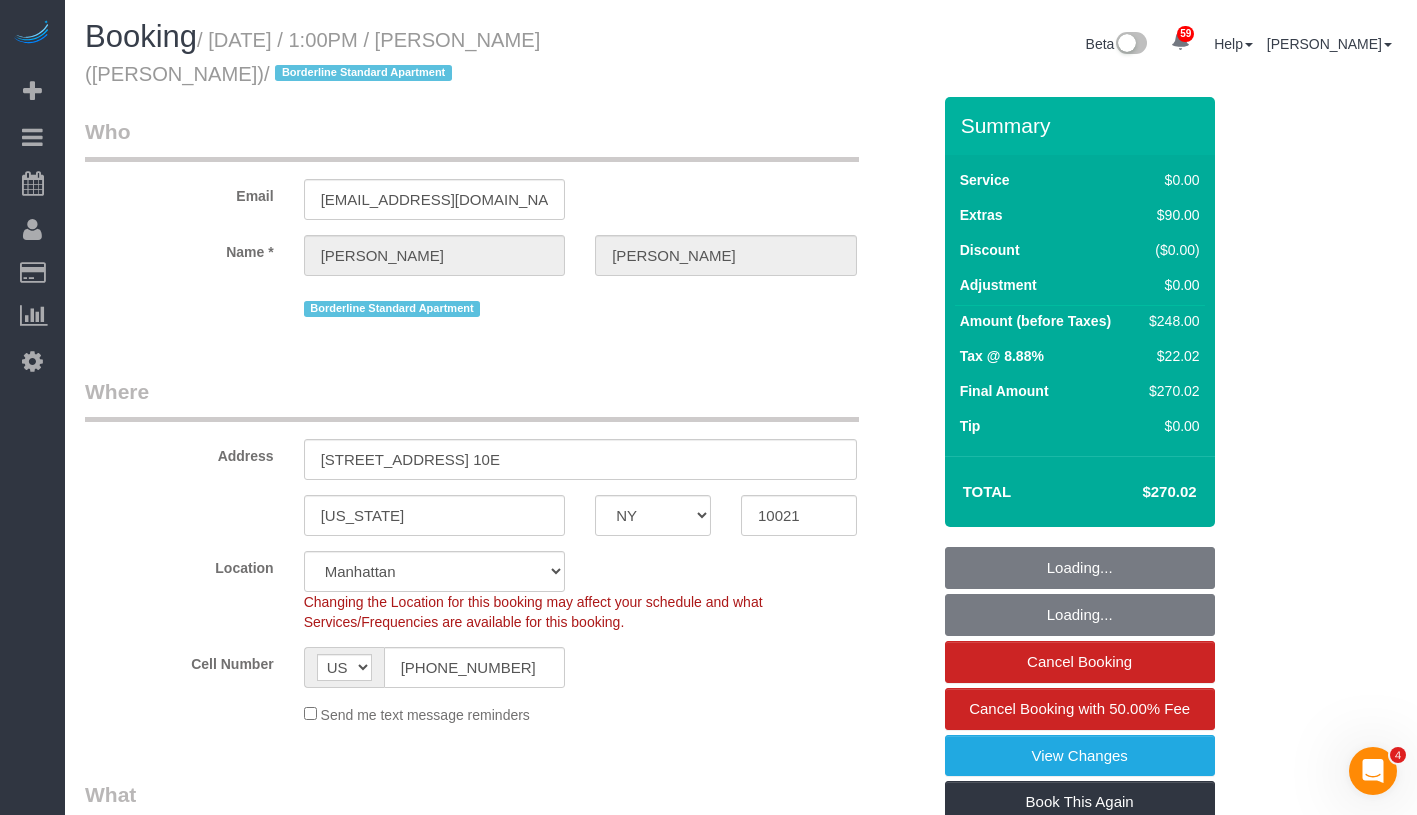select on "string:stripe-pm_1R58S94VGloSiKo7oTDM75CS" 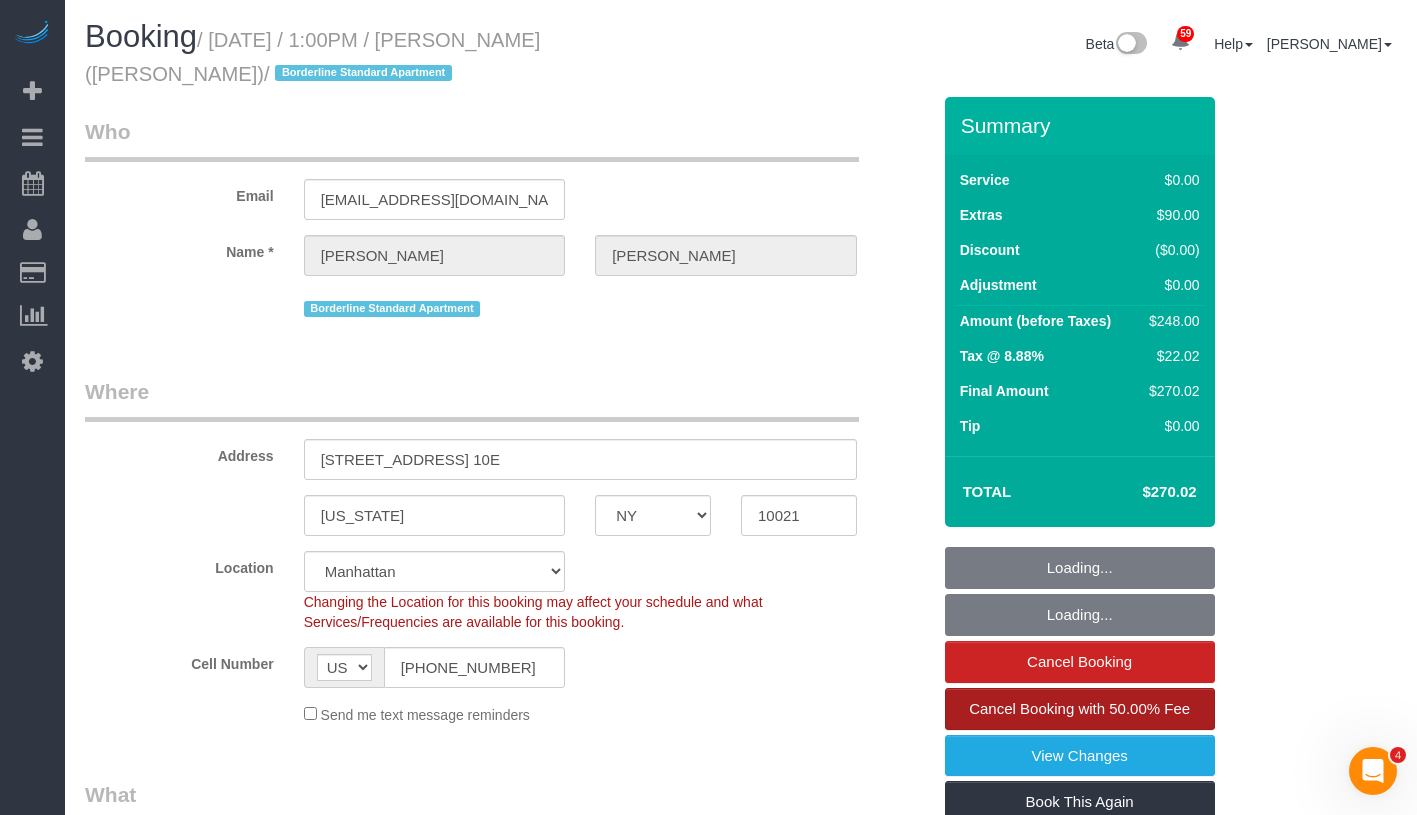 select on "object:1084" 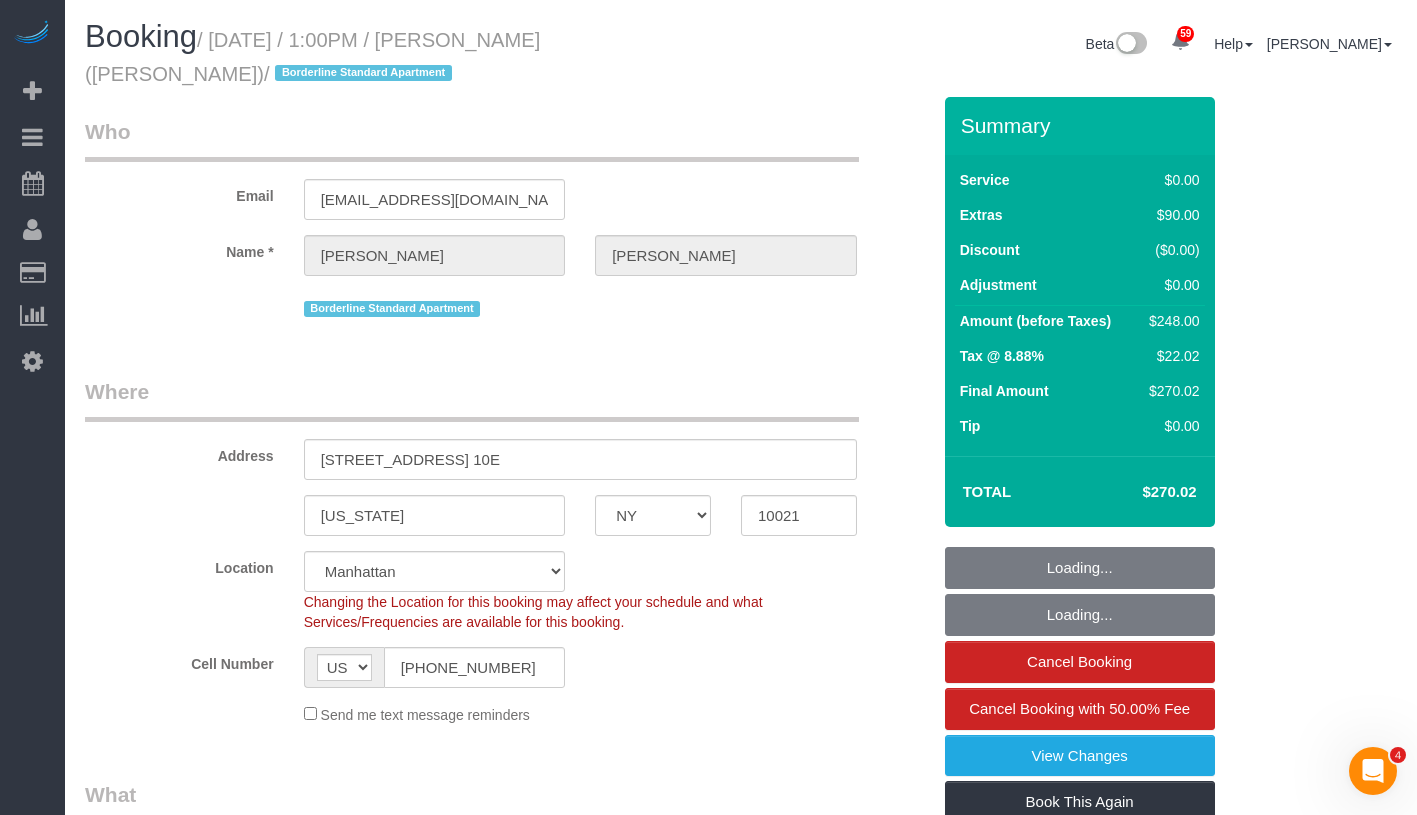 select on "2" 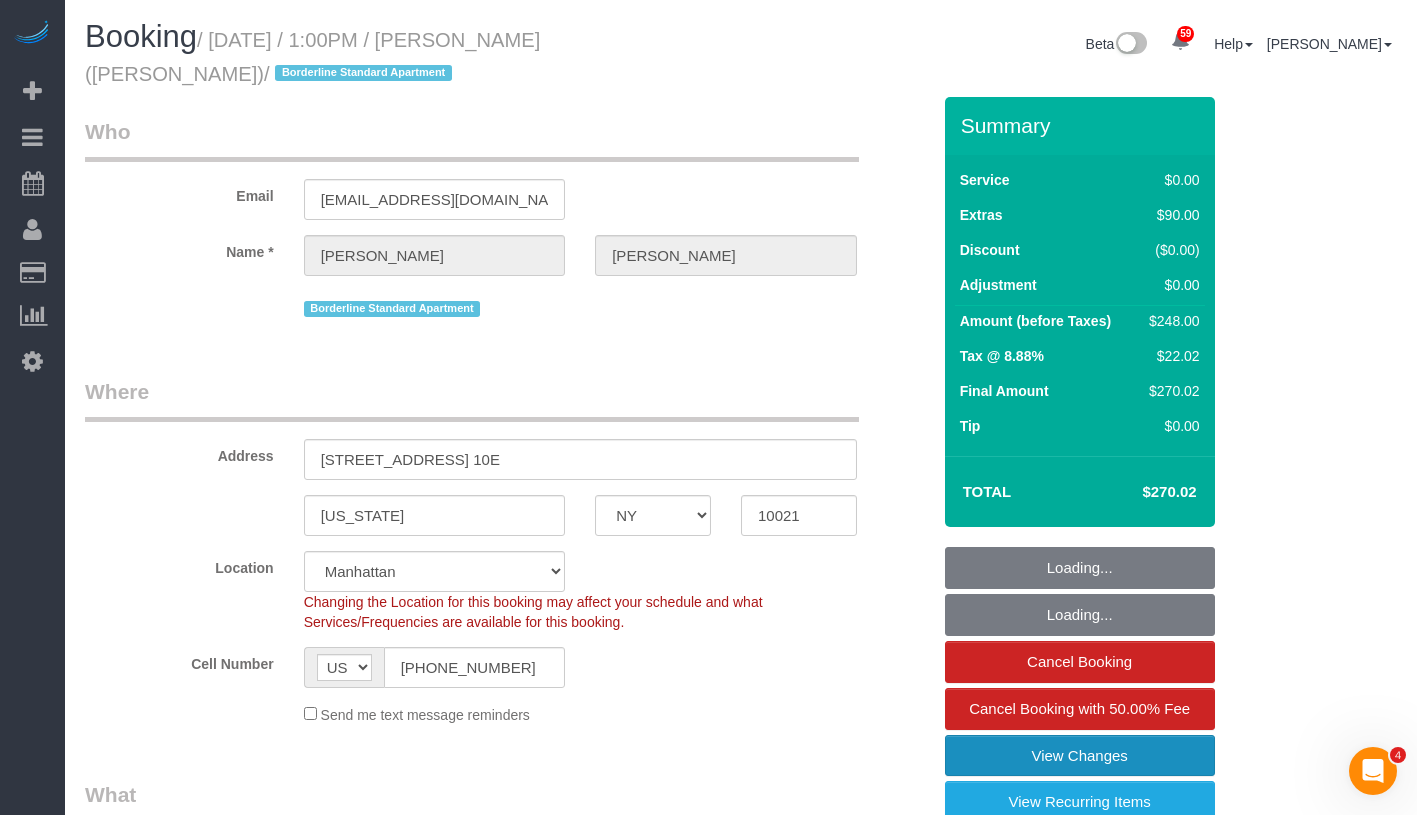 select on "spot1" 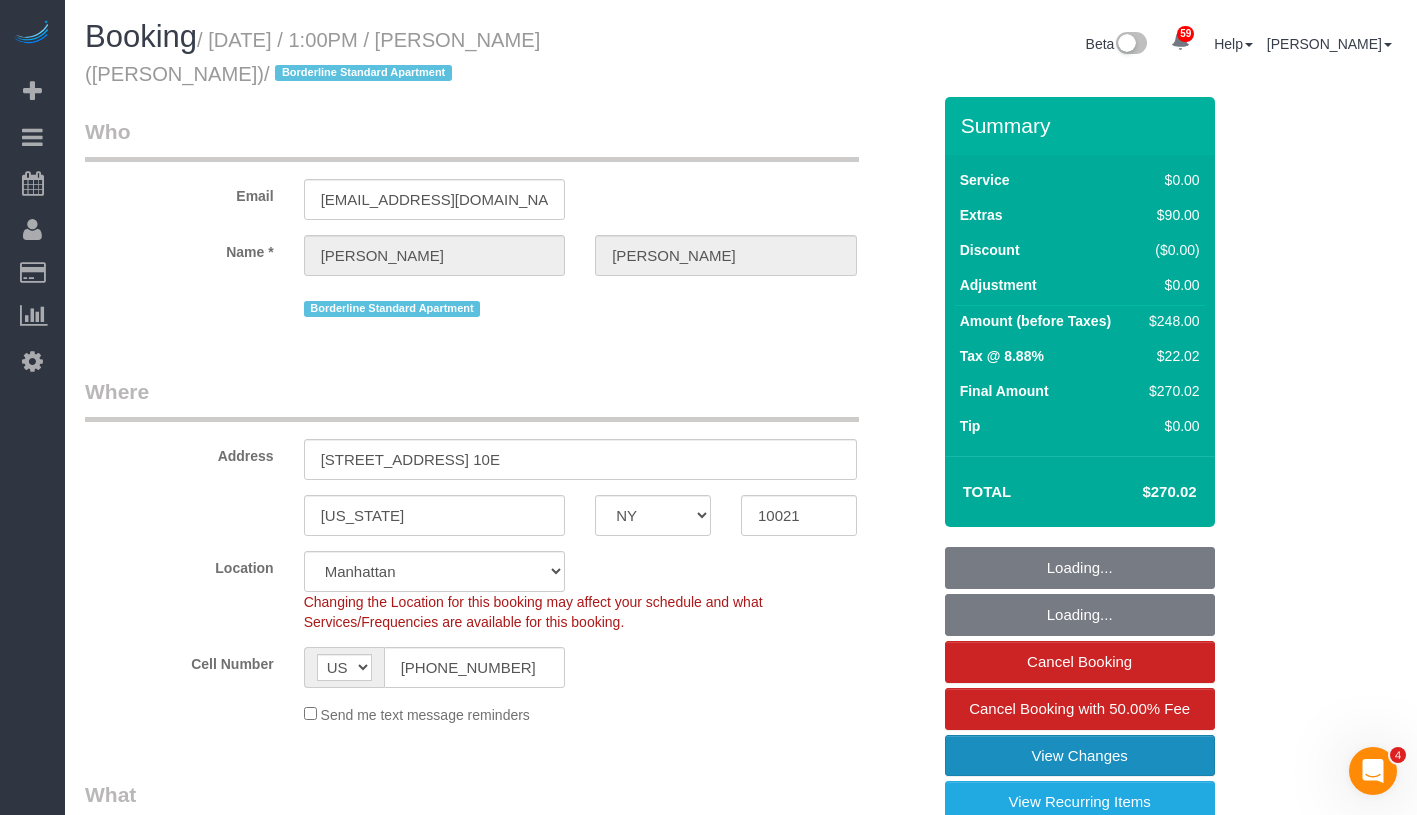 click on "View Changes" at bounding box center (1080, 756) 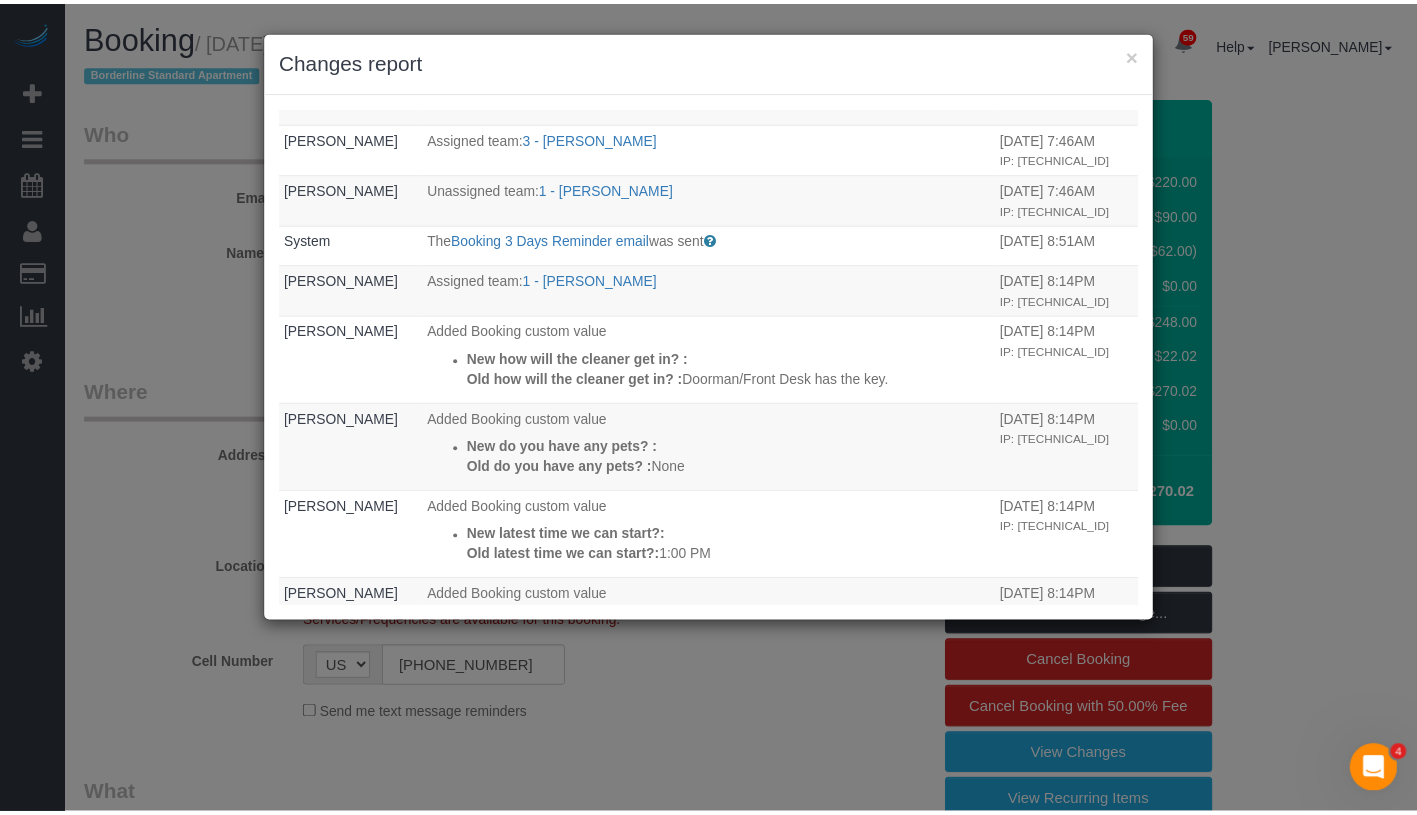 scroll, scrollTop: 1220, scrollLeft: 0, axis: vertical 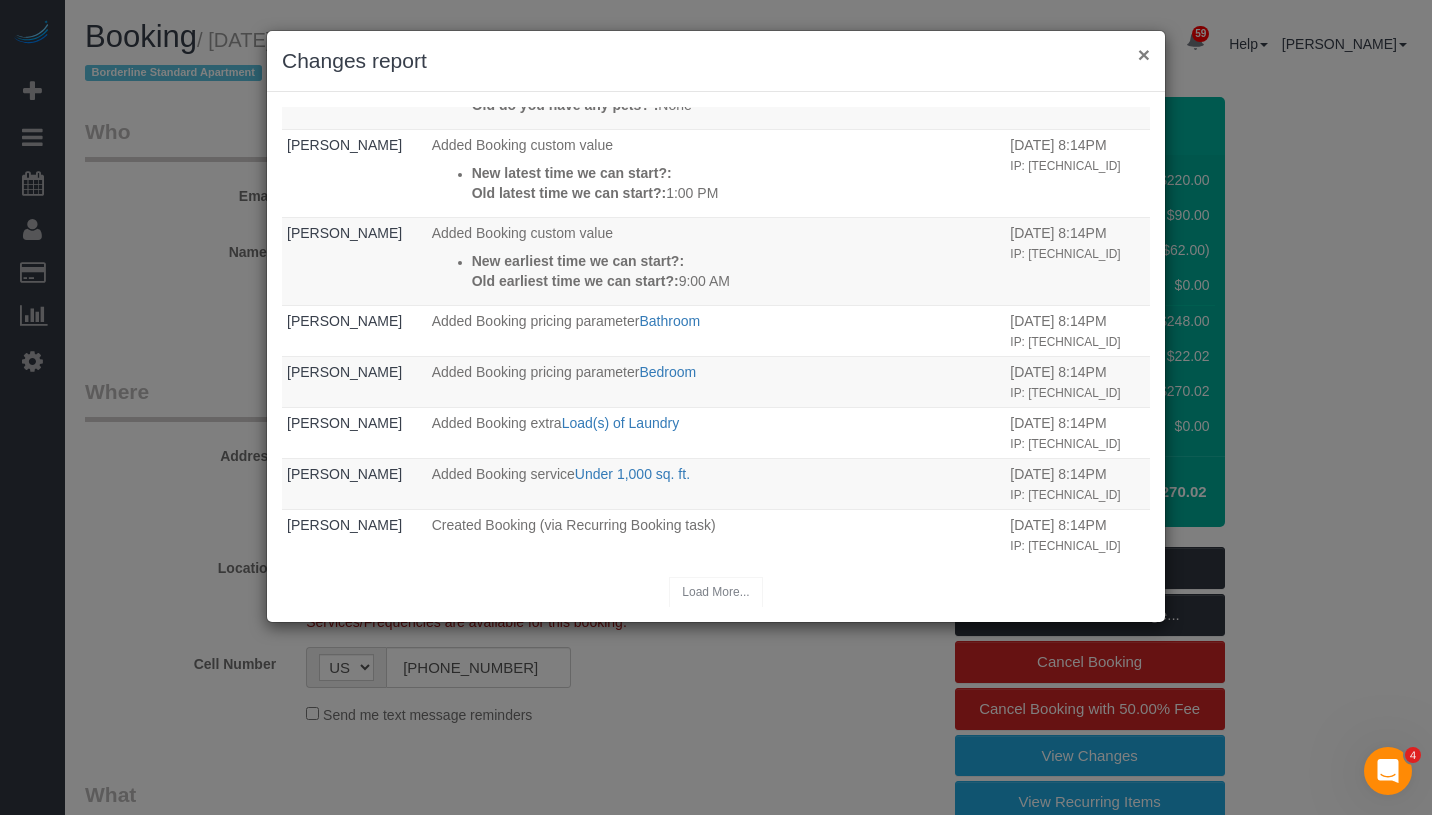 click on "×" at bounding box center (1144, 54) 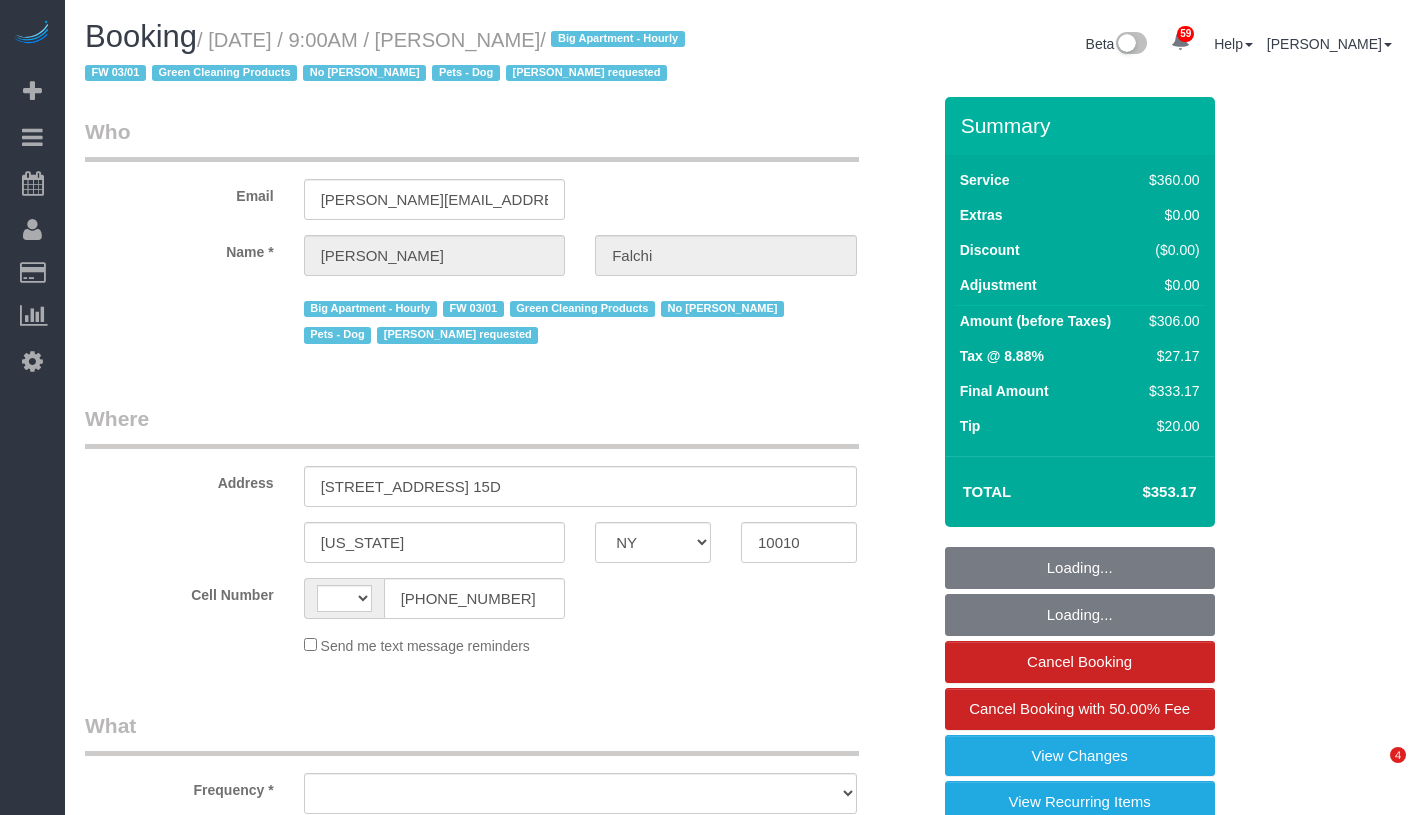 select on "NY" 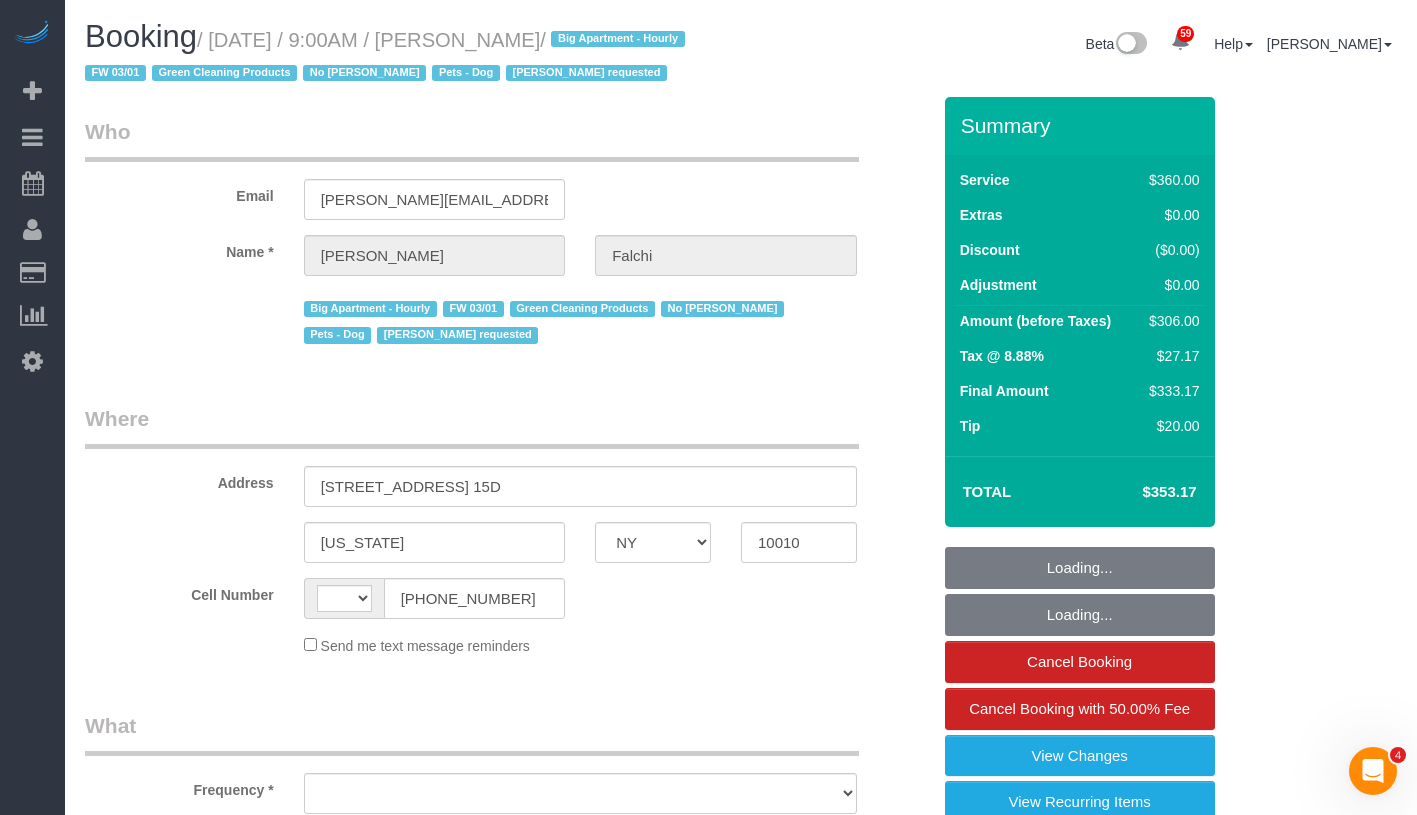 scroll, scrollTop: 0, scrollLeft: 0, axis: both 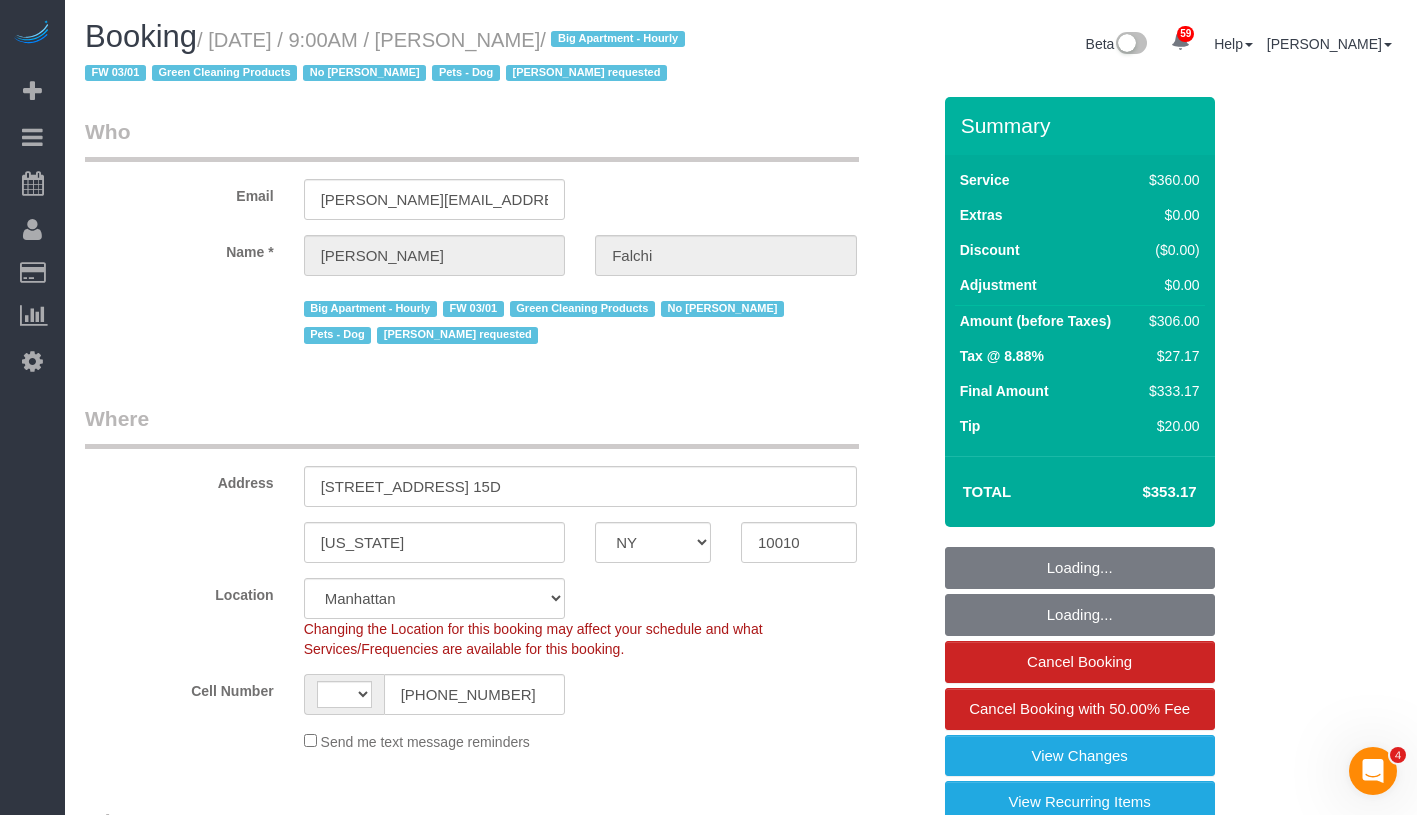 select on "string:stripe-pm_1PEYGS4VGloSiKo7ZDucFed4" 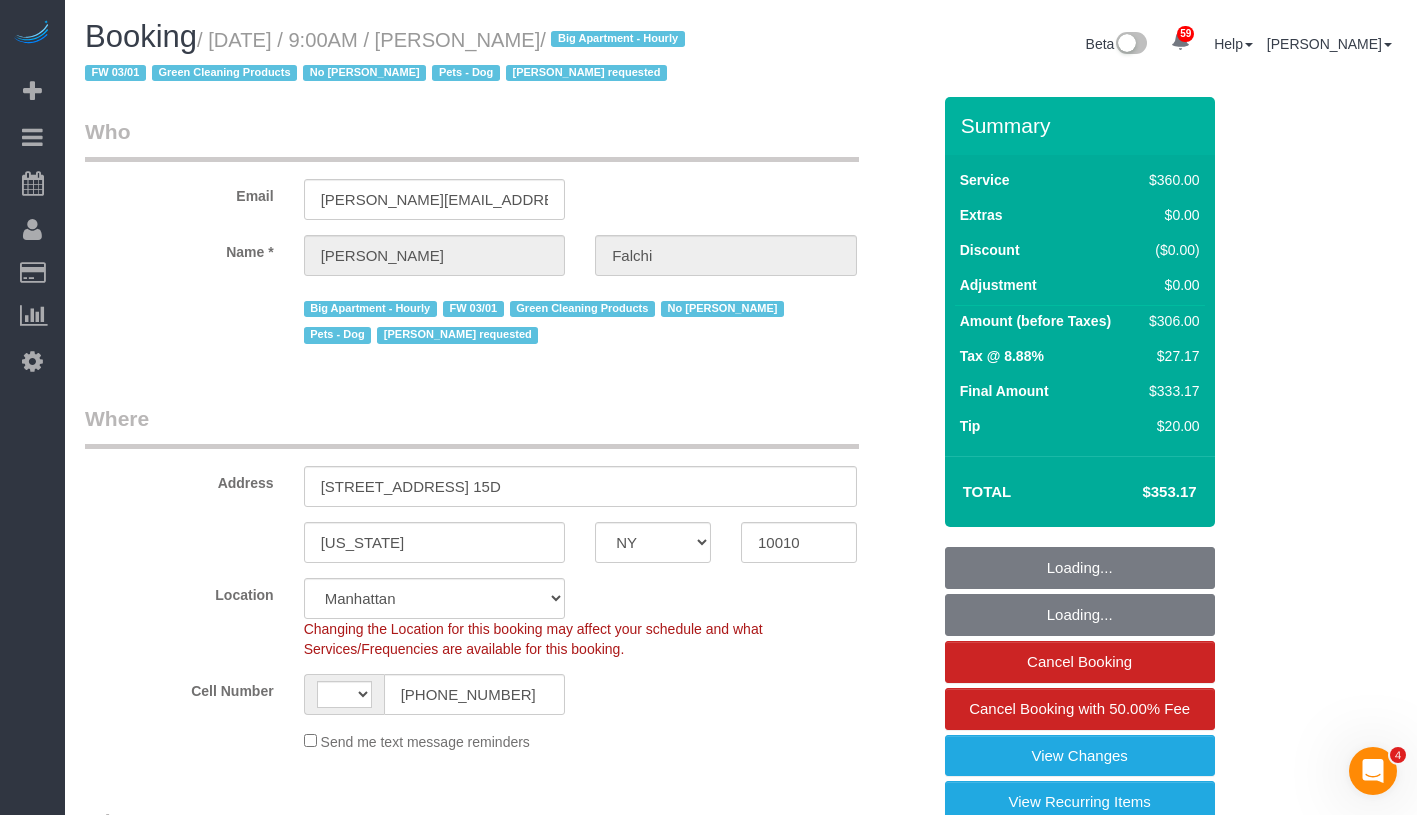 select on "string:US" 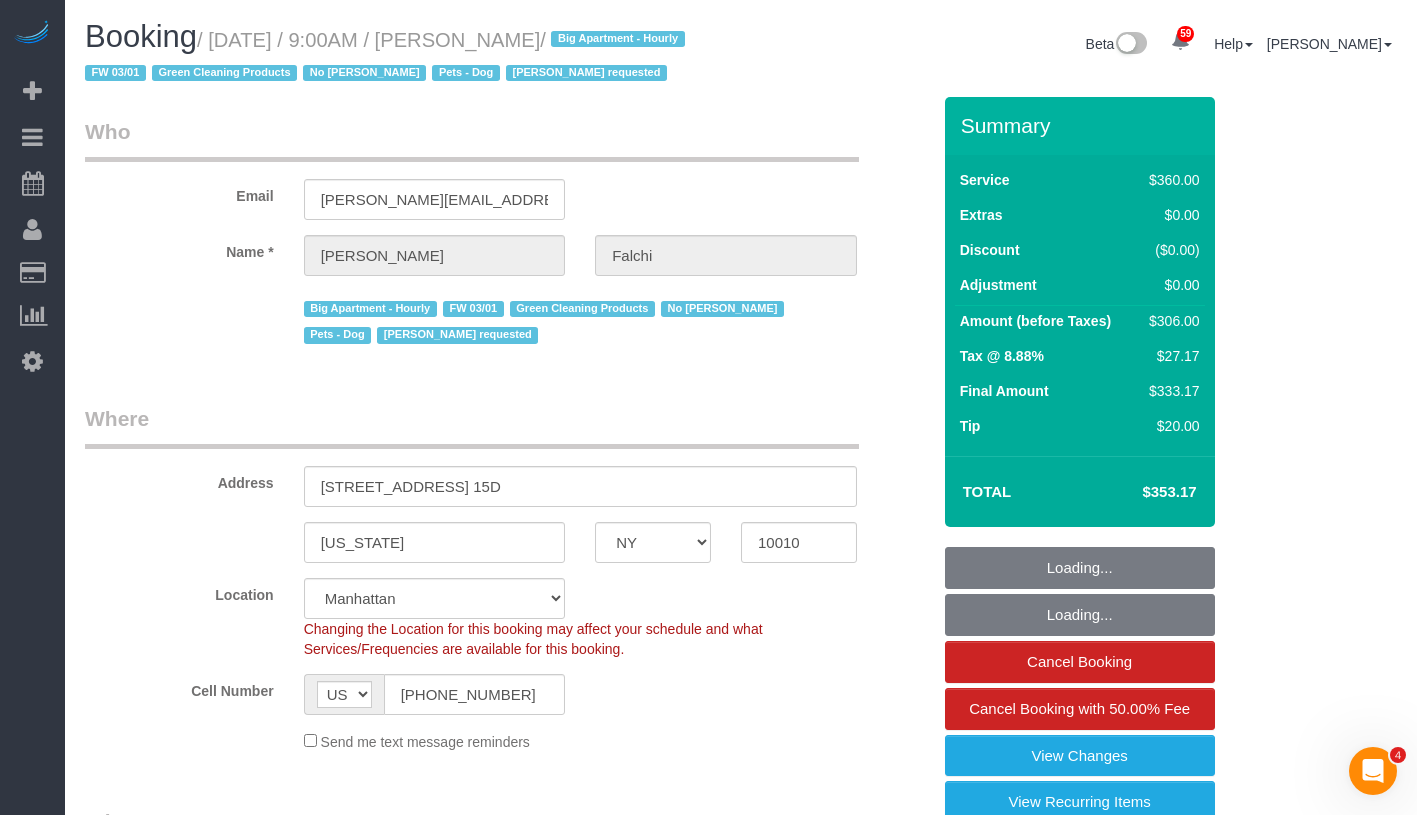 scroll, scrollTop: 323, scrollLeft: 0, axis: vertical 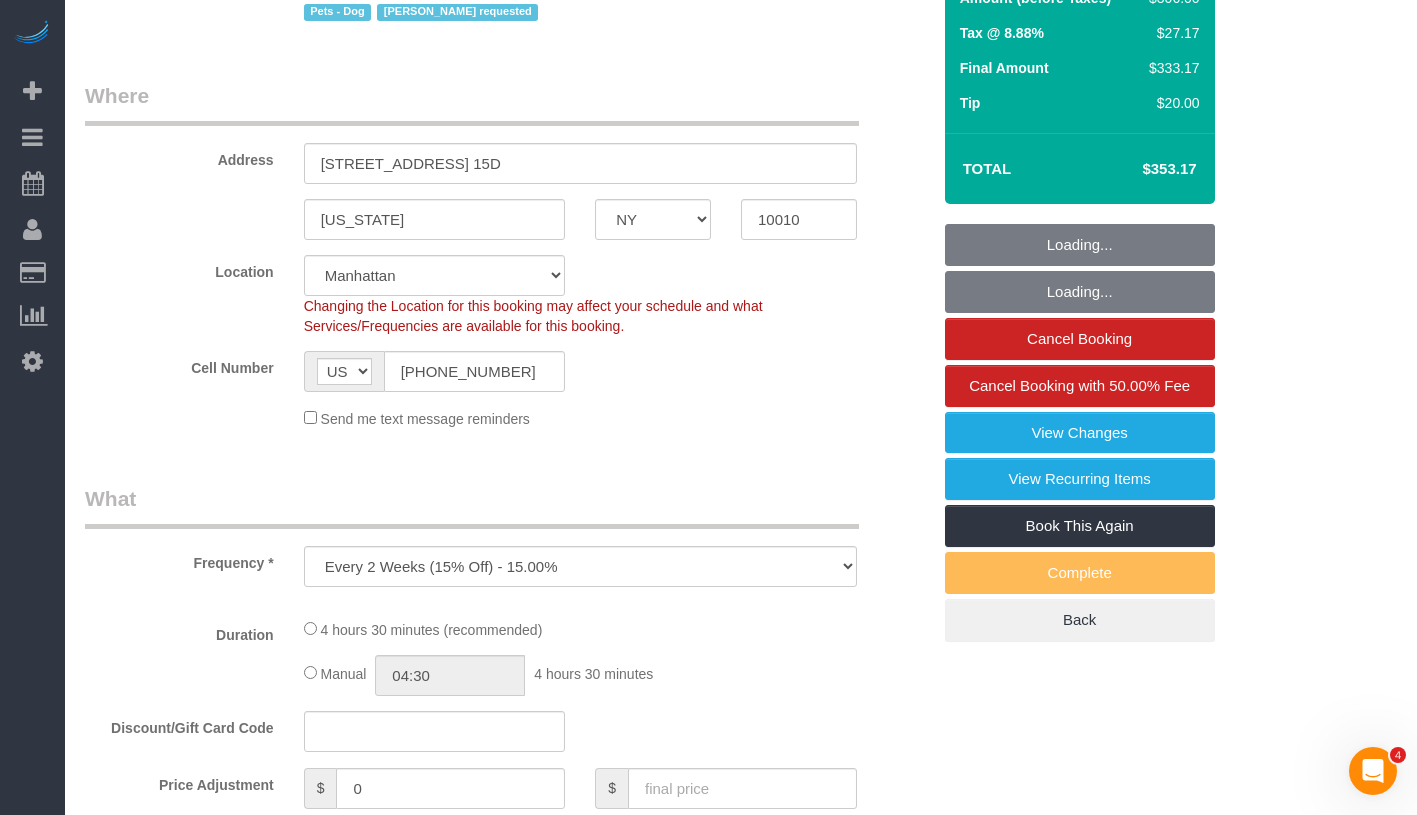 select on "object:1416" 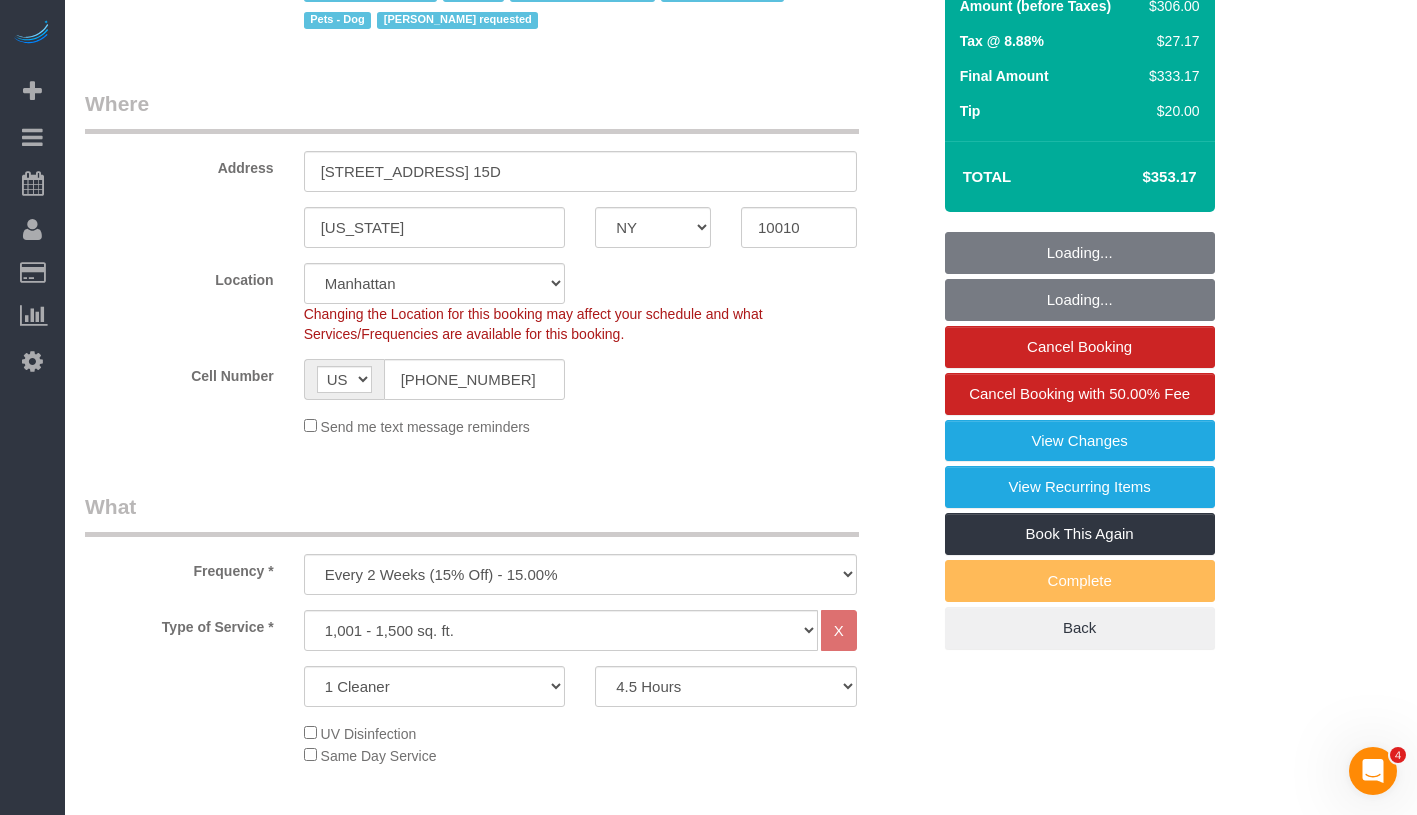 scroll, scrollTop: 0, scrollLeft: 0, axis: both 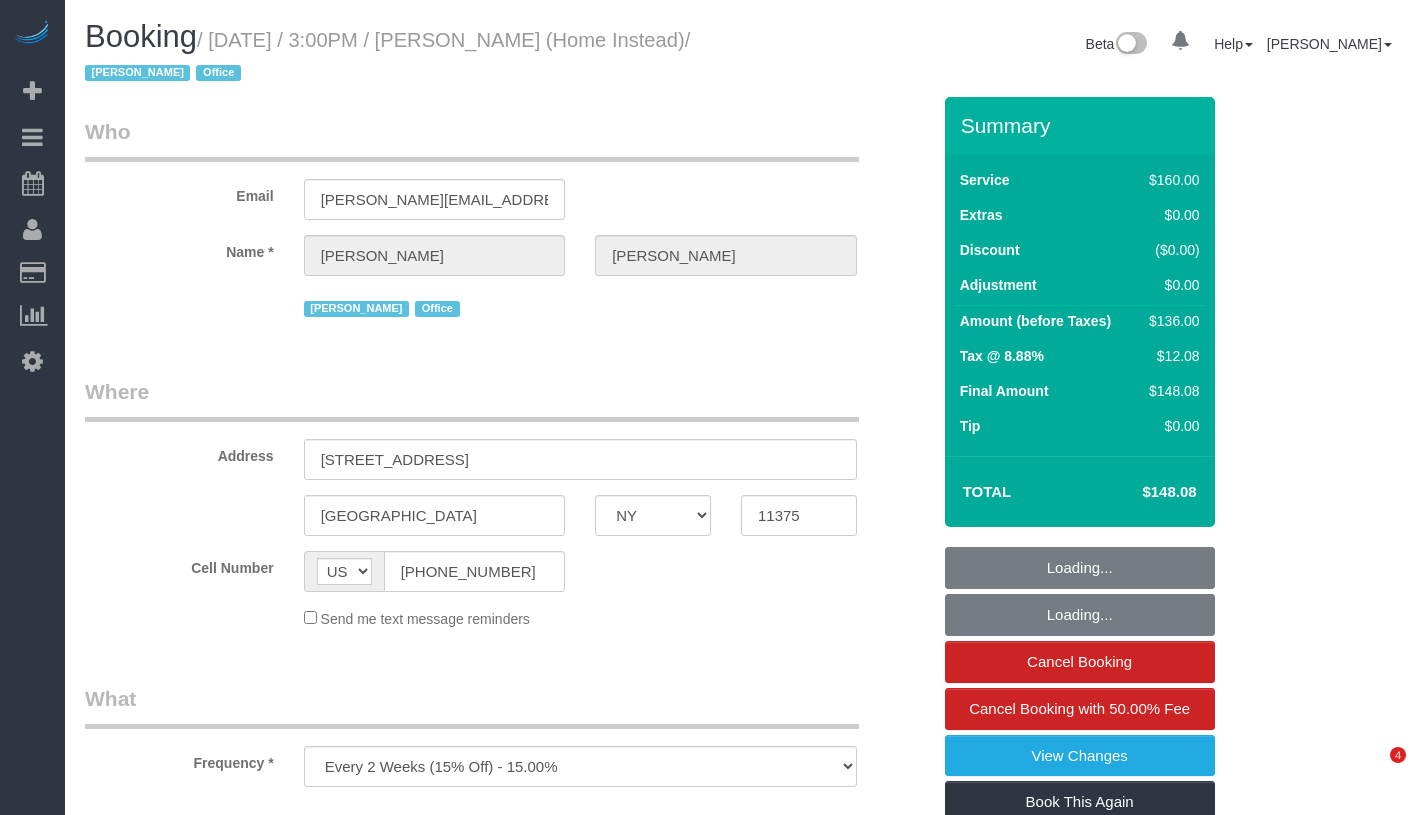 select on "NY" 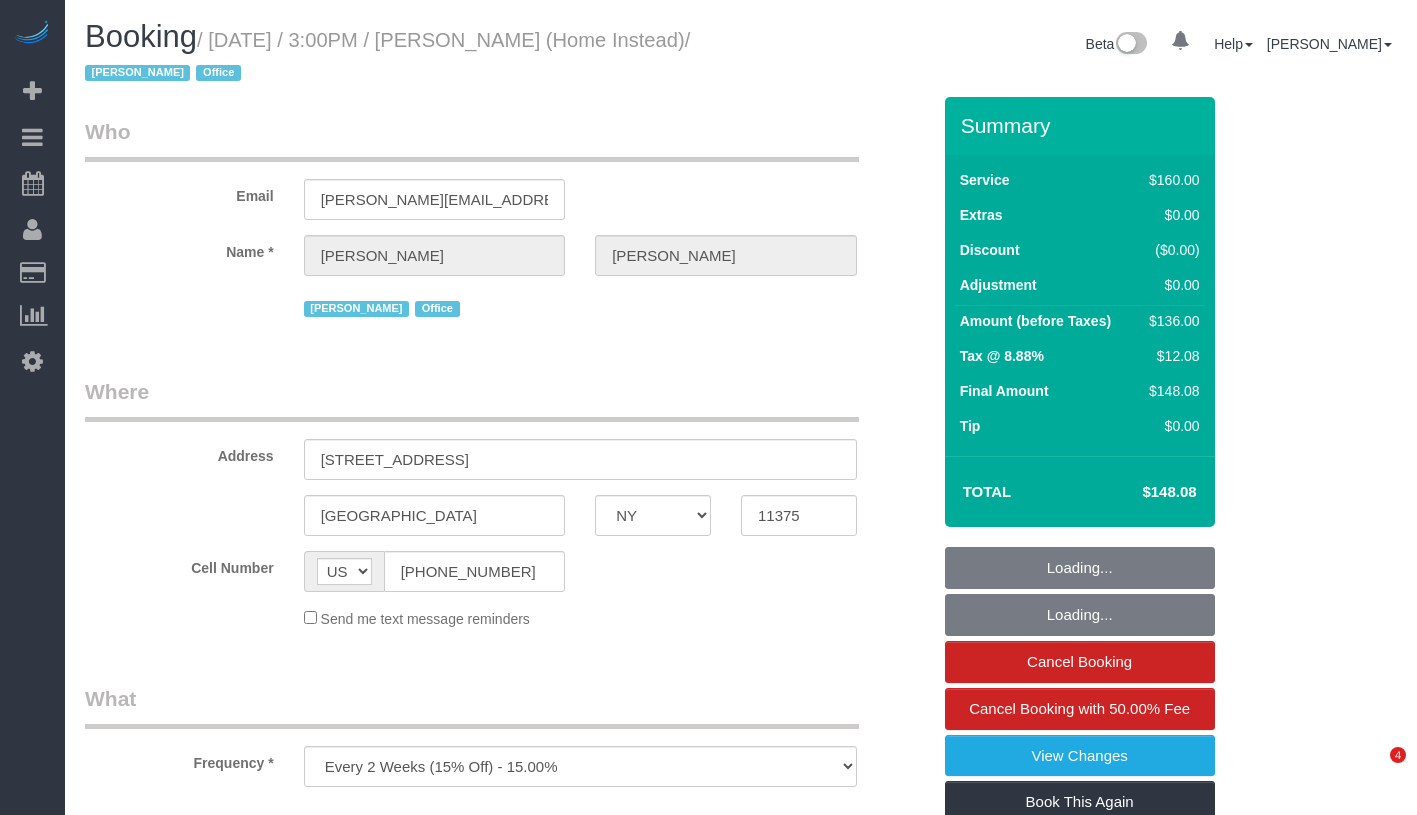 scroll, scrollTop: 0, scrollLeft: 0, axis: both 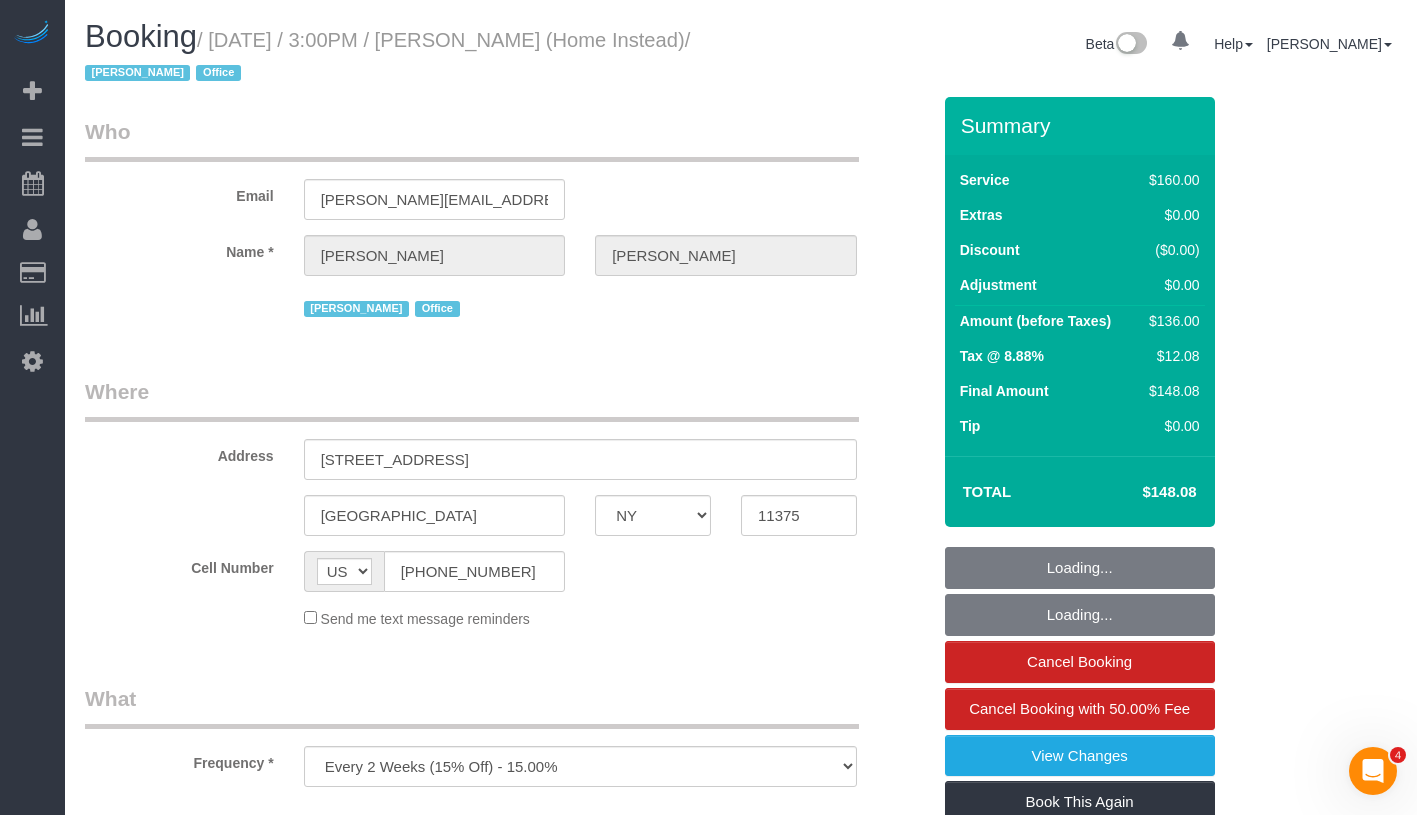 select on "number:61" 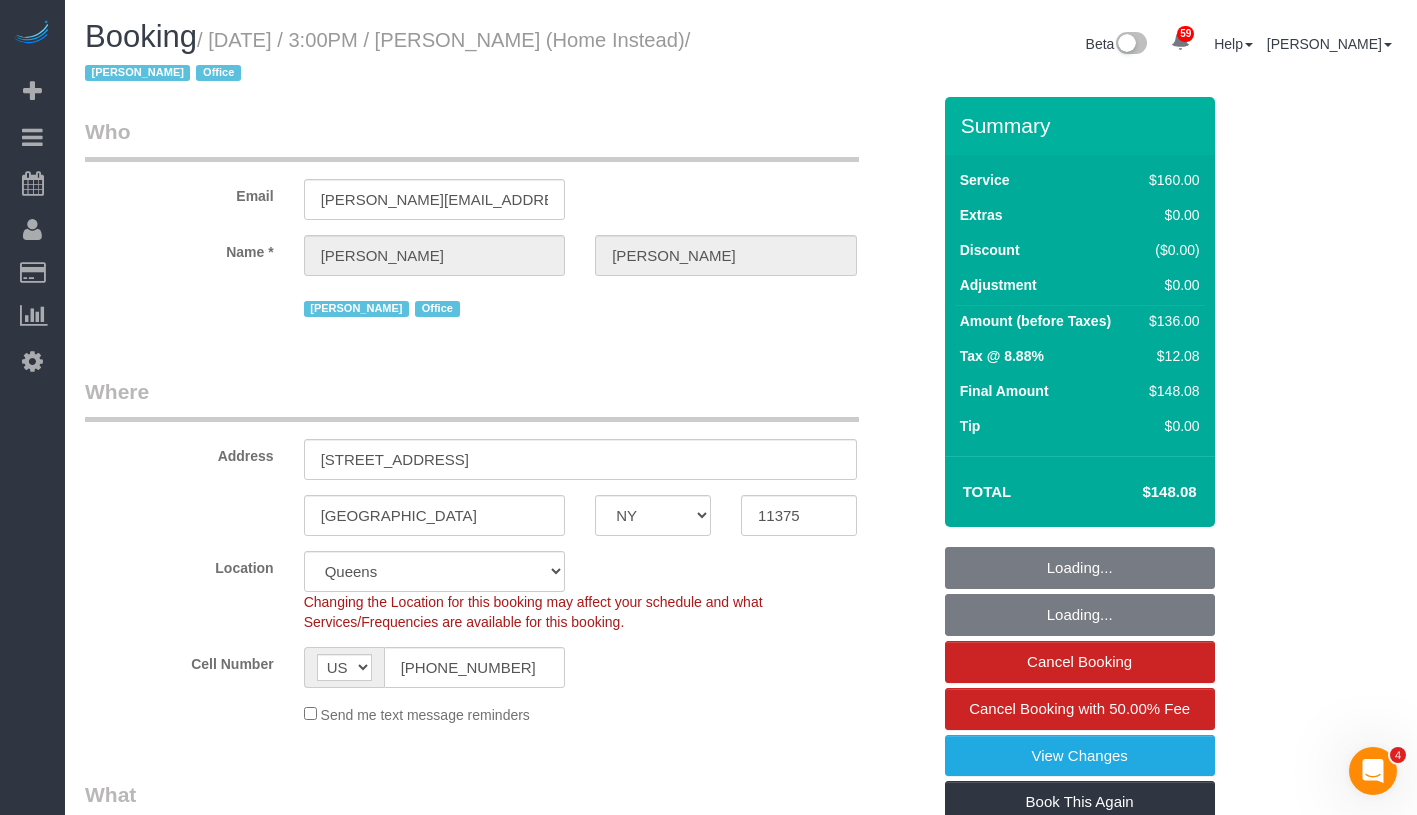 select on "object:978" 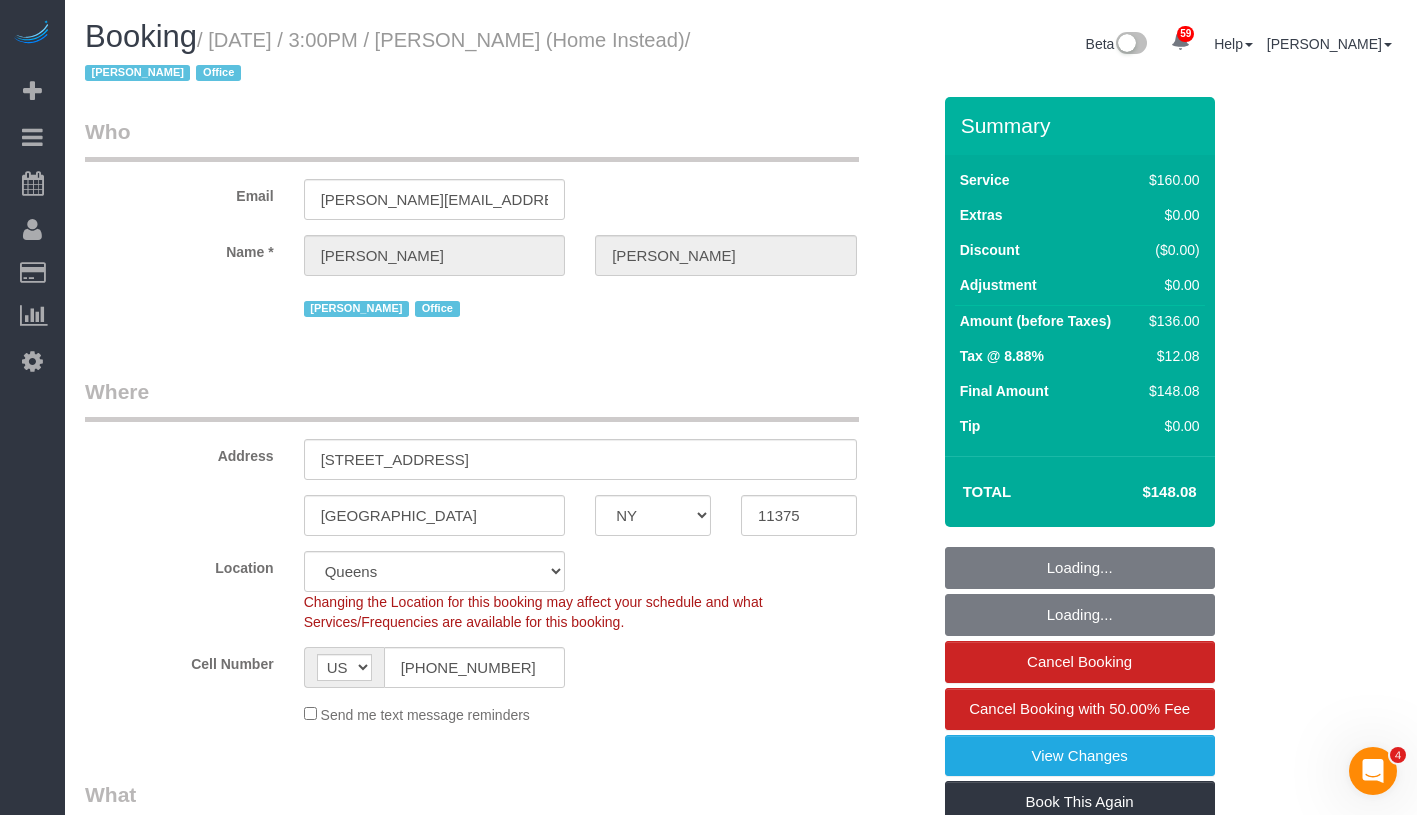 select on "spot1" 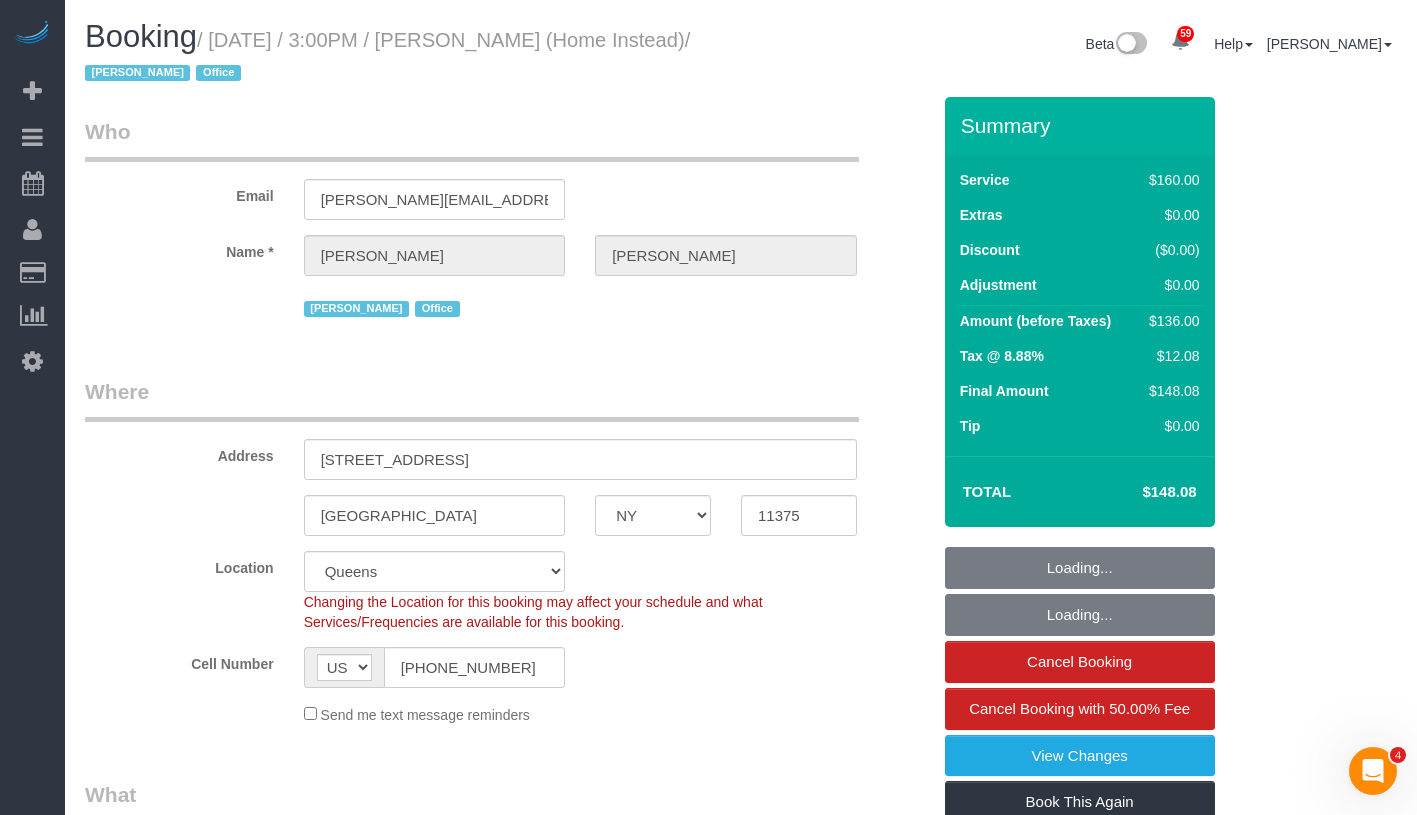 select on "string:stripe-pm_1MsCYp4VGloSiKo7HvRLklkV" 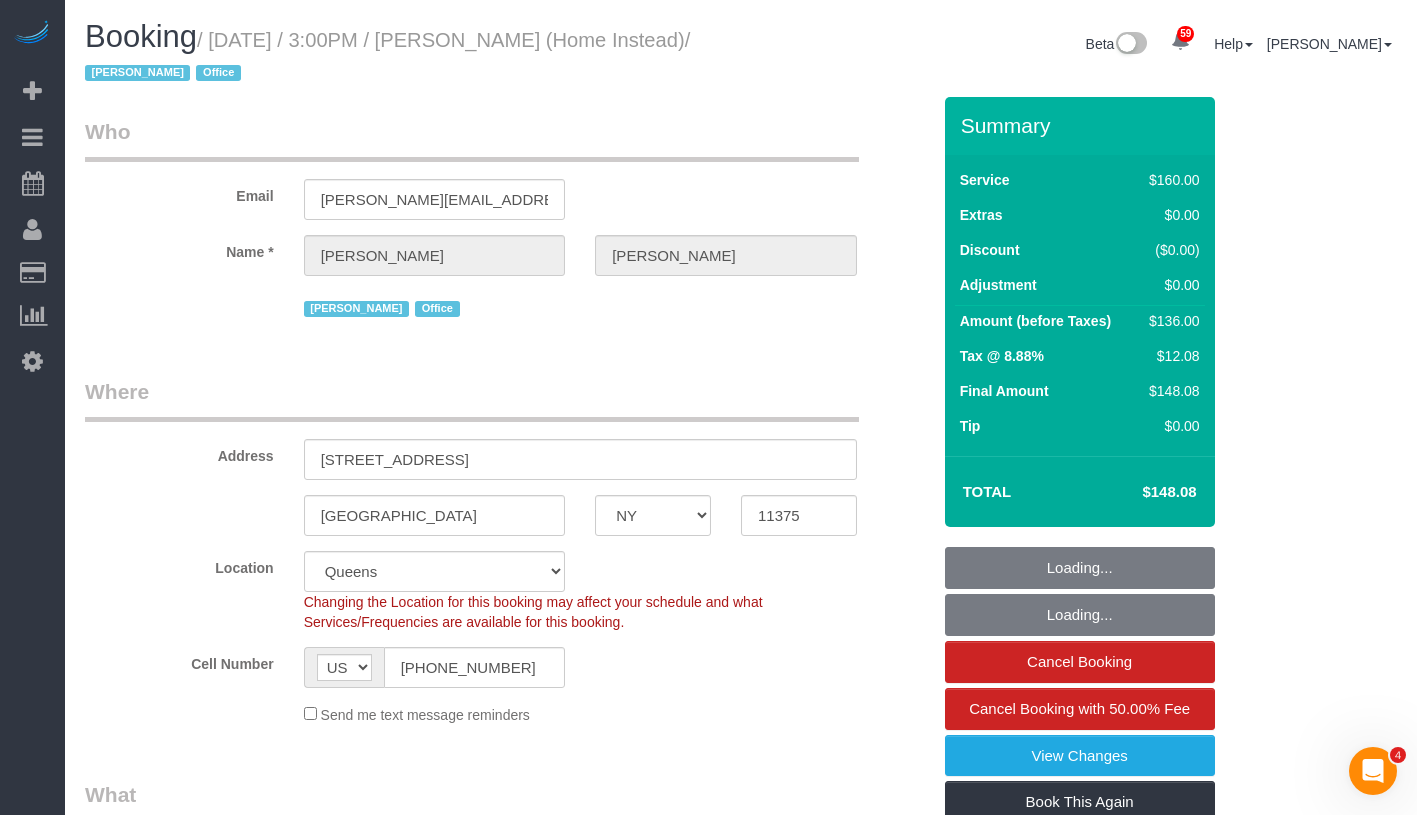 click on "Booking
/ [DATE] / 3:00PM / [PERSON_NAME] (Home Instead)
/
[PERSON_NAME]
Office" at bounding box center [405, 58] 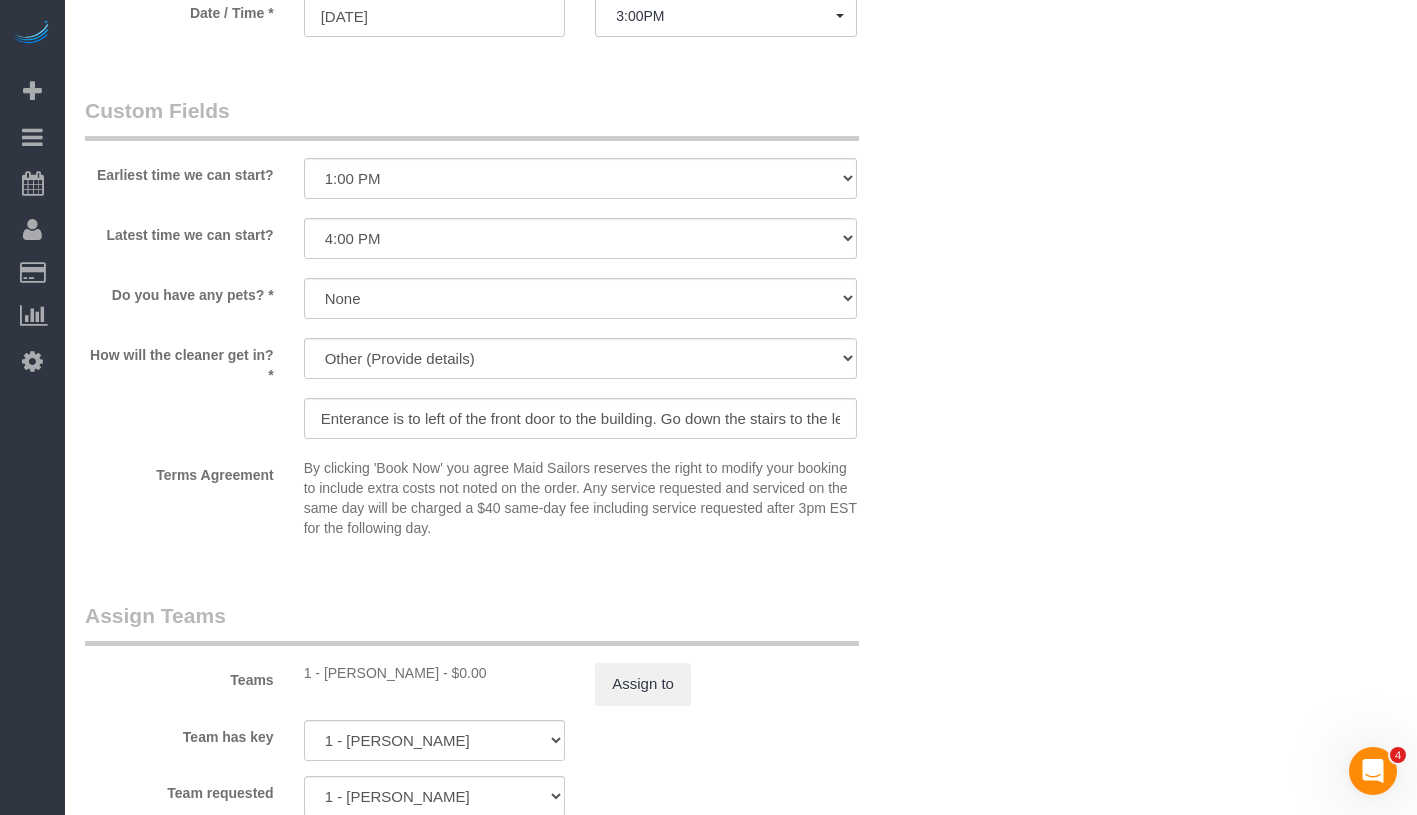scroll, scrollTop: 2344, scrollLeft: 0, axis: vertical 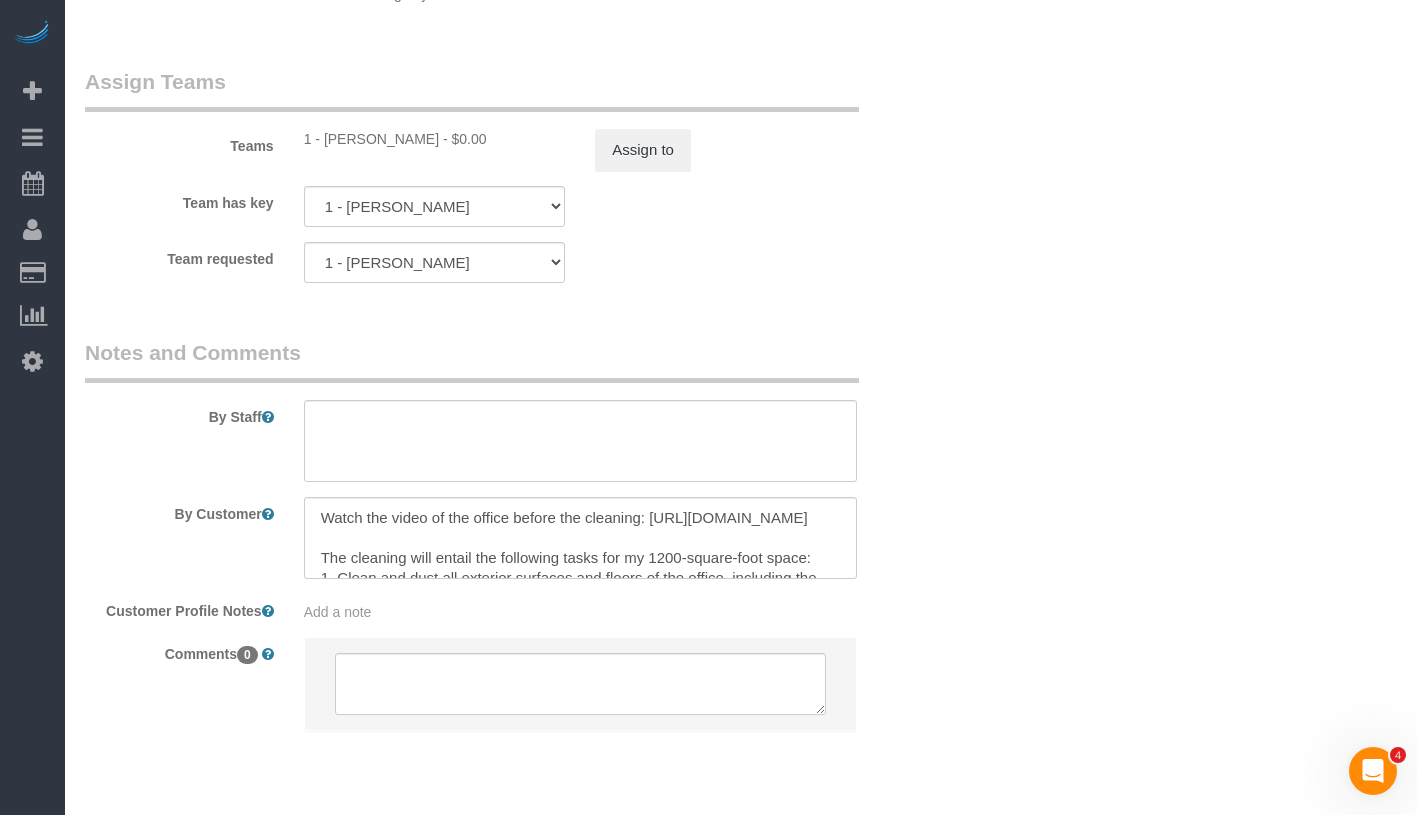 click on "By Customer" at bounding box center [507, 538] 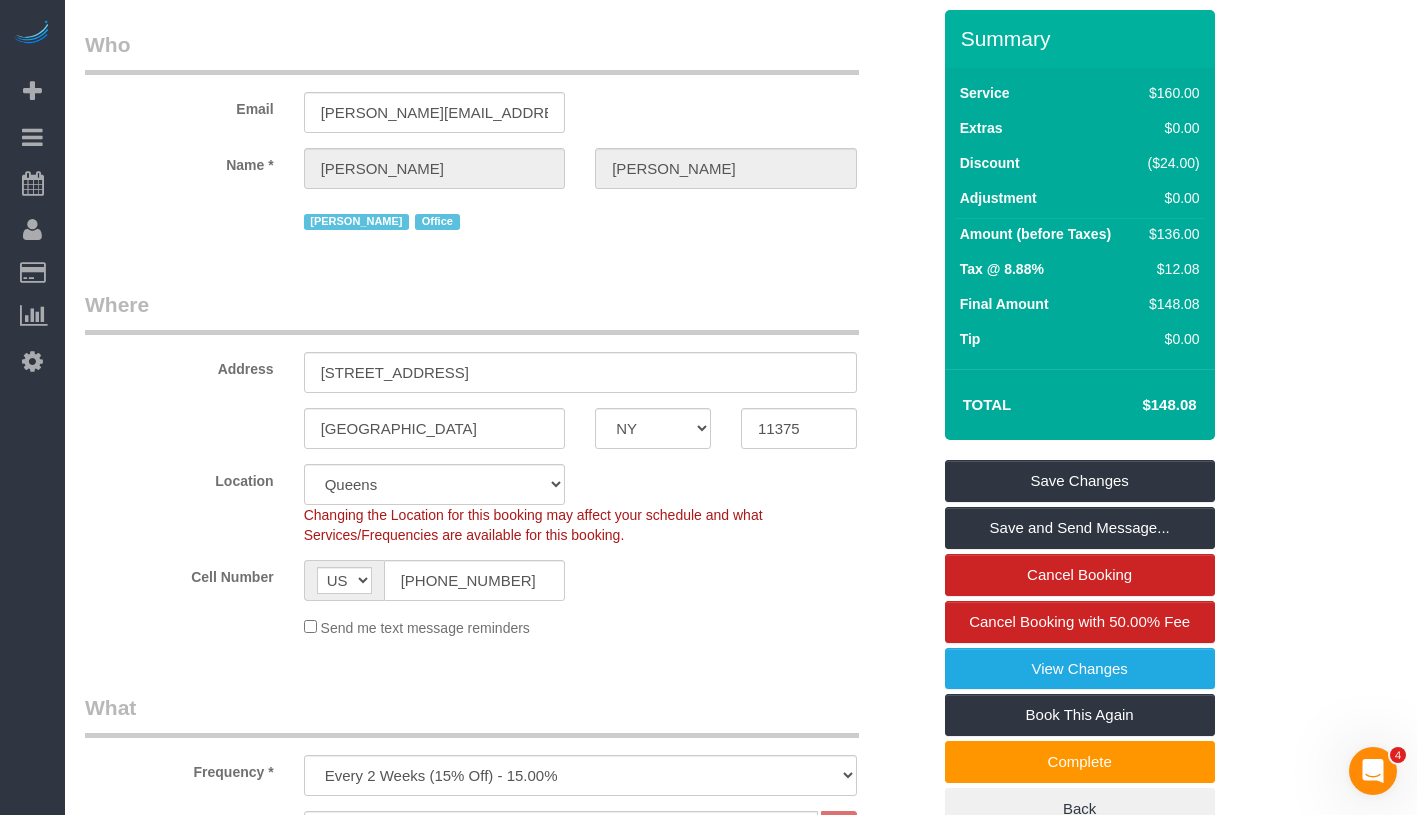 scroll, scrollTop: 0, scrollLeft: 0, axis: both 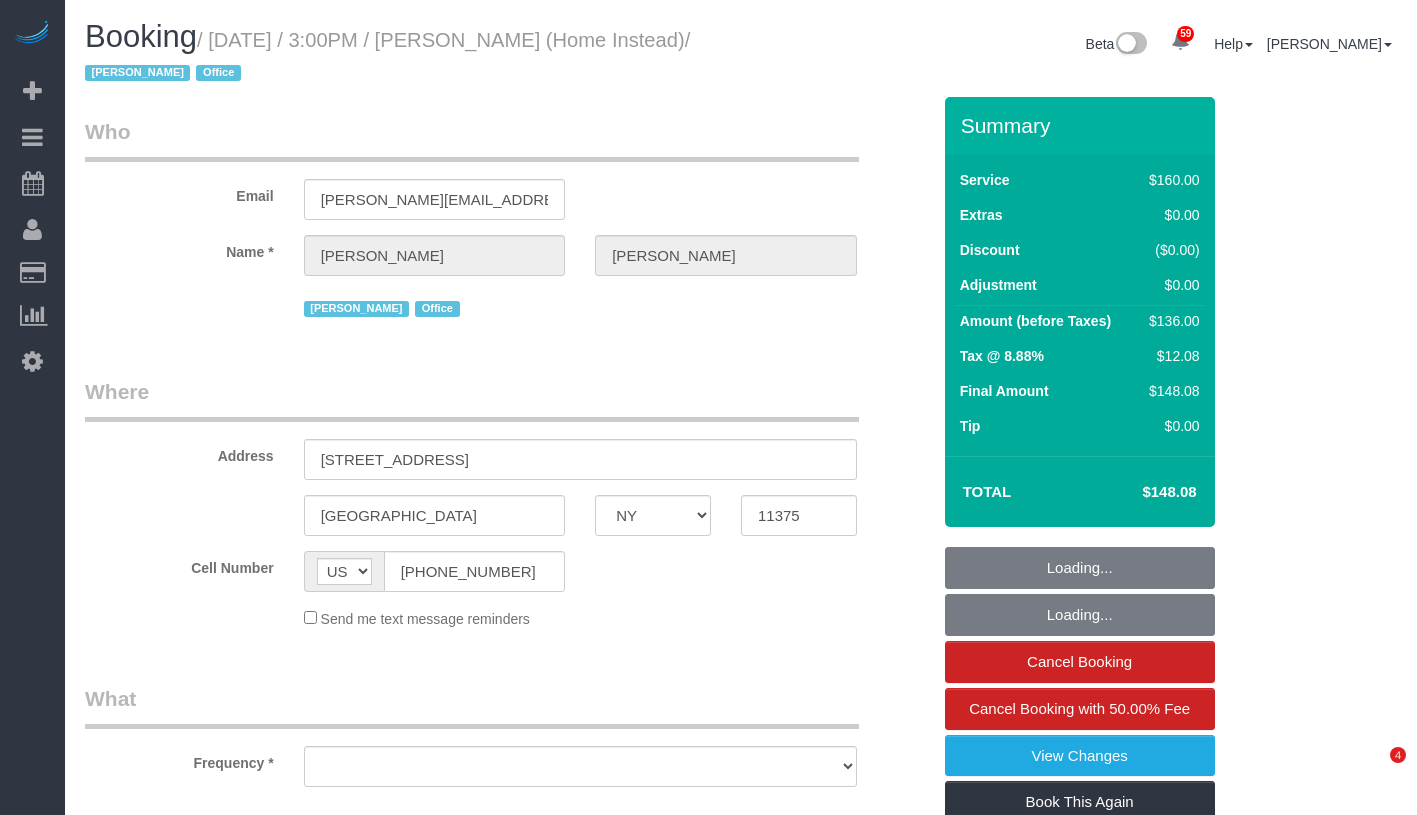 select on "NY" 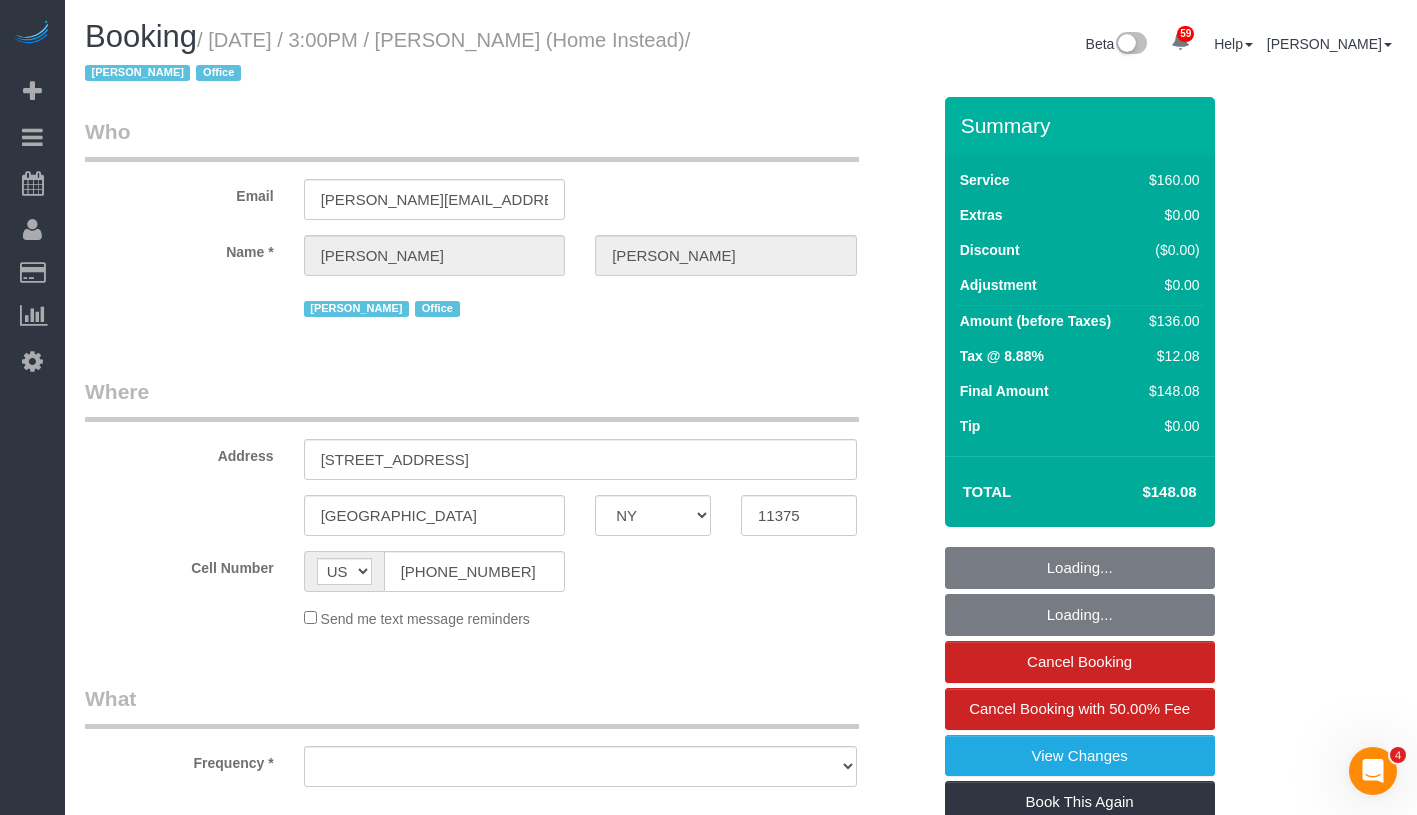 scroll, scrollTop: 0, scrollLeft: 0, axis: both 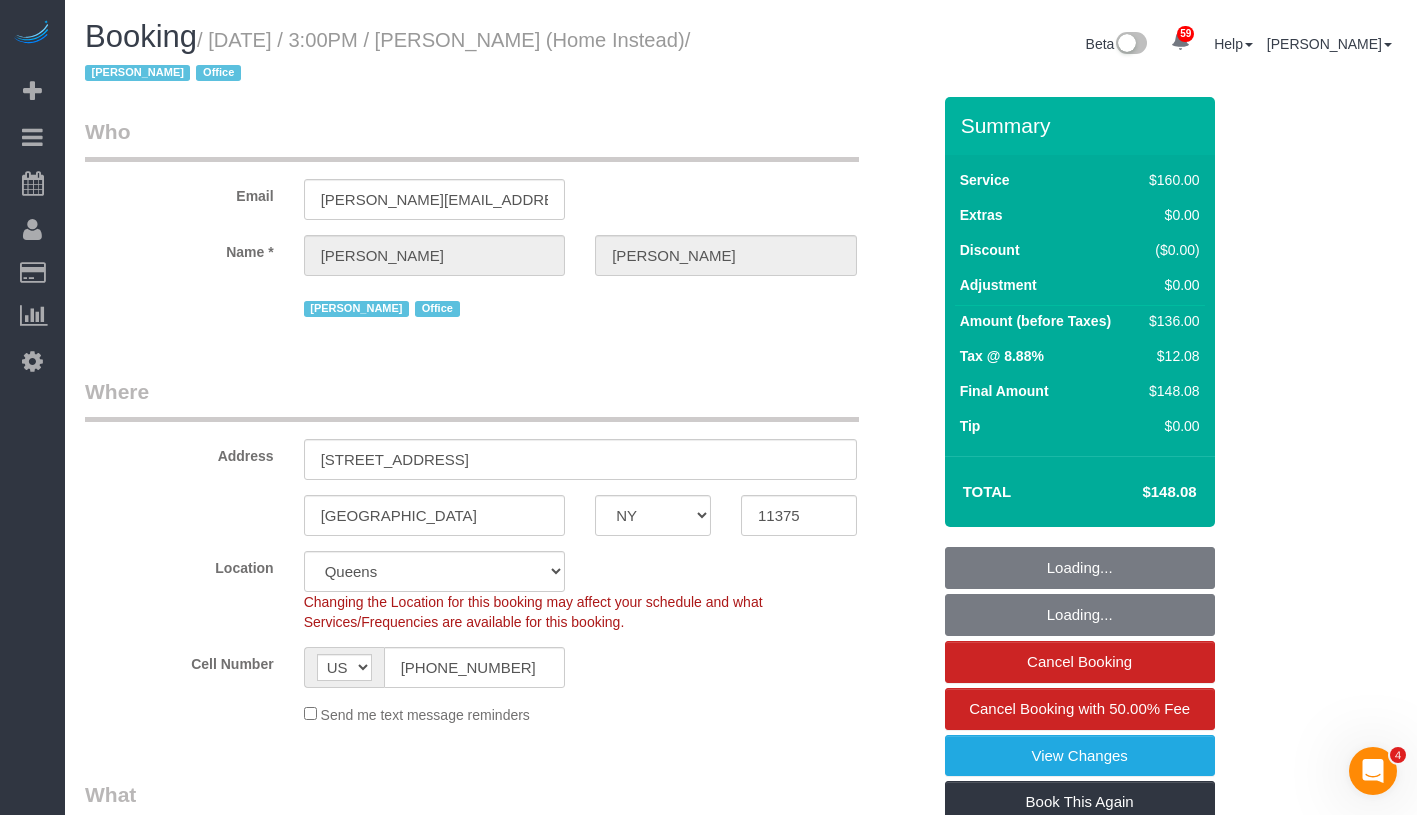 select on "object:978" 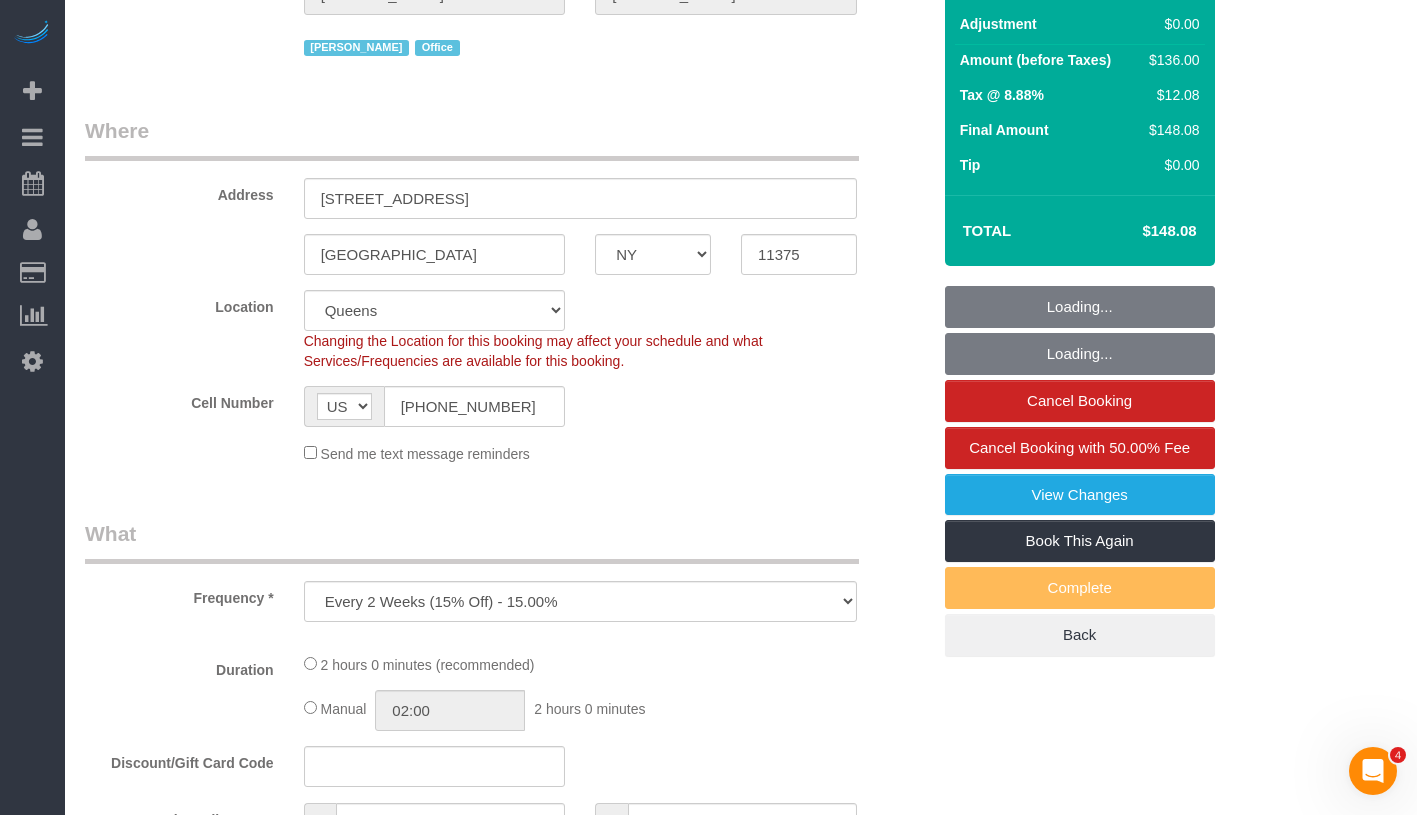 select on "string:stripe-pm_1MsCYp4VGloSiKo7HvRLklkV" 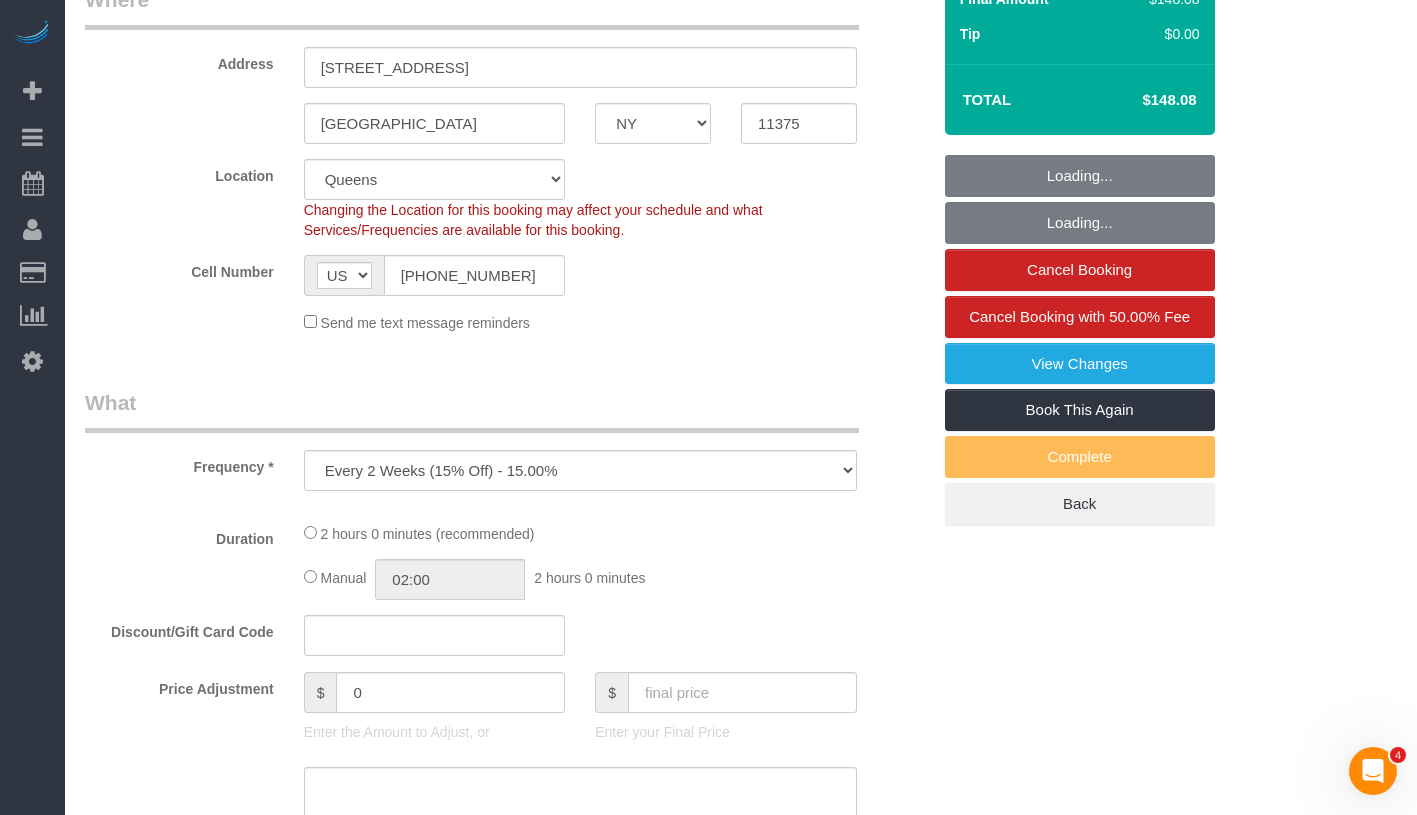 select on "spot1" 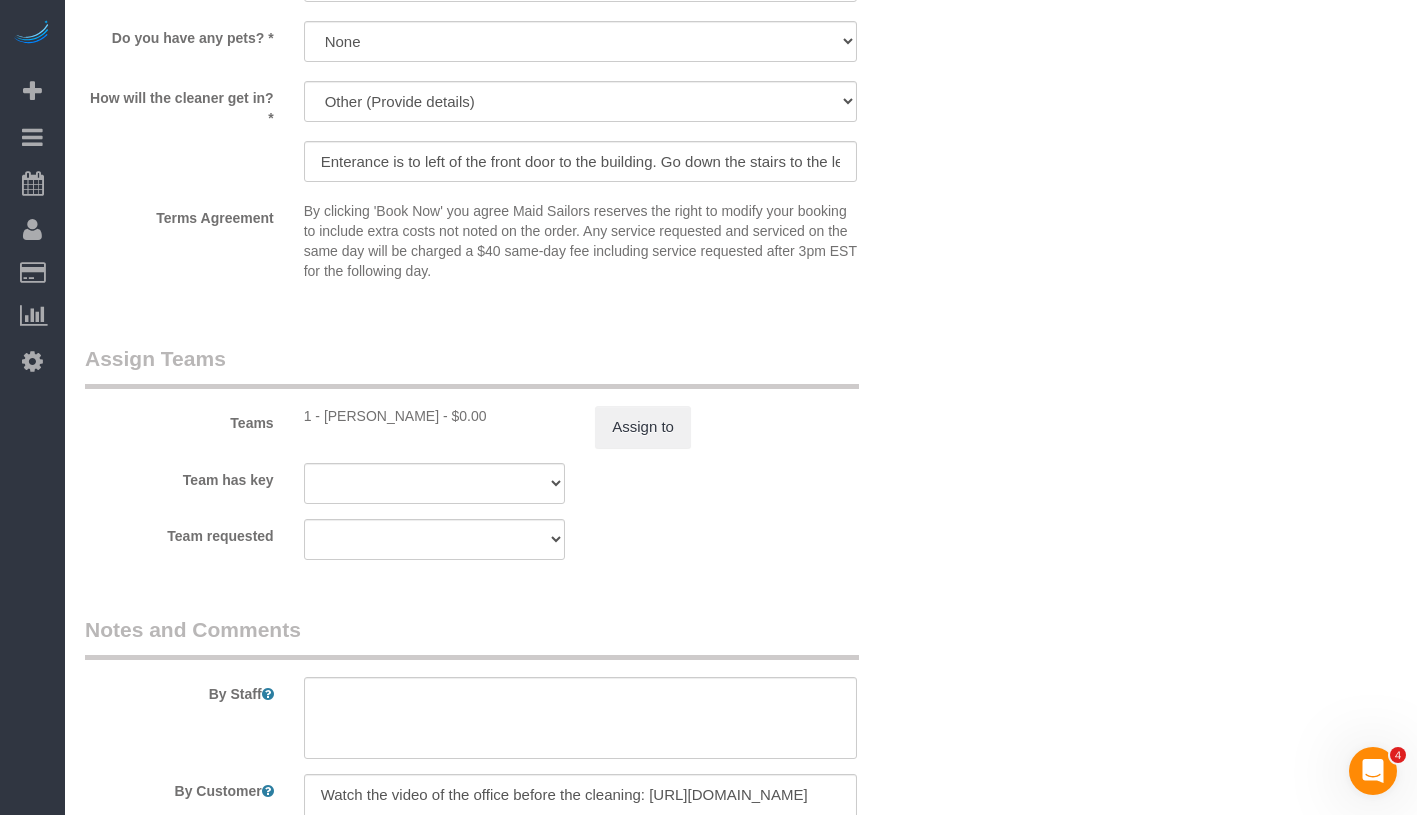 scroll, scrollTop: 2343, scrollLeft: 0, axis: vertical 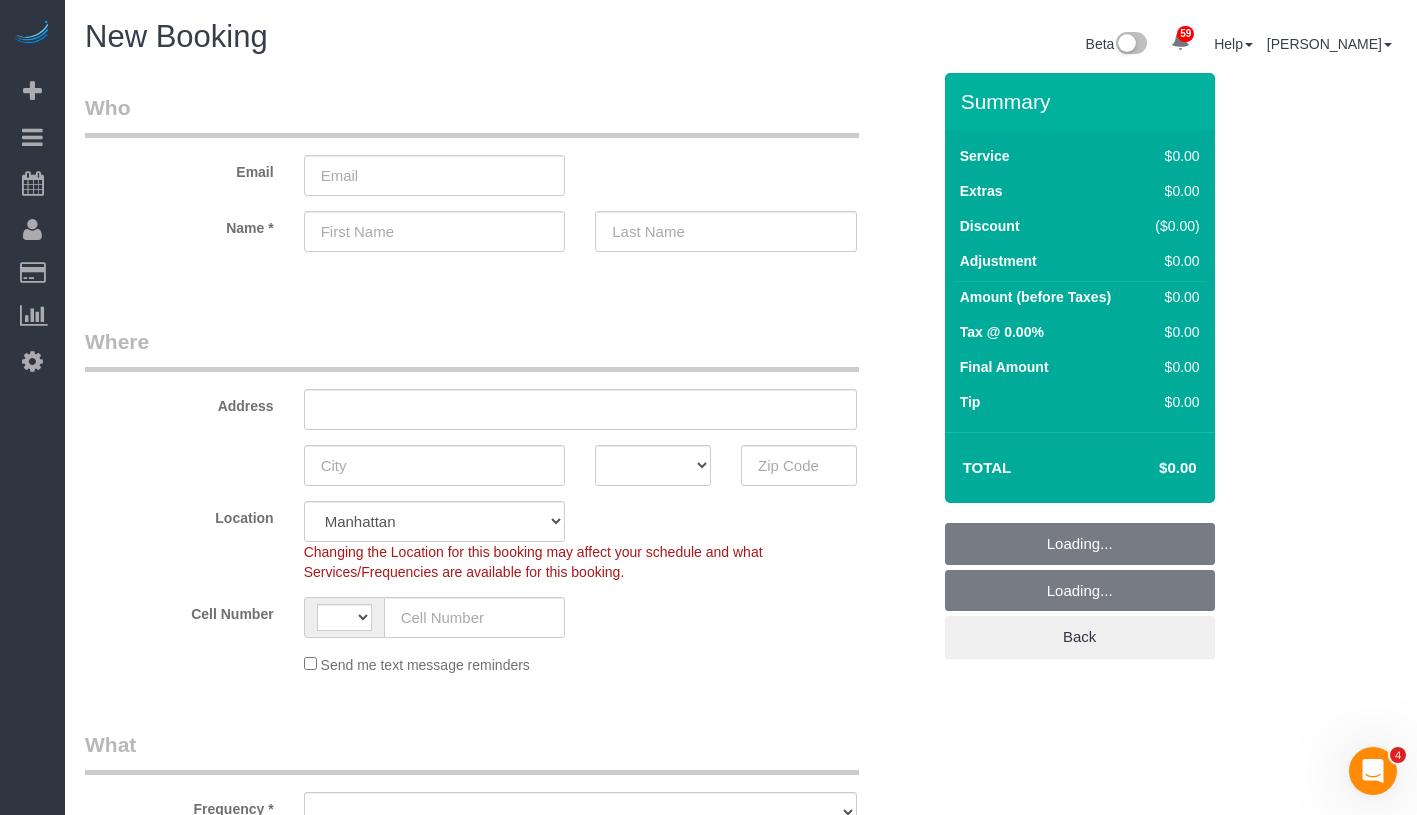 select on "string:US" 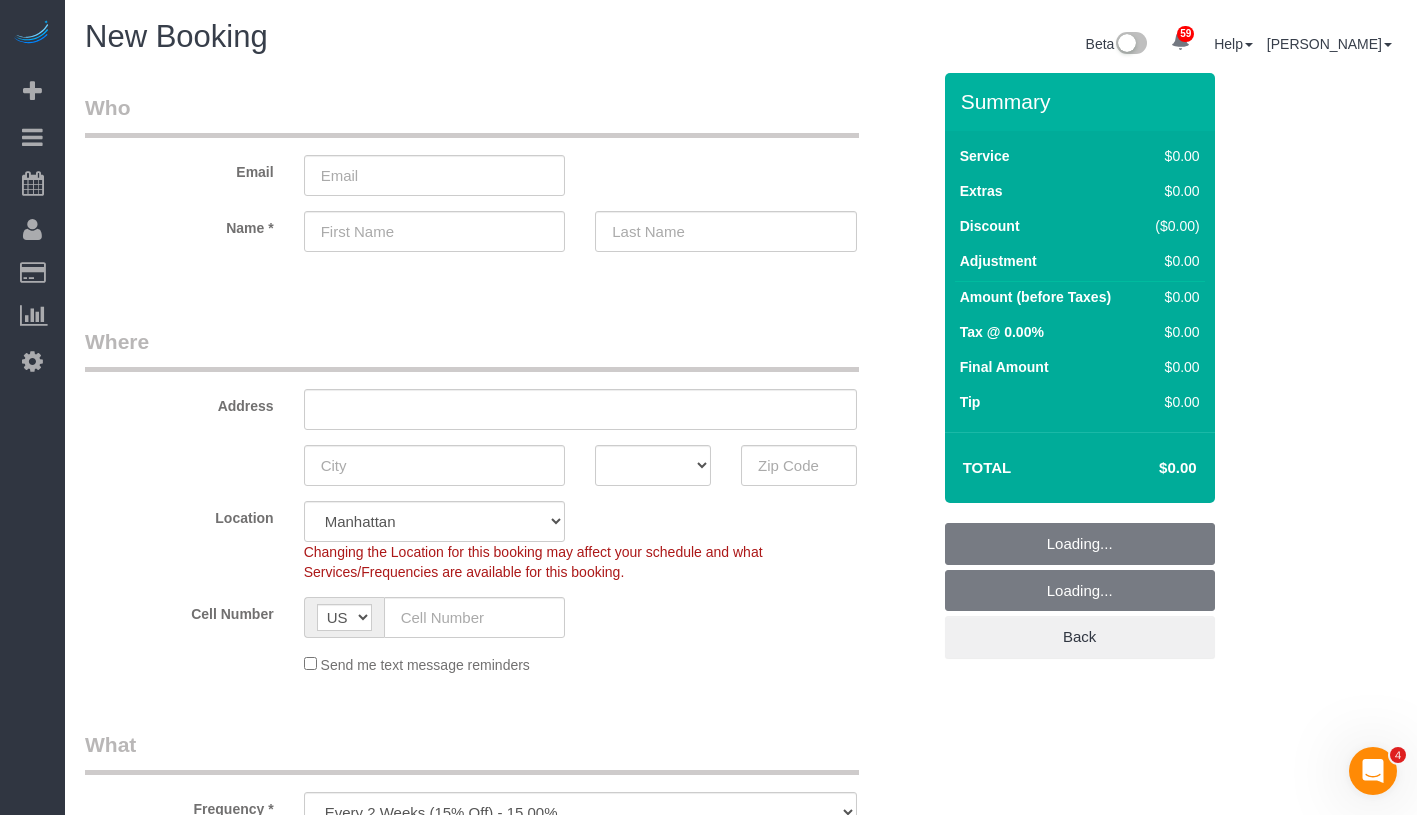 scroll, scrollTop: 276, scrollLeft: 0, axis: vertical 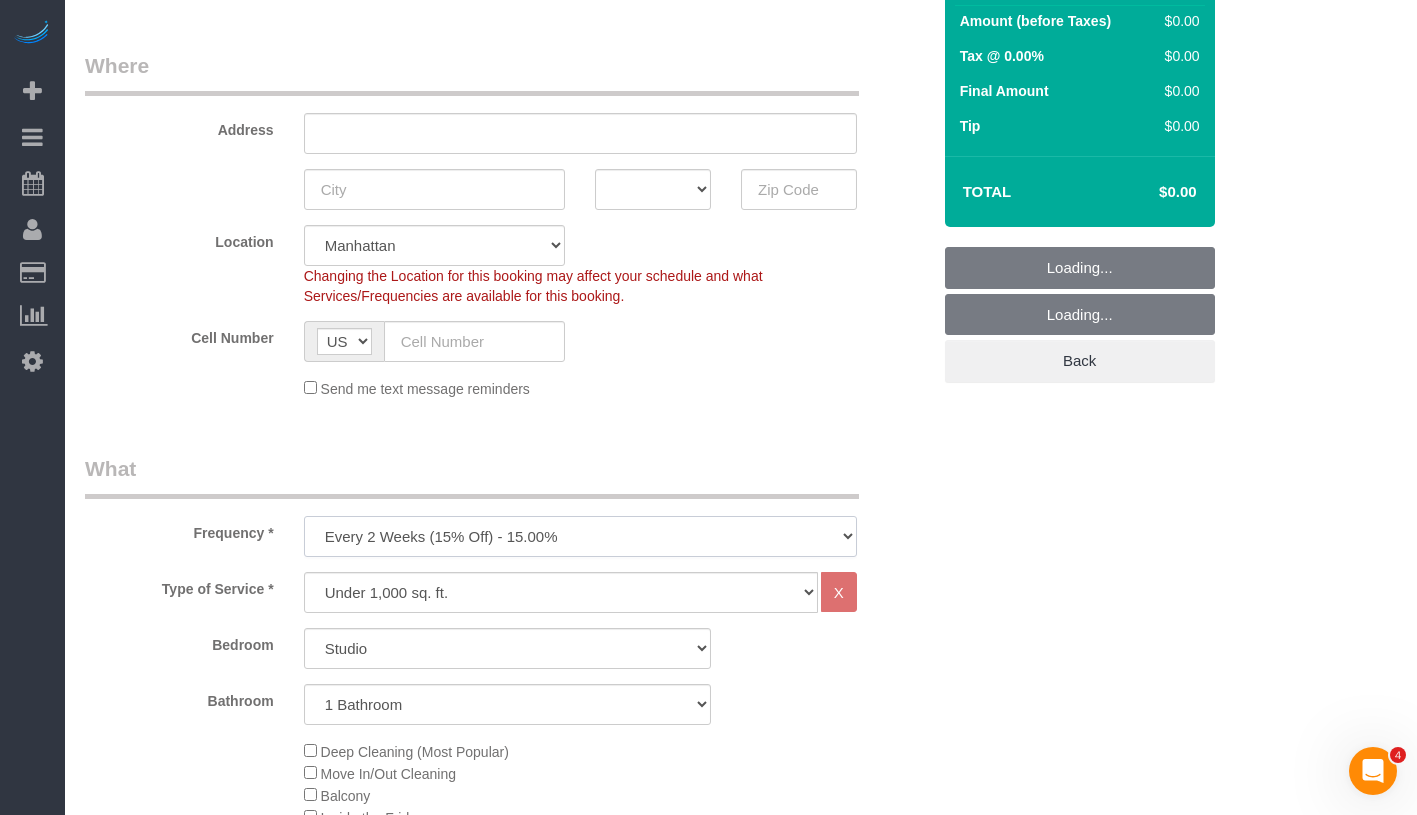 click on "One Time Weekly (20% Off) - 20.00% Every 2 Weeks (15% Off) - 15.00% Every 4 Weeks (10% Off) - 10.00%" at bounding box center [580, 536] 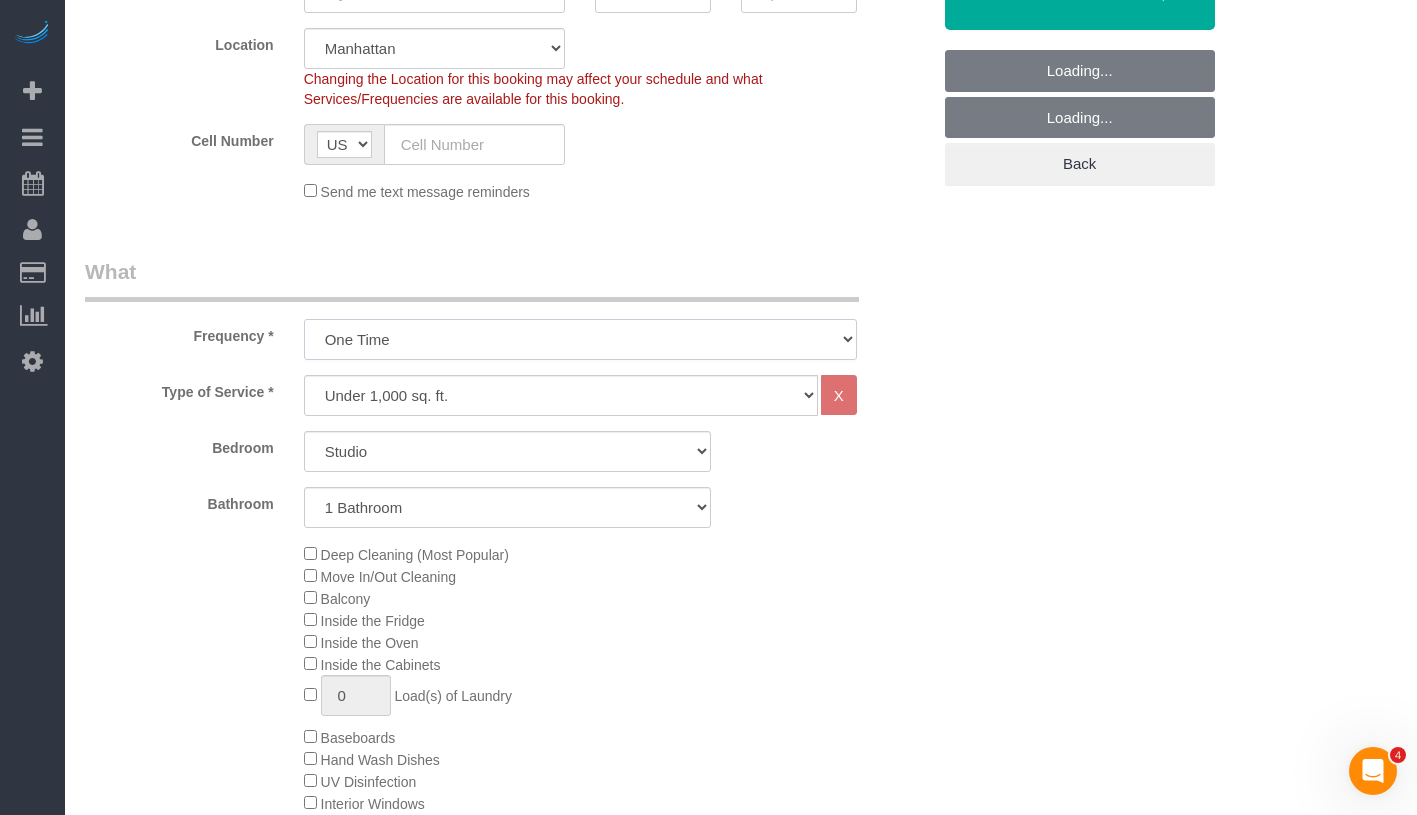 scroll, scrollTop: 506, scrollLeft: 0, axis: vertical 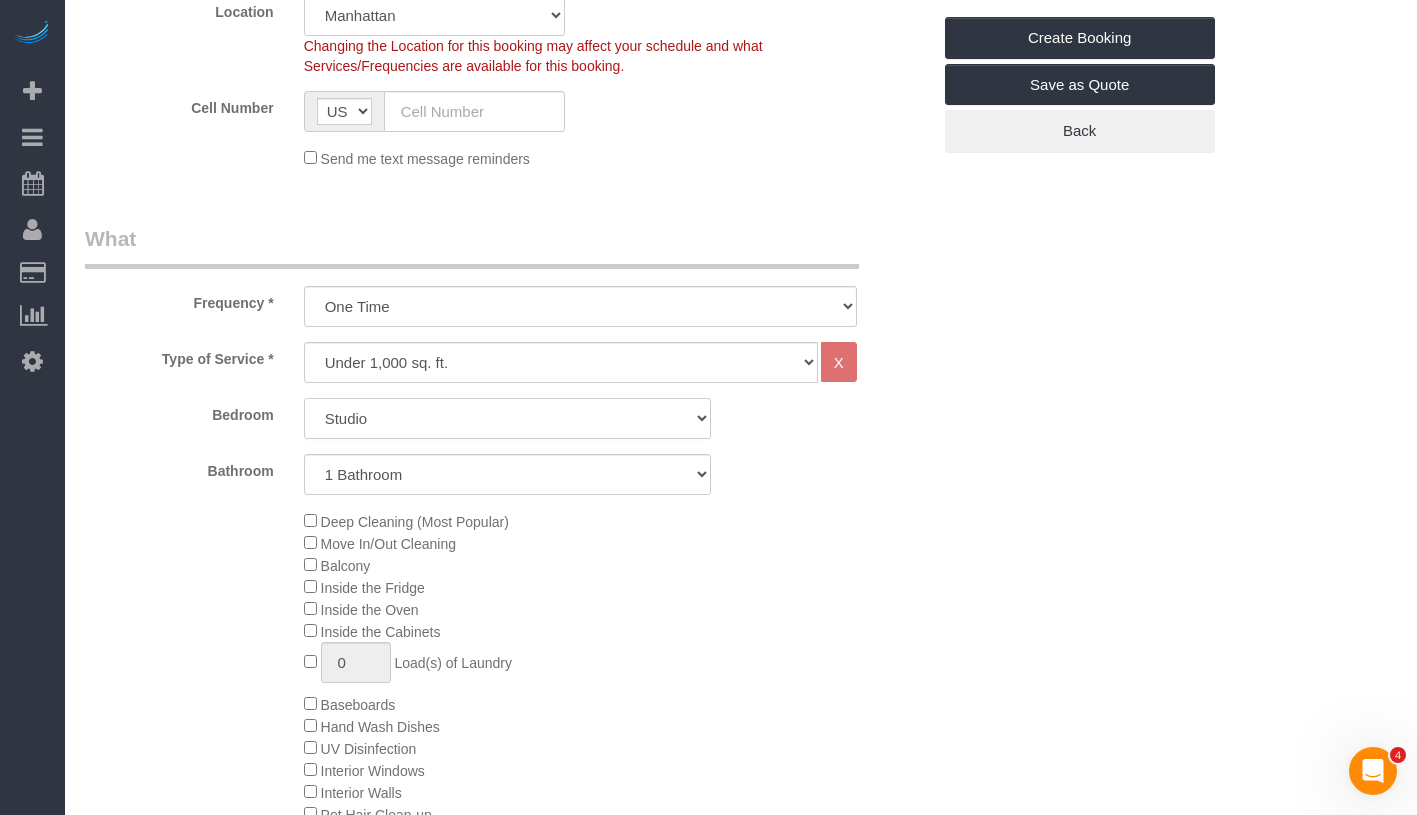 click on "Studio
1 Bedroom
2 Bedrooms
3 Bedrooms" 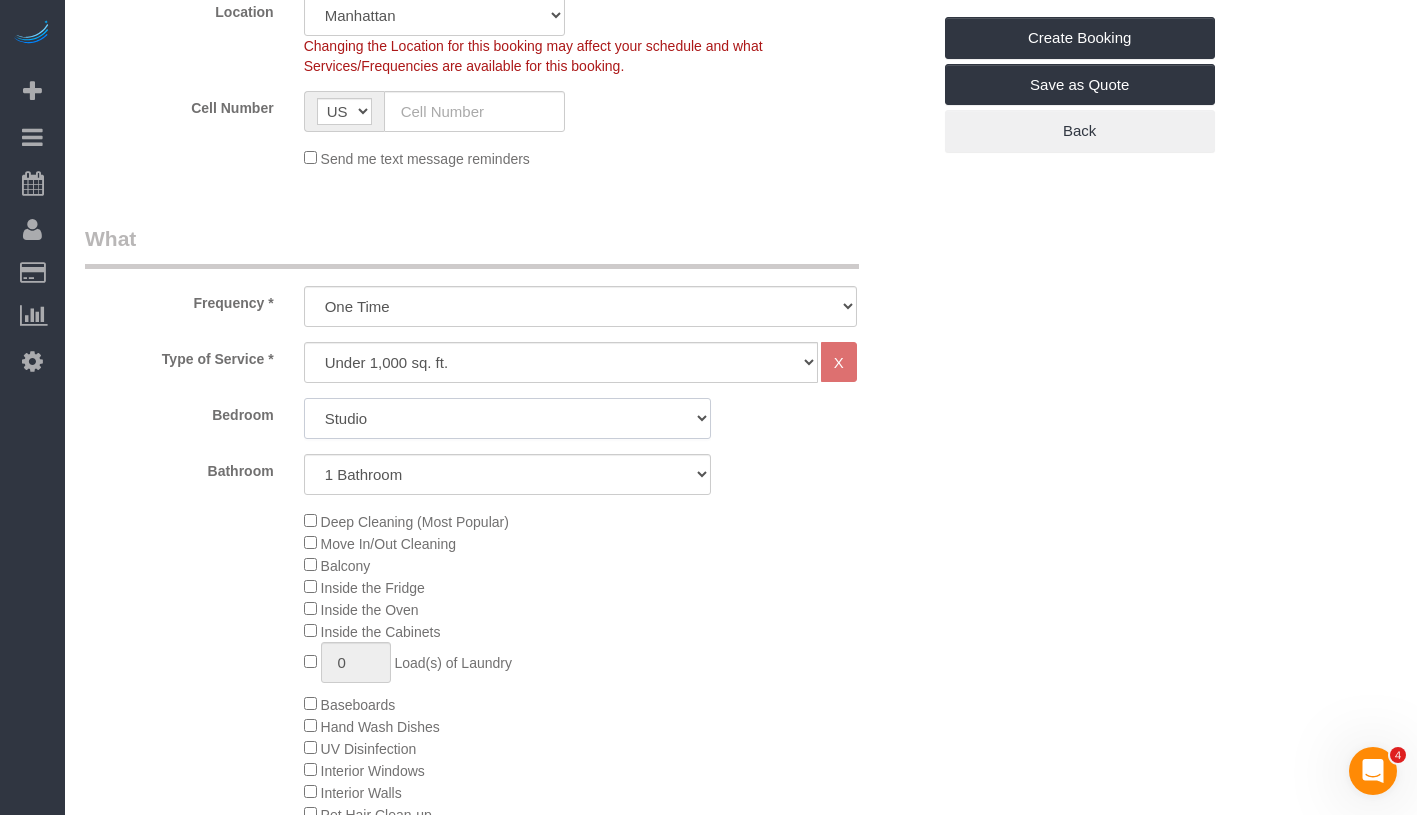 select on "2" 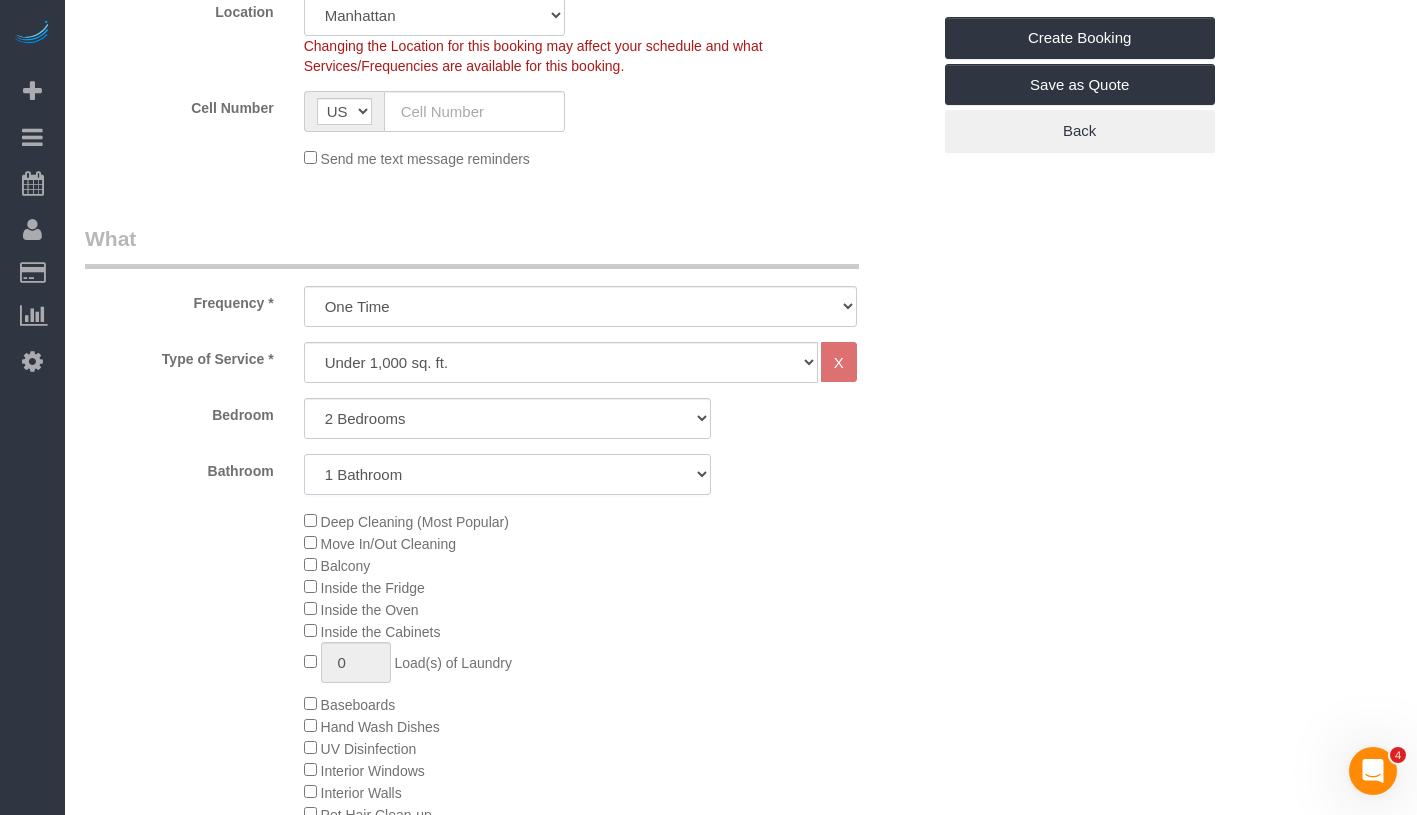 click on "1 Bathroom
2 Bathrooms" 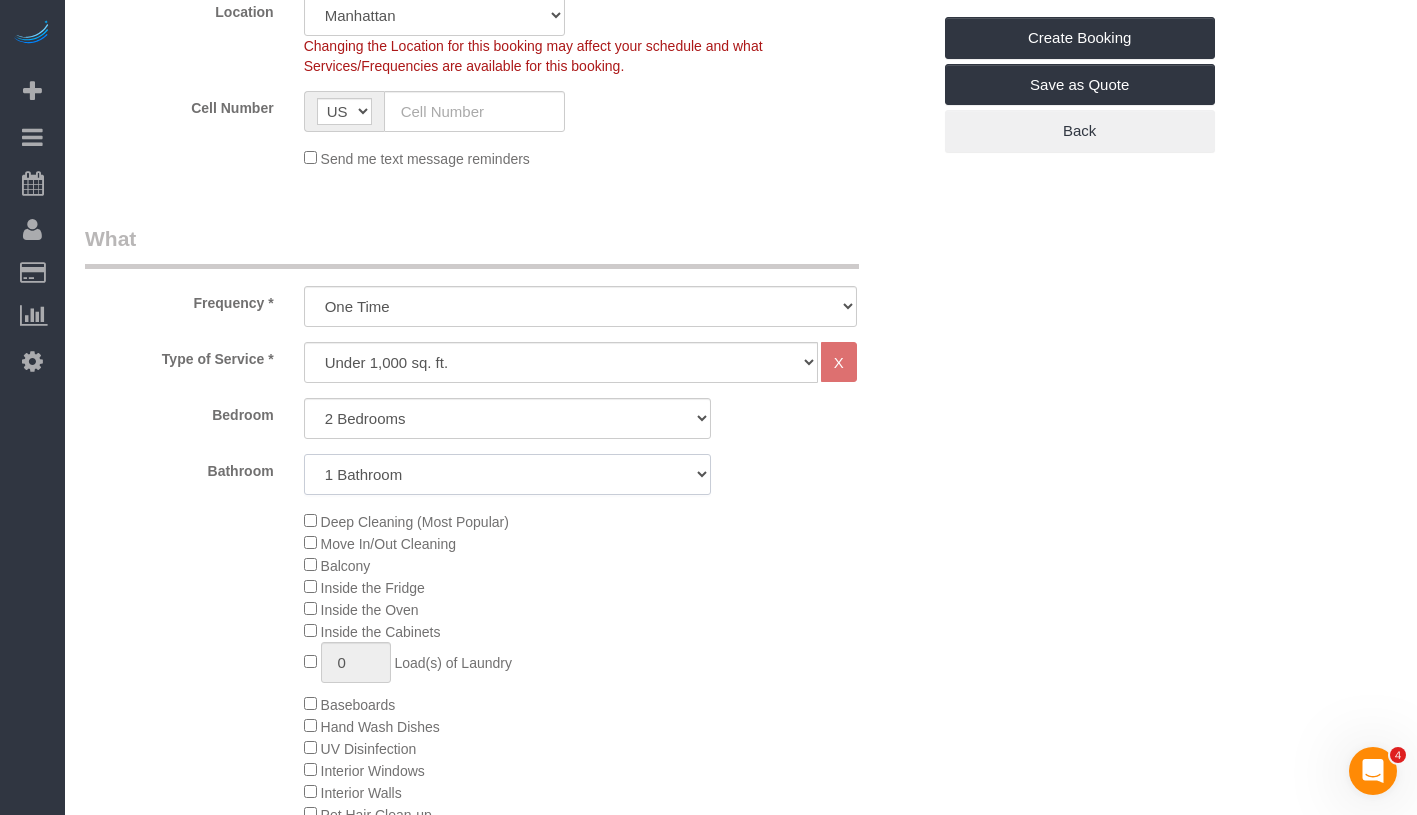 select on "2" 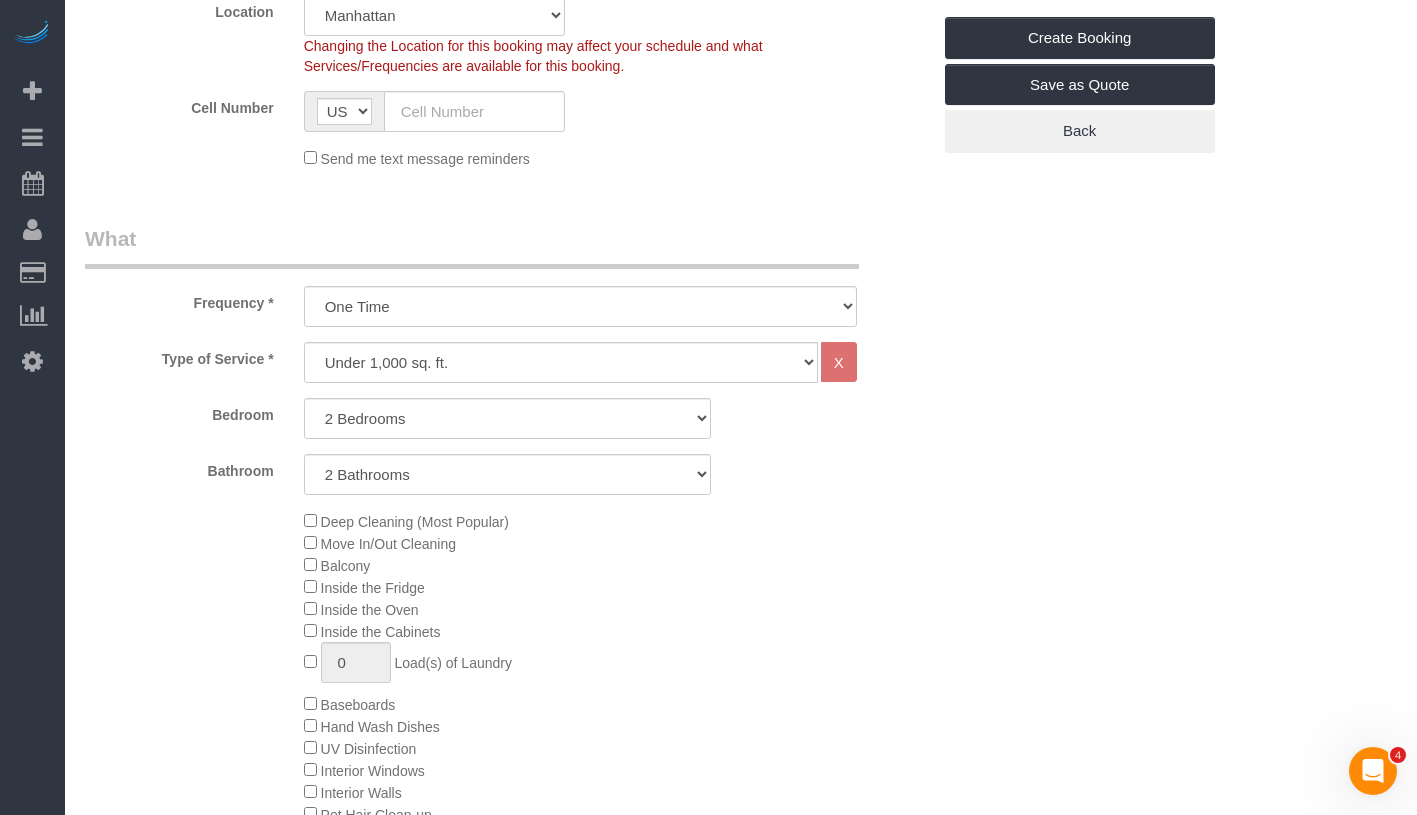 click on "Deep Cleaning (Most Popular)" 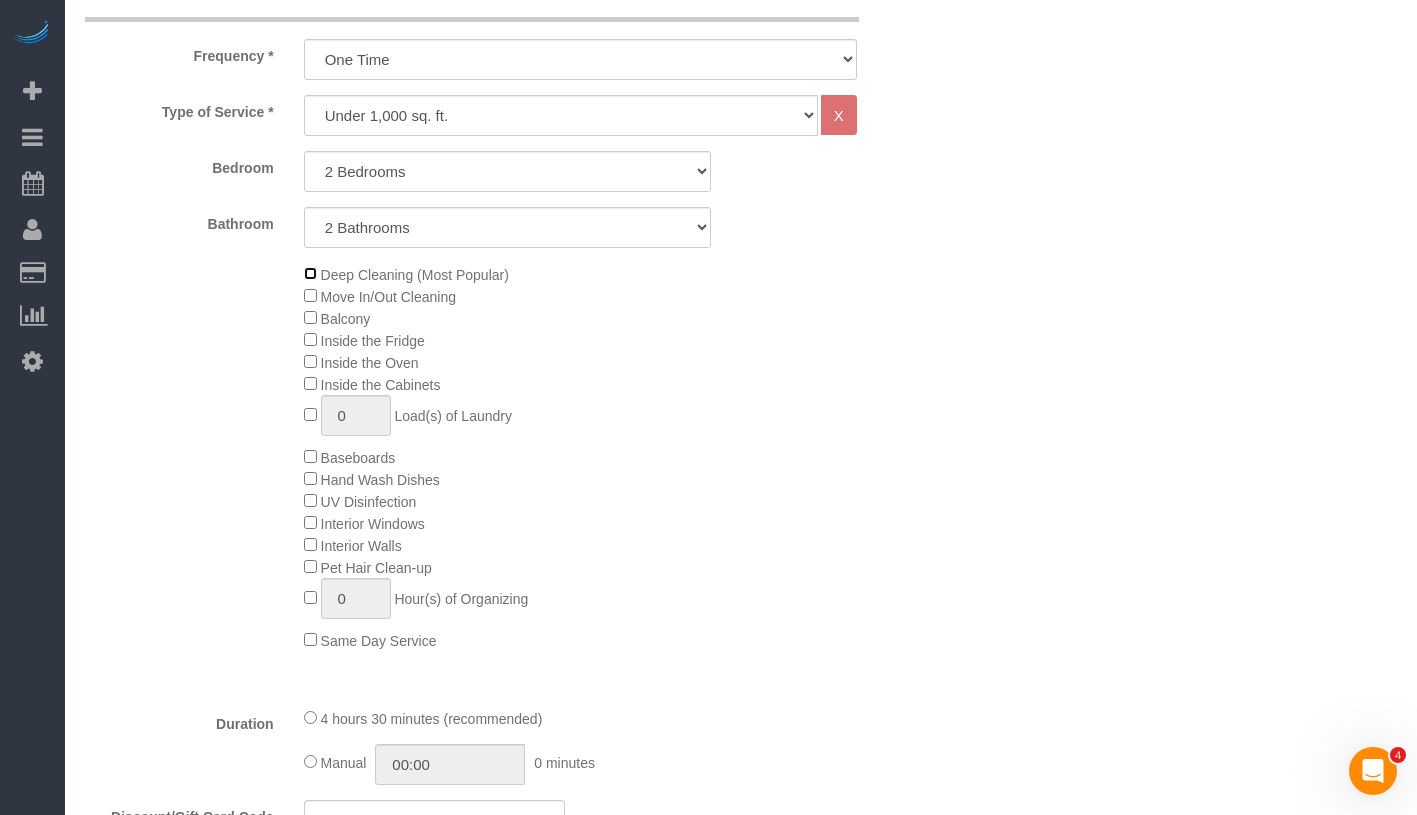 scroll, scrollTop: 848, scrollLeft: 0, axis: vertical 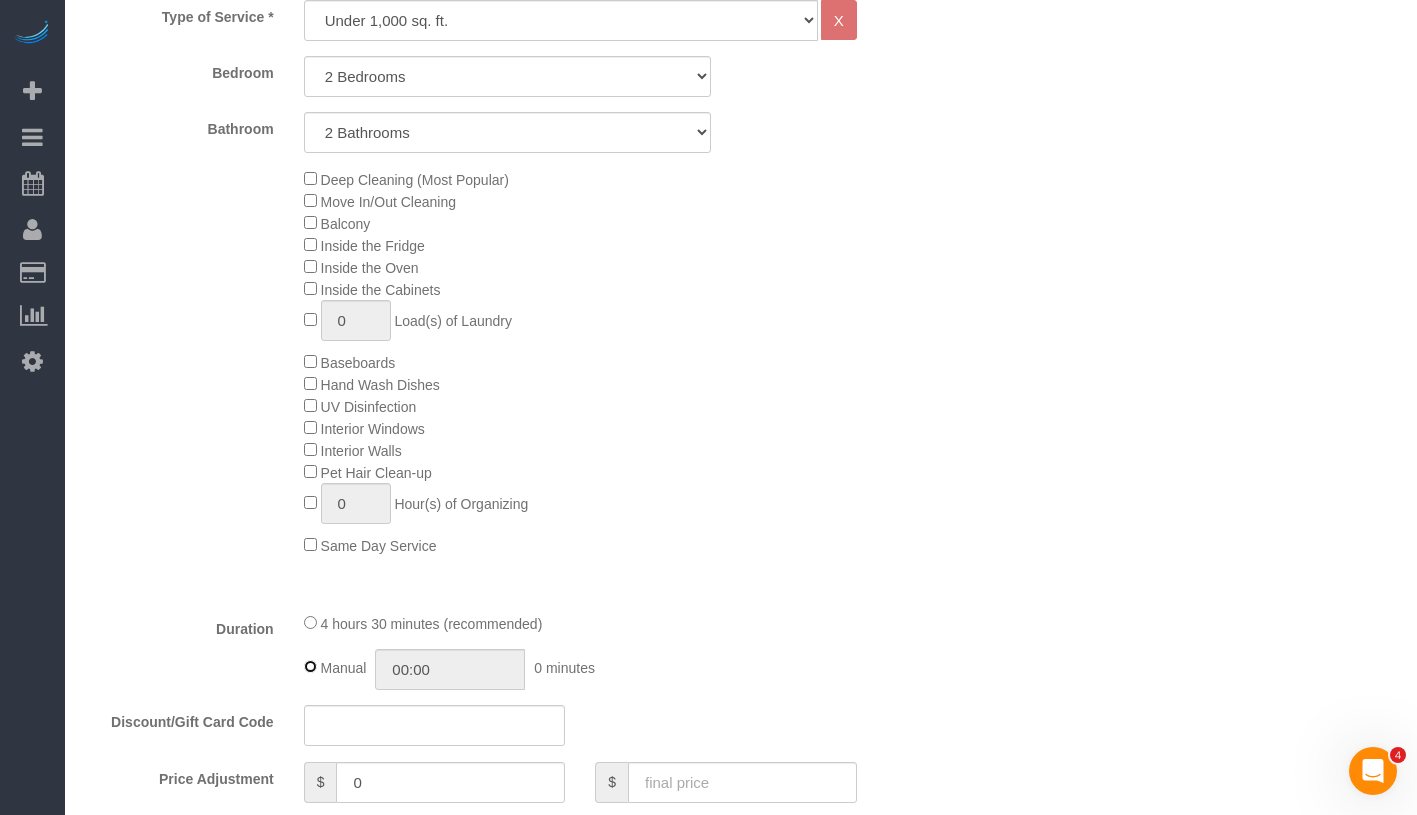type on "04:30" 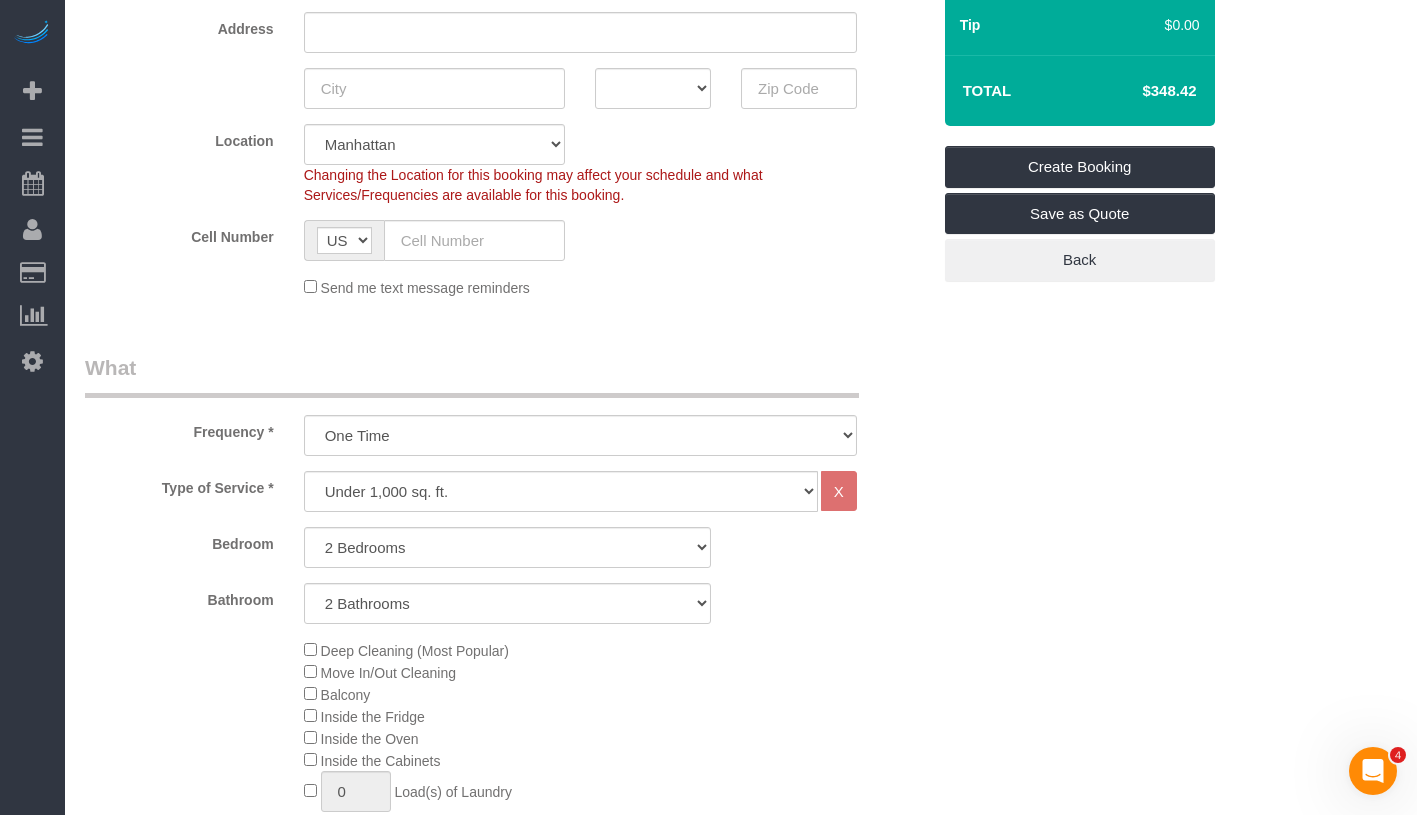 scroll, scrollTop: 332, scrollLeft: 0, axis: vertical 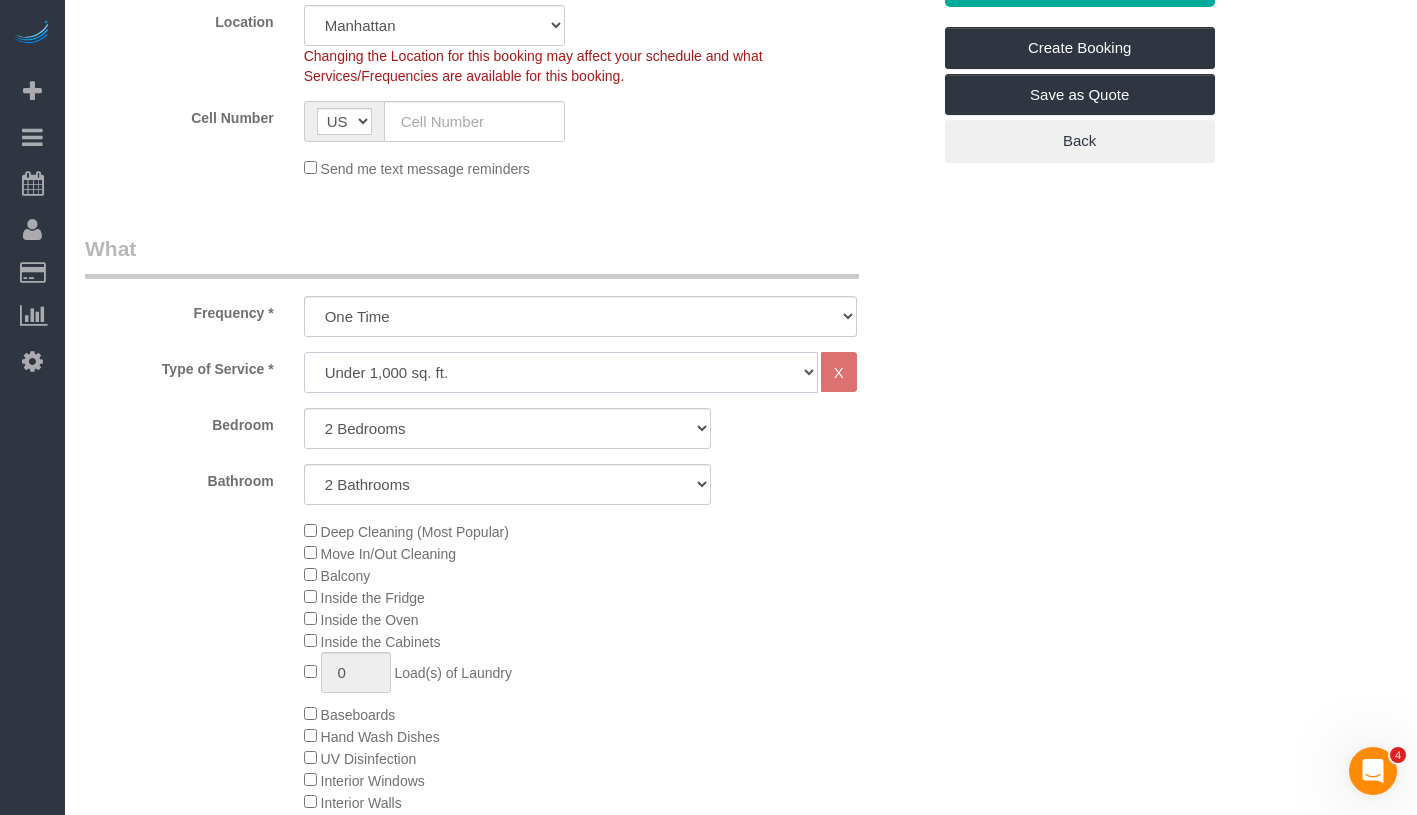 click on "Under 1,000 sq. ft. 1,001 - 1,500 sq. ft. 1,500+ sq. ft. Custom Cleaning Office Cleaning Airbnb Cleaning Post Construction Cleaning RE-CLEAN Hourly Rate - 8.0 Hourly Rate - 7.5 Late Cancellation - Invoice Purposes Hourly Rate (30% OFF) Bungalow Living Hello Alfred - Standard Cleaning Hello Alfred - Hourly Rate TULU - Standard Cleaning TULU - Hourly Rate Hourly Rate (15% OFF) Hourly Rate (20% OFF) Hourly Rate (25% OFF) Hourly Rate (22.5% OFF) Charity Clean Outsite - Hourly Rate Floor Cleaning 100/hr 140/hr Upholstery Cleaning Hourly Rate (Comped Cleaning) Power Washing Carpet/Rug Cleaning Floor Cleaning Couch Cleaning" 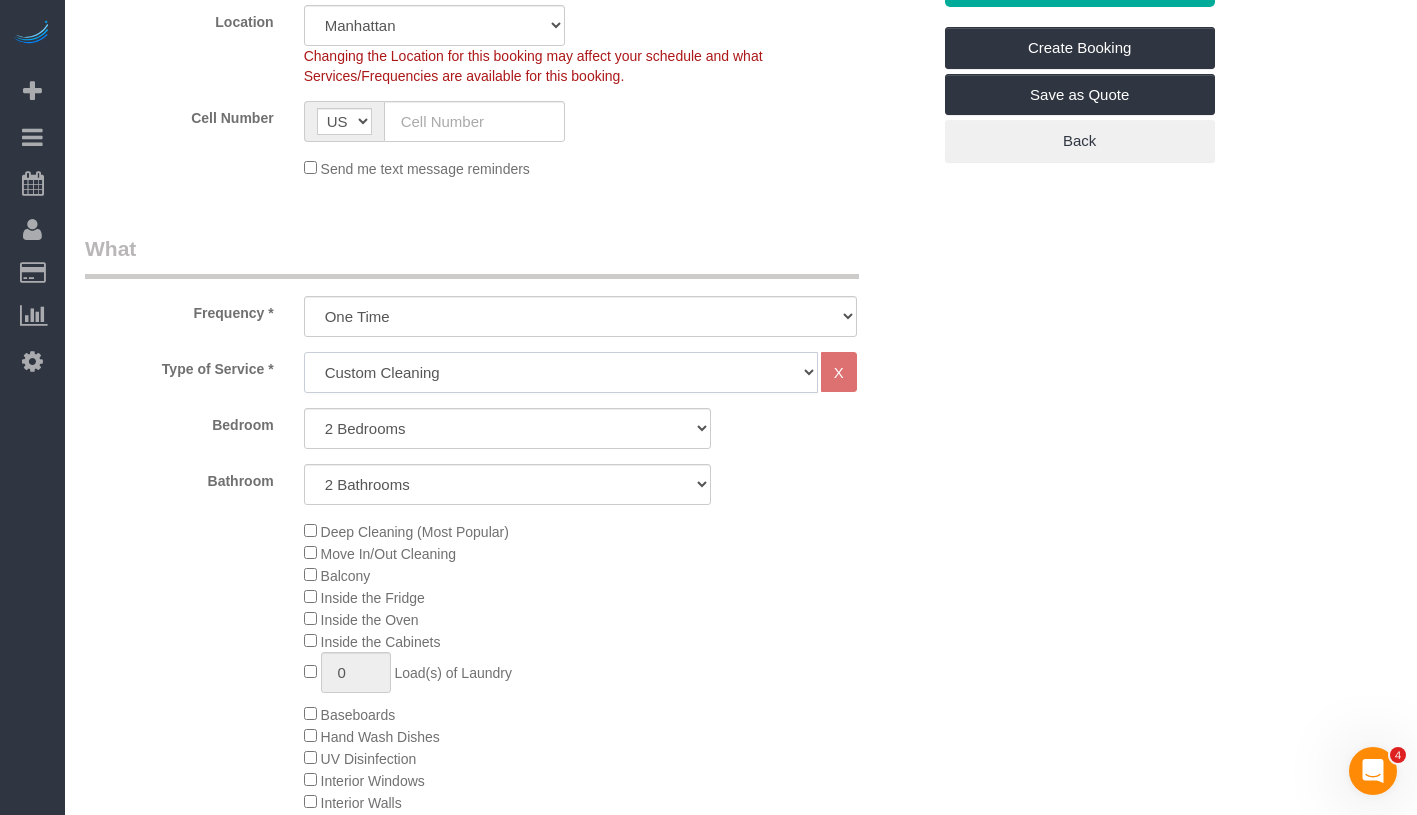 select on "1" 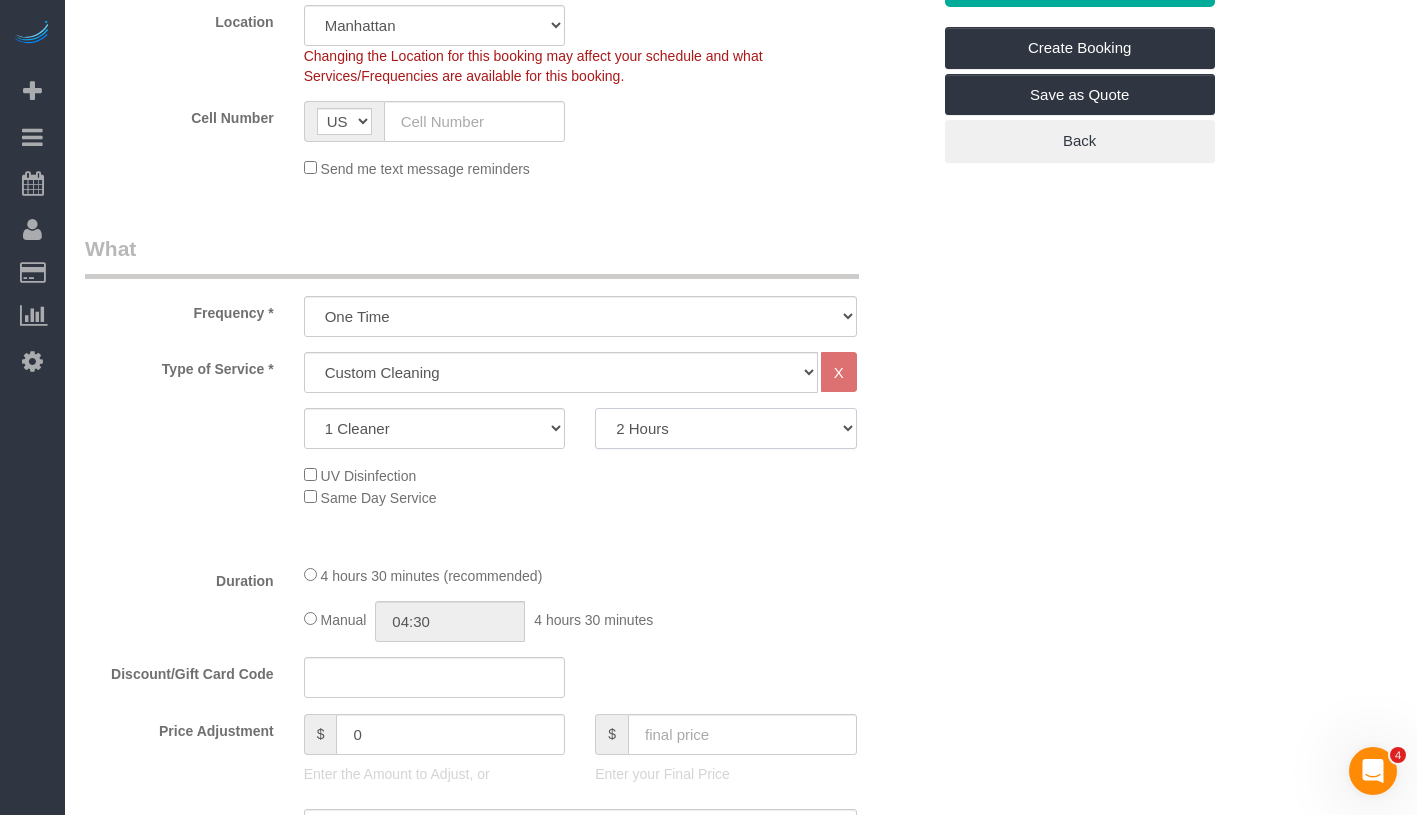 click on "2 Hours
2.5 Hours
3 Hours
3.5 Hours
4 Hours
4.5 Hours
5 Hours
5.5 Hours
6 Hours
6.5 Hours
7 Hours
7.5 Hours
8 Hours
8.5 Hours
9 Hours
9.5 Hours
10 Hours
10.5 Hours
11 Hours
11.5 Hours
12 Hours
12.5 Hours
13 Hours
13.5 Hours
14 Hours
14.5 Hours
15 Hours
15.5 Hours
16 Hours
16.5 Hours" 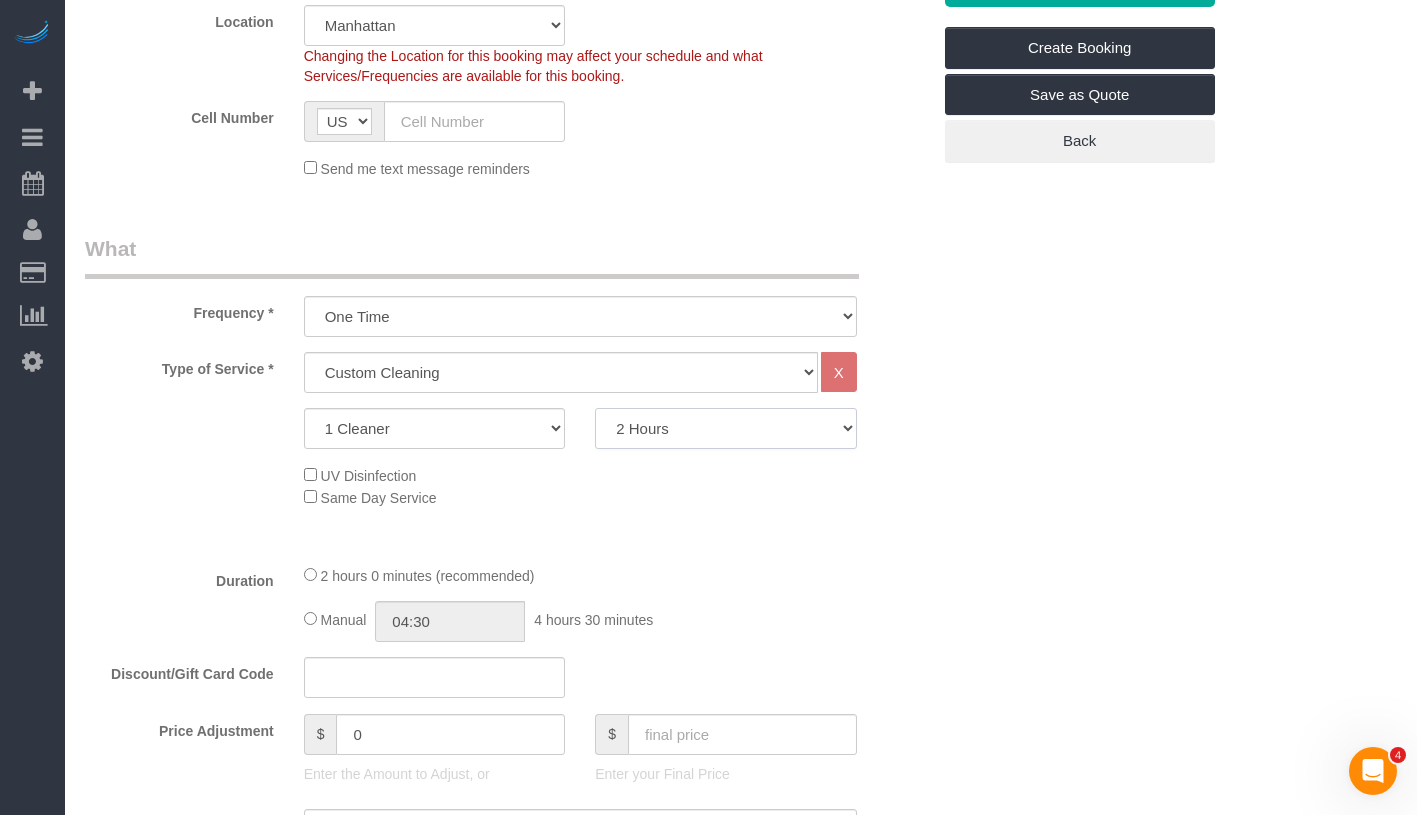 select on "300" 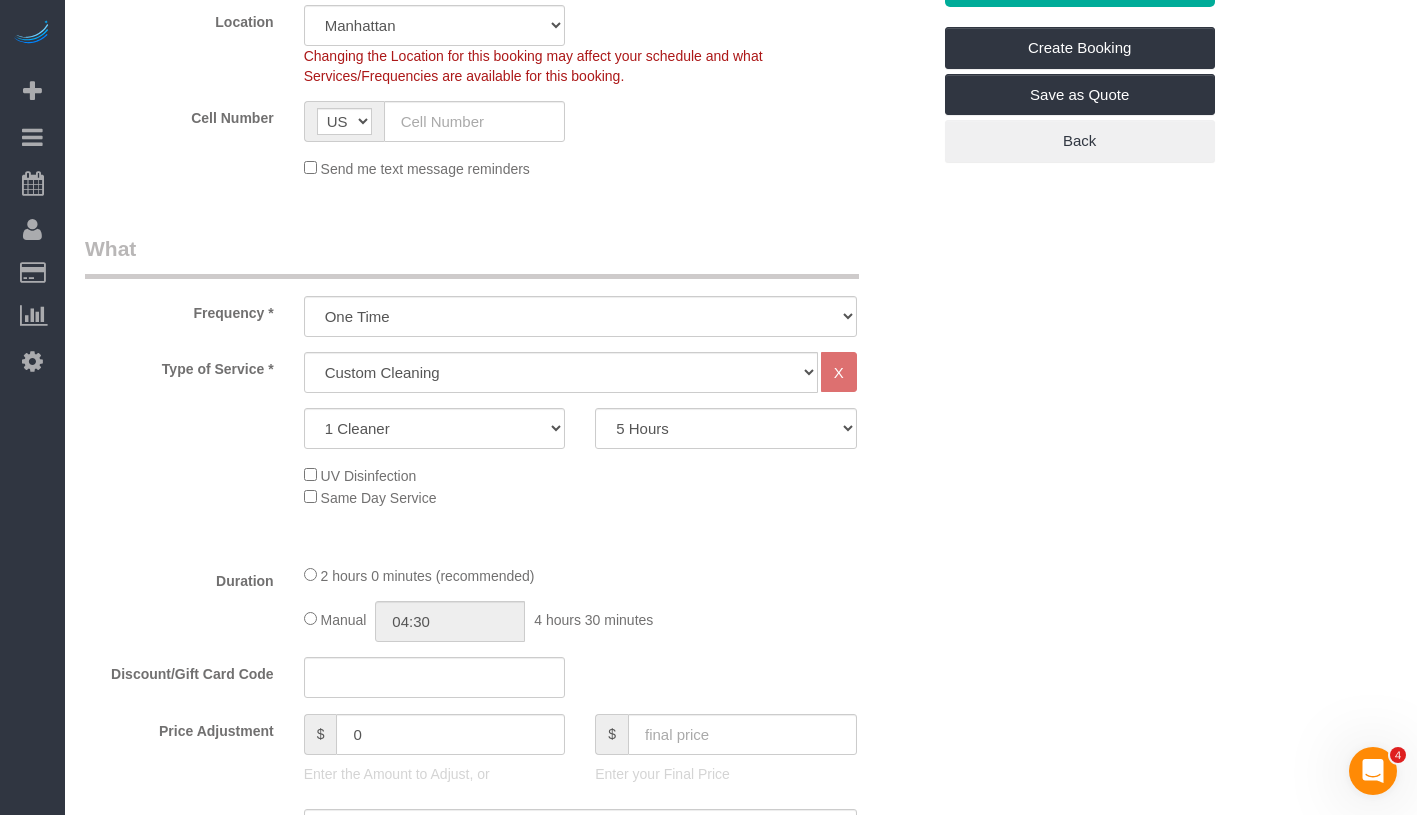 click on "Who
Email
Name *
Where
Address
AK
AL
AR
AZ
CA
CO
CT
DC
DE
FL
GA
HI
IA
ID
IL
IN
KS
KY
LA
MA
MD
ME
MI
MN
MO
MS
MT
NC
ND
NE
NH
NJ
NM
NV" at bounding box center (741, 1008) 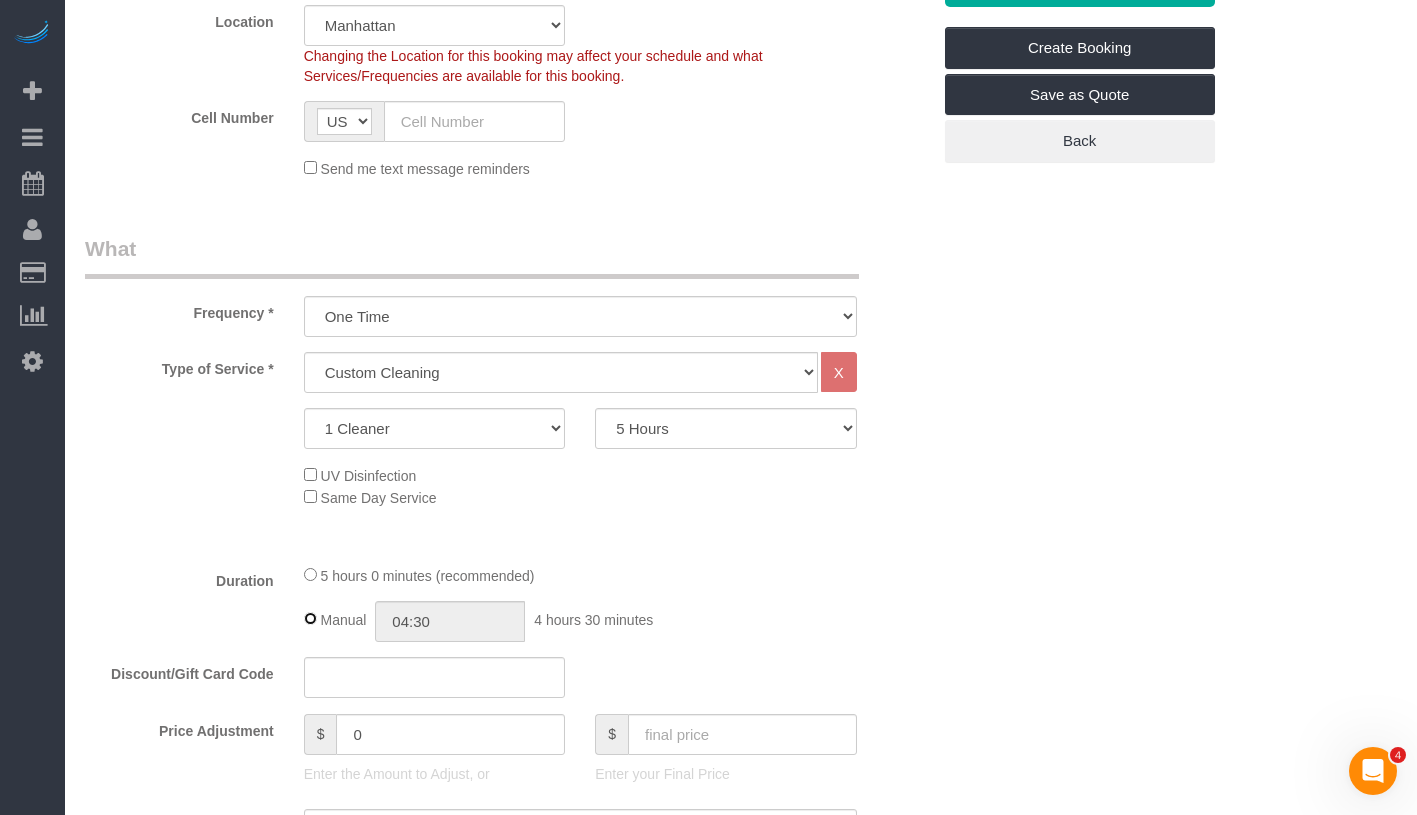 type on "05:00" 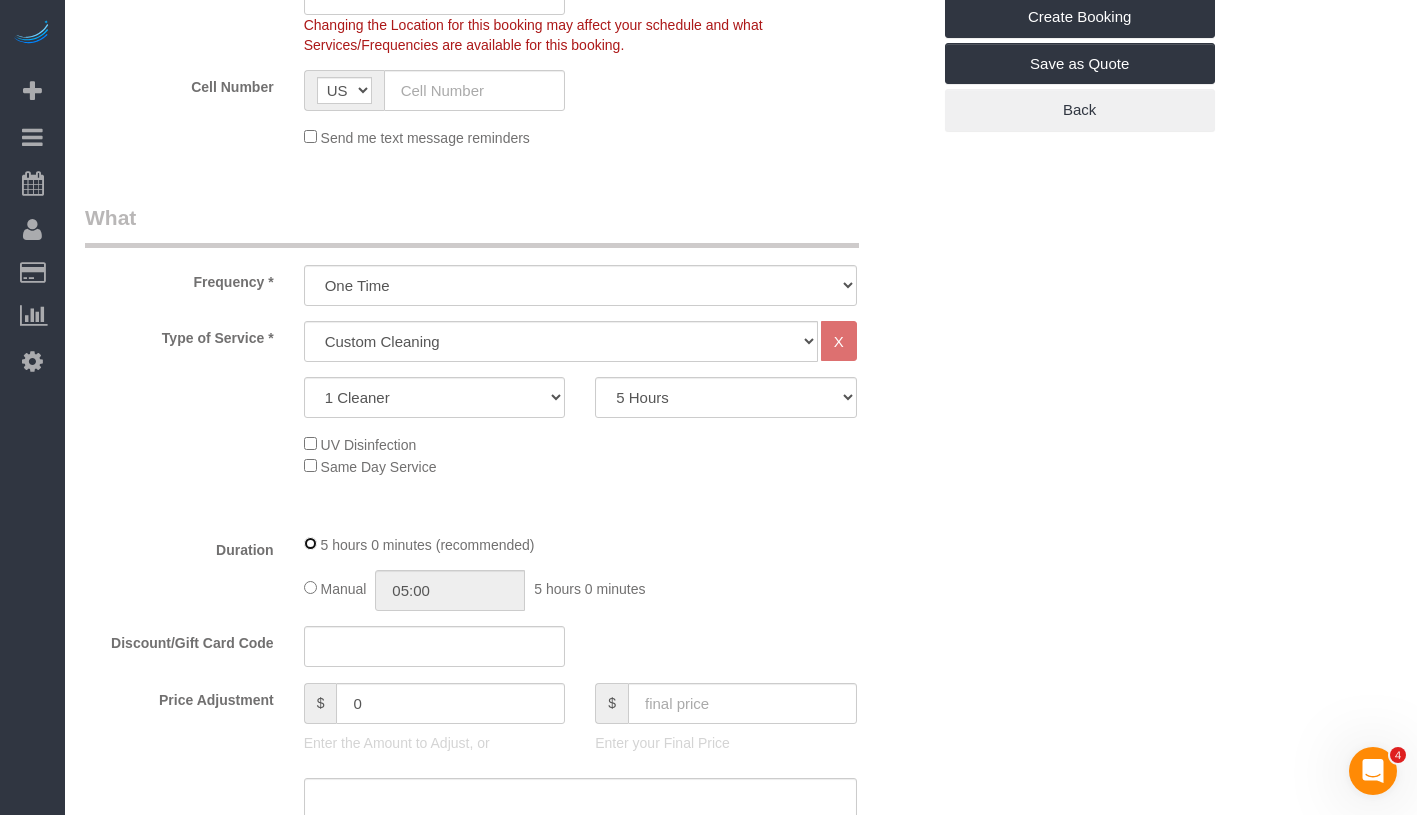 scroll, scrollTop: 620, scrollLeft: 0, axis: vertical 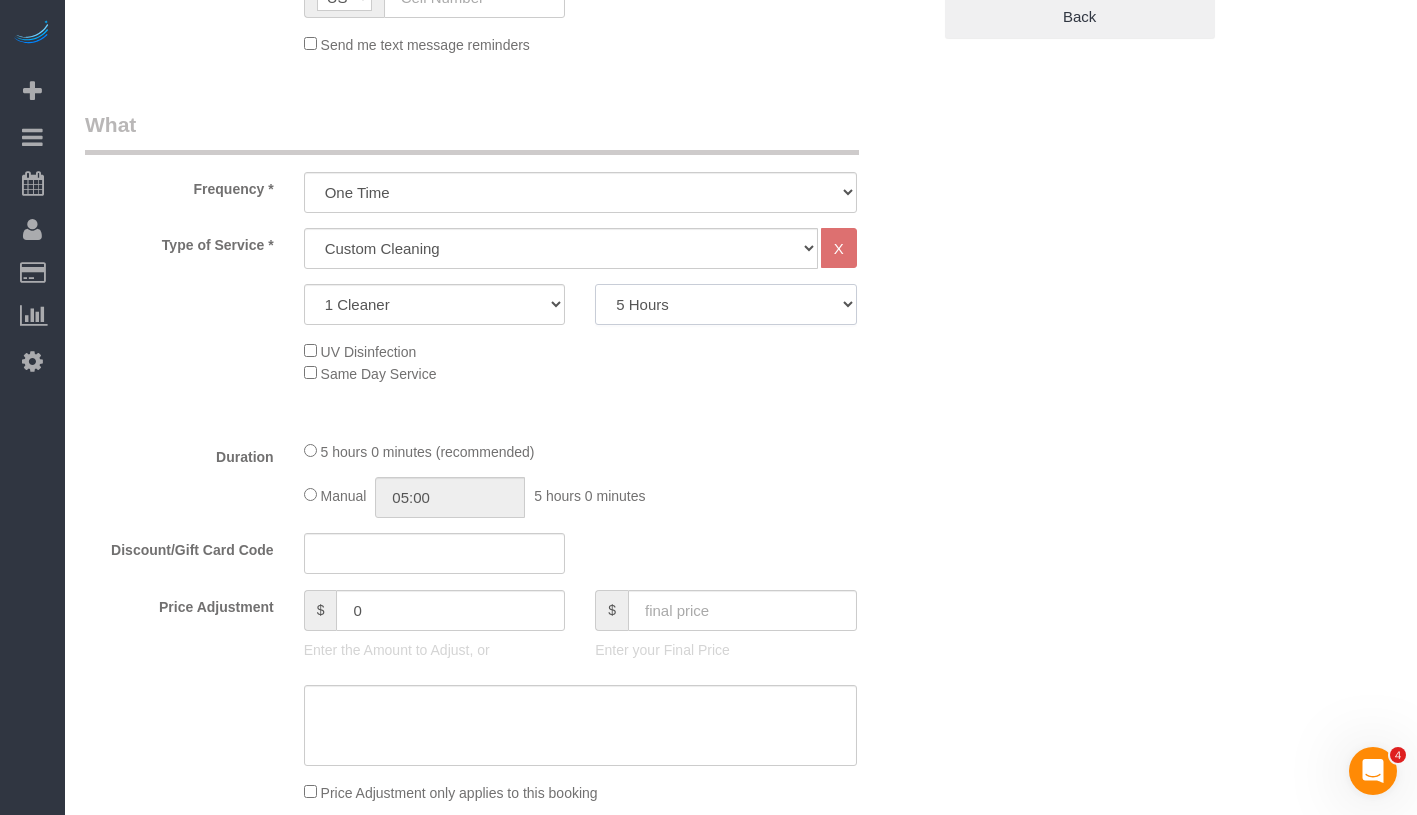 click on "2 Hours
2.5 Hours
3 Hours
3.5 Hours
4 Hours
4.5 Hours
5 Hours
5.5 Hours
6 Hours
6.5 Hours
7 Hours
7.5 Hours
8 Hours
8.5 Hours
9 Hours
9.5 Hours
10 Hours
10.5 Hours
11 Hours
11.5 Hours
12 Hours
12.5 Hours
13 Hours
13.5 Hours
14 Hours
14.5 Hours
15 Hours
15.5 Hours
16 Hours
16.5 Hours" 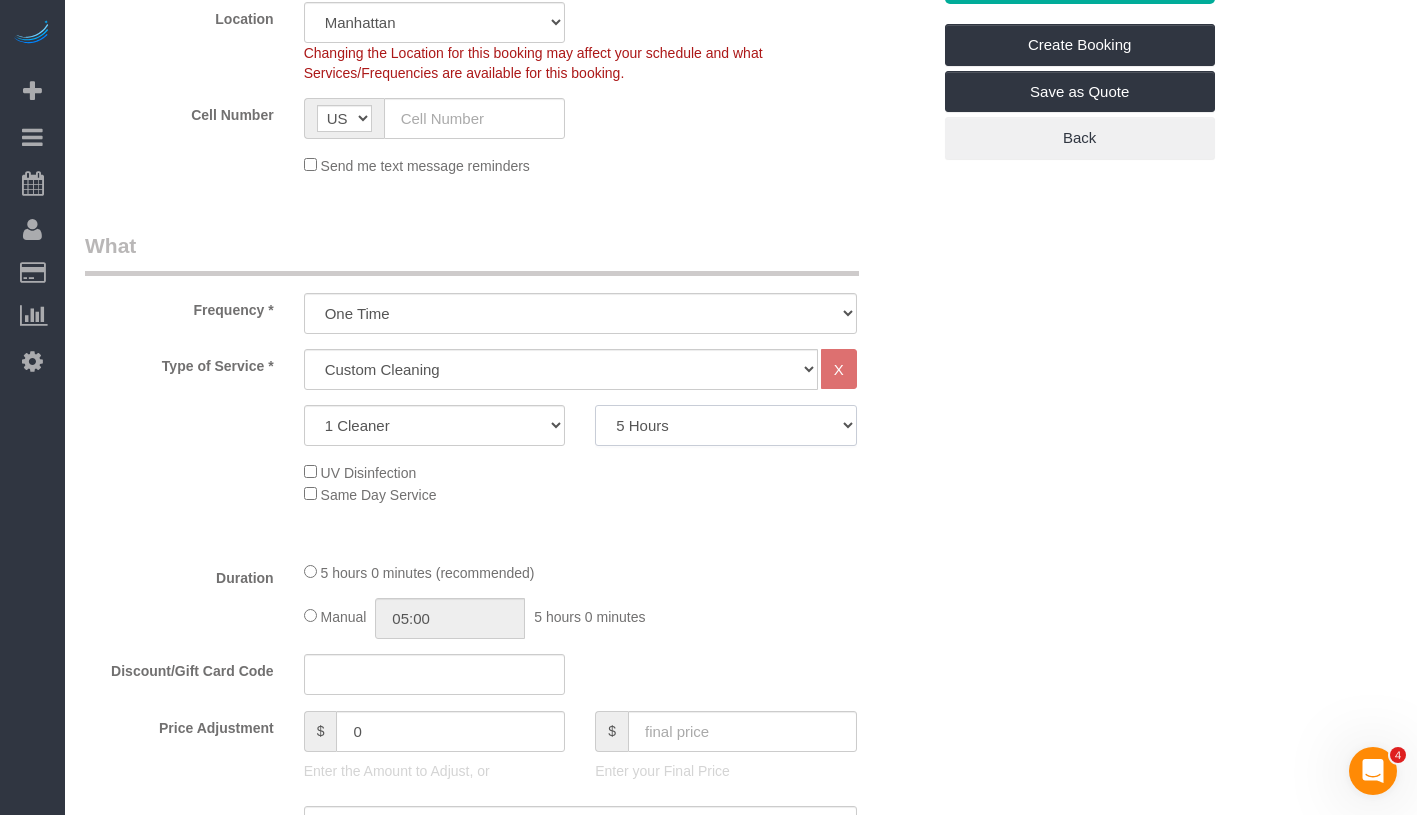 scroll, scrollTop: 309, scrollLeft: 0, axis: vertical 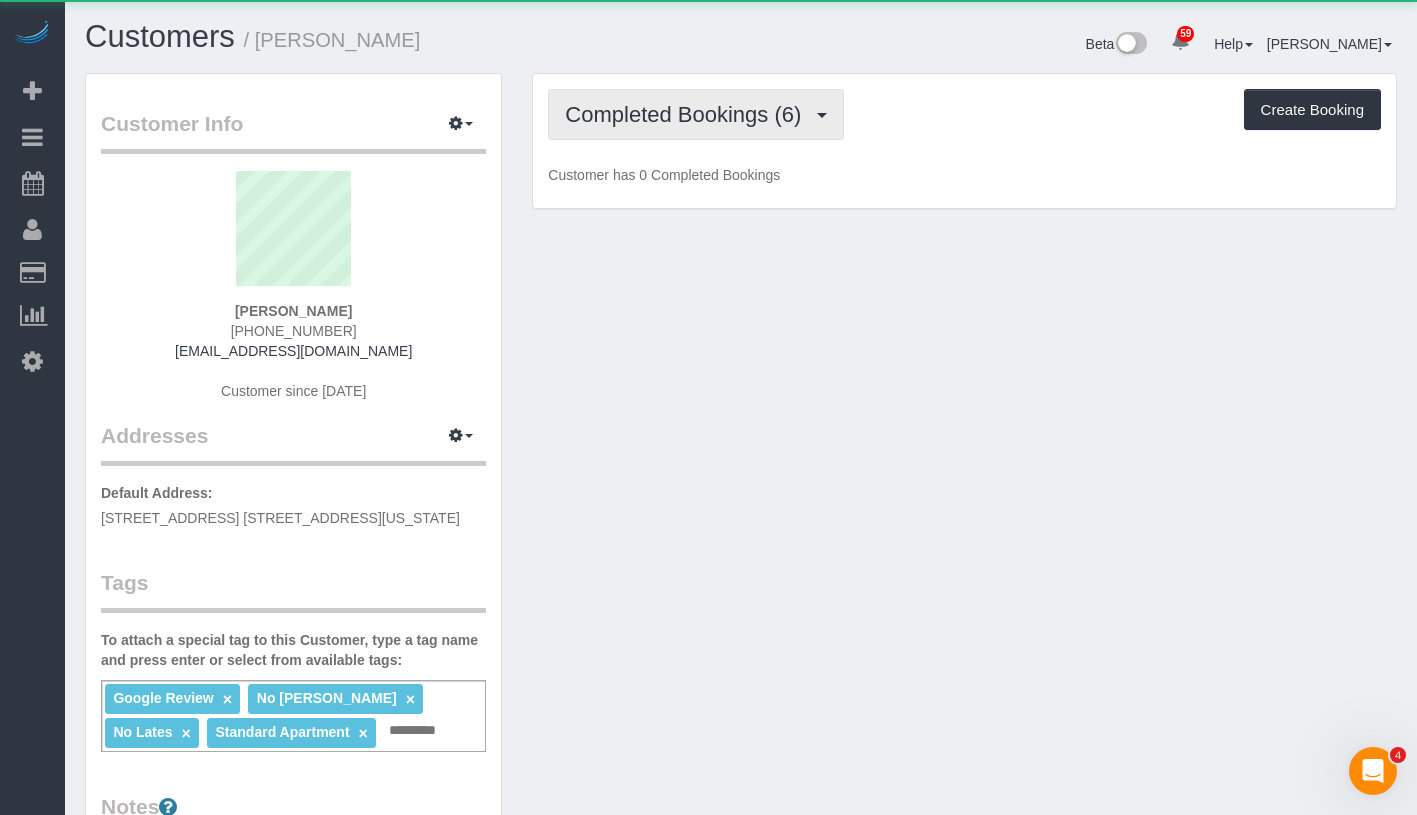 click on "Completed Bookings (6)" at bounding box center (688, 114) 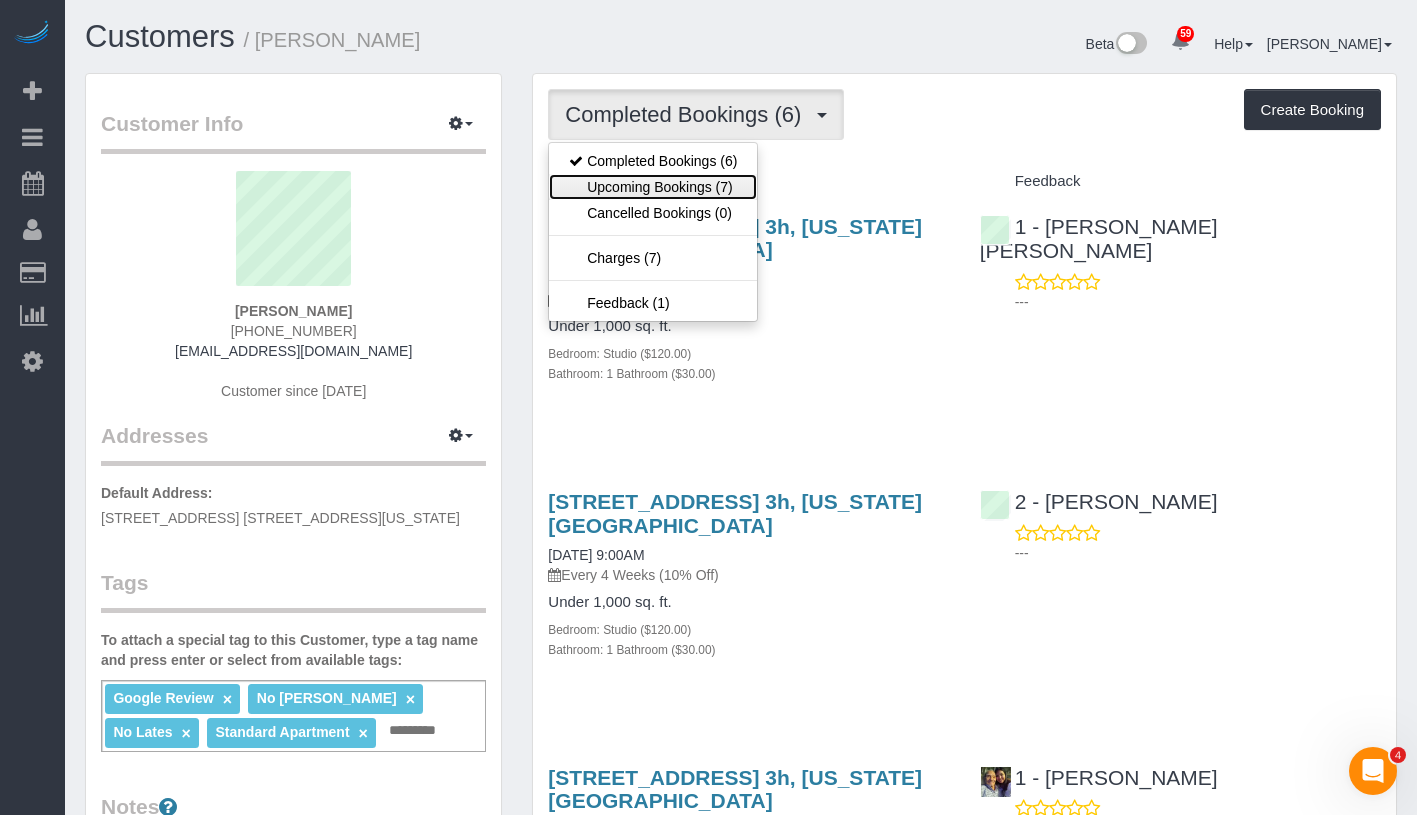 click on "Upcoming Bookings (7)" at bounding box center (653, 187) 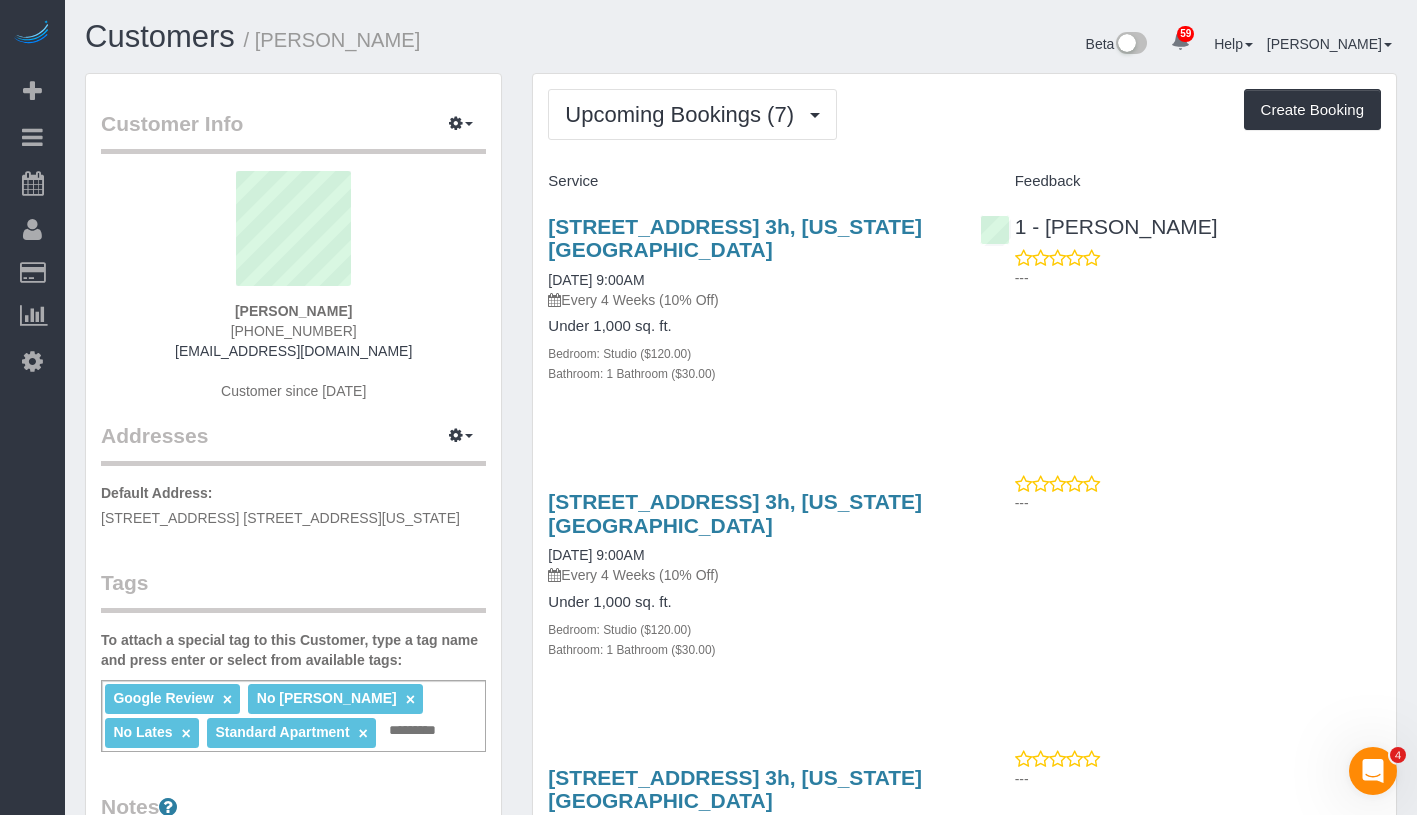 drag, startPoint x: 194, startPoint y: 314, endPoint x: 368, endPoint y: 310, distance: 174.04597 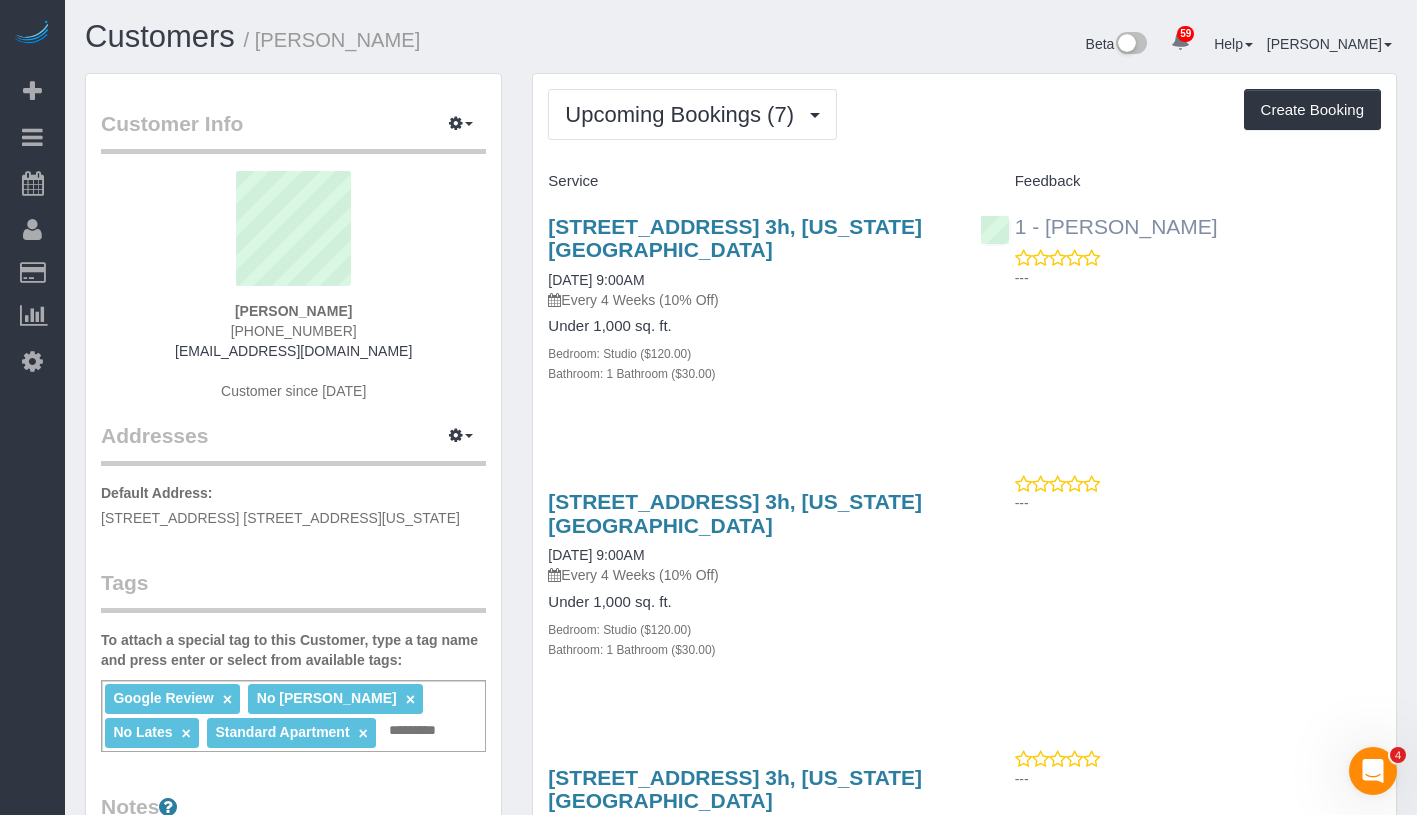 drag, startPoint x: 1244, startPoint y: 221, endPoint x: 1040, endPoint y: 225, distance: 204.03922 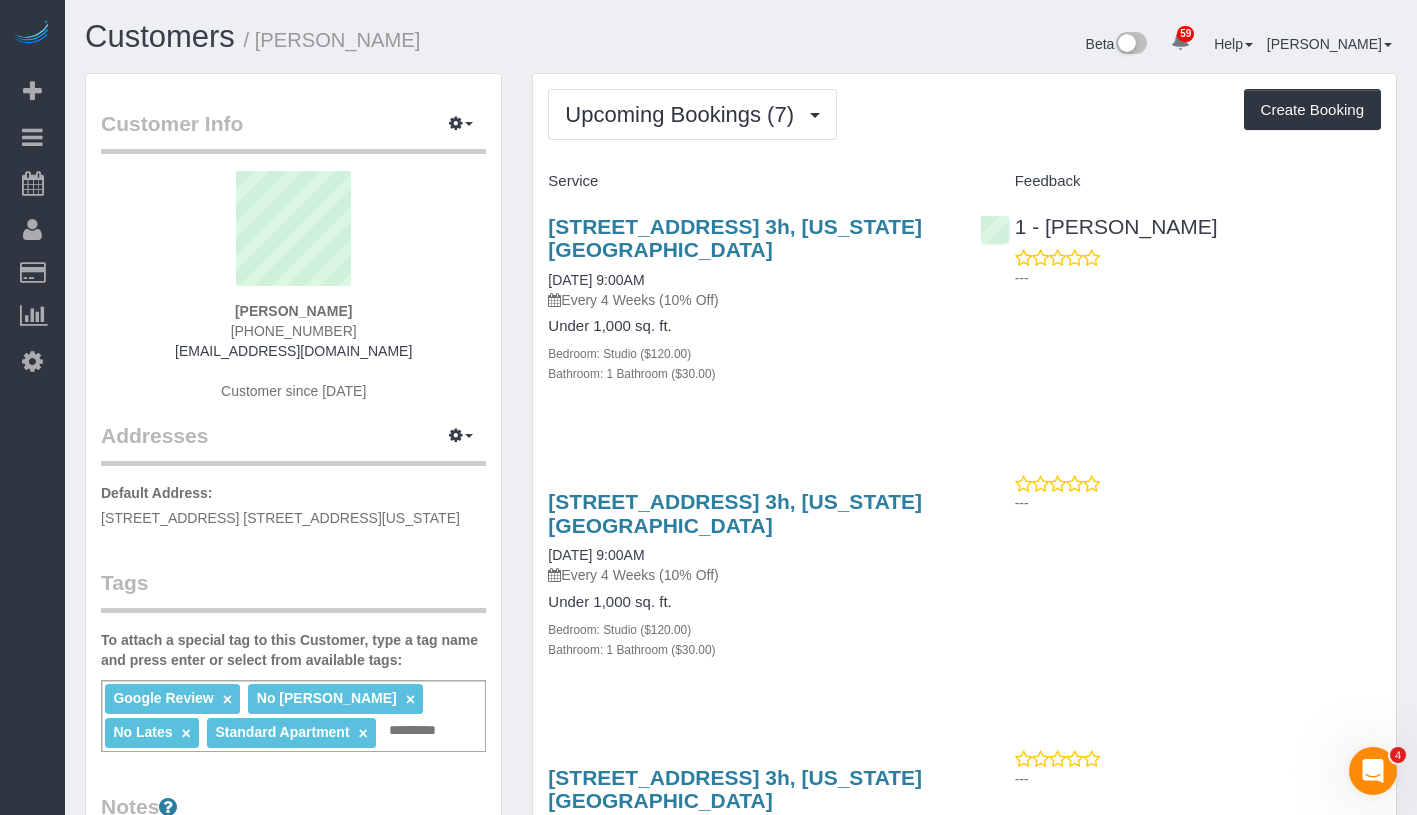 copy on "Jhonaysy Materano" 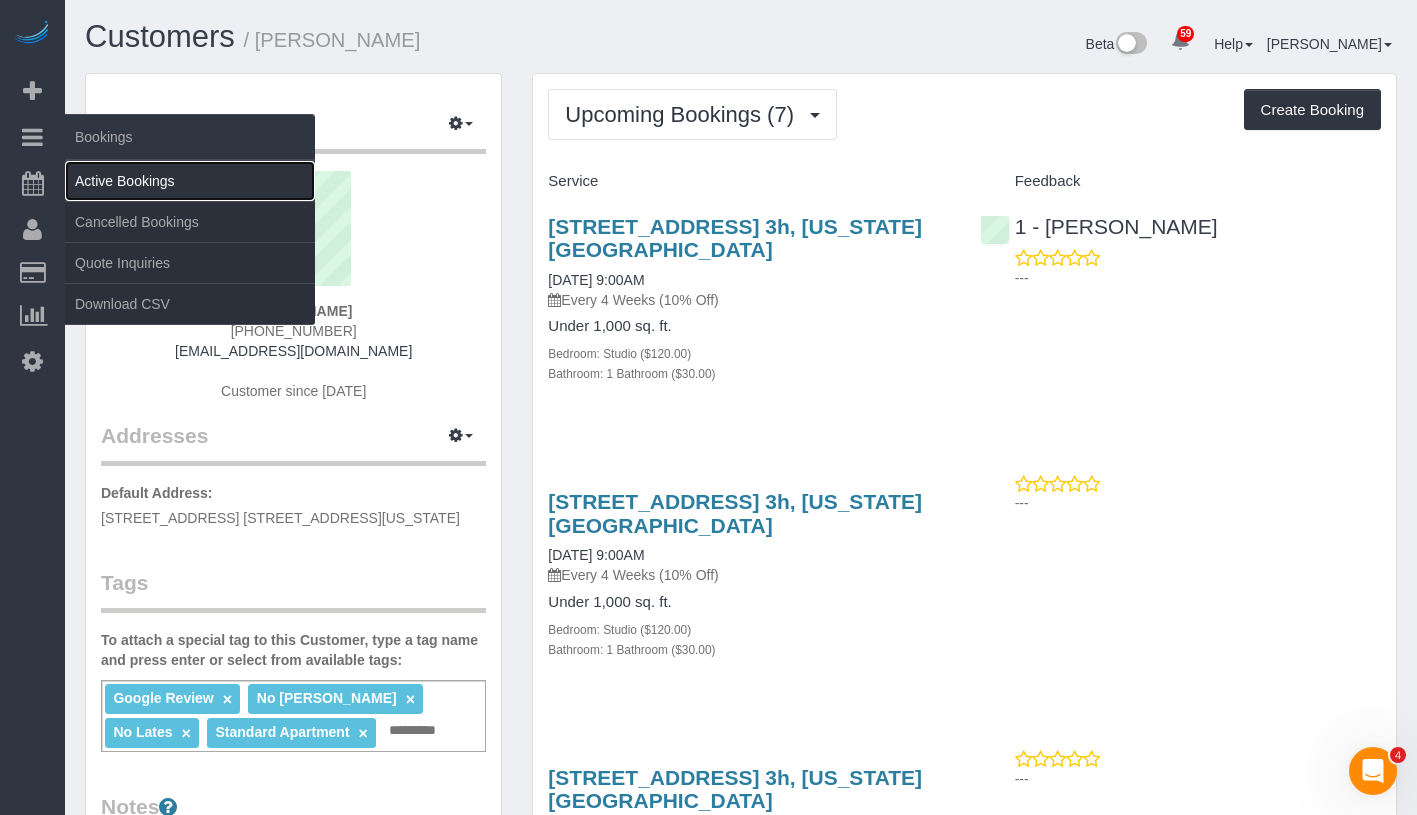 click on "Active Bookings" at bounding box center [190, 181] 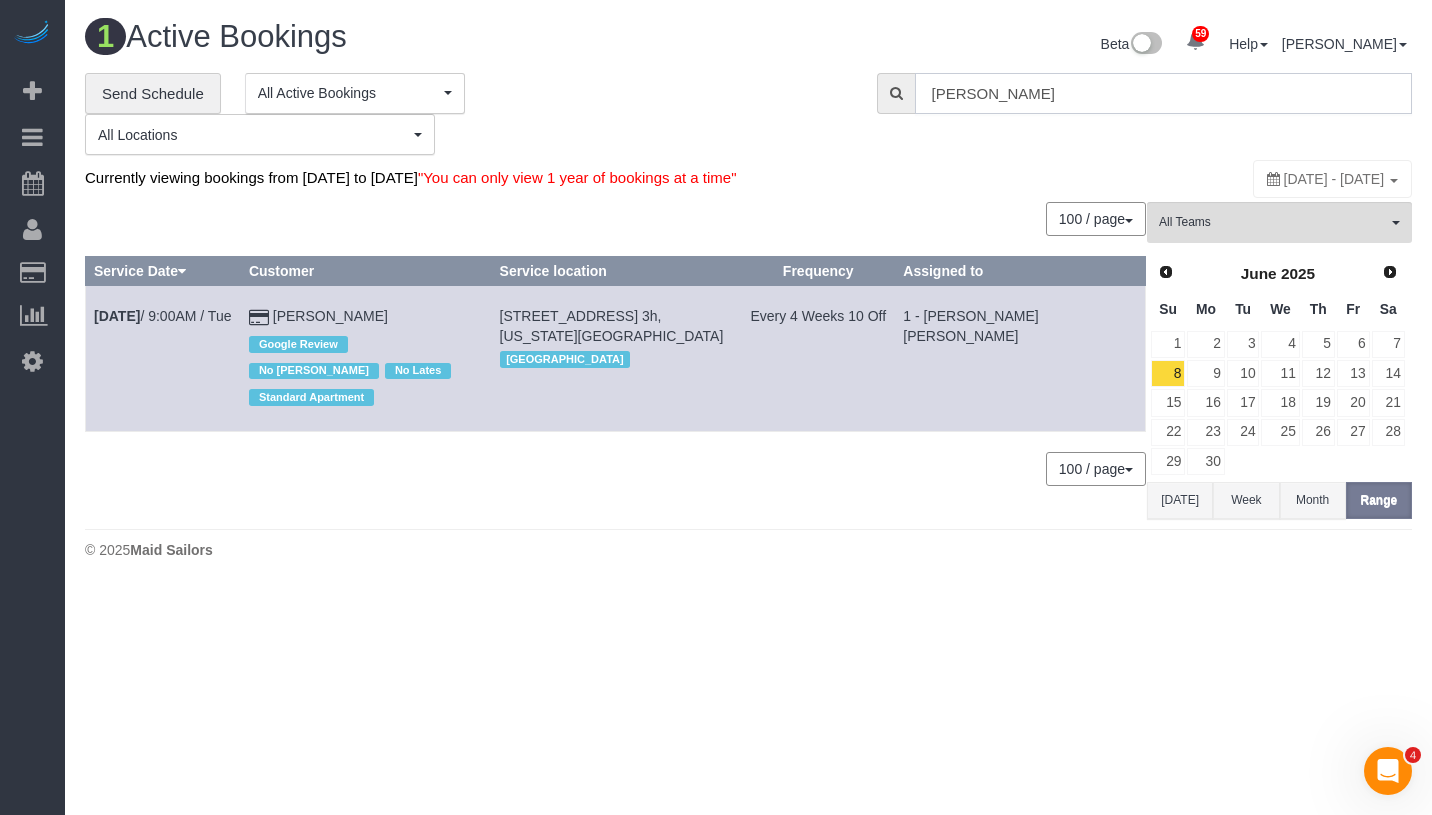 click on "Lindsey Cosgrove" at bounding box center [1163, 93] 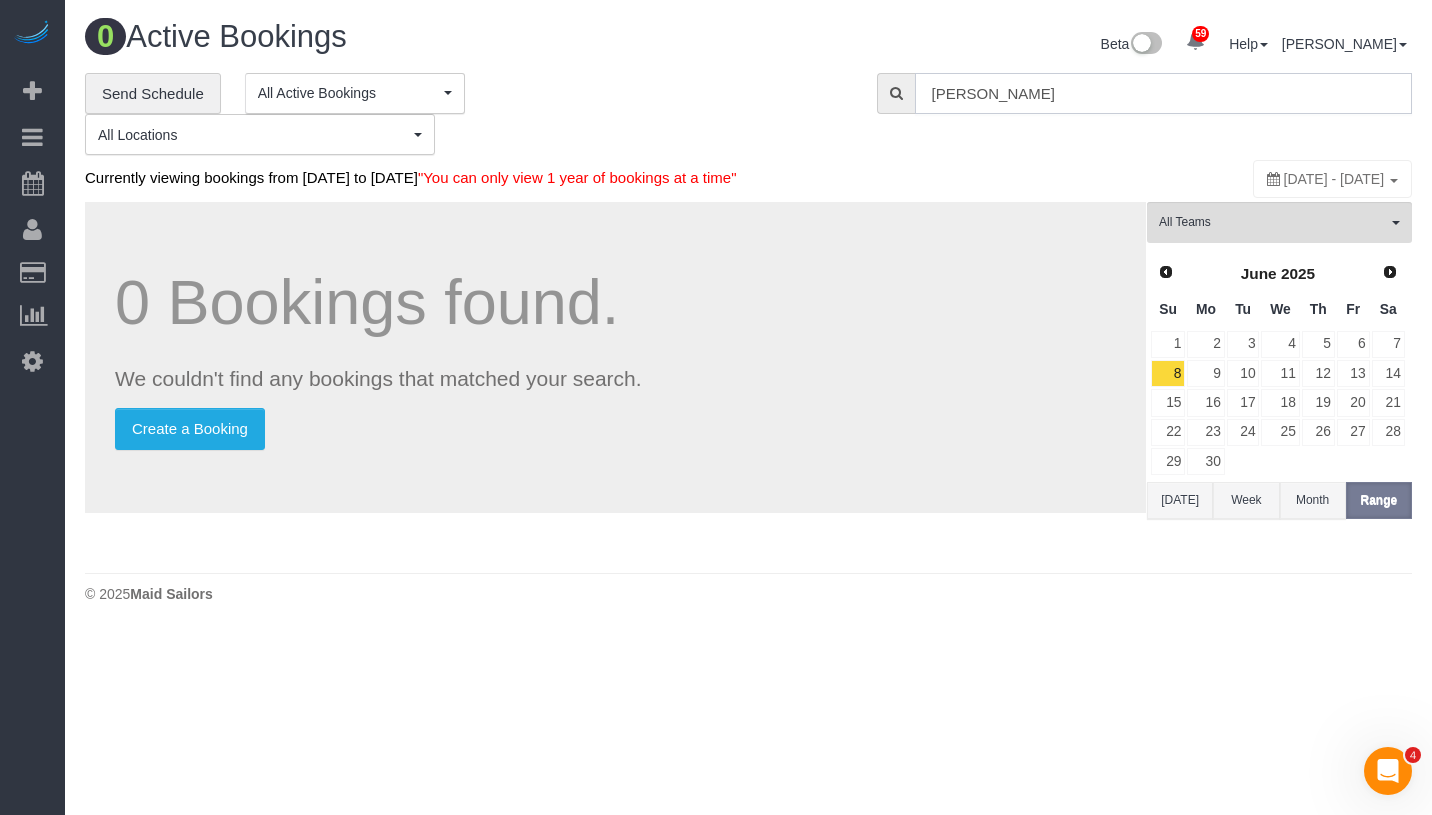 type on "arielle.poblador@alliant.com" 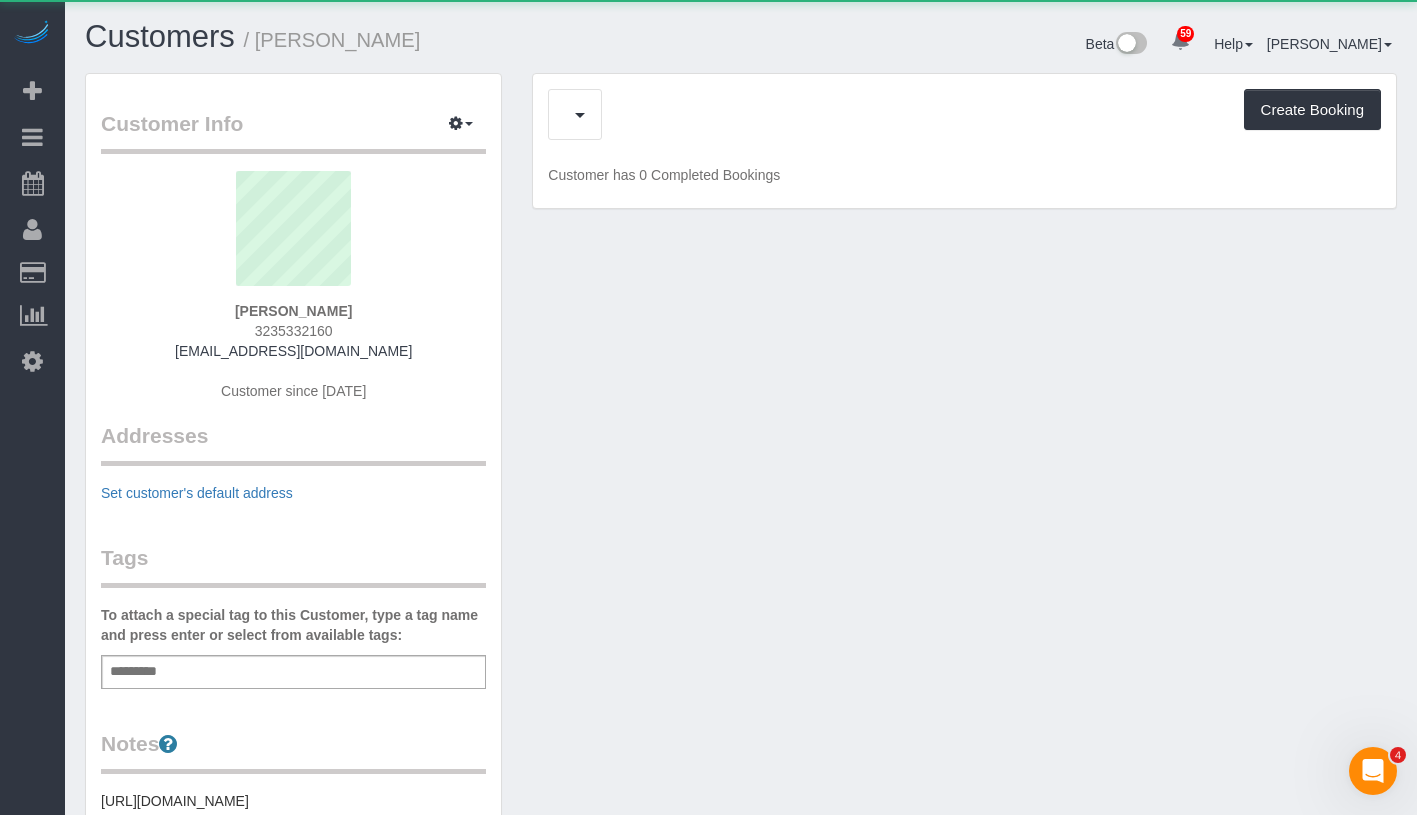 click on "Feedback (0)
Create Booking" at bounding box center (964, 114) 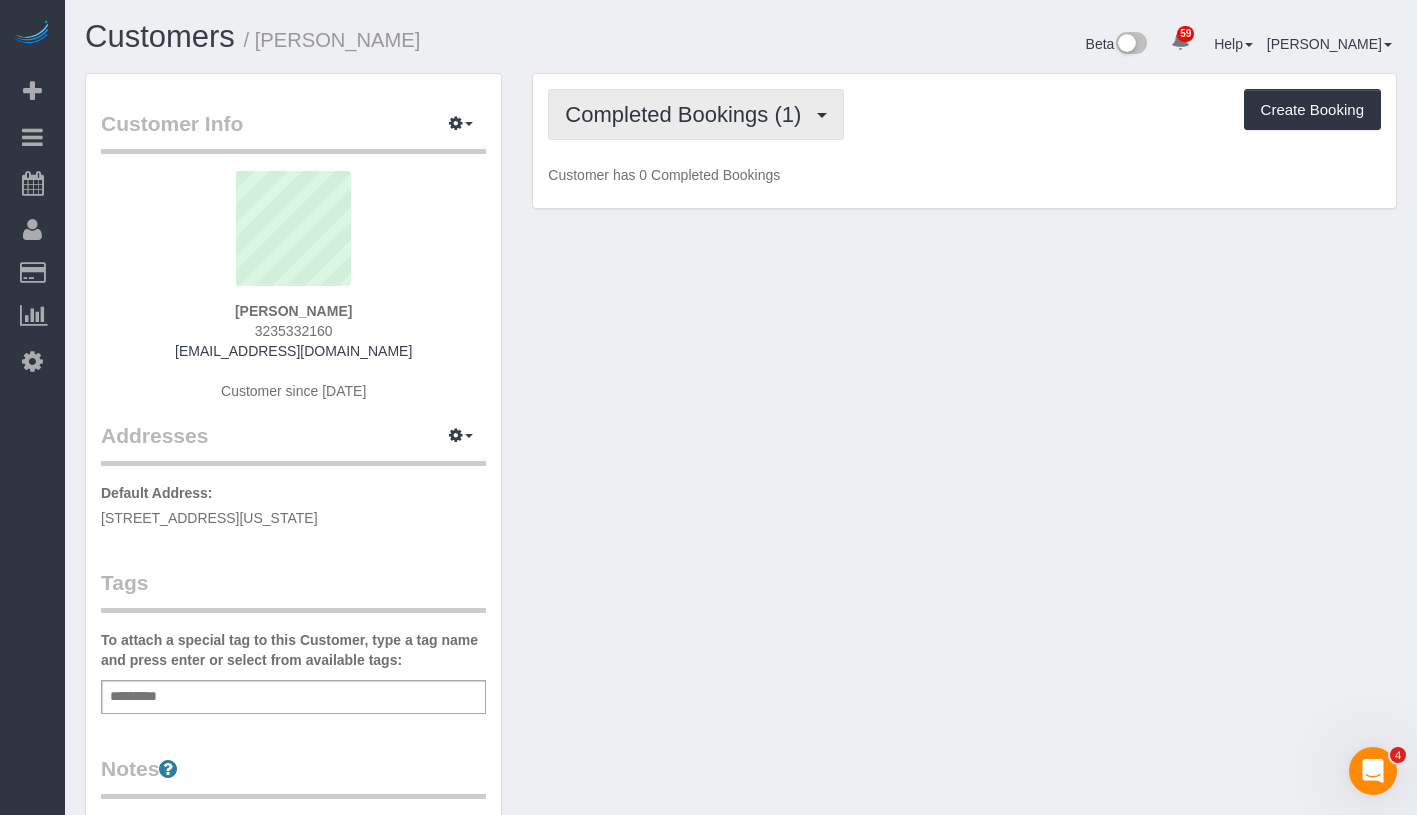 click on "Completed Bookings (1)" at bounding box center [688, 114] 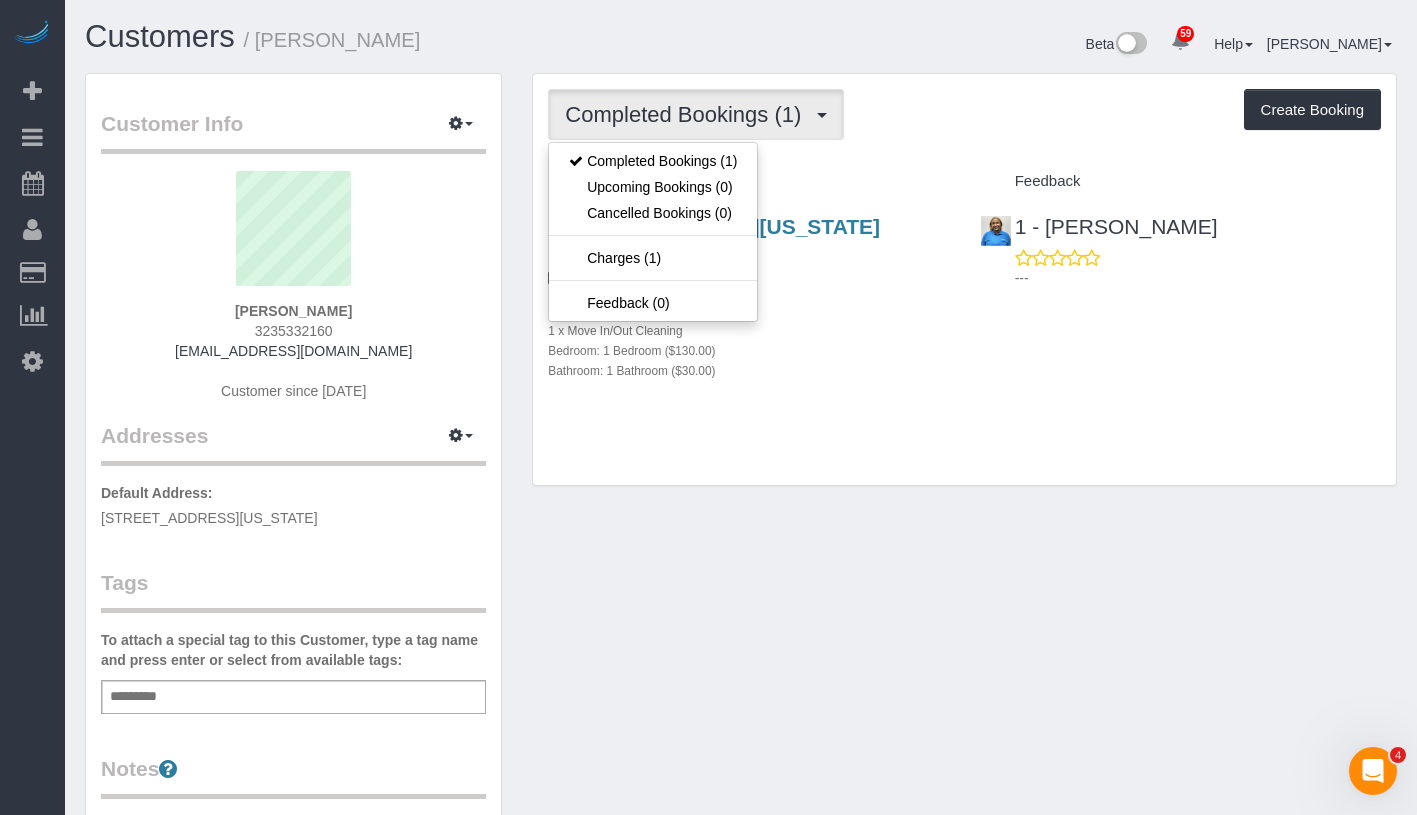 click on "Completed Bookings (1)" at bounding box center (696, 114) 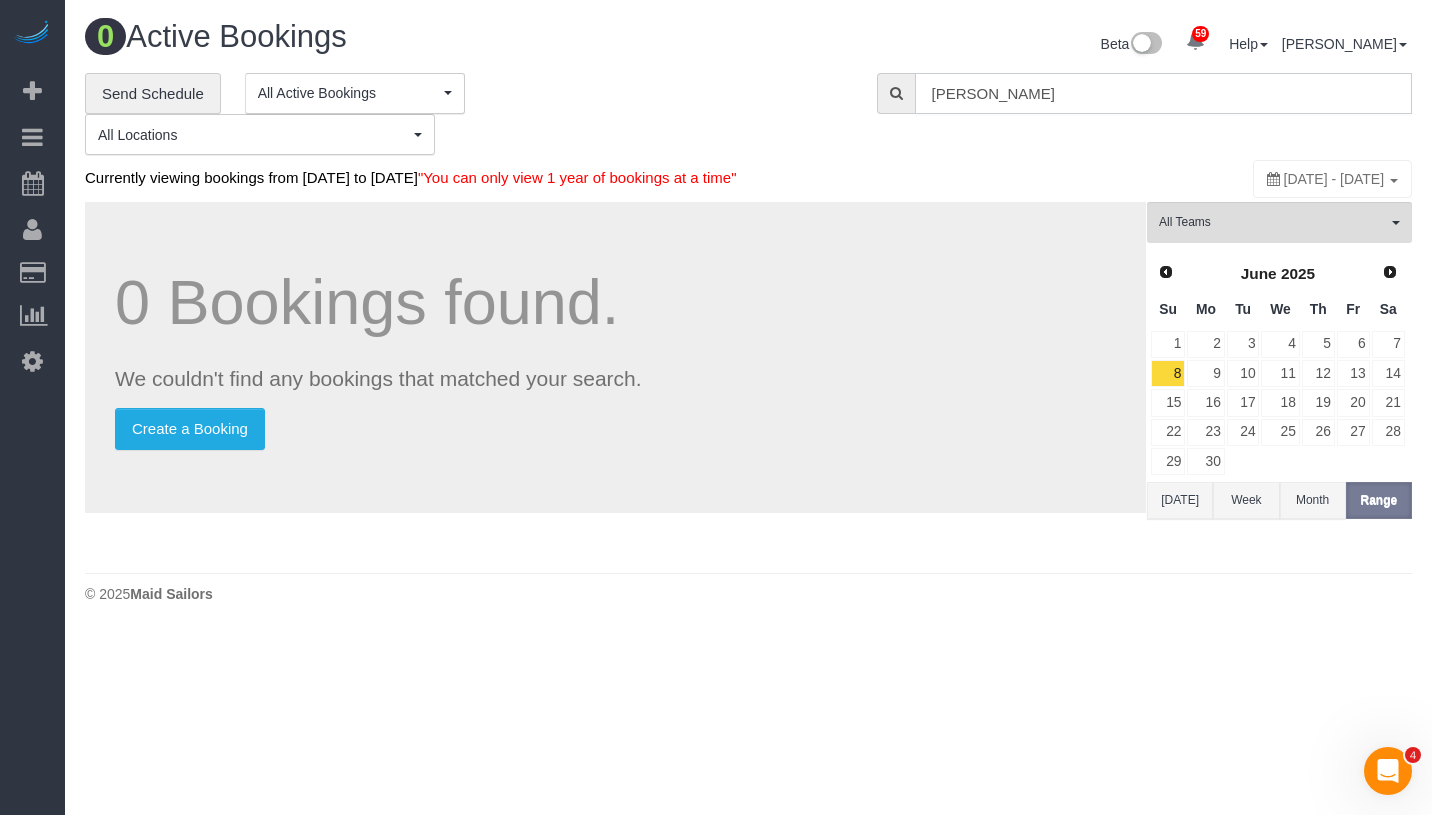 click on "Arielle Poblador" at bounding box center (1163, 93) 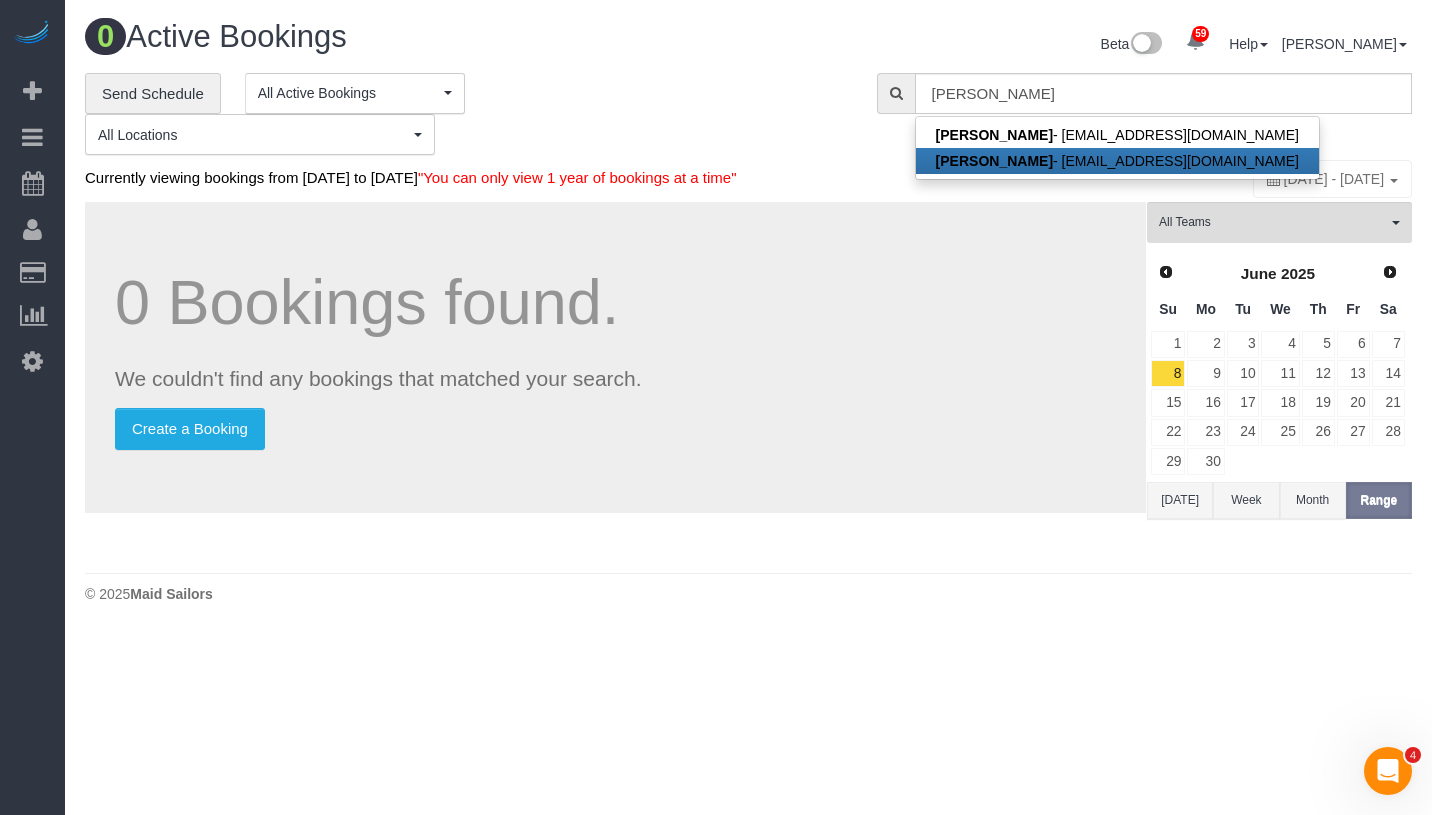 click on "Arielle Poblador  - atpoblador@gmail.com" at bounding box center [1117, 161] 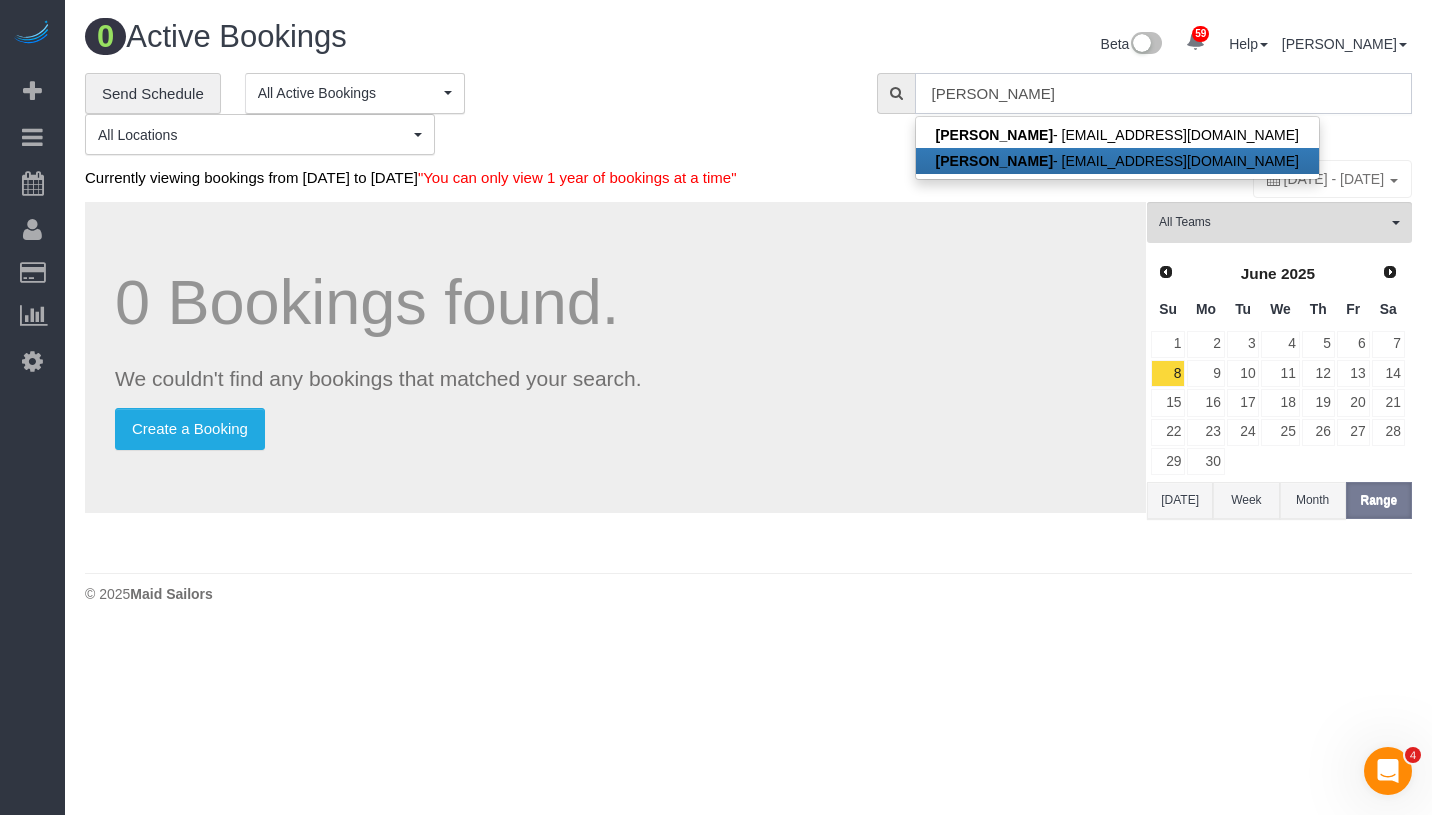 type on "atpoblador@gmail.com" 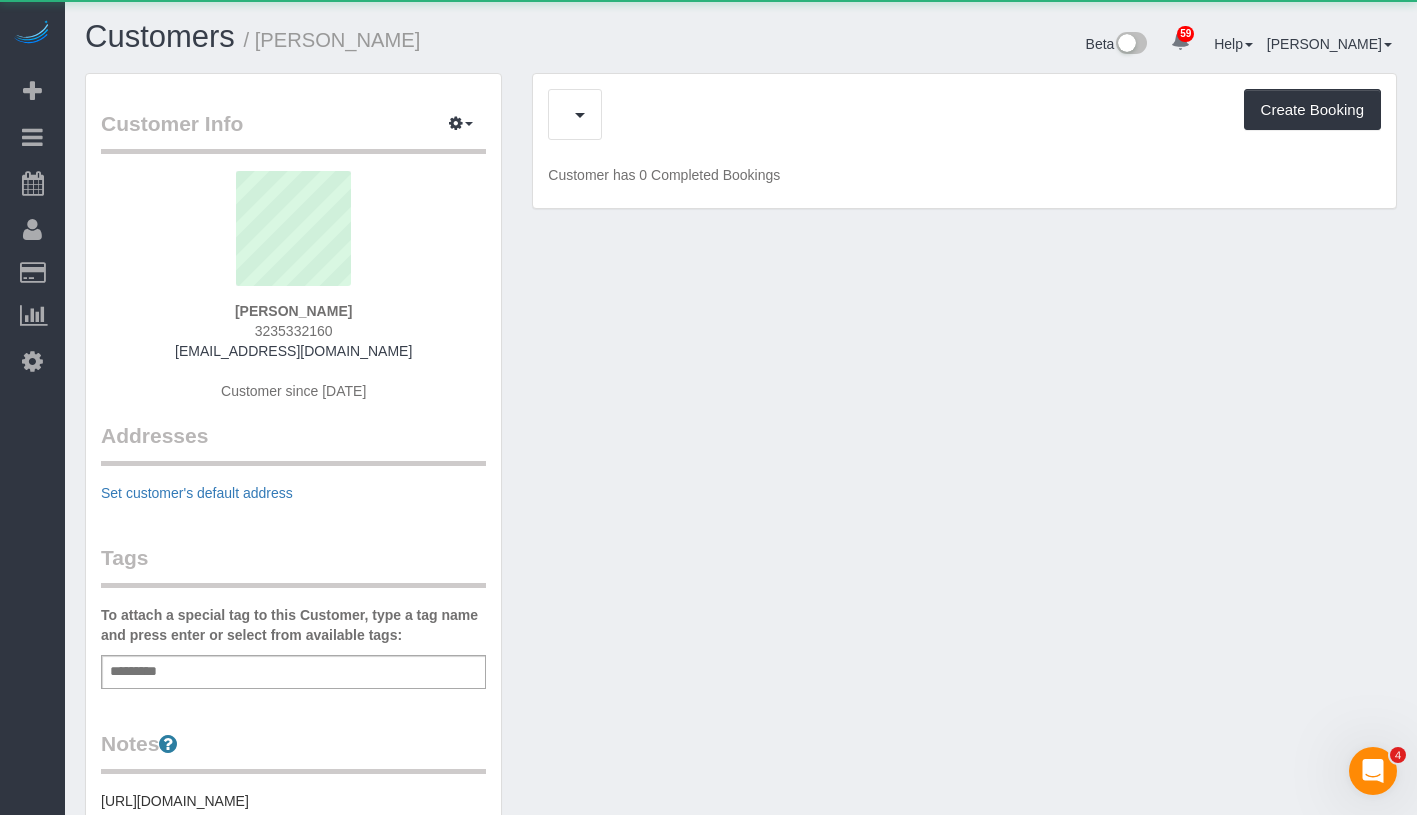 click on "Create Booking" at bounding box center [964, 114] 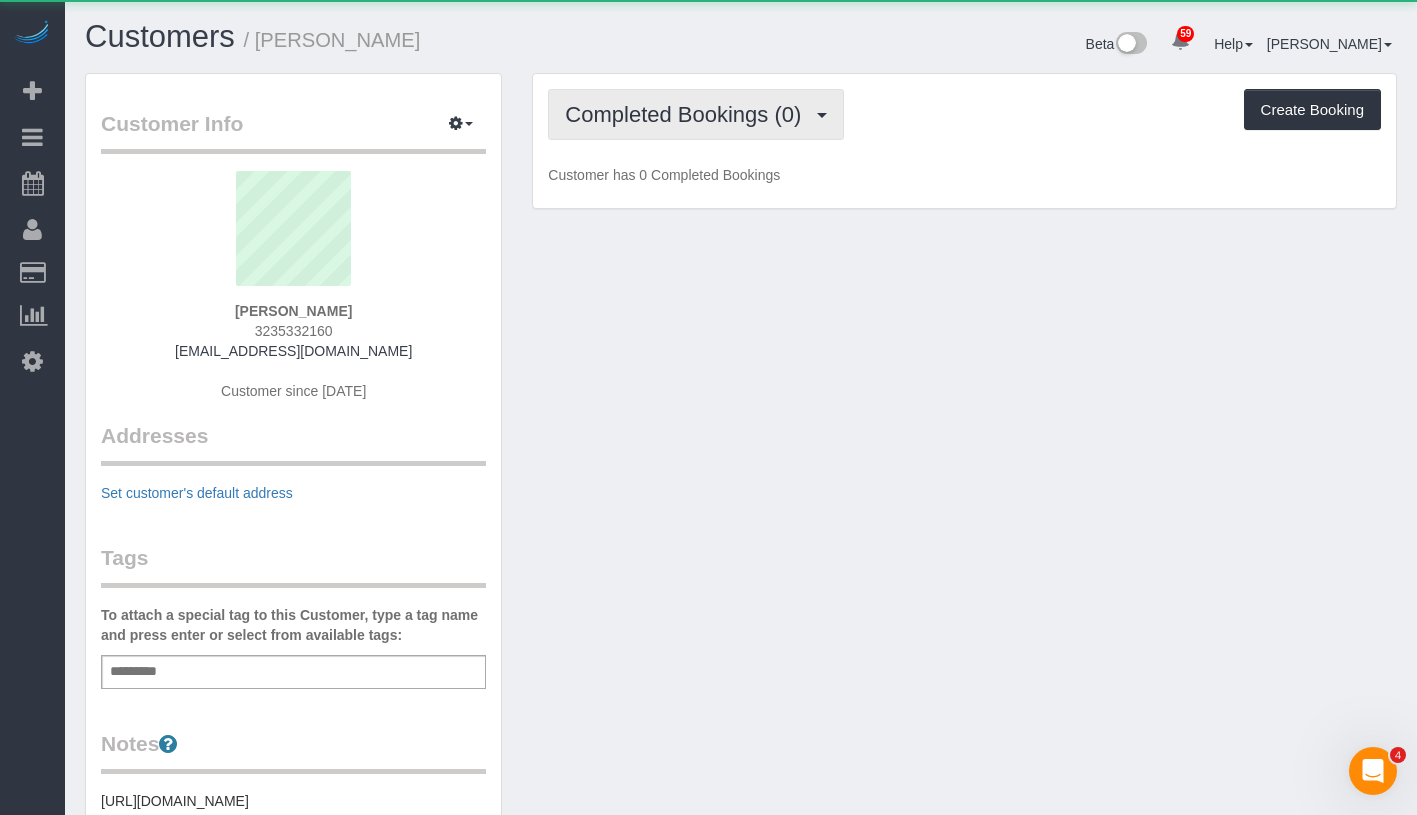 click on "Completed Bookings (0)" at bounding box center (688, 114) 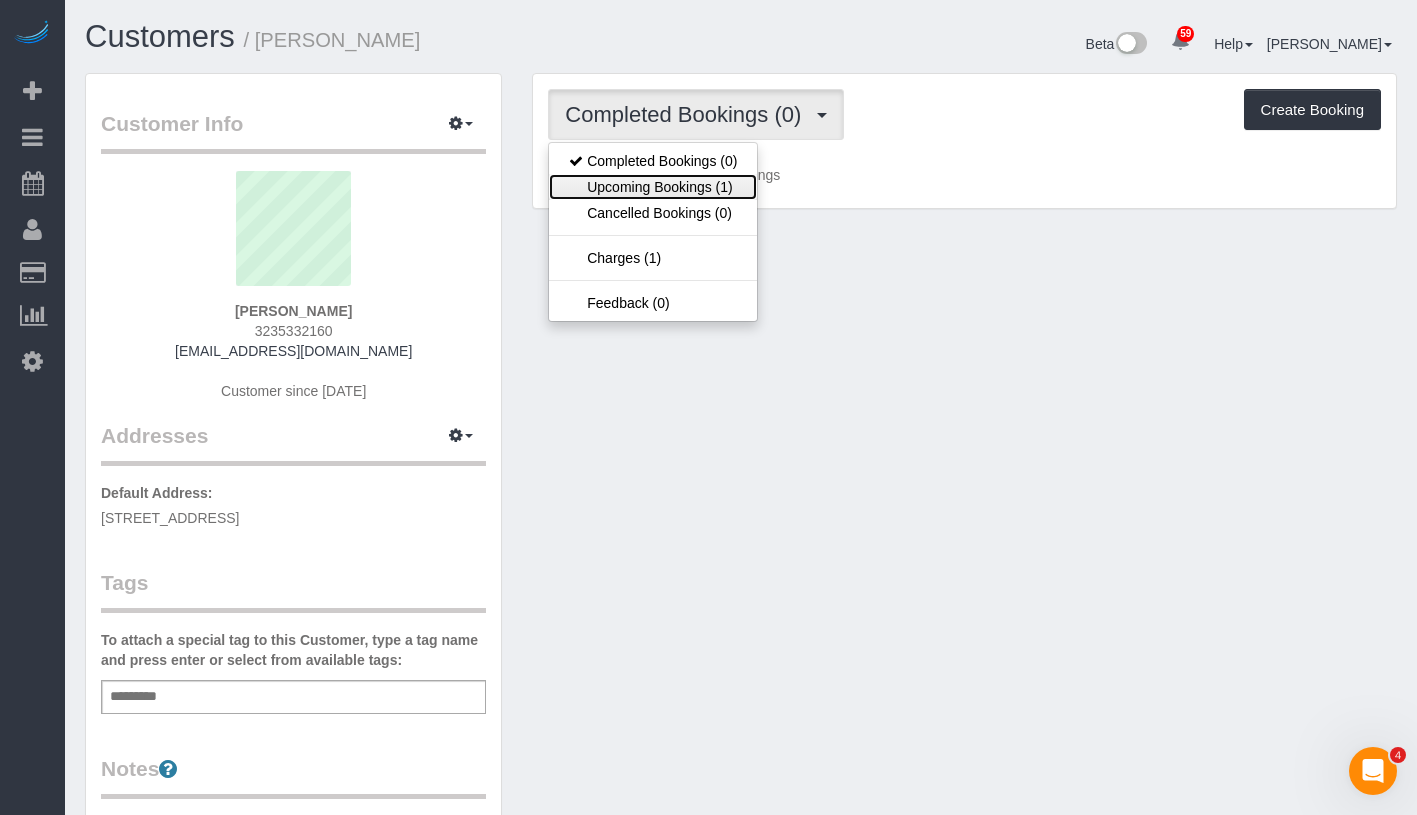 click on "Upcoming Bookings (1)" at bounding box center (653, 187) 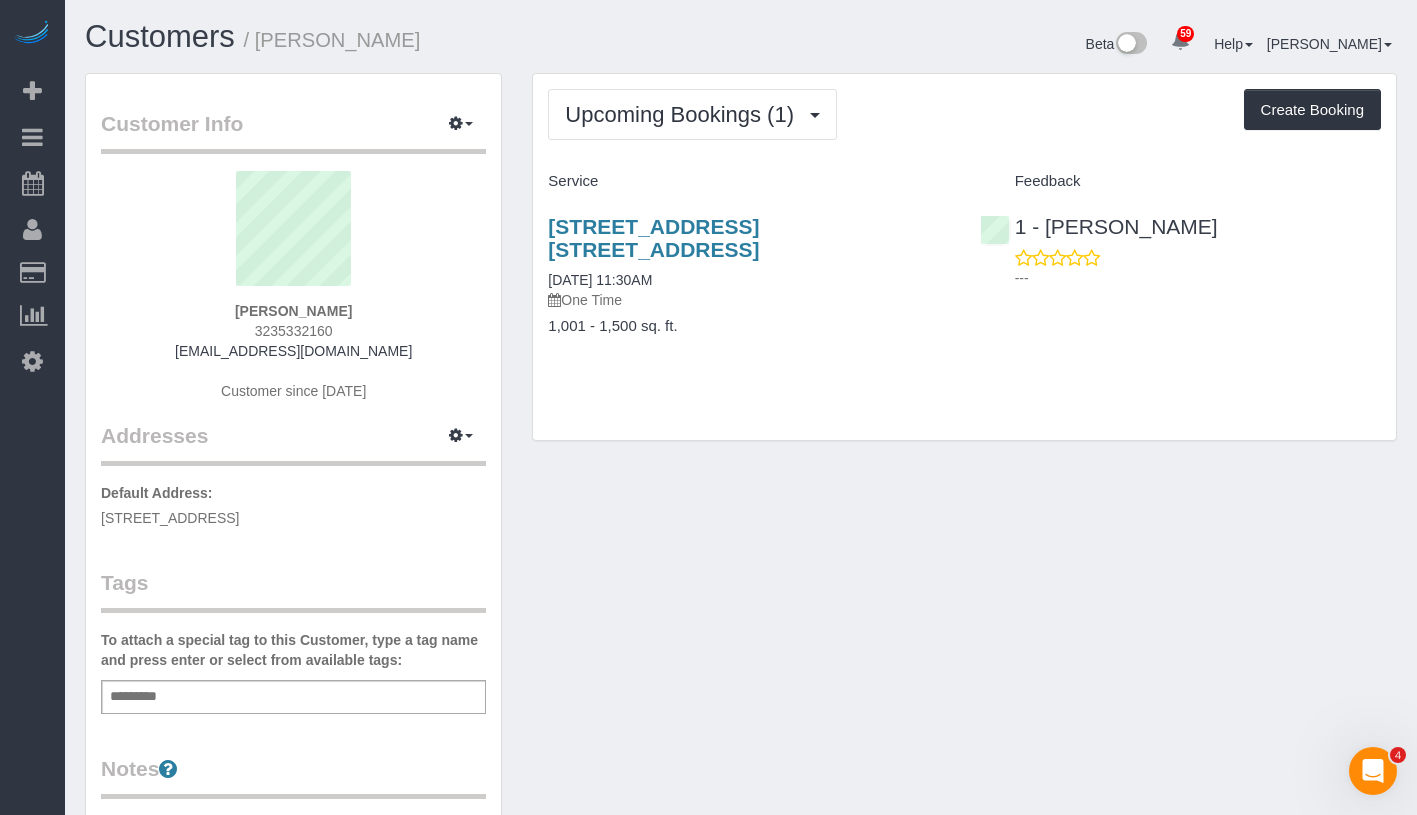drag, startPoint x: 224, startPoint y: 304, endPoint x: 354, endPoint y: 309, distance: 130.09612 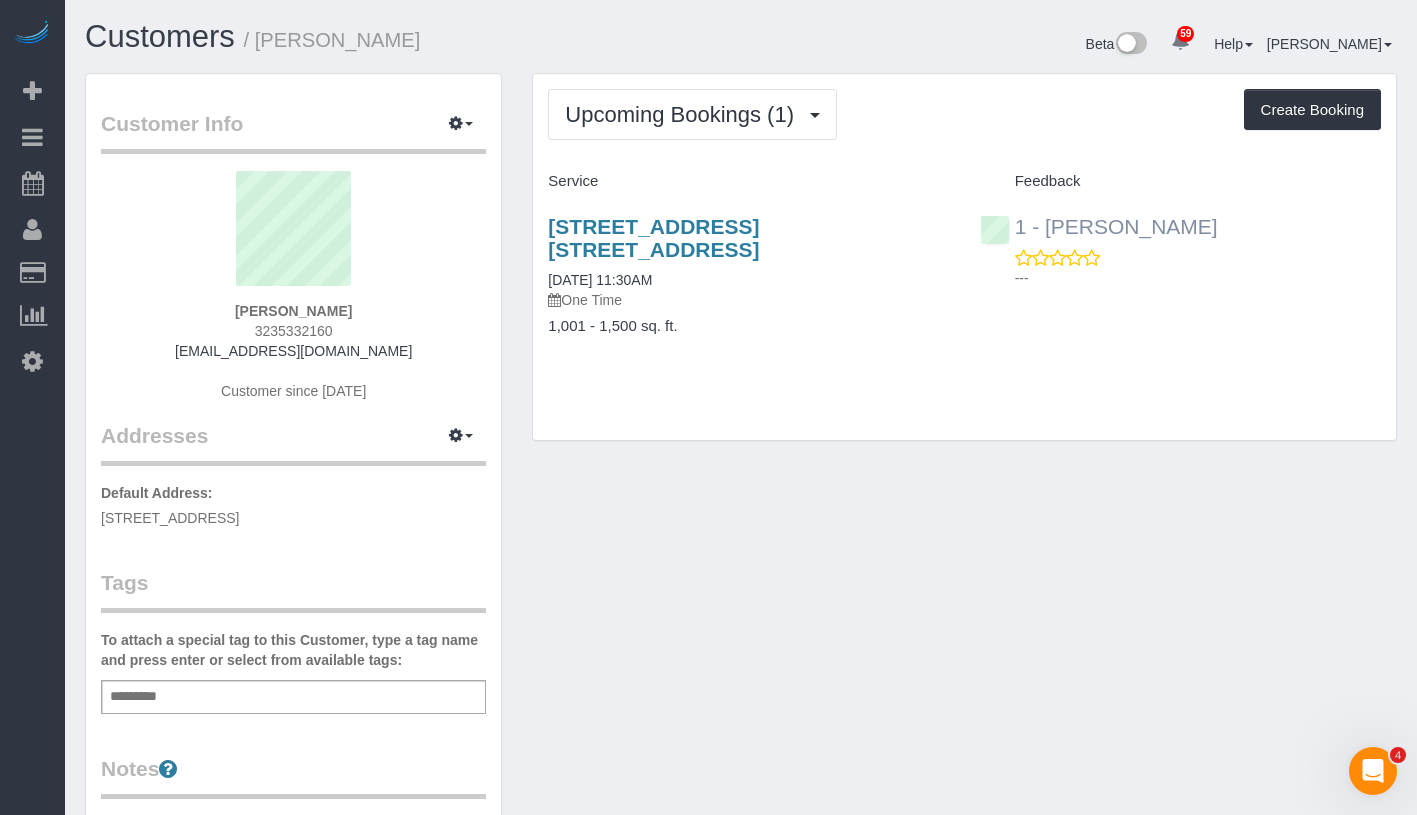 drag, startPoint x: 1223, startPoint y: 226, endPoint x: 1046, endPoint y: 225, distance: 177.00282 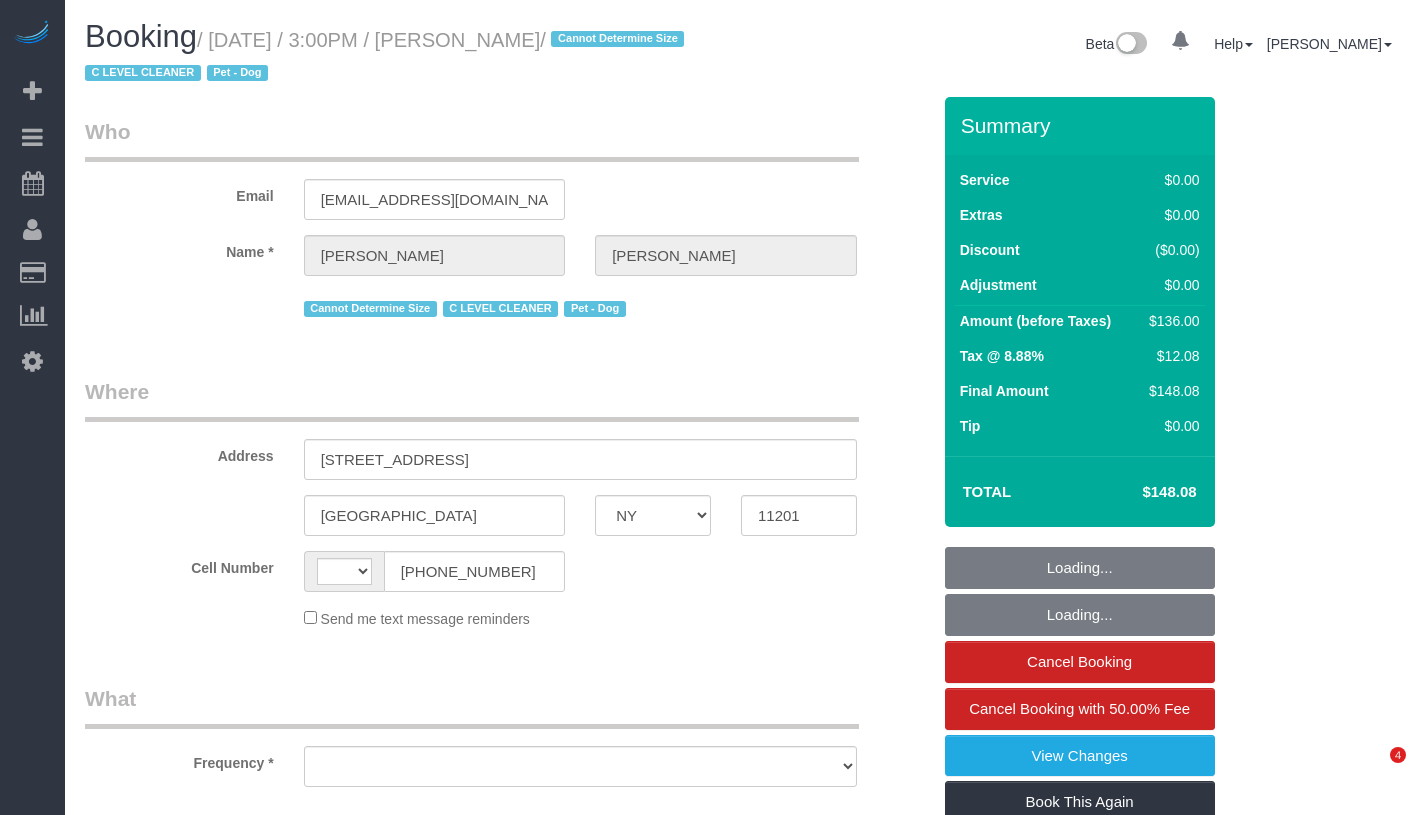 select on "NY" 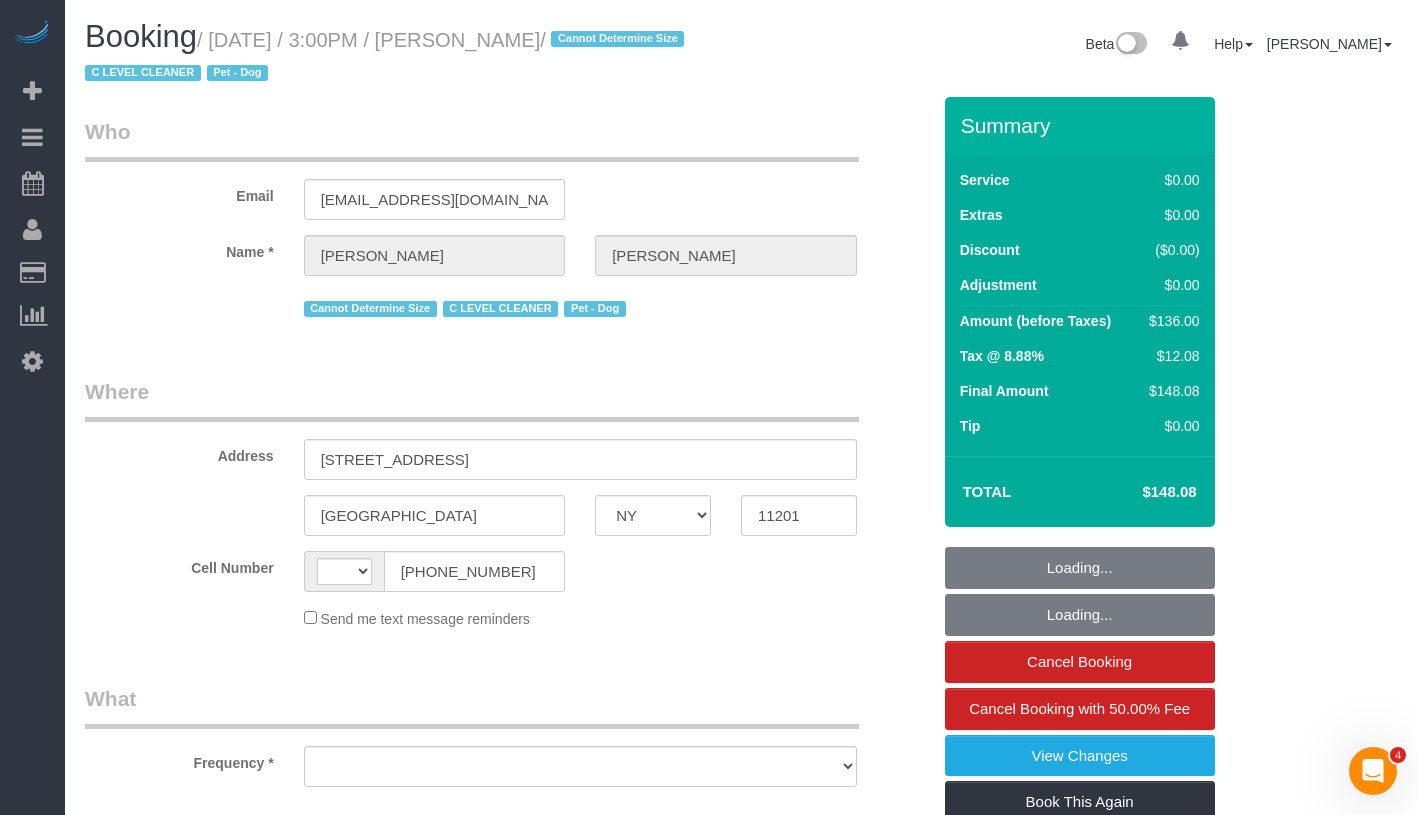 scroll, scrollTop: 0, scrollLeft: 0, axis: both 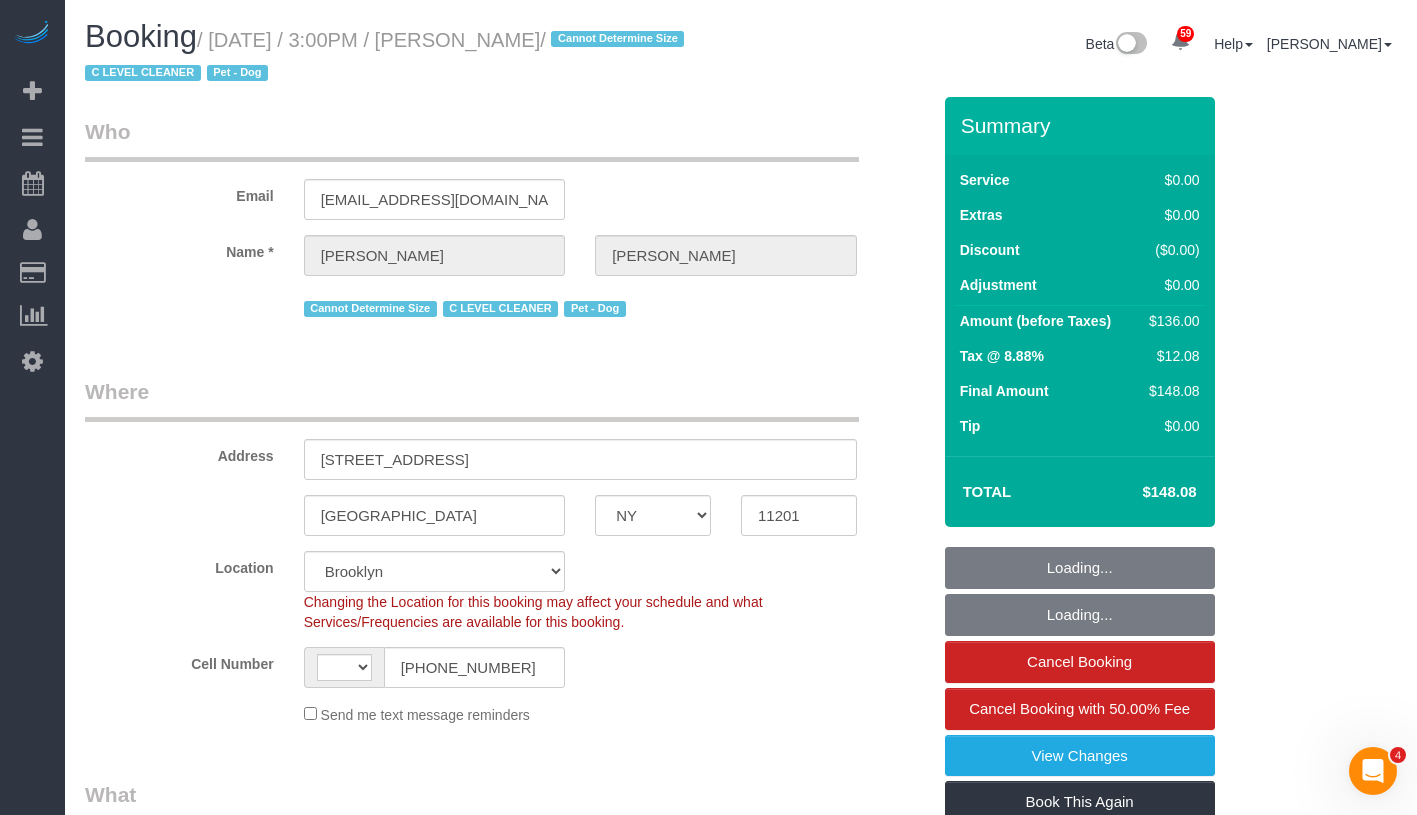 select on "string:[GEOGRAPHIC_DATA]" 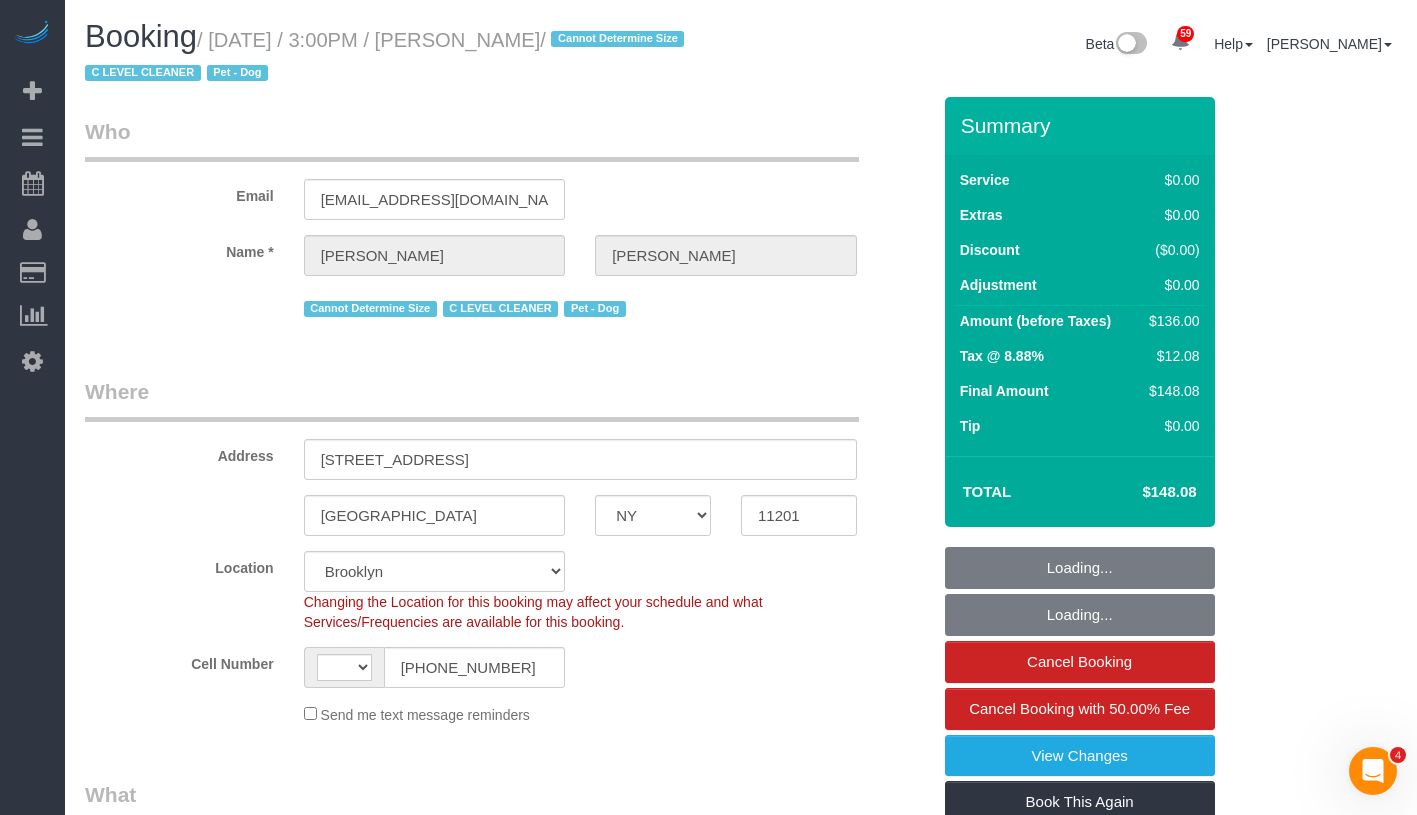 select on "object:829" 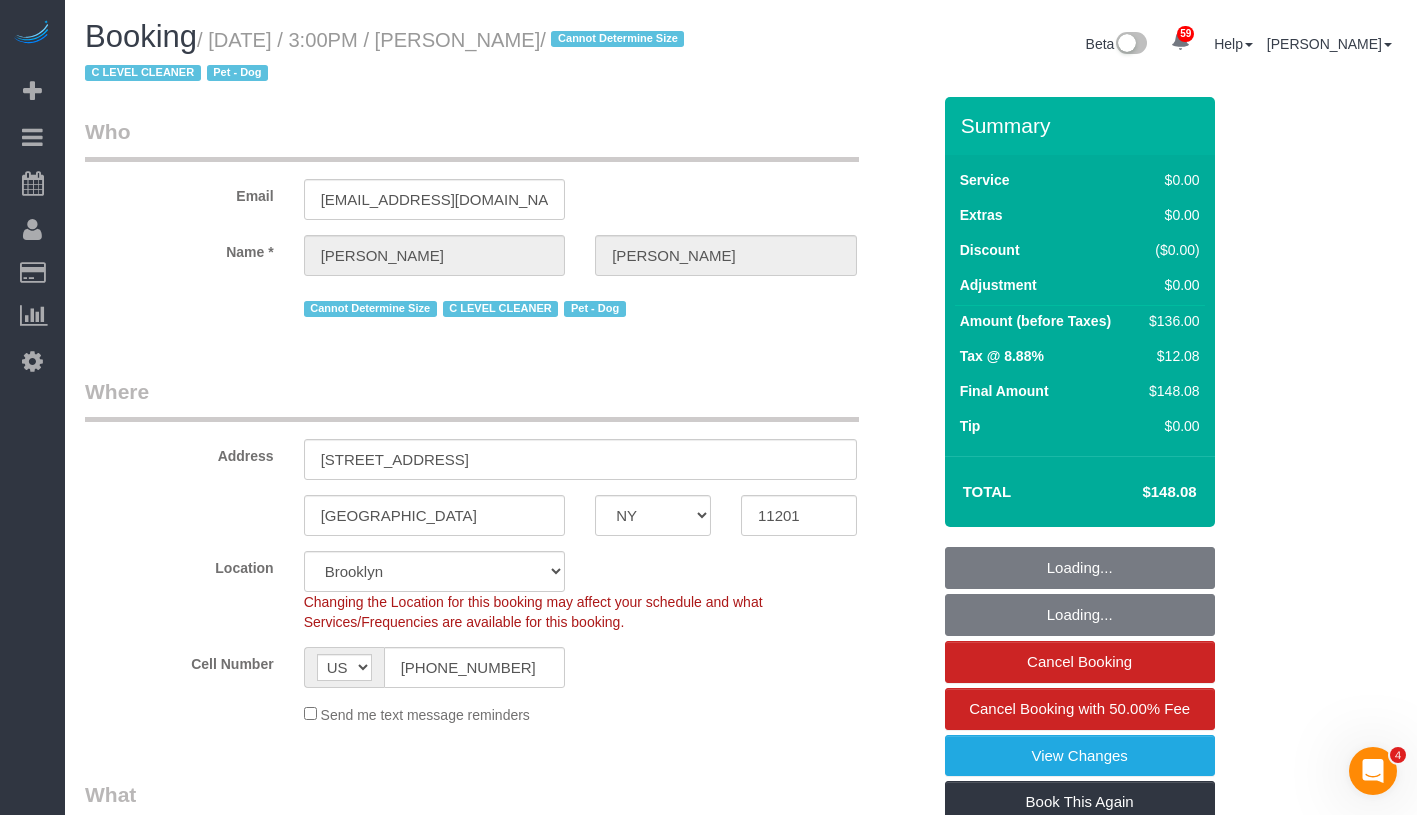 select on "spot1" 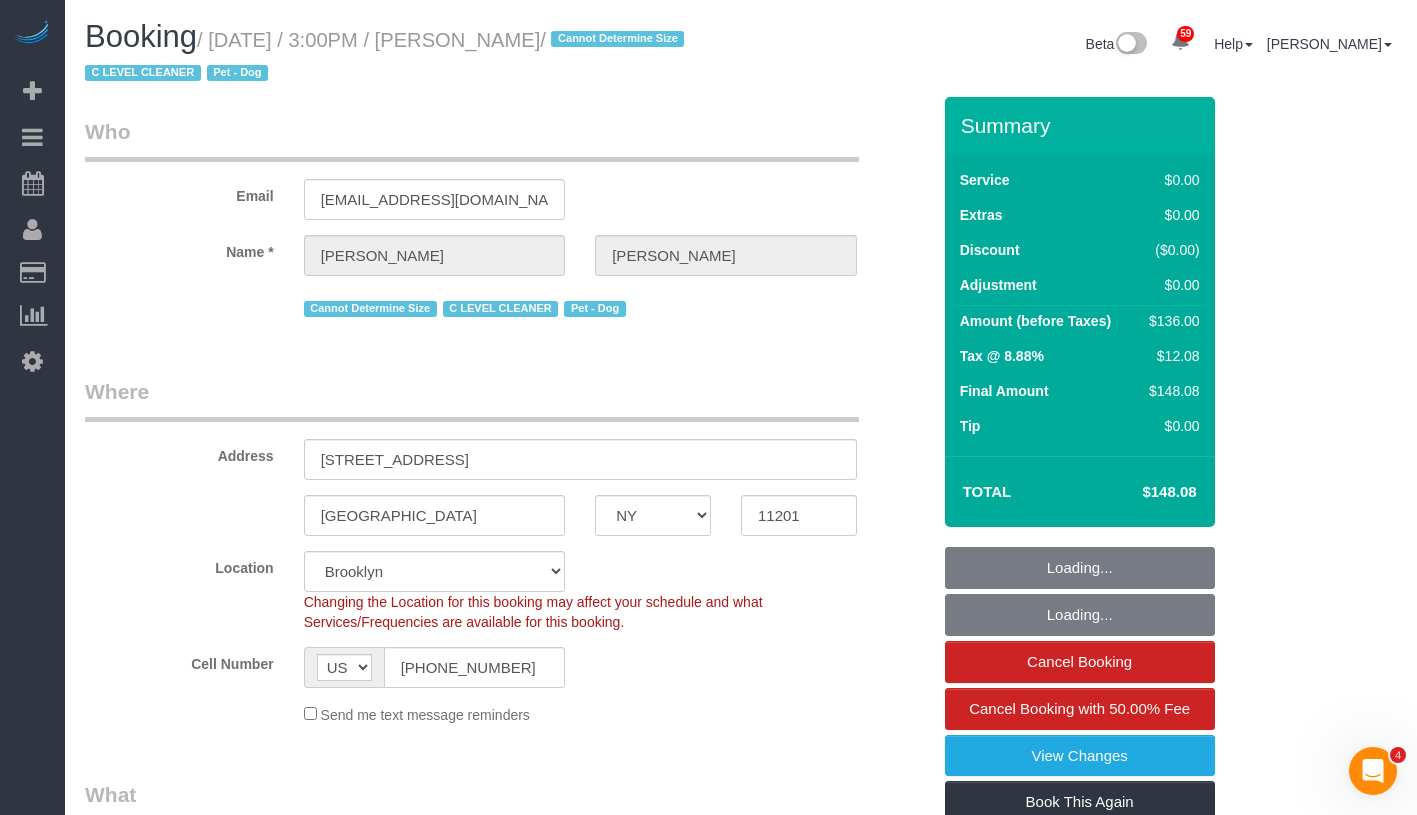 select on "number:89" 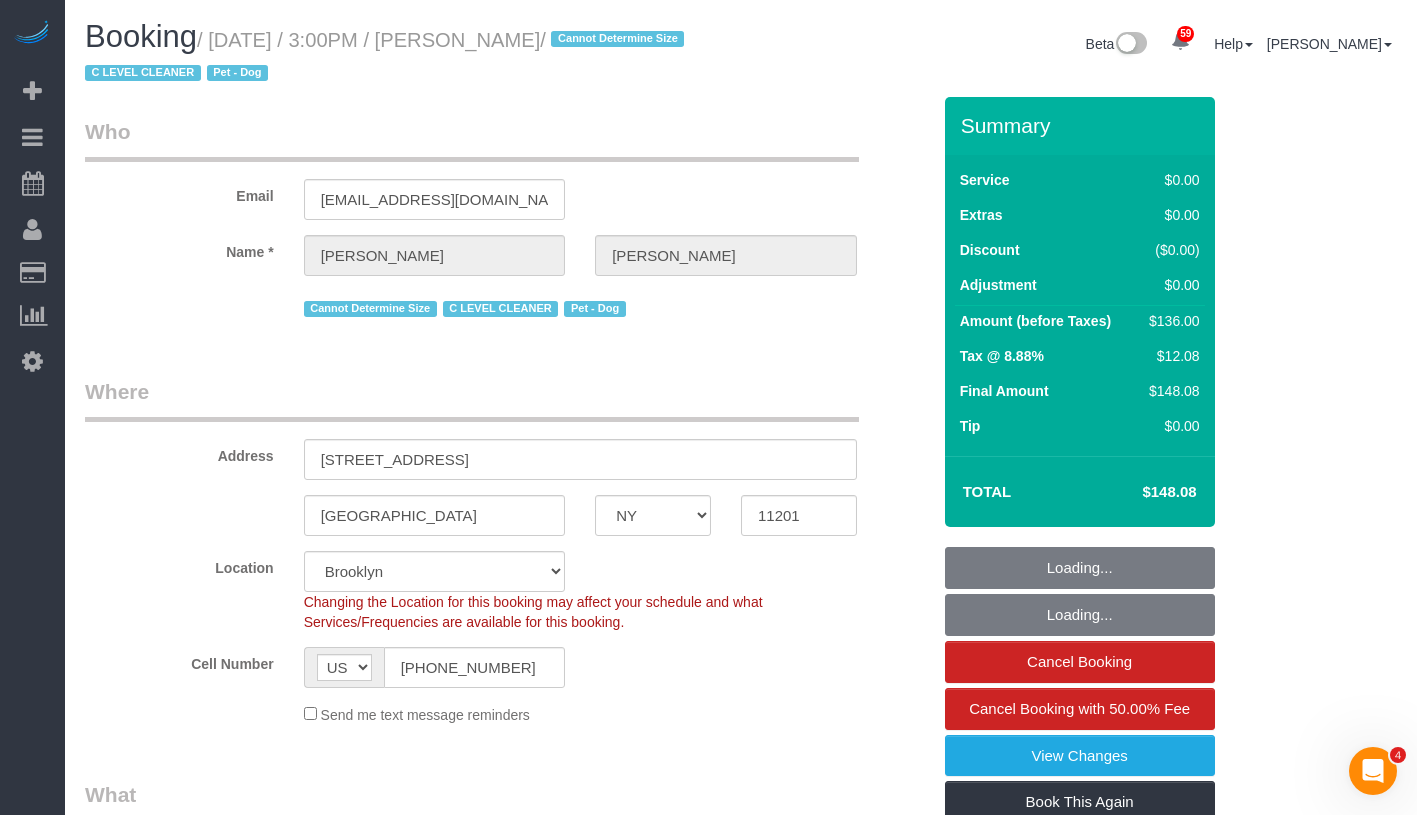 select on "object:1086" 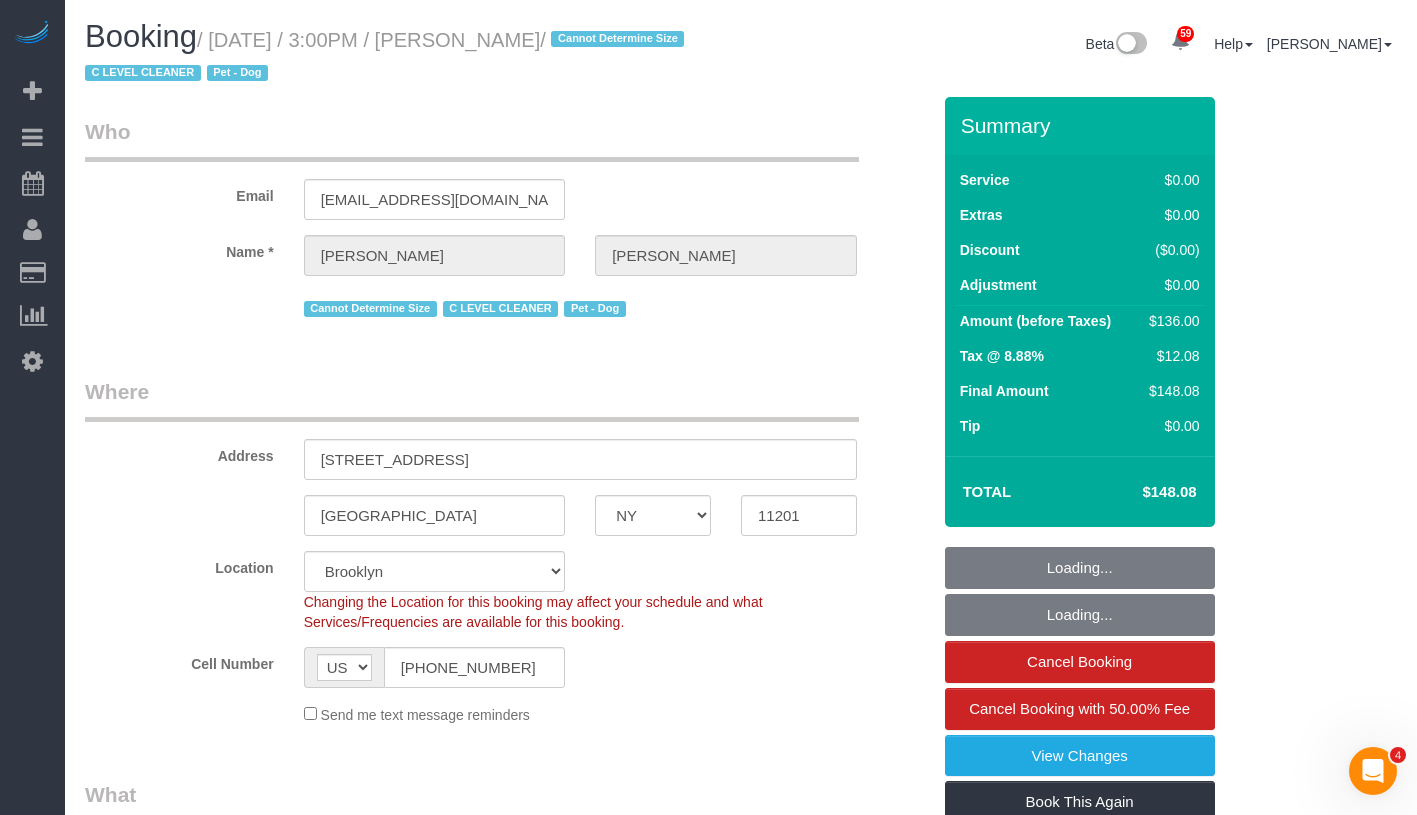 select on "1" 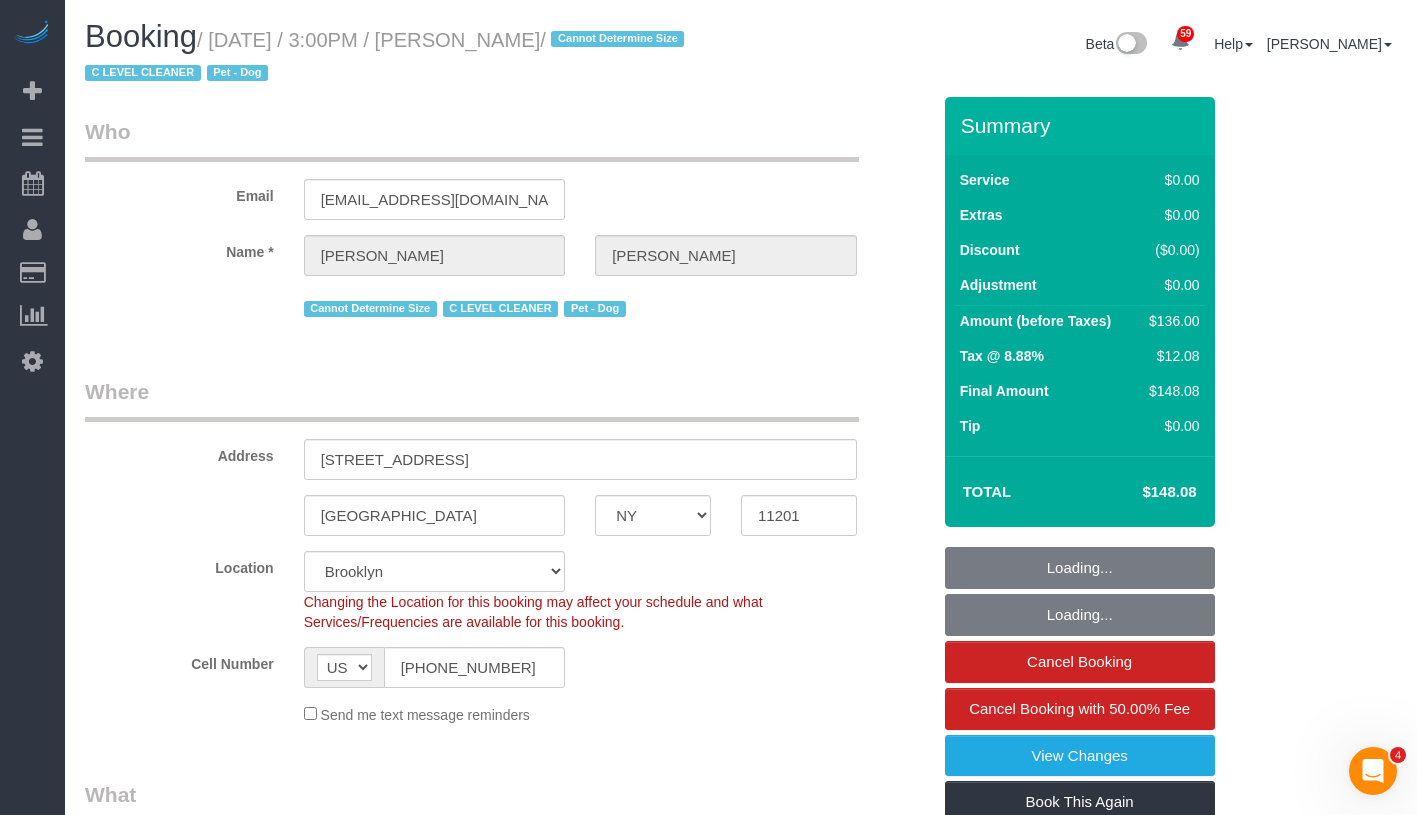 drag, startPoint x: 228, startPoint y: 41, endPoint x: 603, endPoint y: 38, distance: 375.012 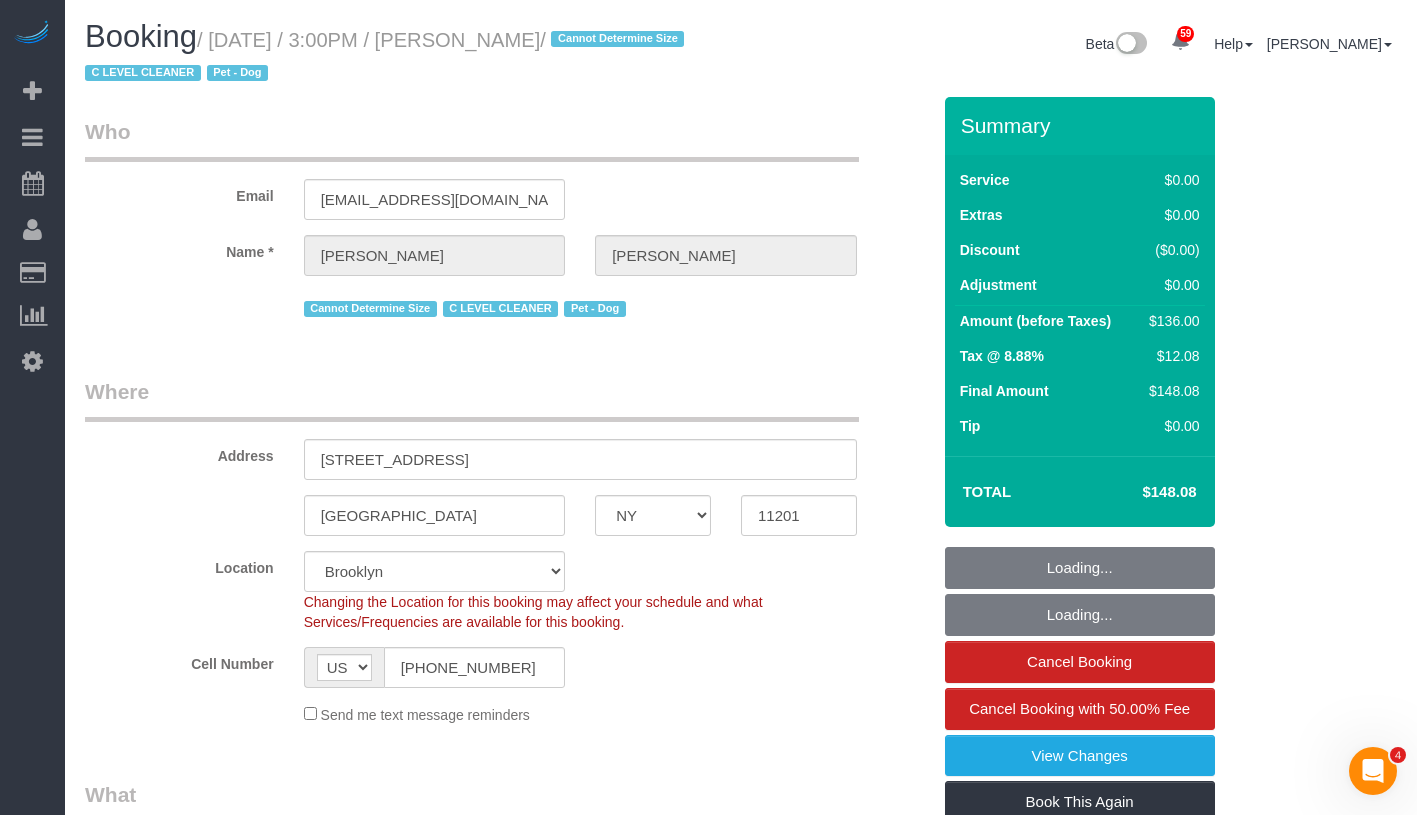 click on "/ [DATE] / 3:00PM / [PERSON_NAME]
/
Cannot Determine Size
C LEVEL CLEANER
Pet - Dog" at bounding box center (387, 57) 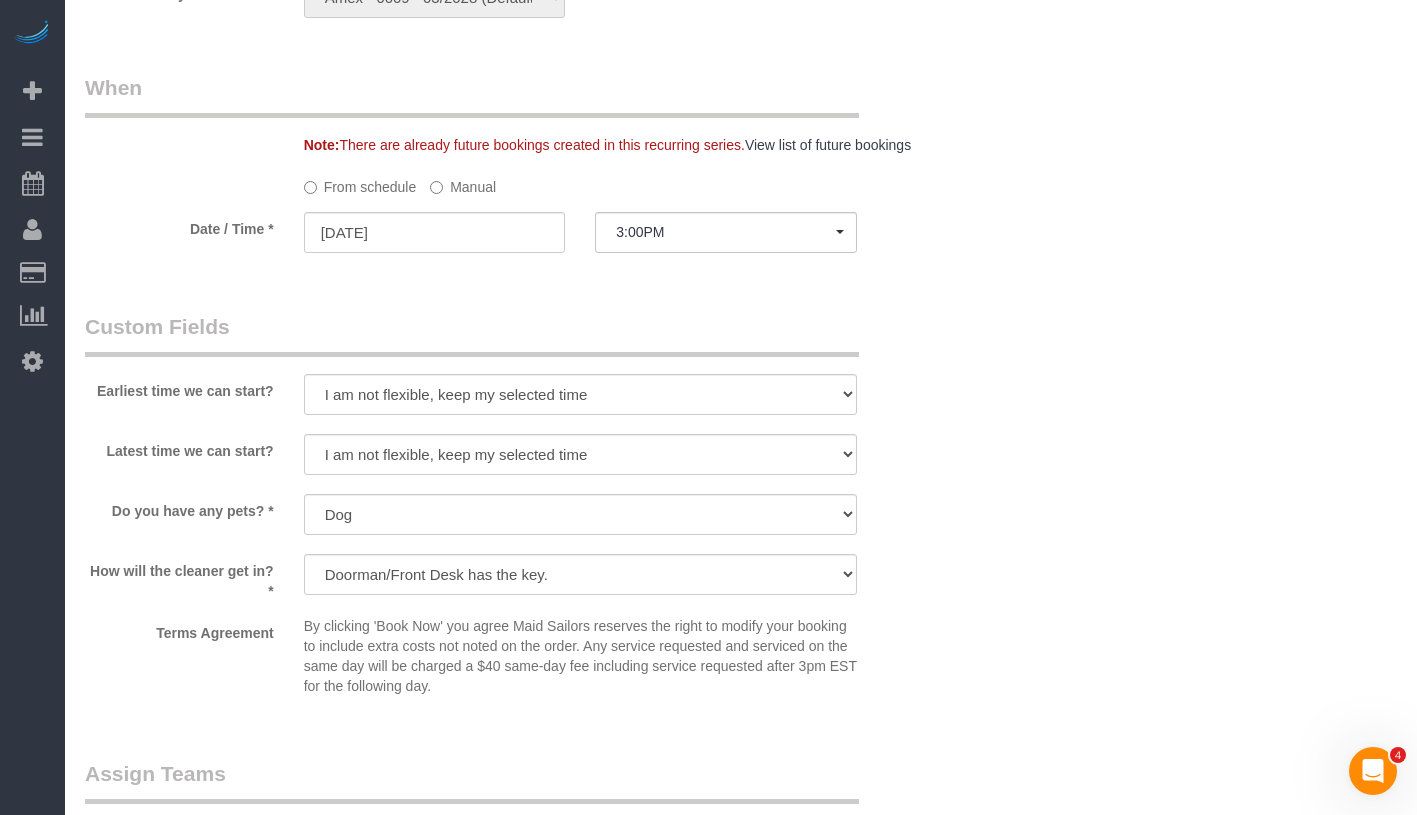 scroll, scrollTop: 2527, scrollLeft: 0, axis: vertical 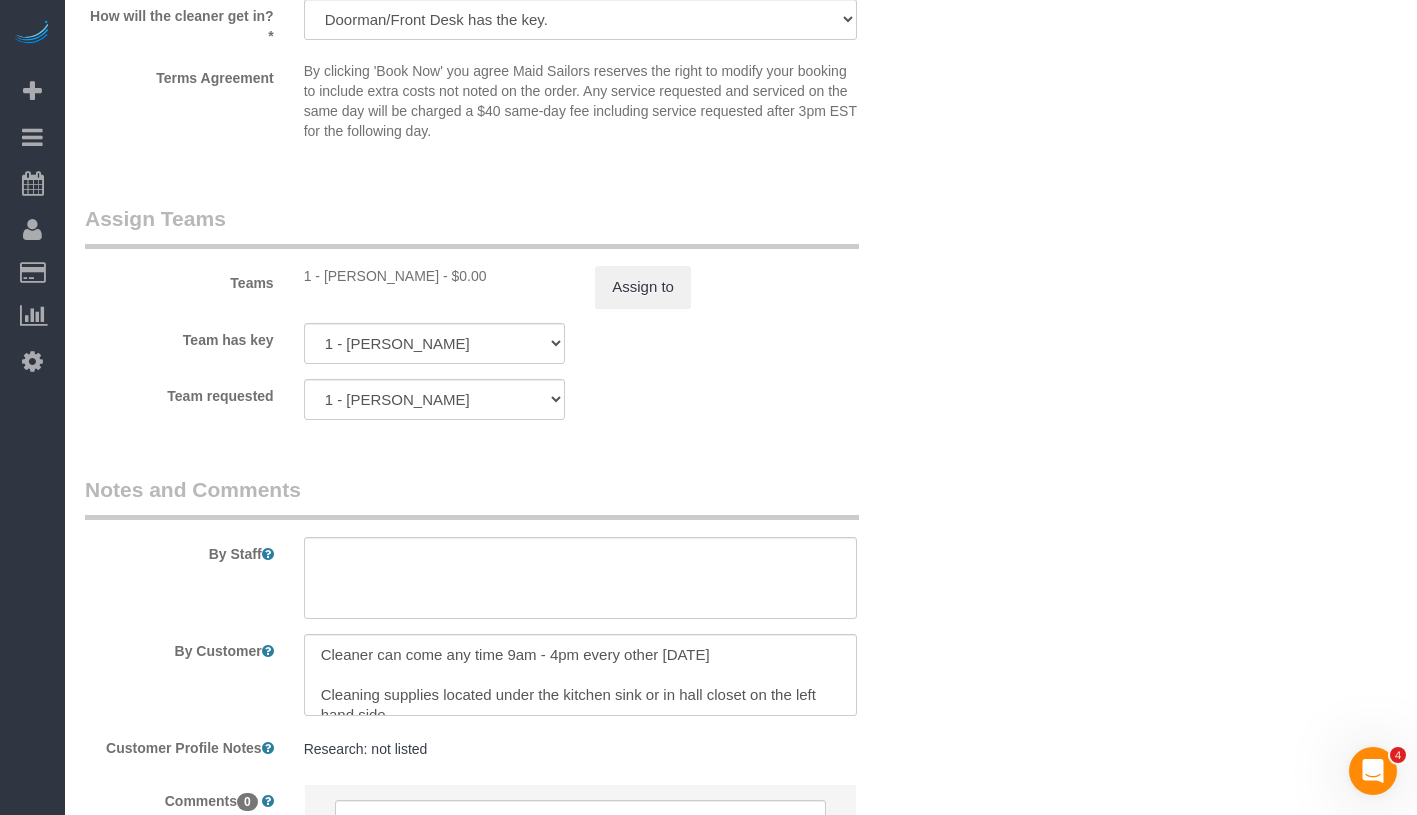 drag, startPoint x: 325, startPoint y: 277, endPoint x: 449, endPoint y: 281, distance: 124.0645 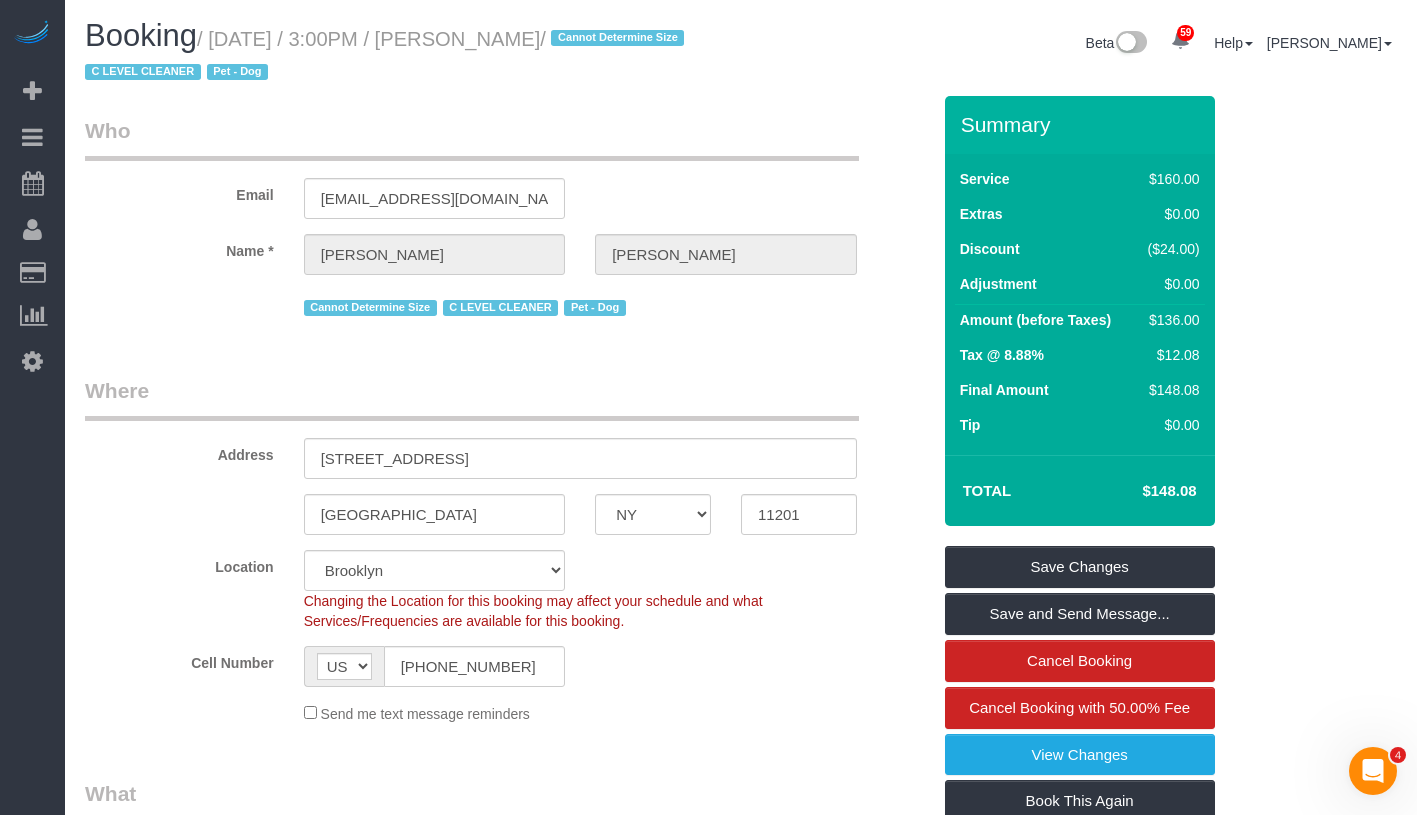 scroll, scrollTop: 0, scrollLeft: 0, axis: both 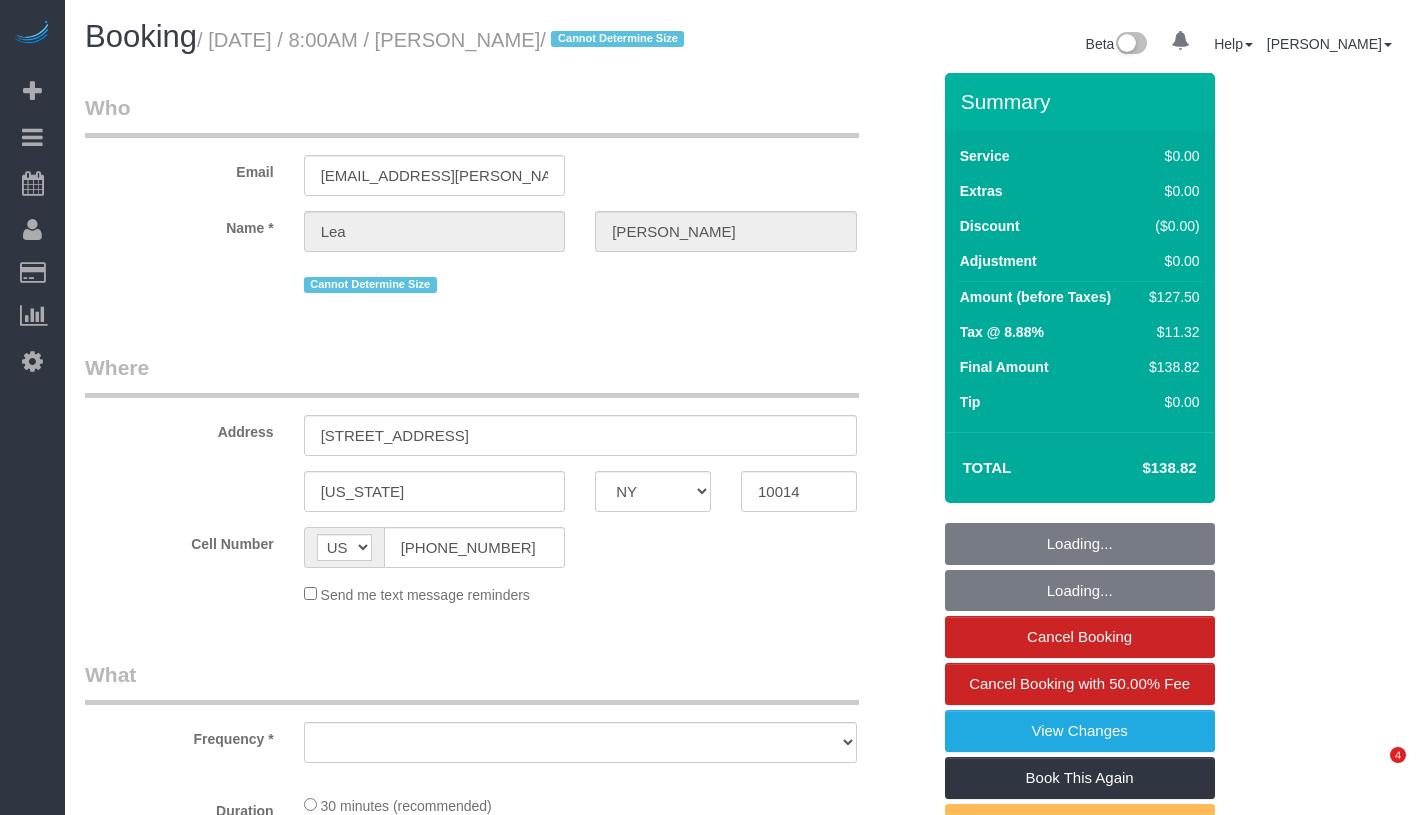 select on "NY" 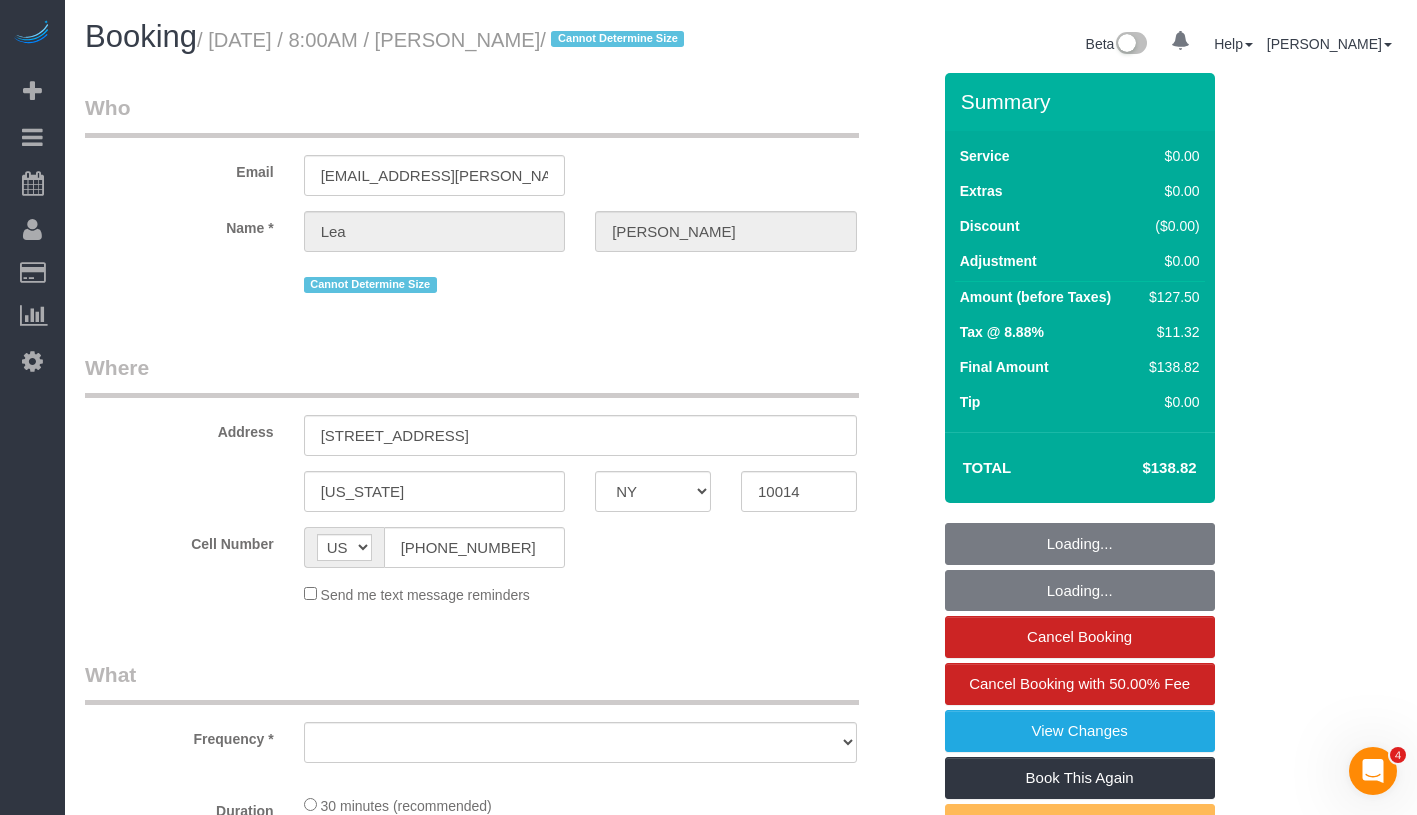scroll, scrollTop: 0, scrollLeft: 0, axis: both 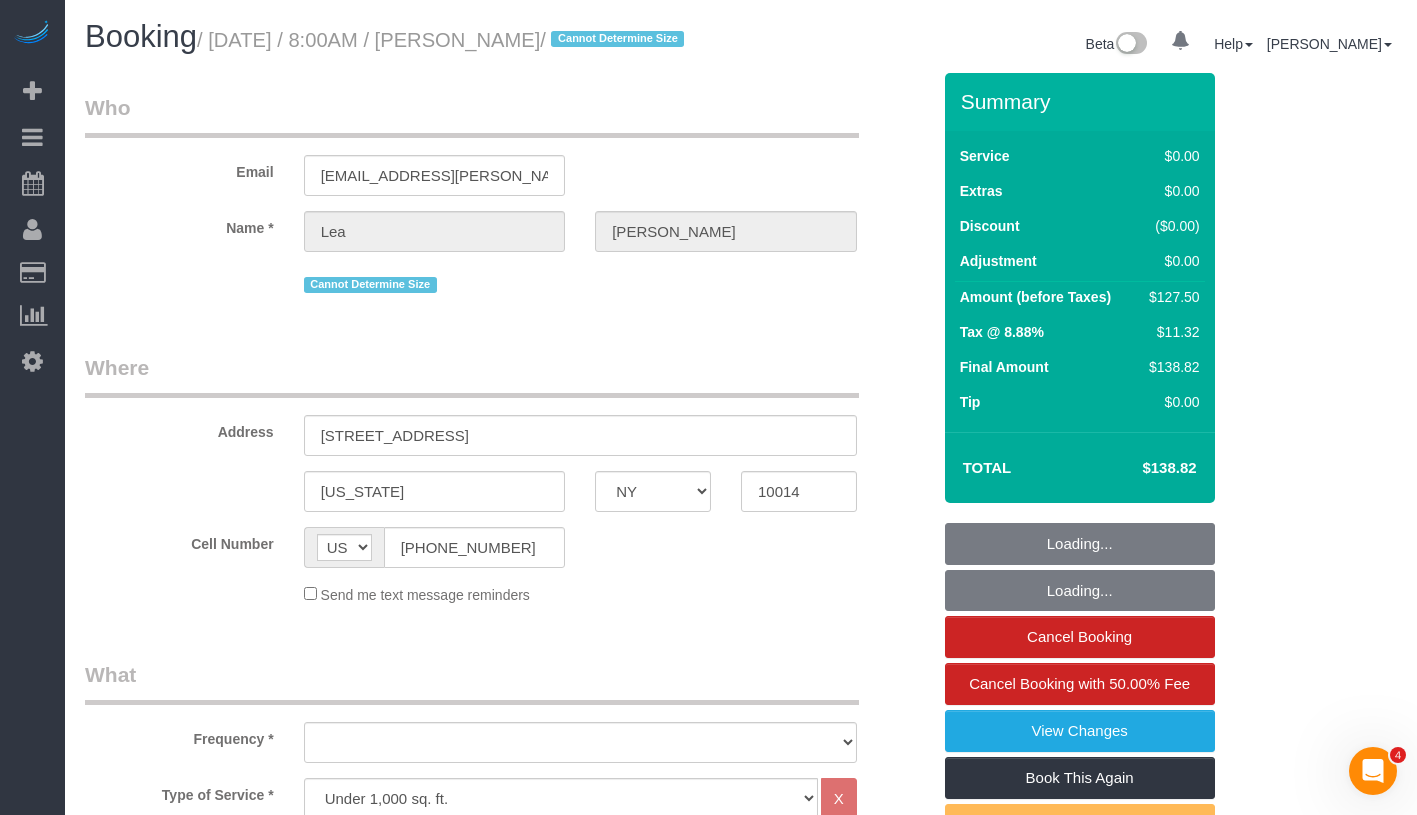 click on "/ [DATE] / 8:00AM / [PERSON_NAME]
/
Cannot Determine Size" at bounding box center (443, 40) 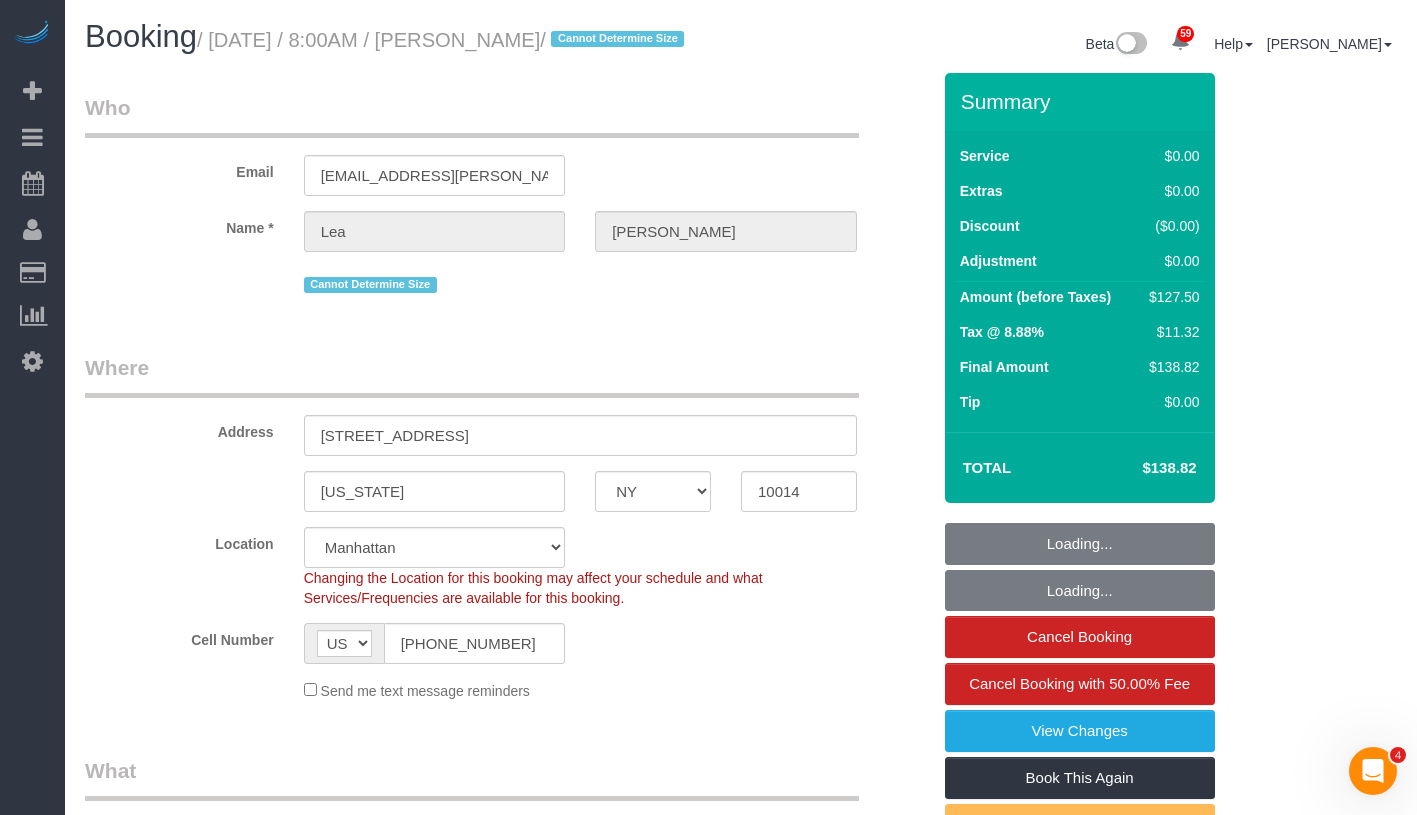 select on "string:stripe-pm_1Rbq434VGloSiKo71bAP1yRu" 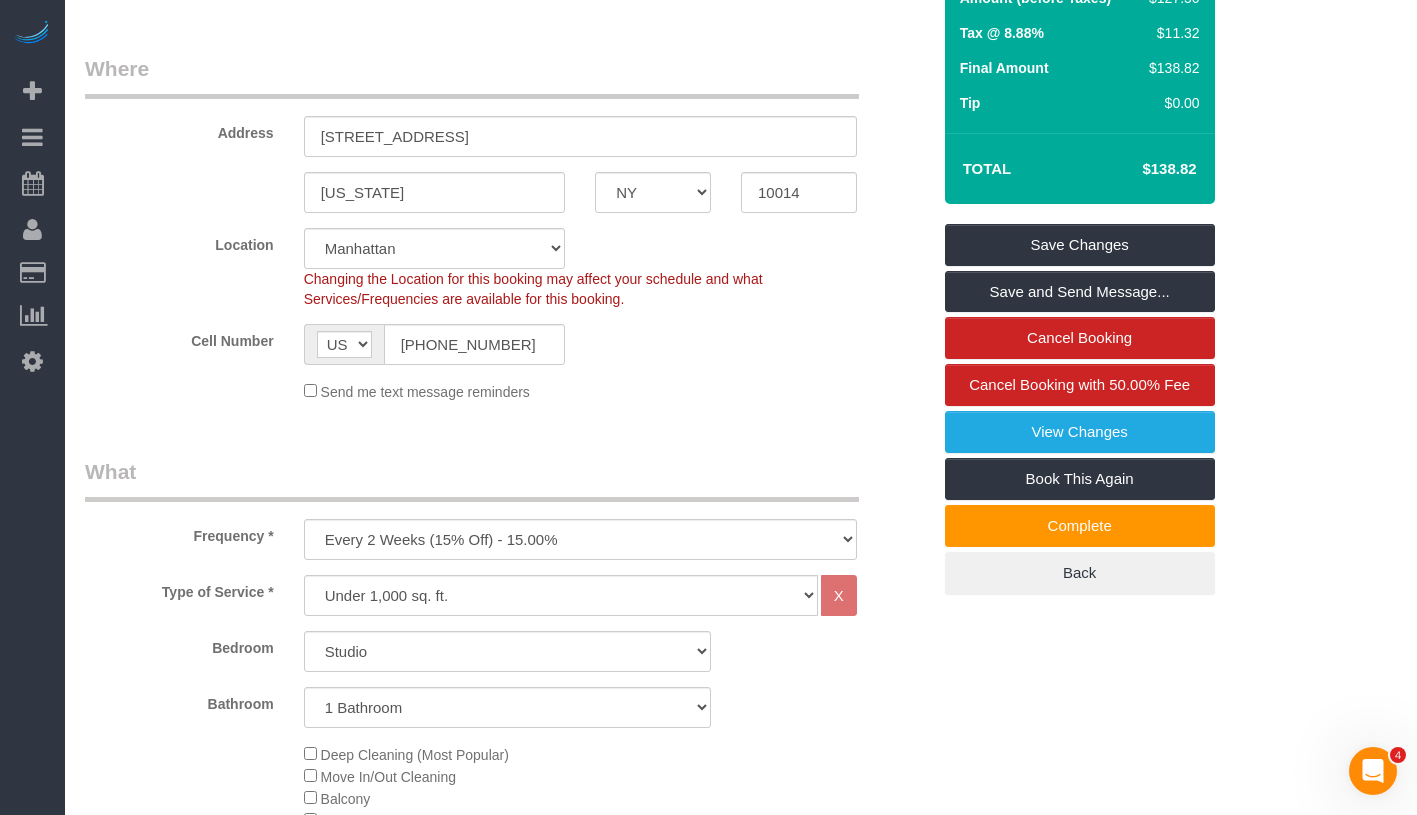 scroll, scrollTop: 0, scrollLeft: 0, axis: both 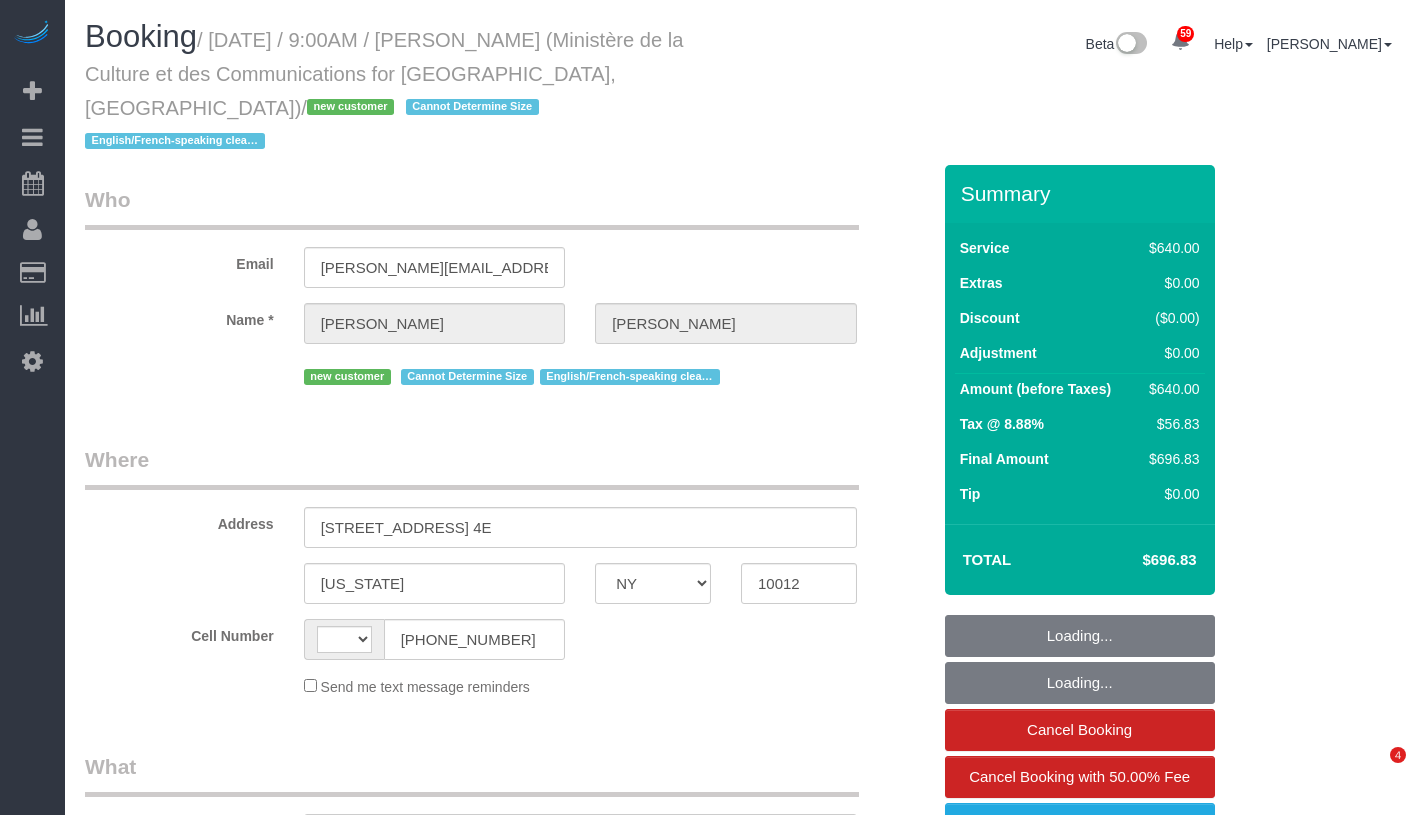 select on "NY" 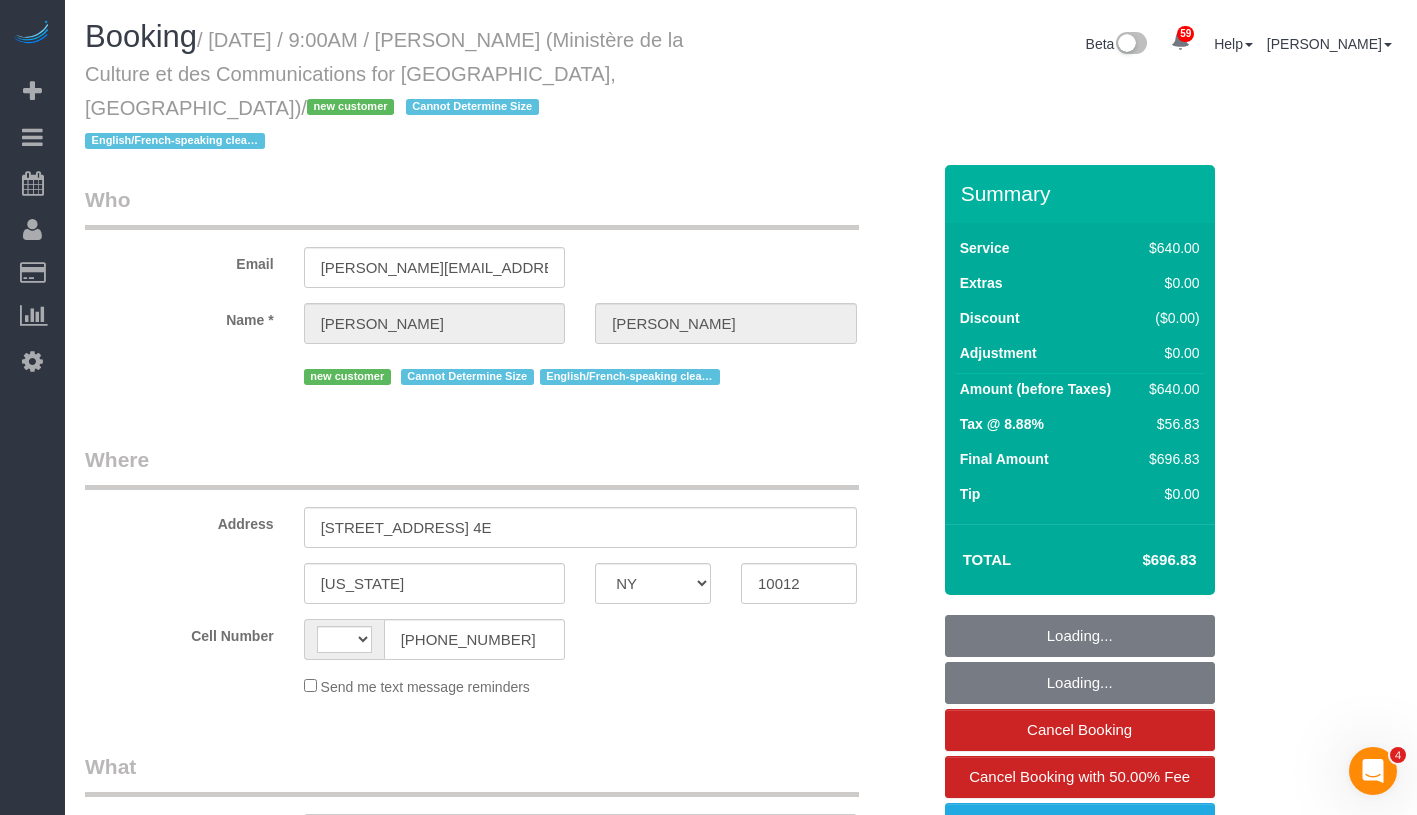 scroll, scrollTop: 0, scrollLeft: 0, axis: both 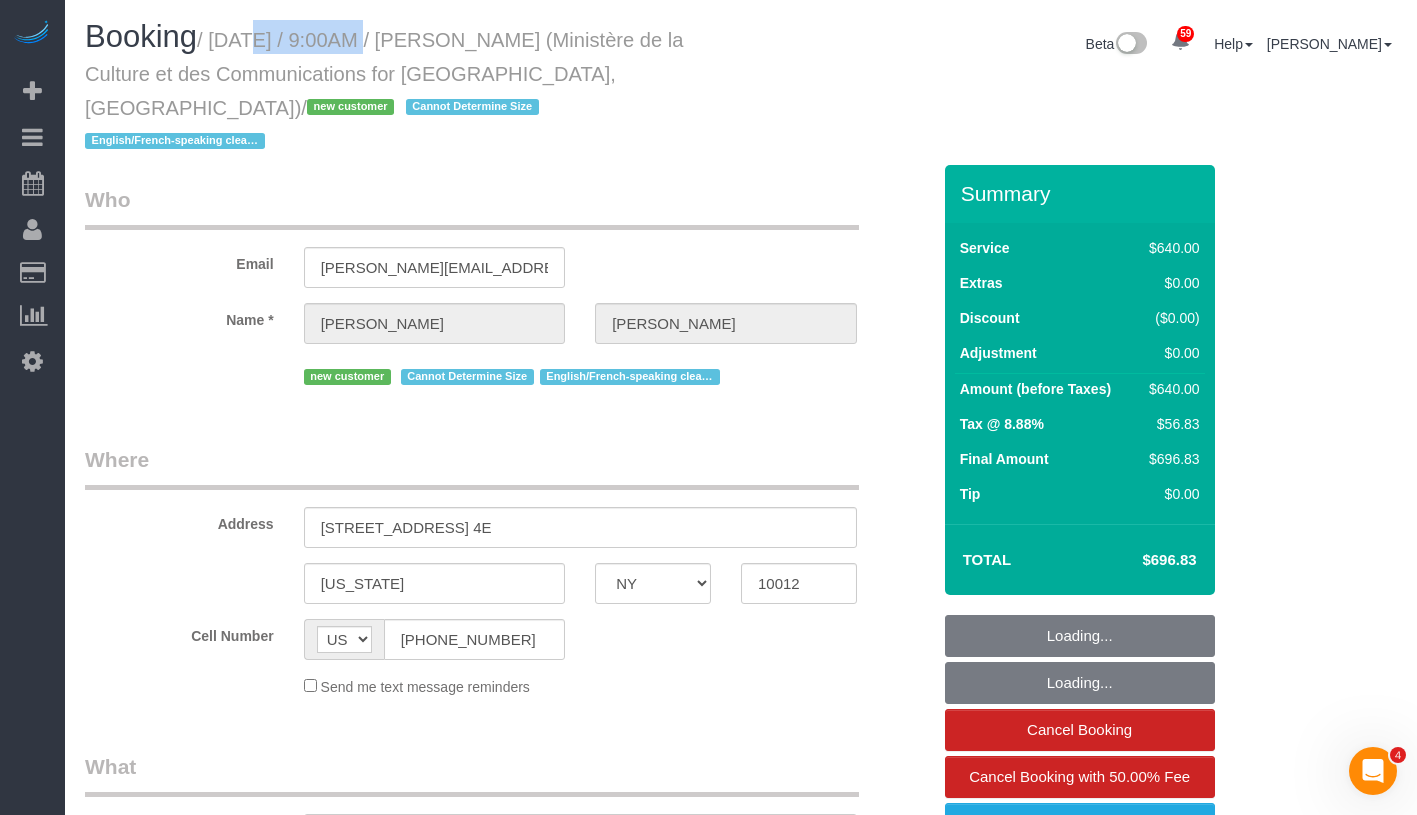 select on "number:57" 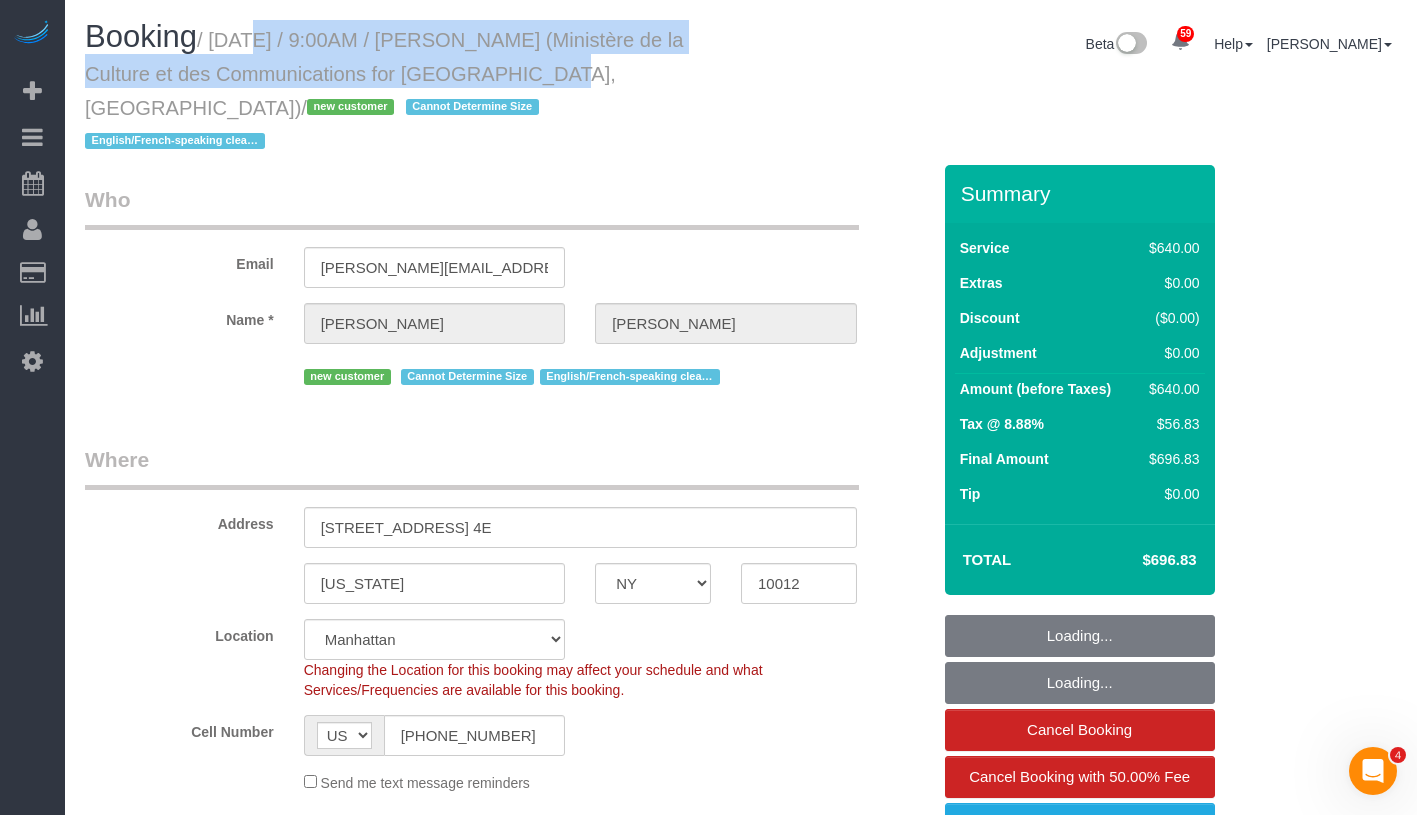 select on "object:1408" 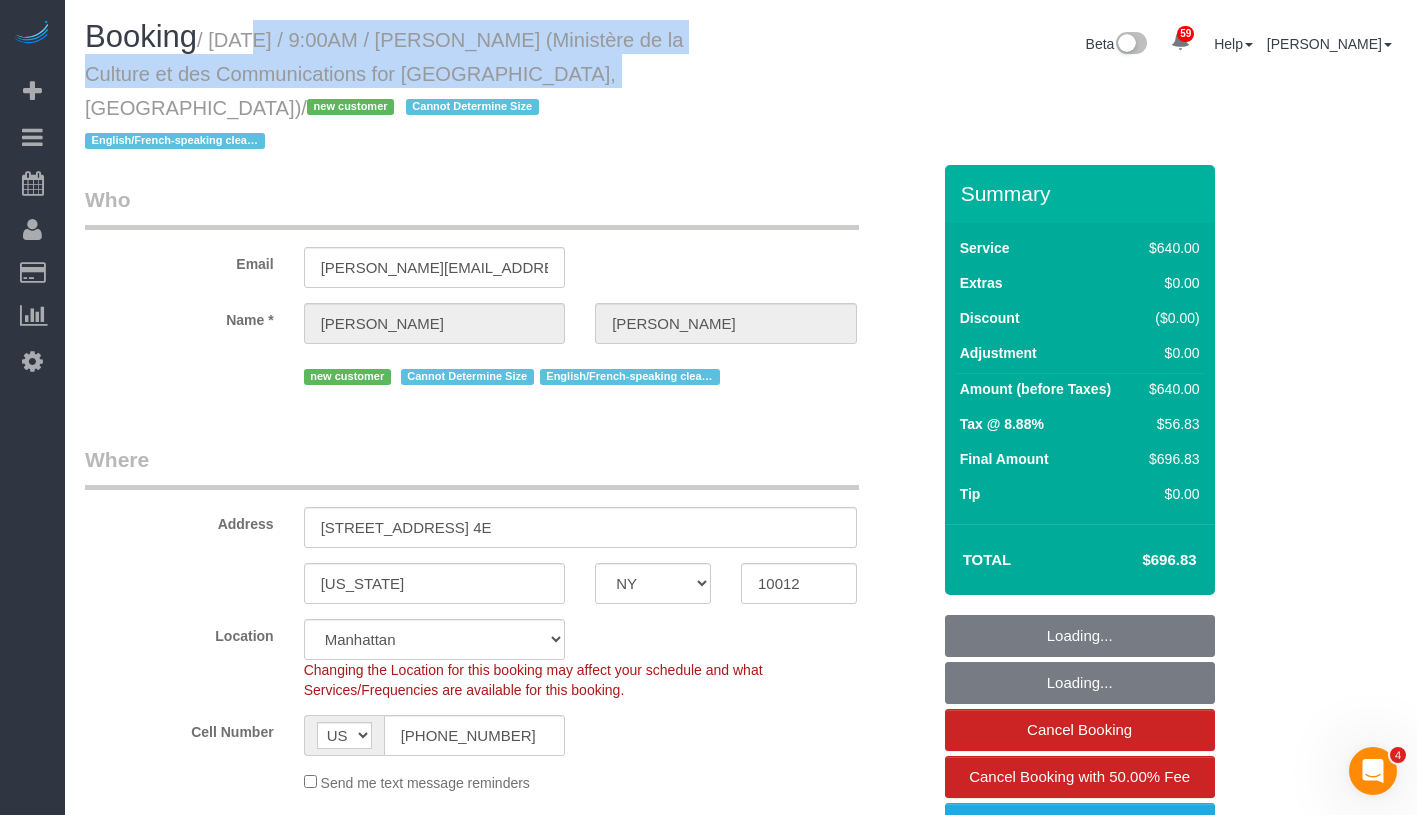 select on "spot1" 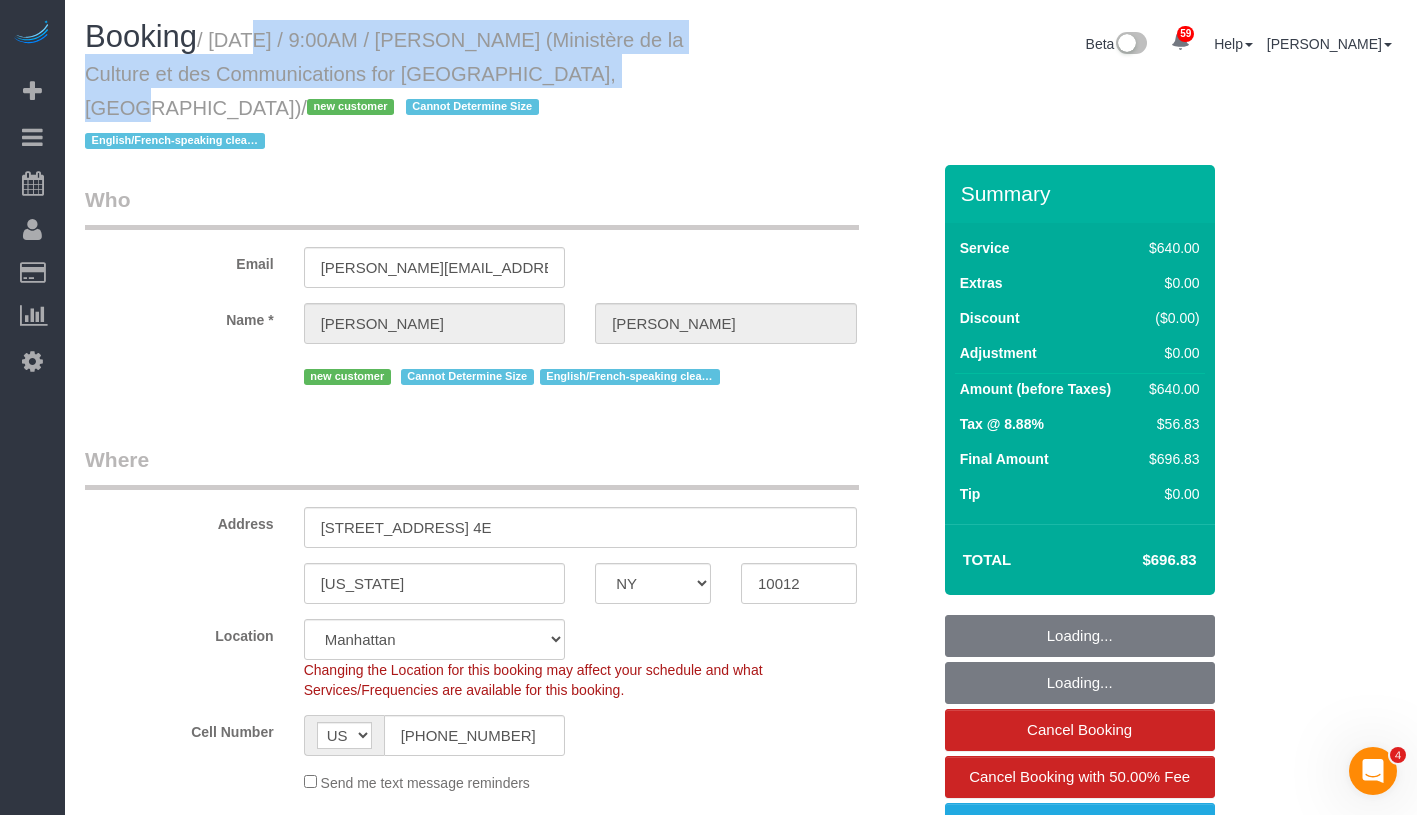 drag, startPoint x: 227, startPoint y: 41, endPoint x: 556, endPoint y: 79, distance: 331.18726 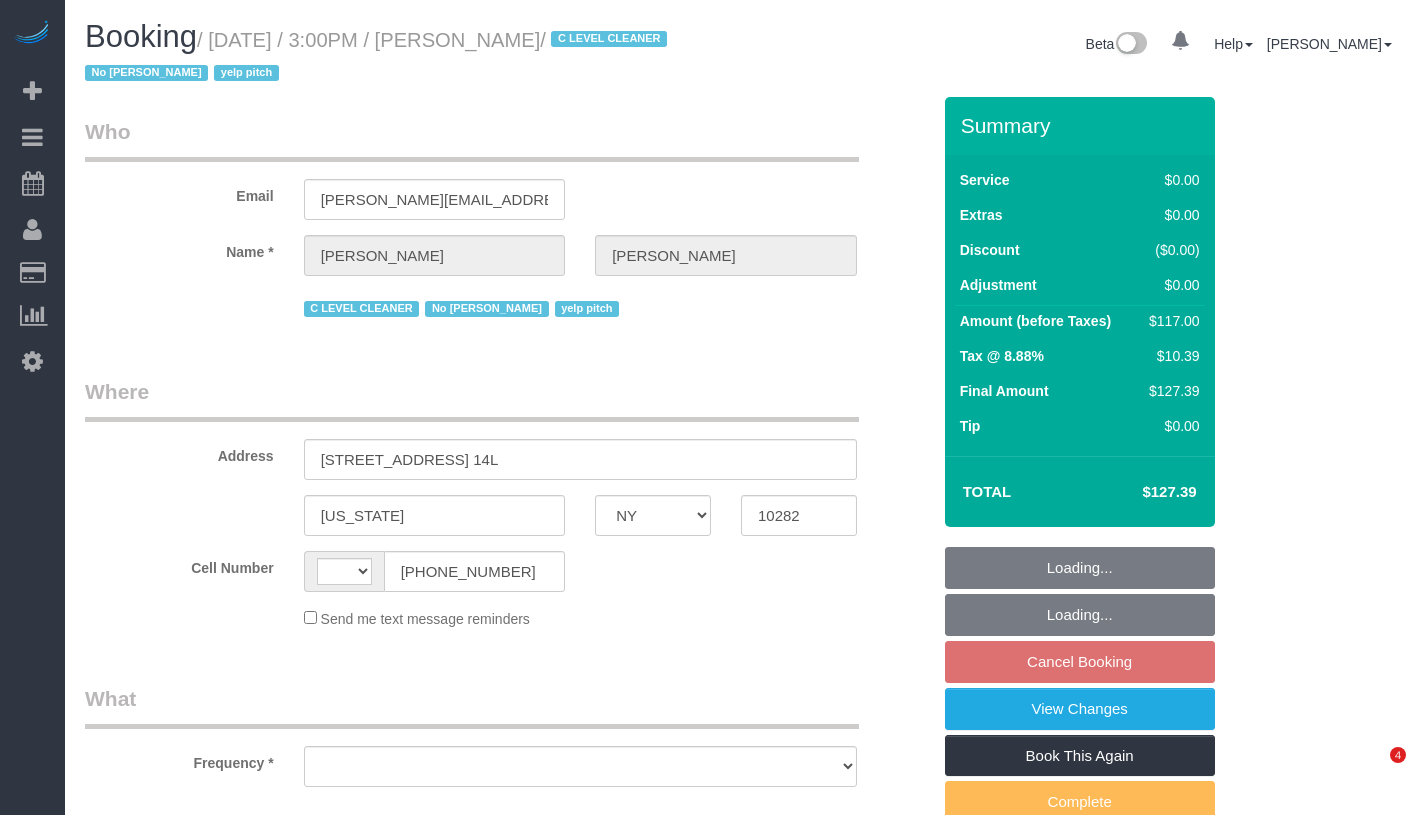 select on "NY" 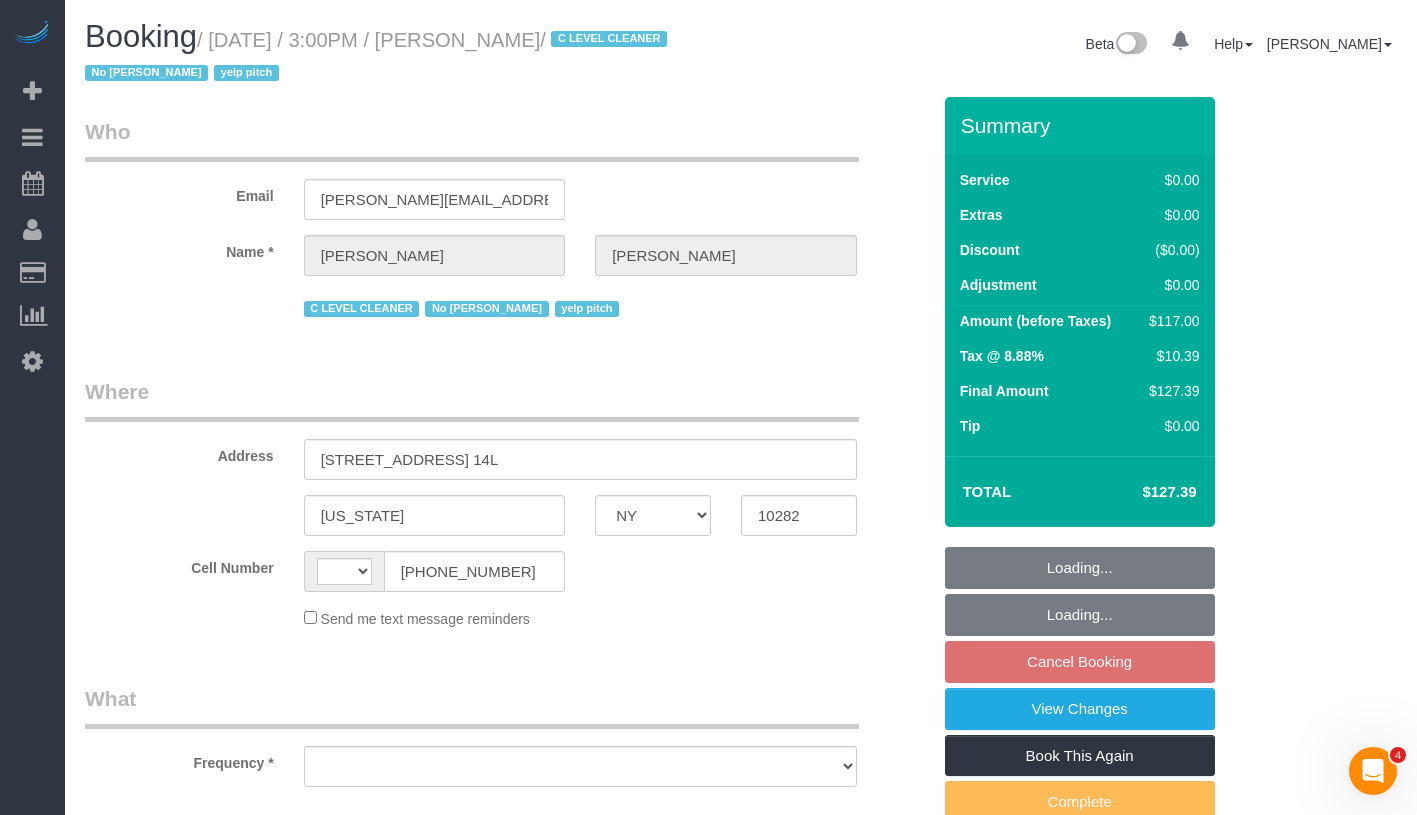 scroll, scrollTop: 0, scrollLeft: 0, axis: both 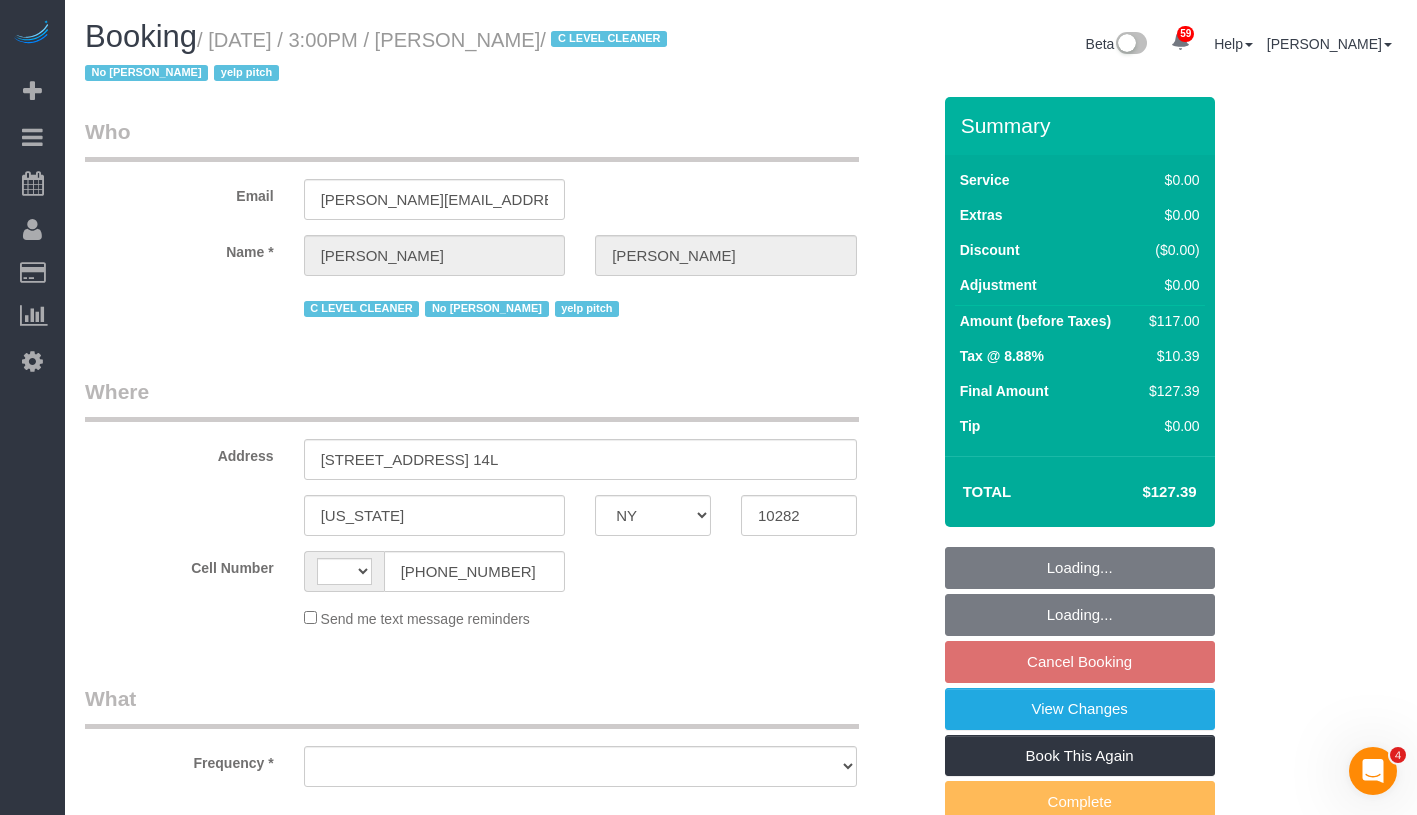 select on "string:[GEOGRAPHIC_DATA]" 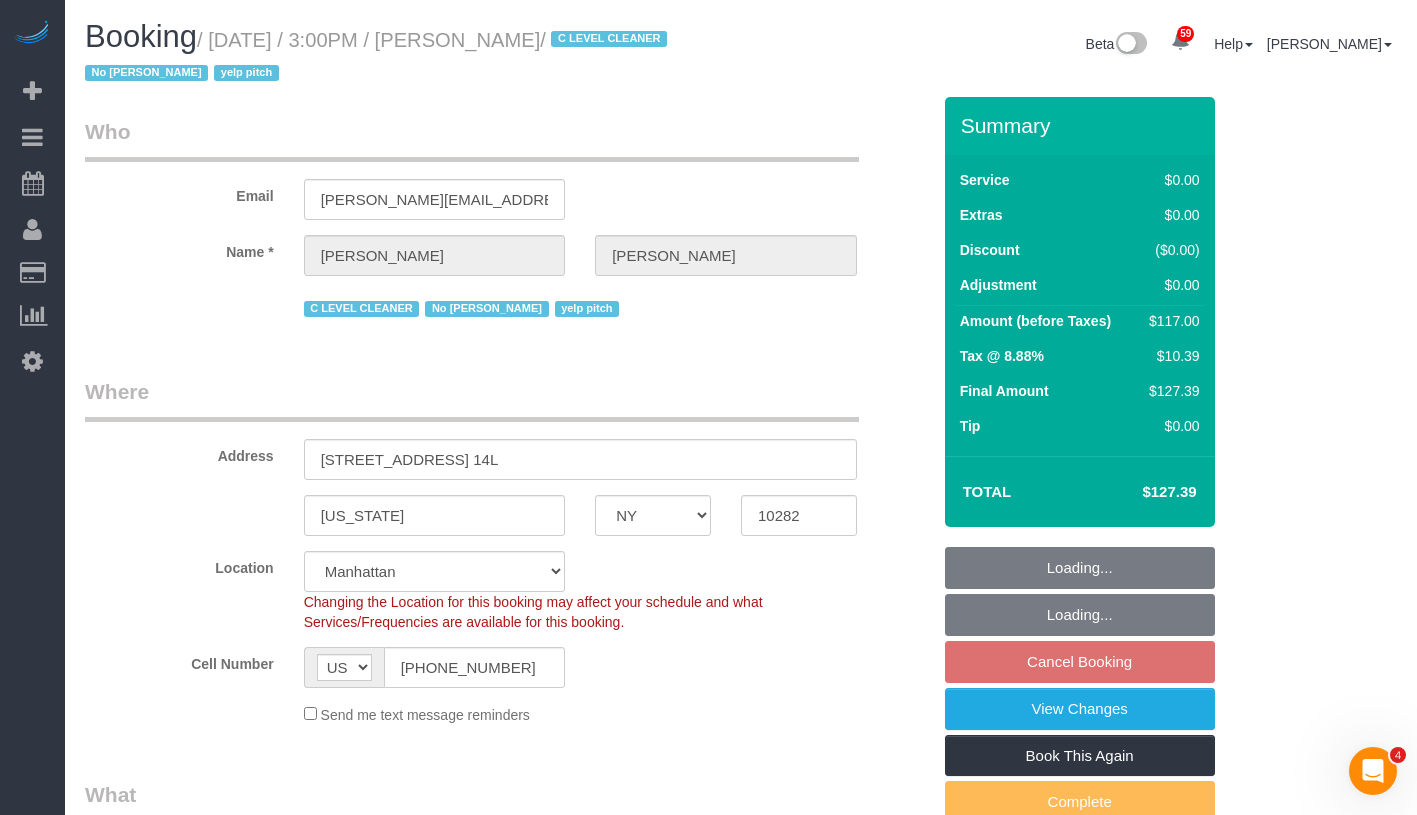 select on "spot8" 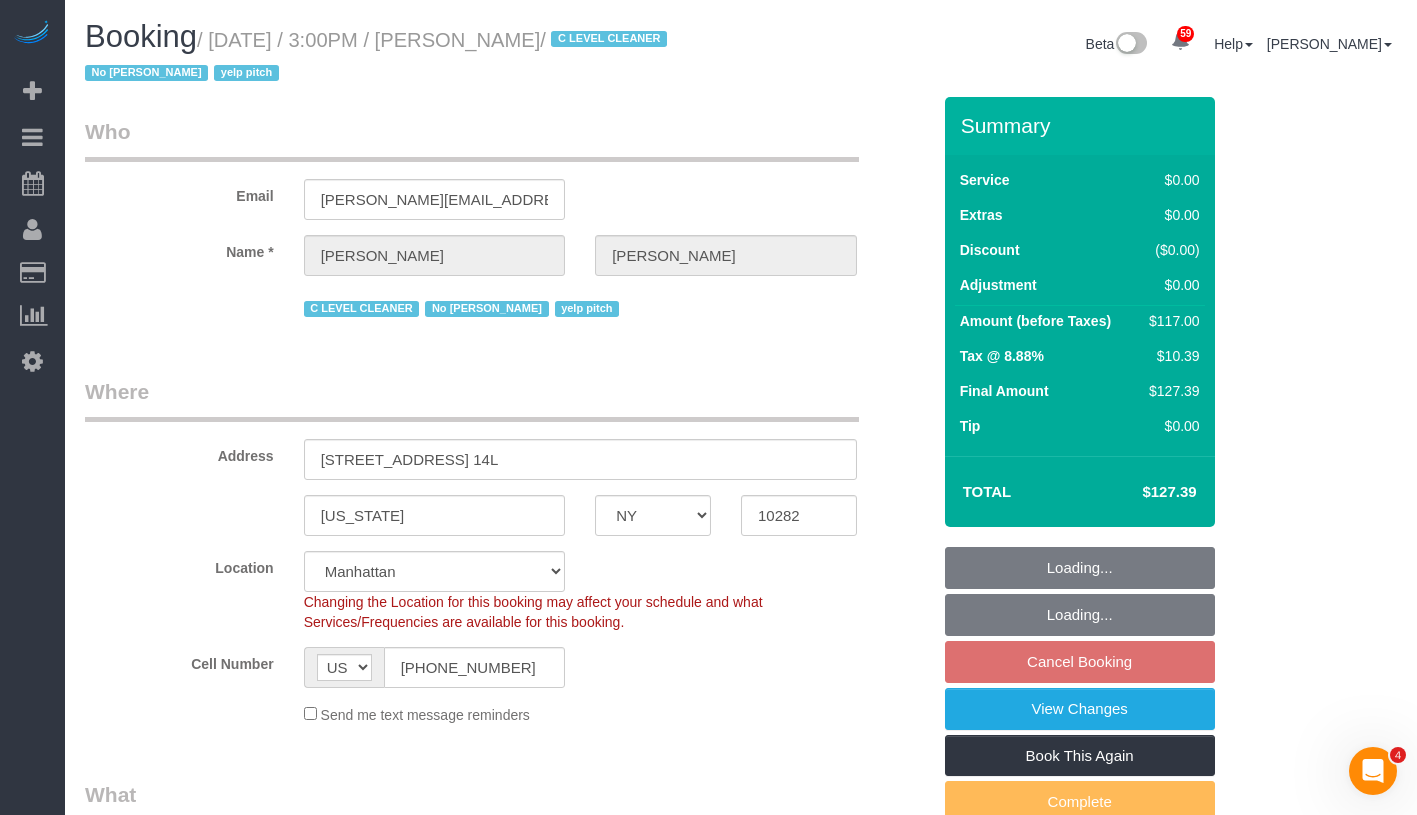 drag, startPoint x: 230, startPoint y: 38, endPoint x: 610, endPoint y: 40, distance: 380.00525 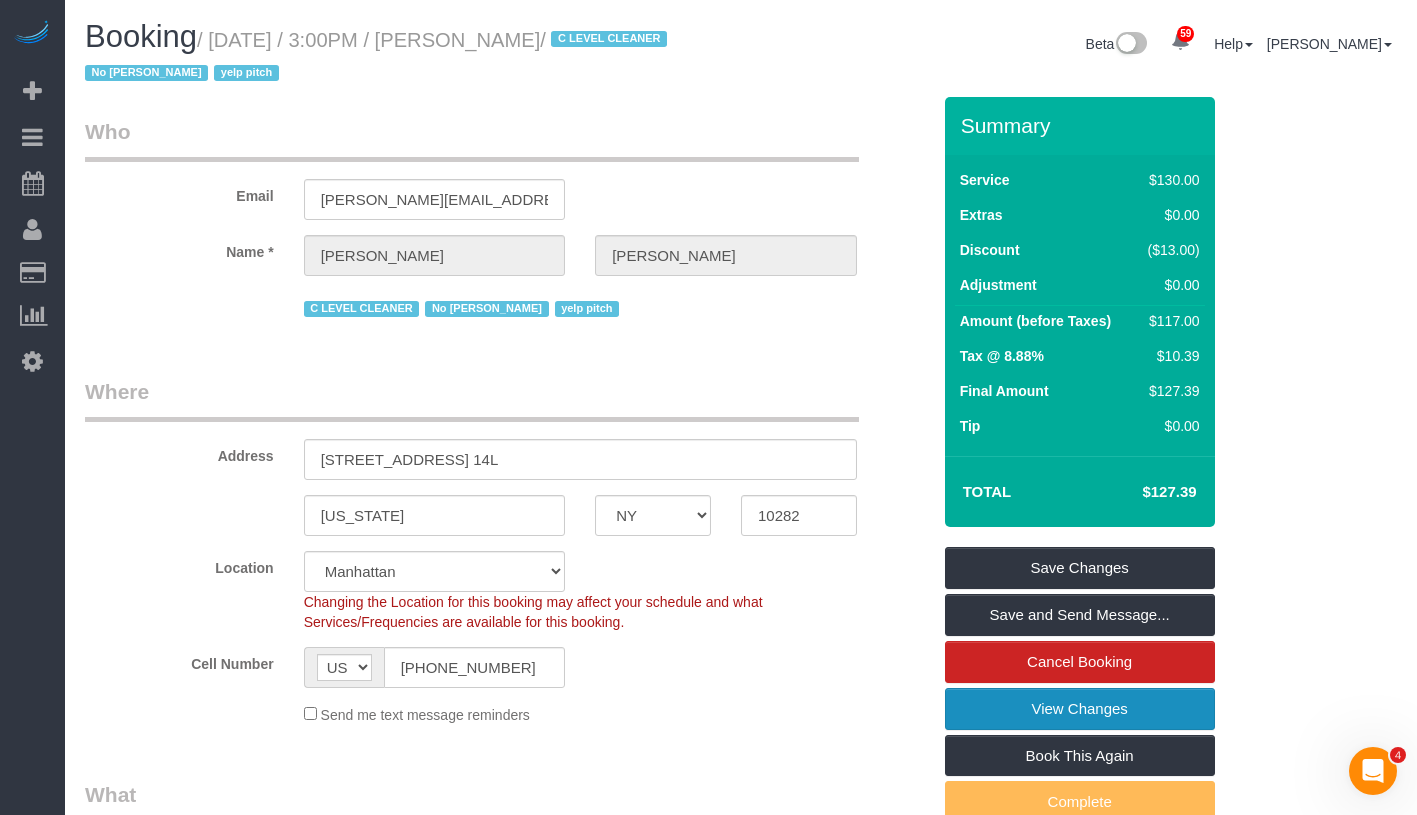 click on "View Changes" at bounding box center (1080, 709) 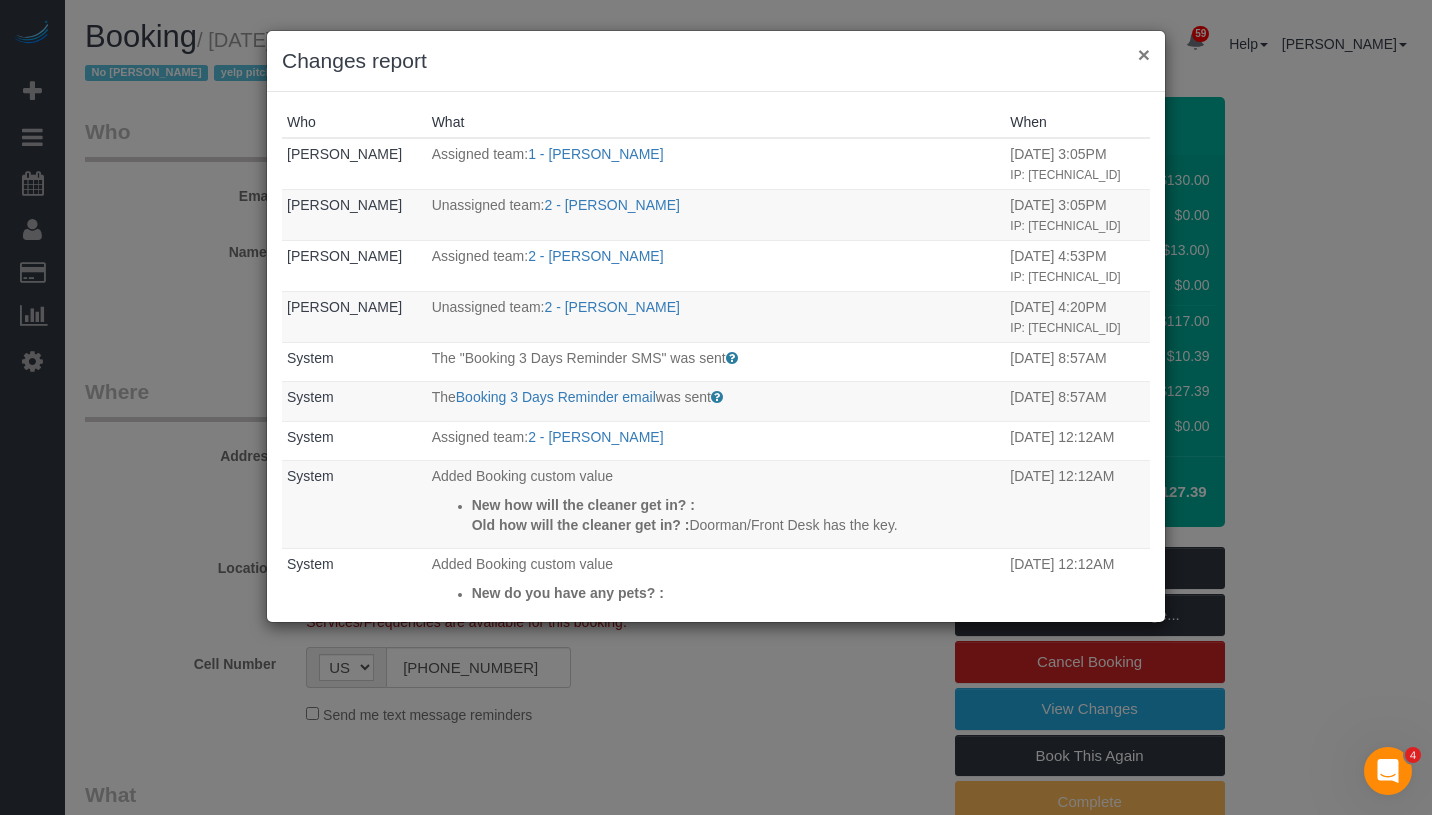 click on "×" at bounding box center [1144, 54] 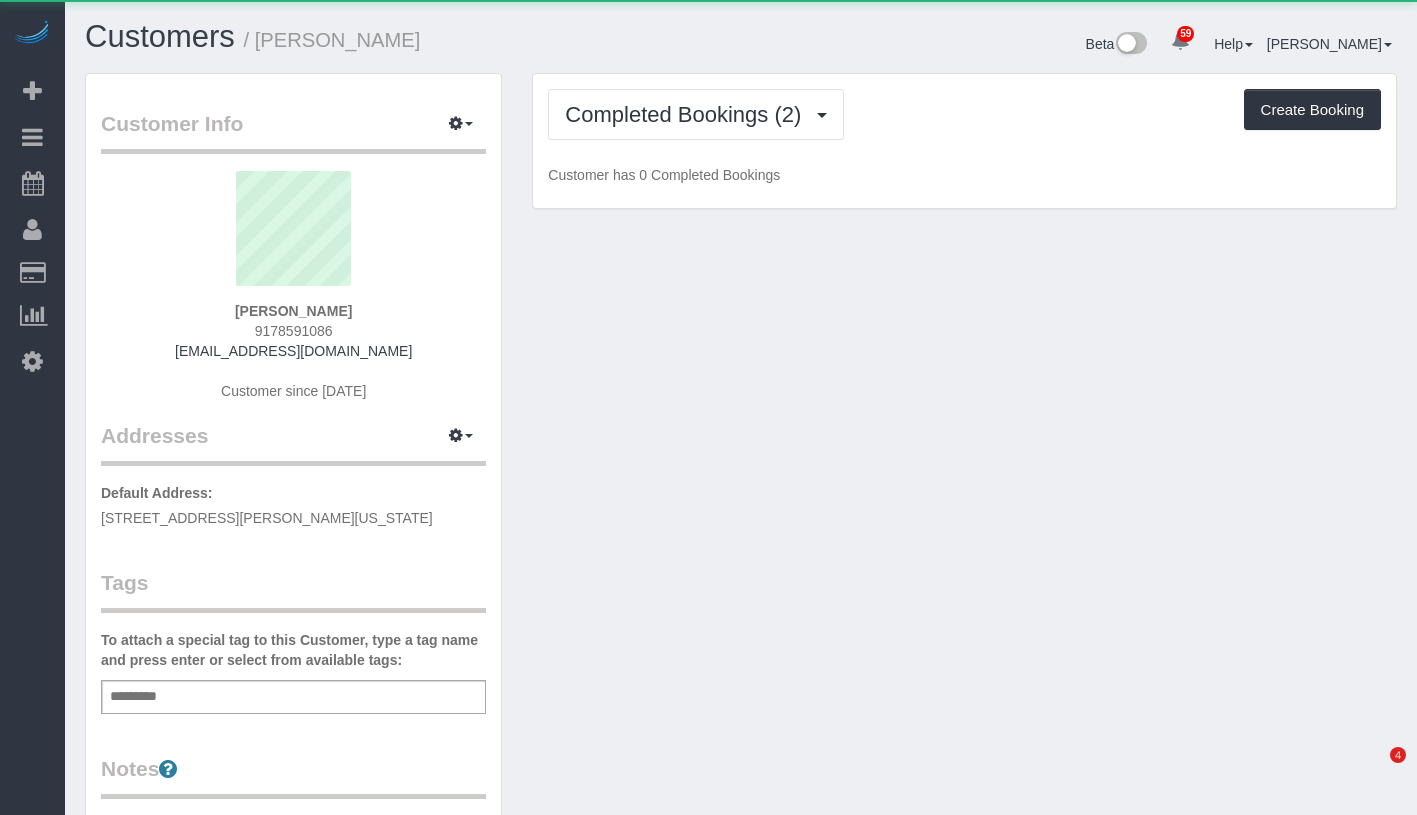 scroll, scrollTop: 0, scrollLeft: 0, axis: both 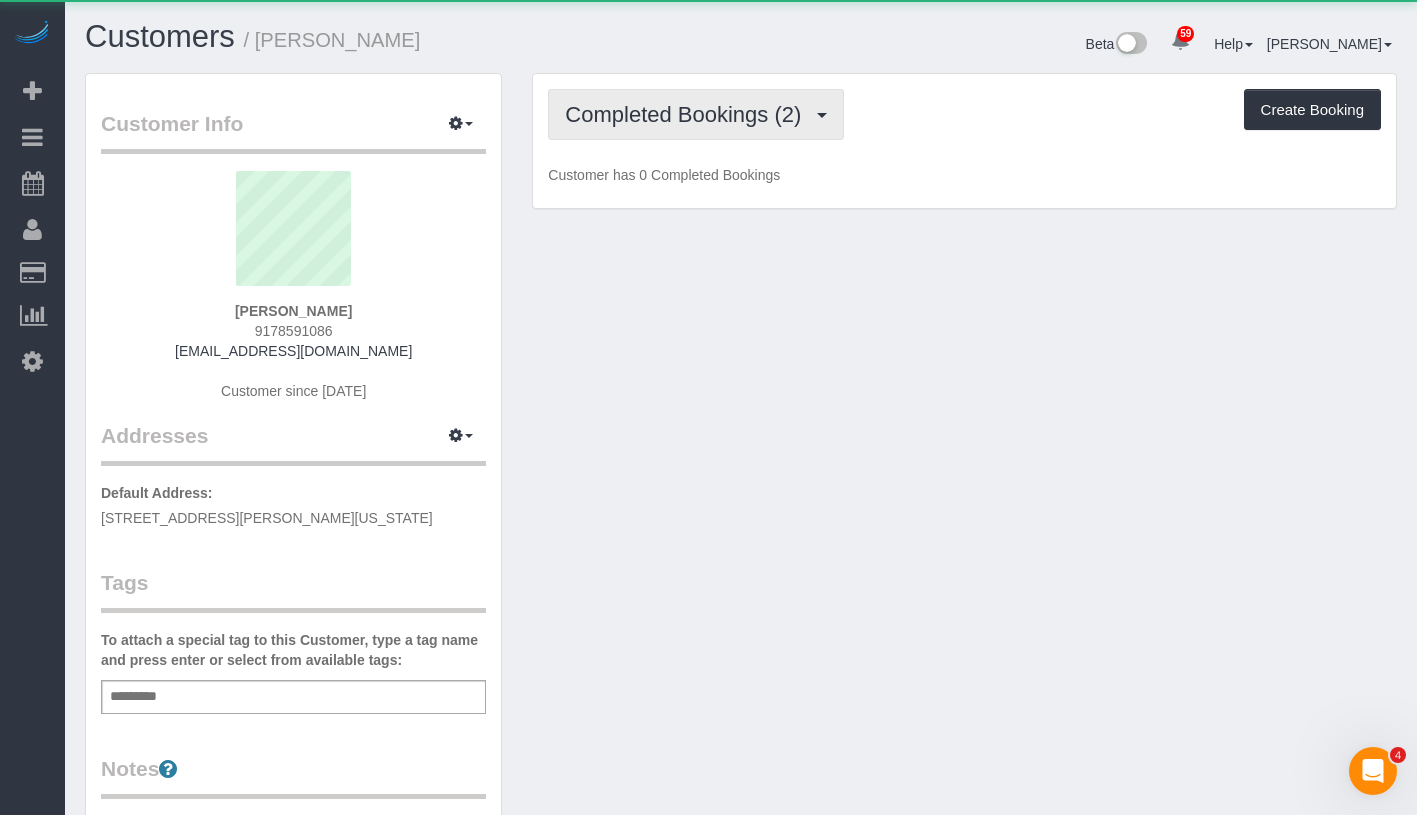 click on "Completed Bookings (2)" at bounding box center [688, 114] 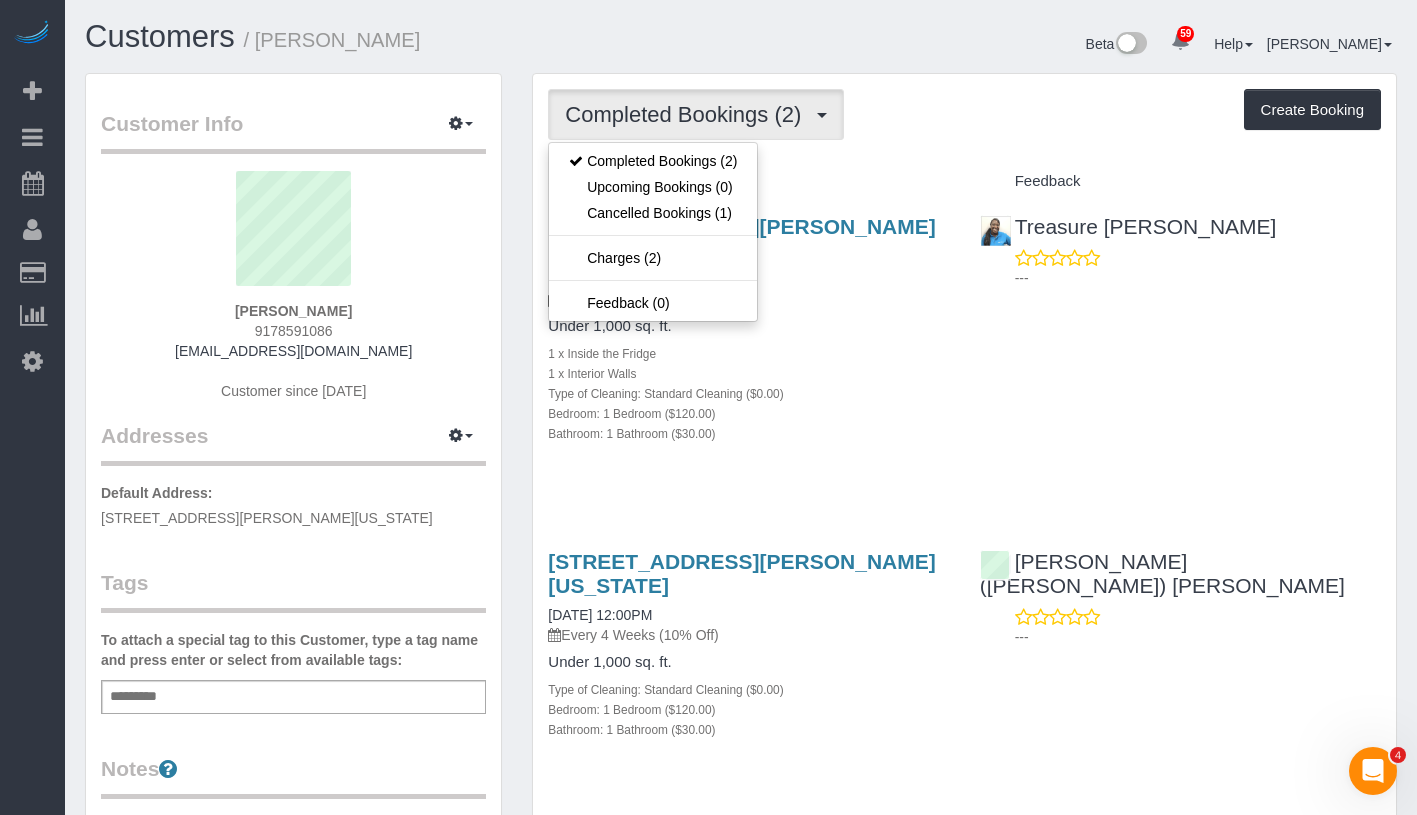 click on "Completed Bookings (2)
Completed Bookings (2)
Upcoming Bookings (0)
Cancelled Bookings (1)
Charges (2)
Feedback (0)
Create Booking" at bounding box center (964, 114) 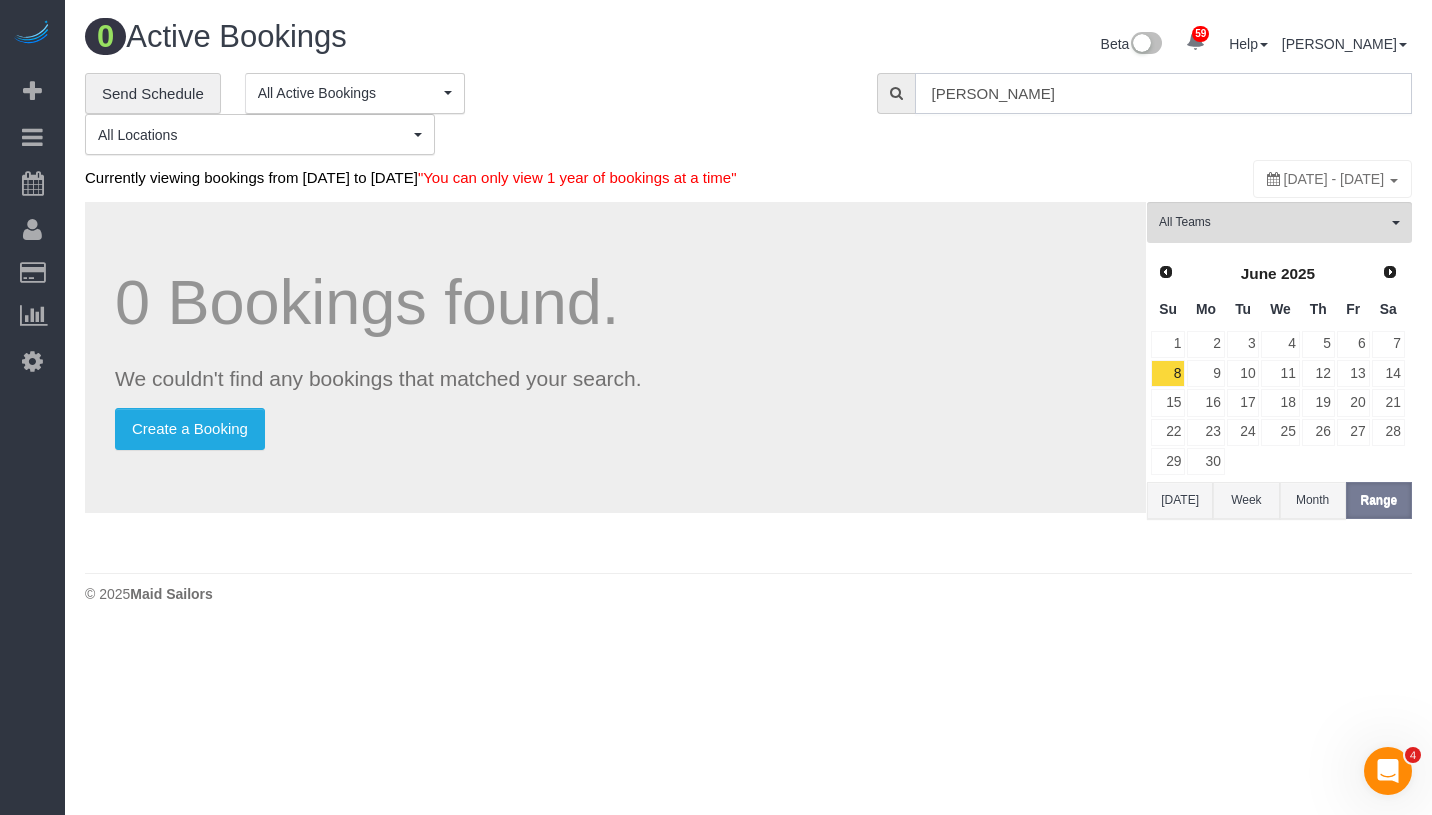 click on "Euny Hong" at bounding box center (1163, 93) 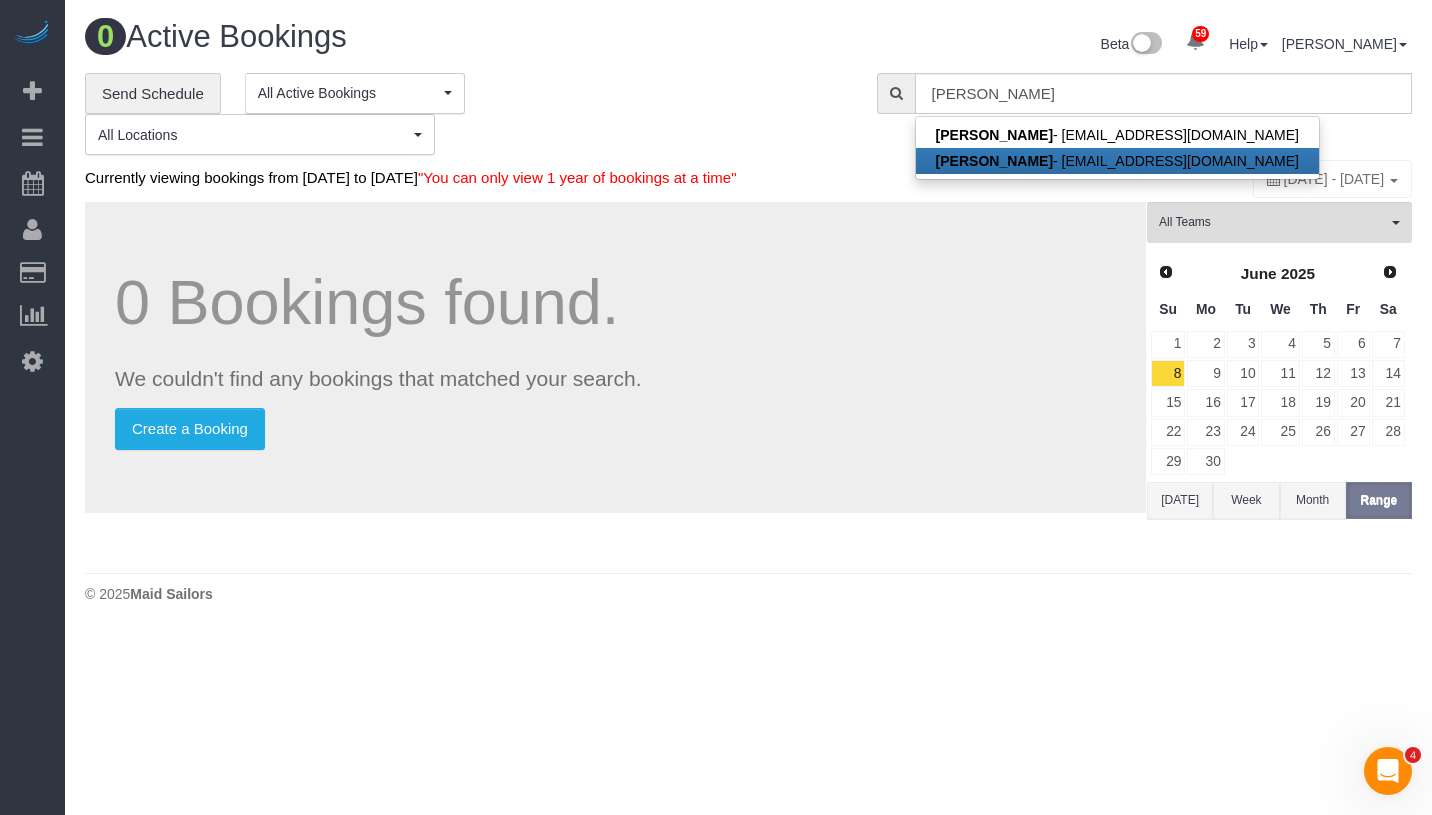 click on "Euny Hong  - molanphy@yahoo.com" at bounding box center [1117, 161] 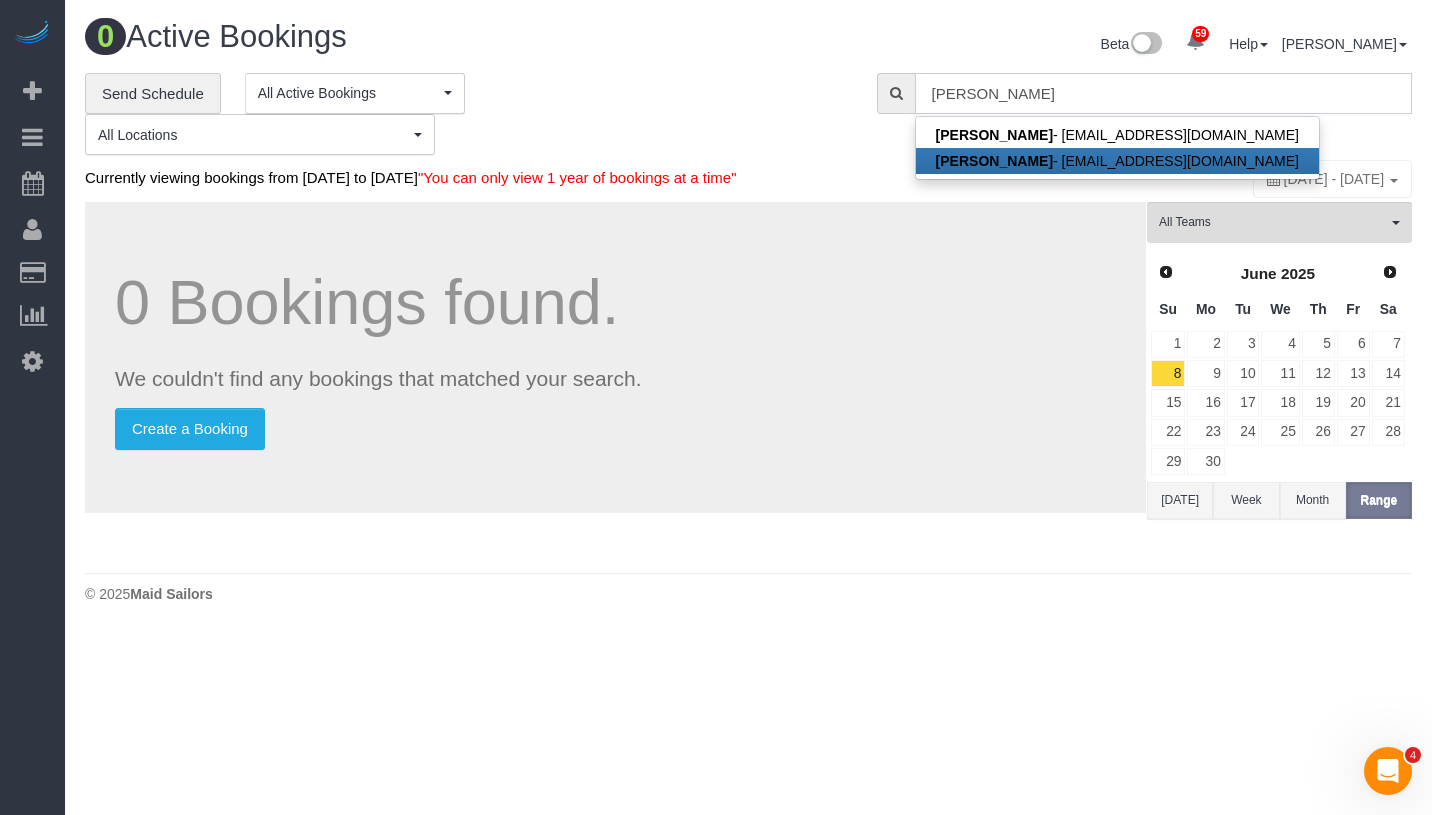 type on "molanphy@yahoo.com" 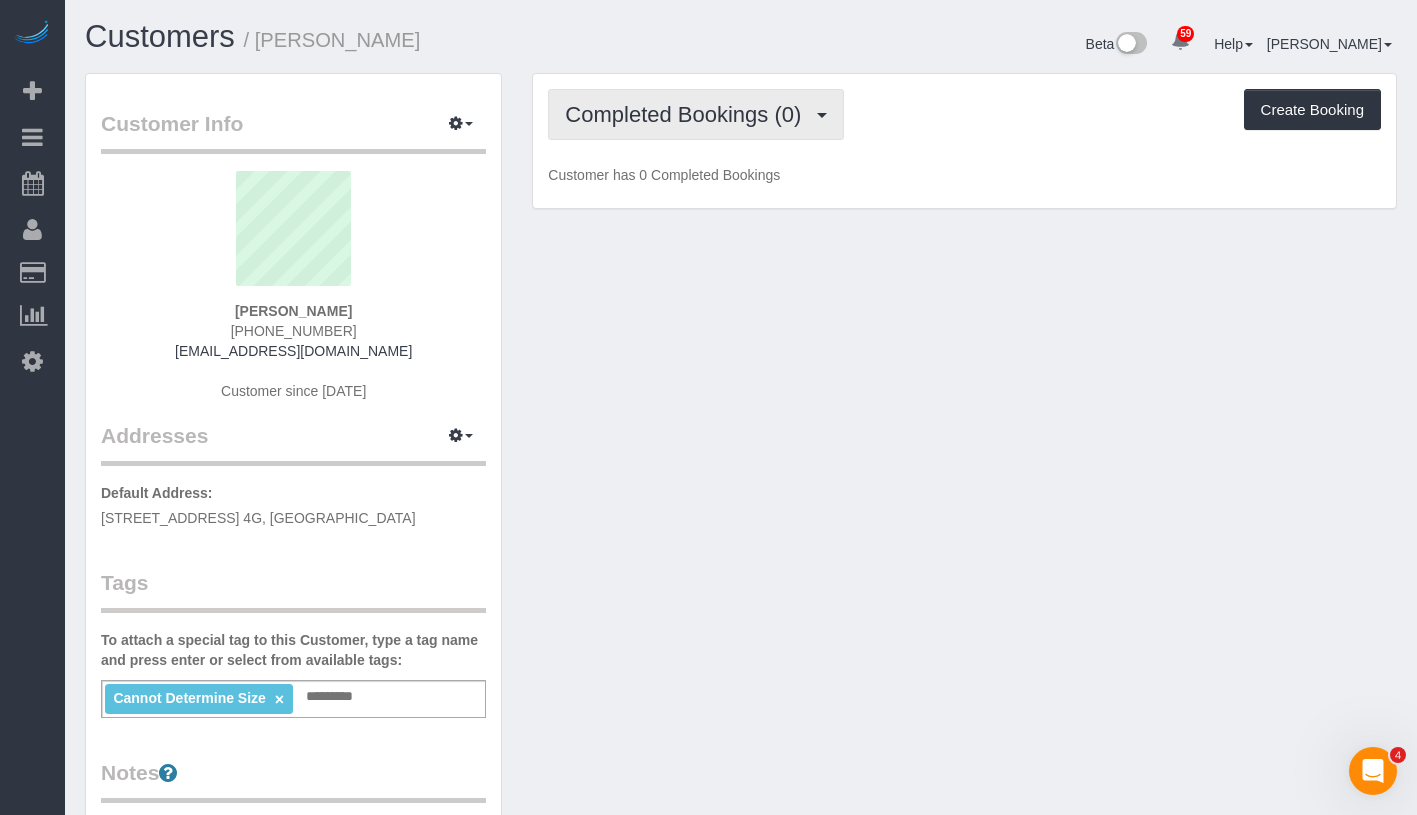 click on "Completed Bookings (0)" at bounding box center (688, 114) 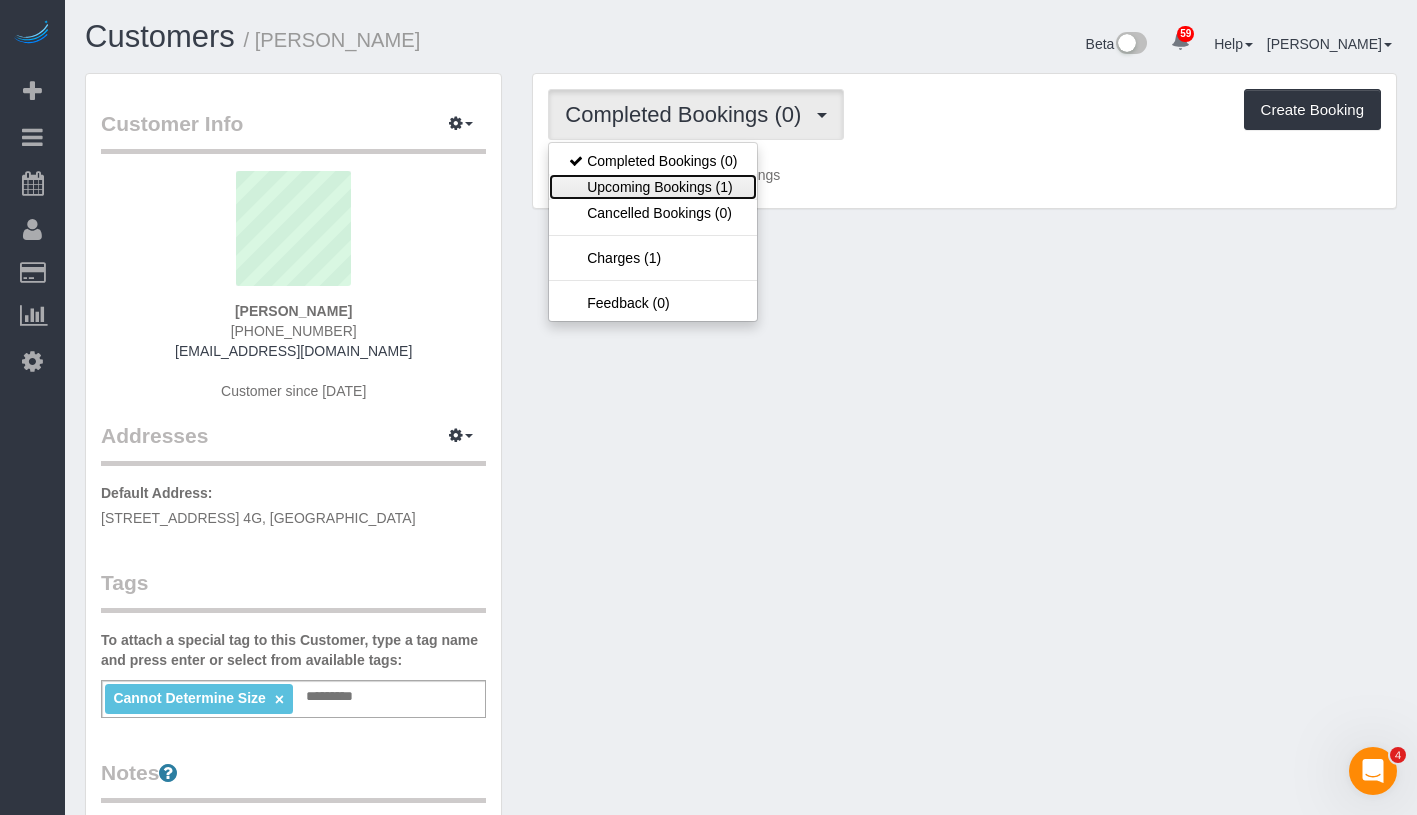 click on "Upcoming Bookings (1)" at bounding box center (653, 187) 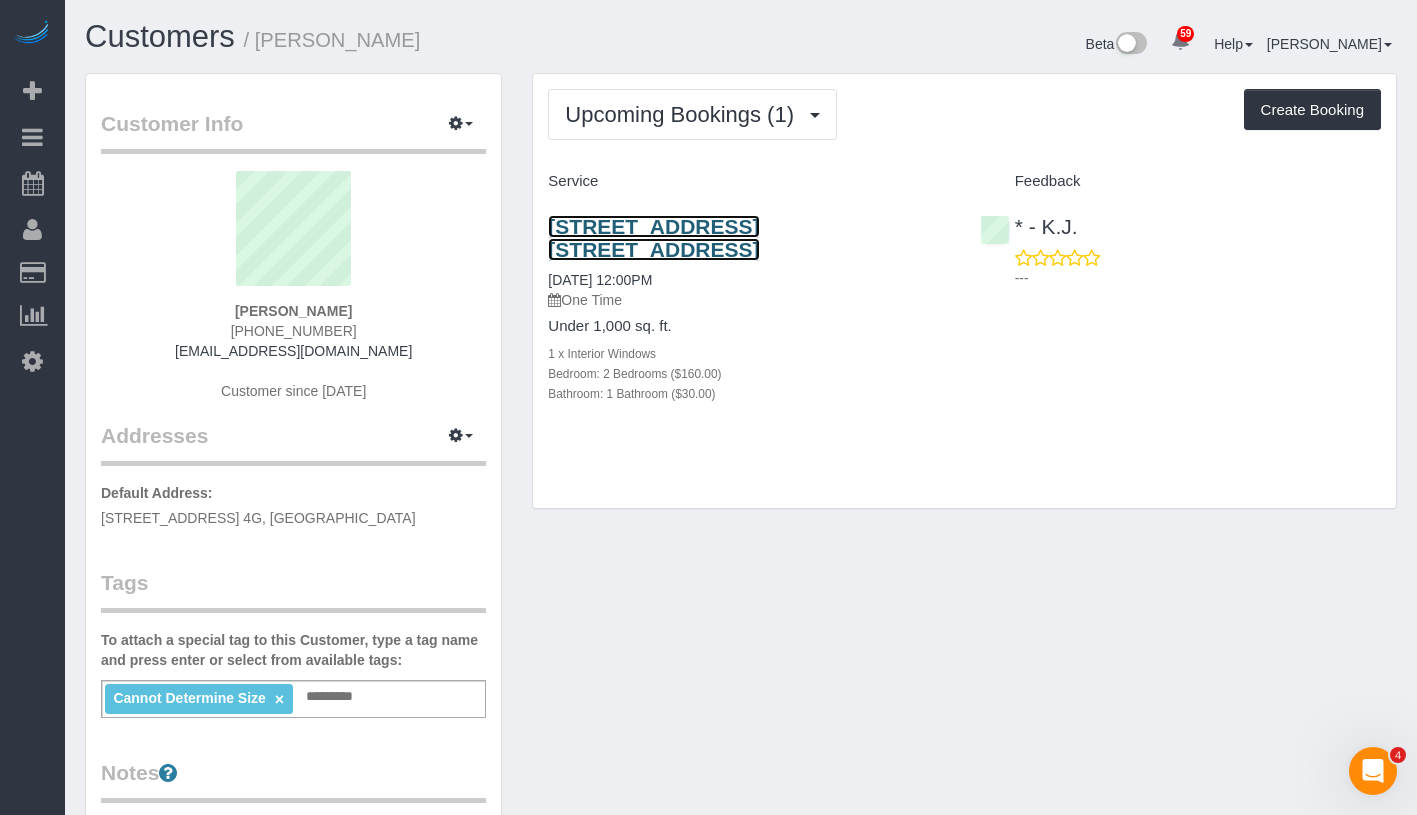 click on "385 Argyle Road, Apt. 4g, Brooklyn, NY 11218" at bounding box center [653, 238] 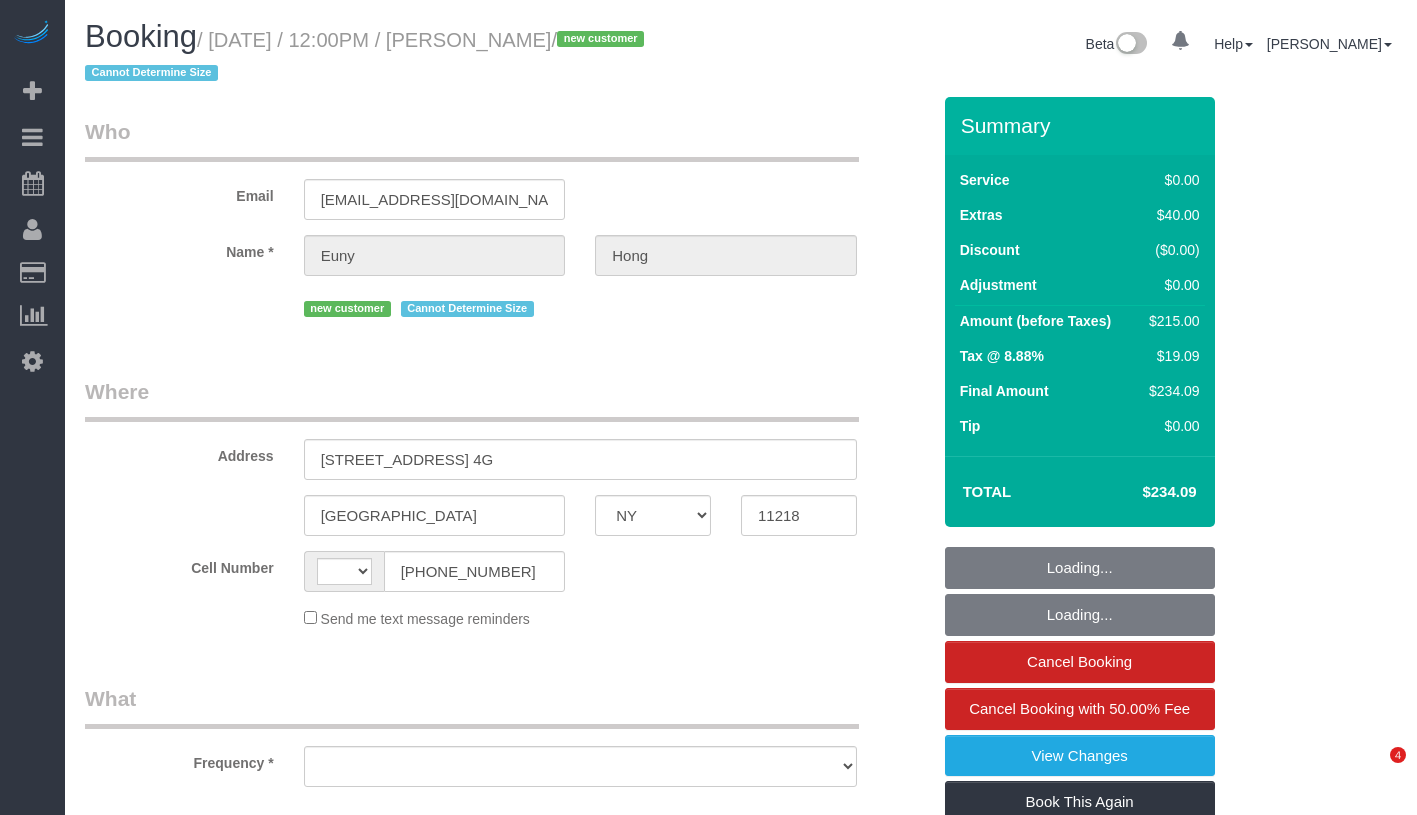 select on "NY" 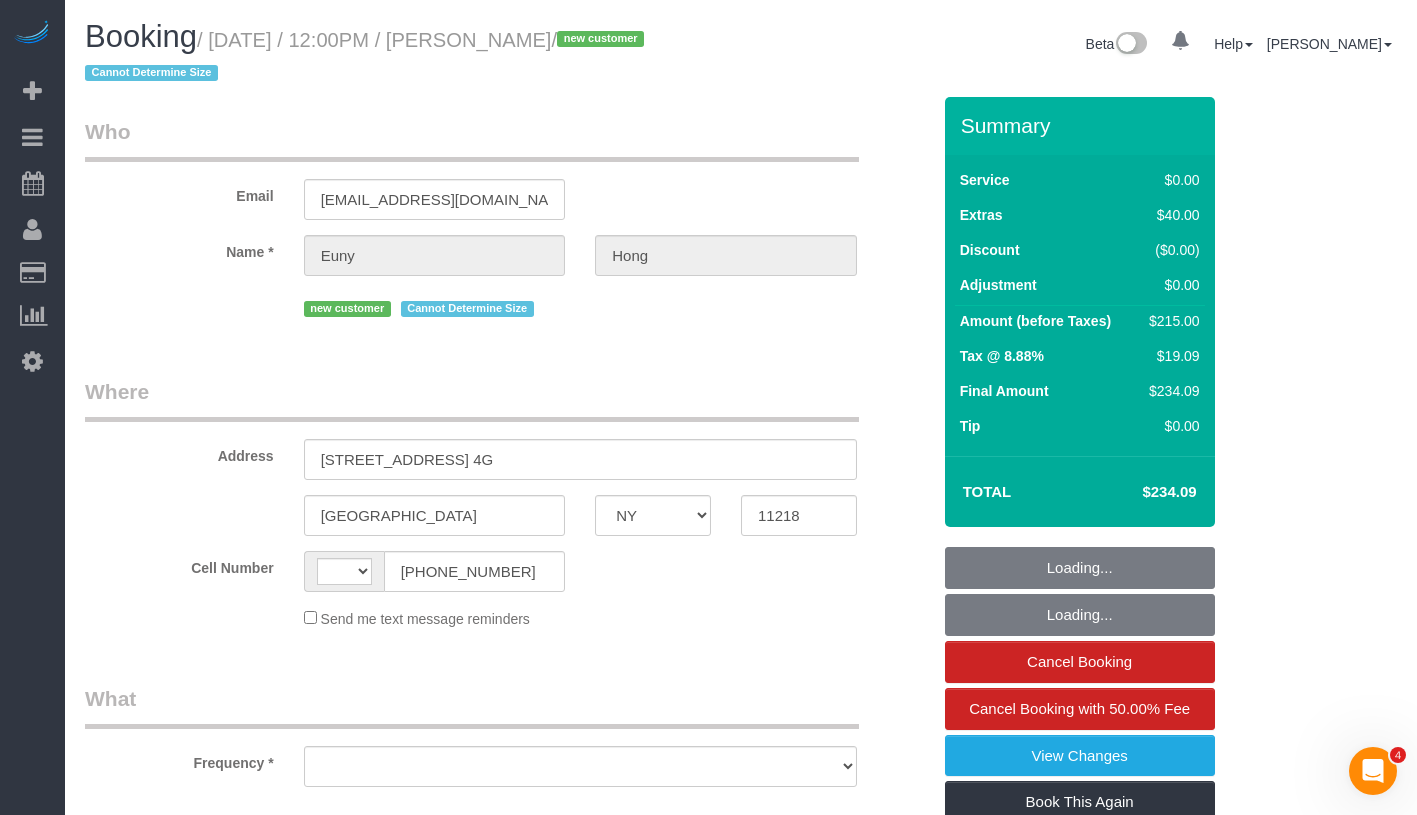 scroll, scrollTop: 0, scrollLeft: 0, axis: both 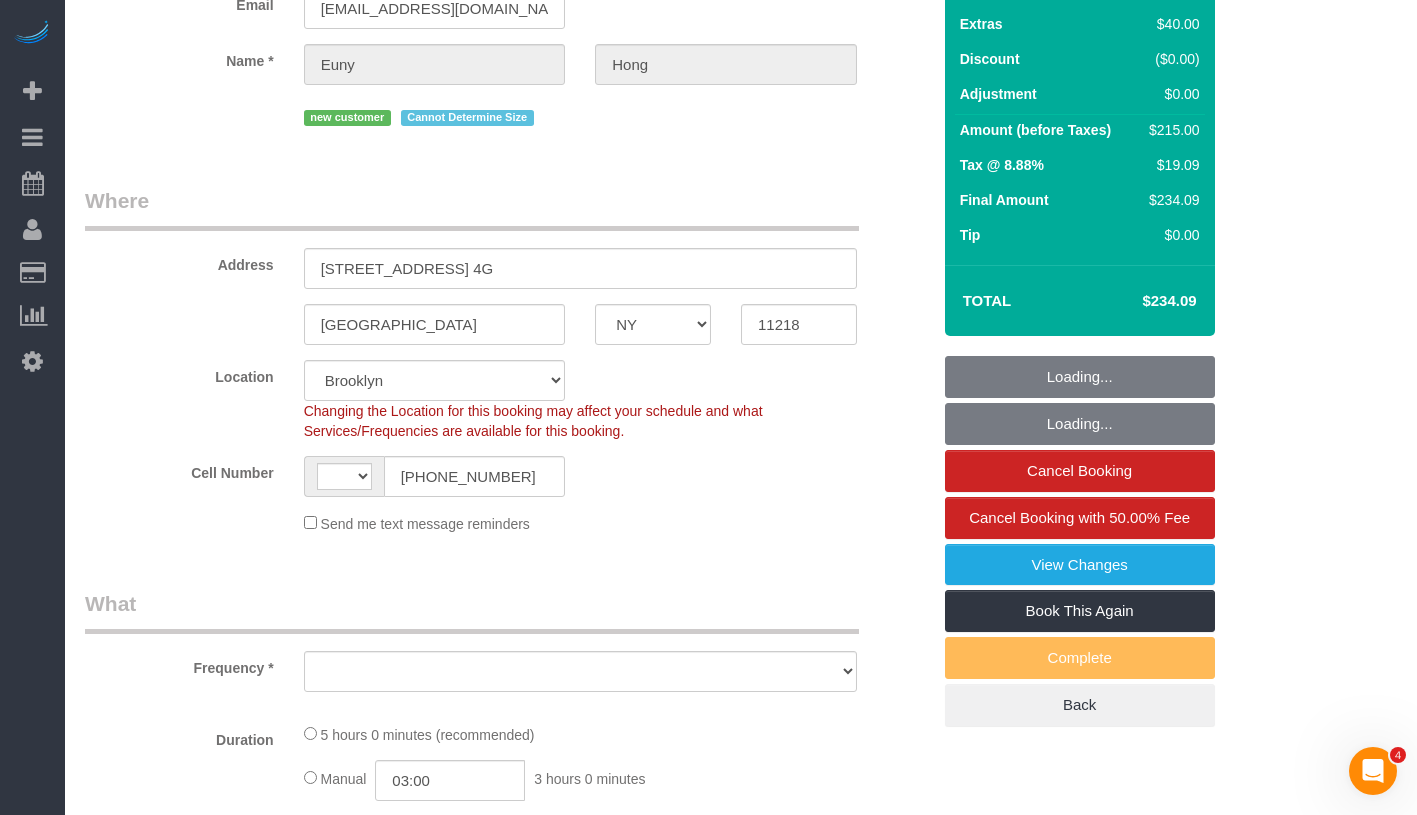 select on "string:stripe-pm_1RhvKB4VGloSiKo7Id02dNOk" 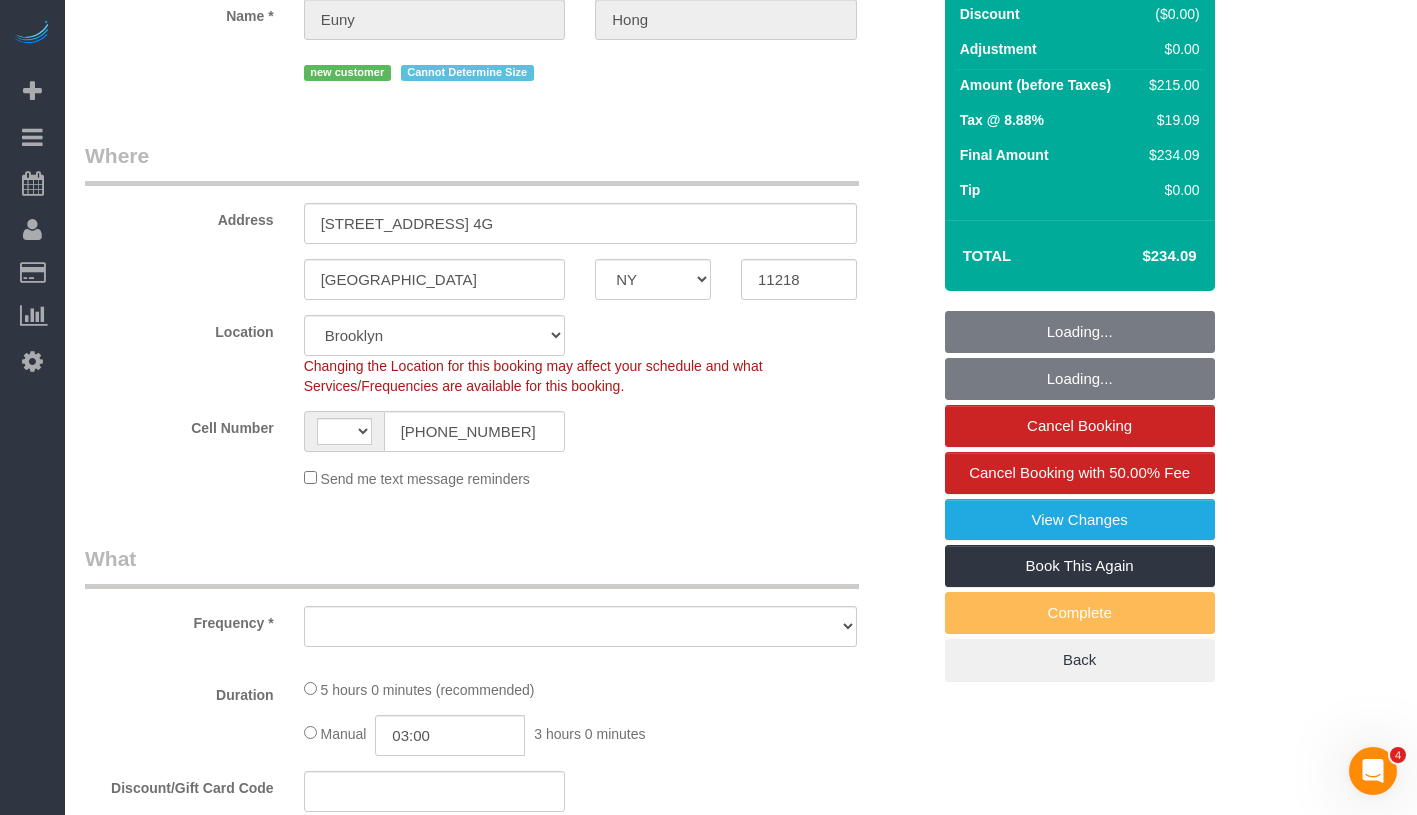 select on "string:US" 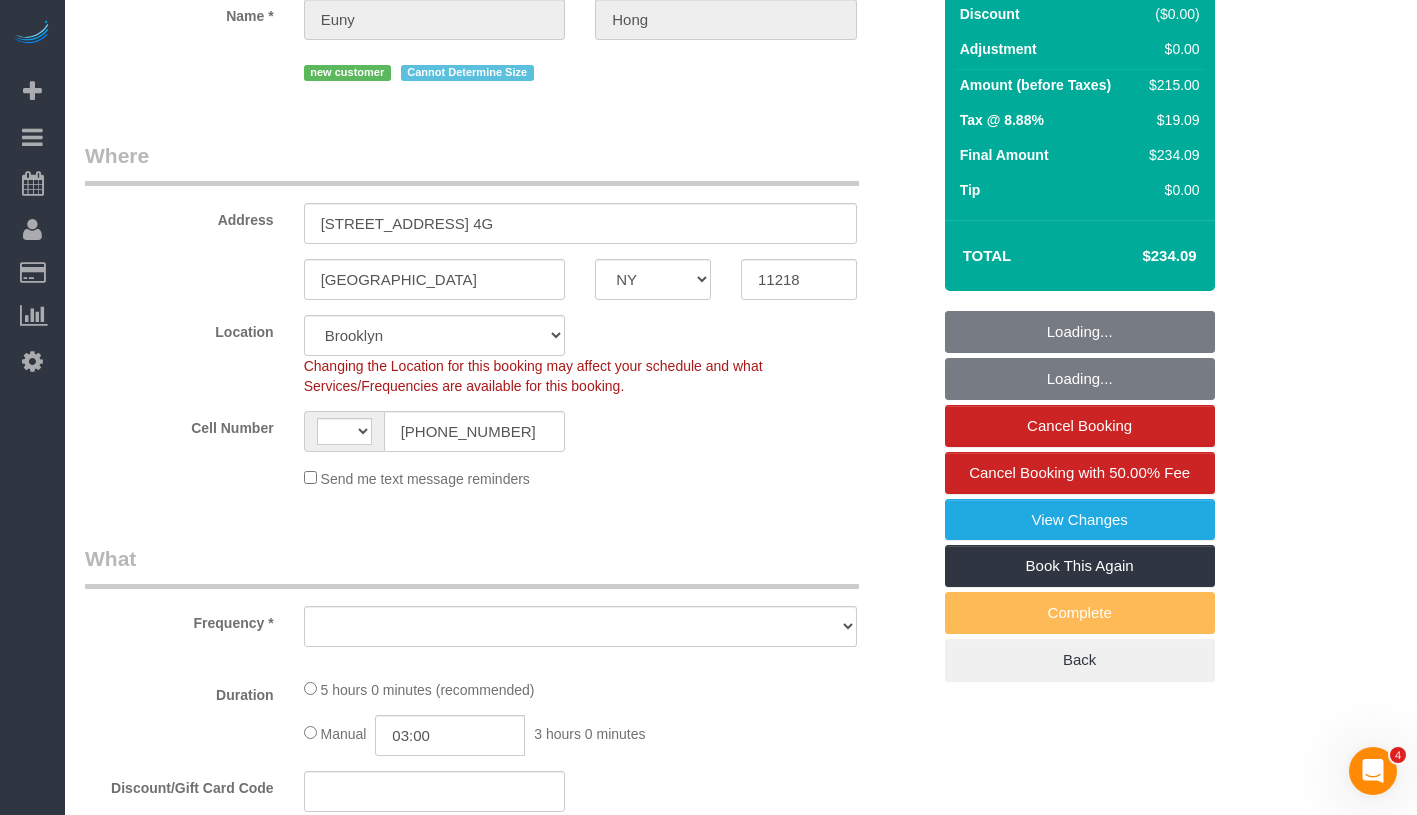 select on "object:975" 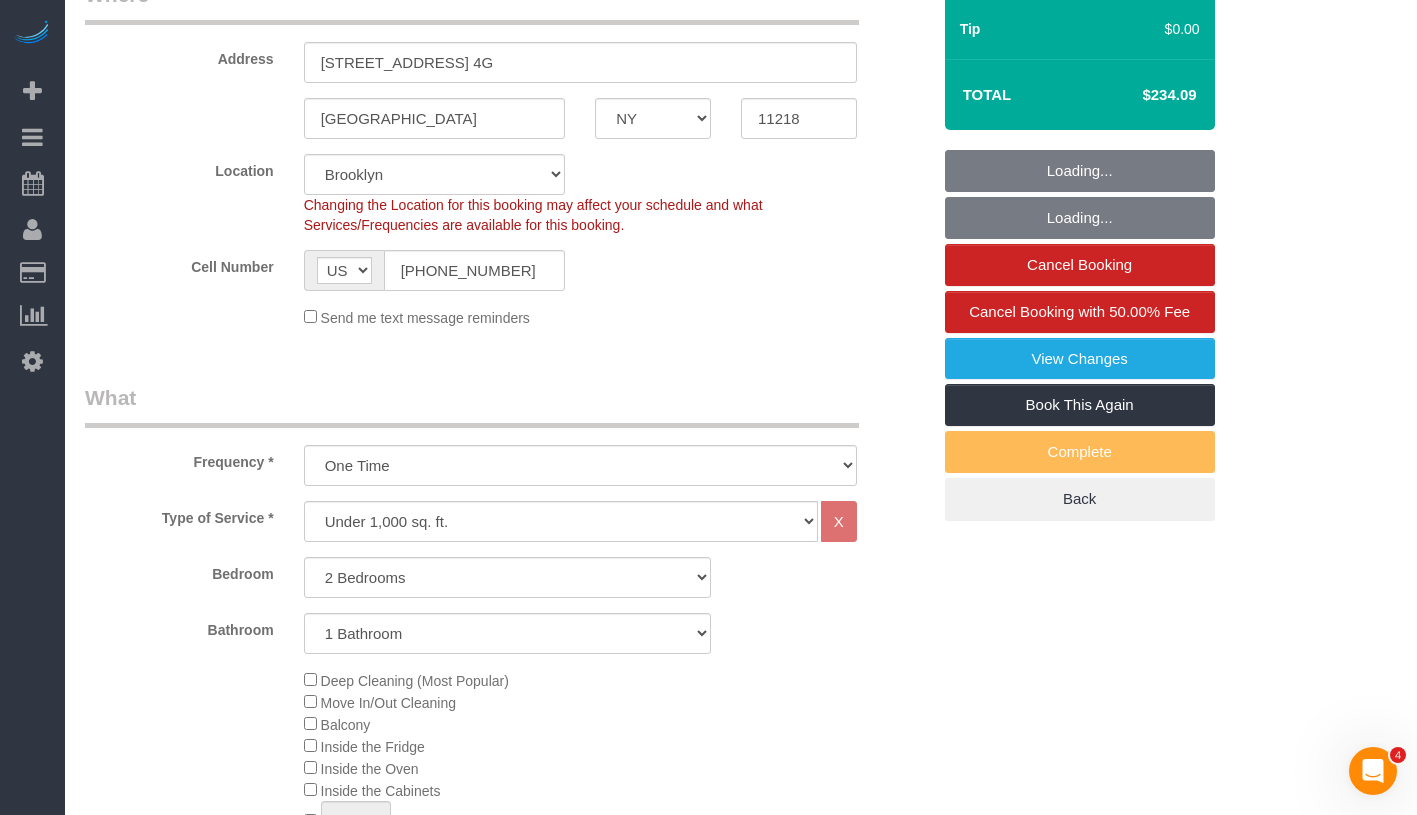 select on "object:1395" 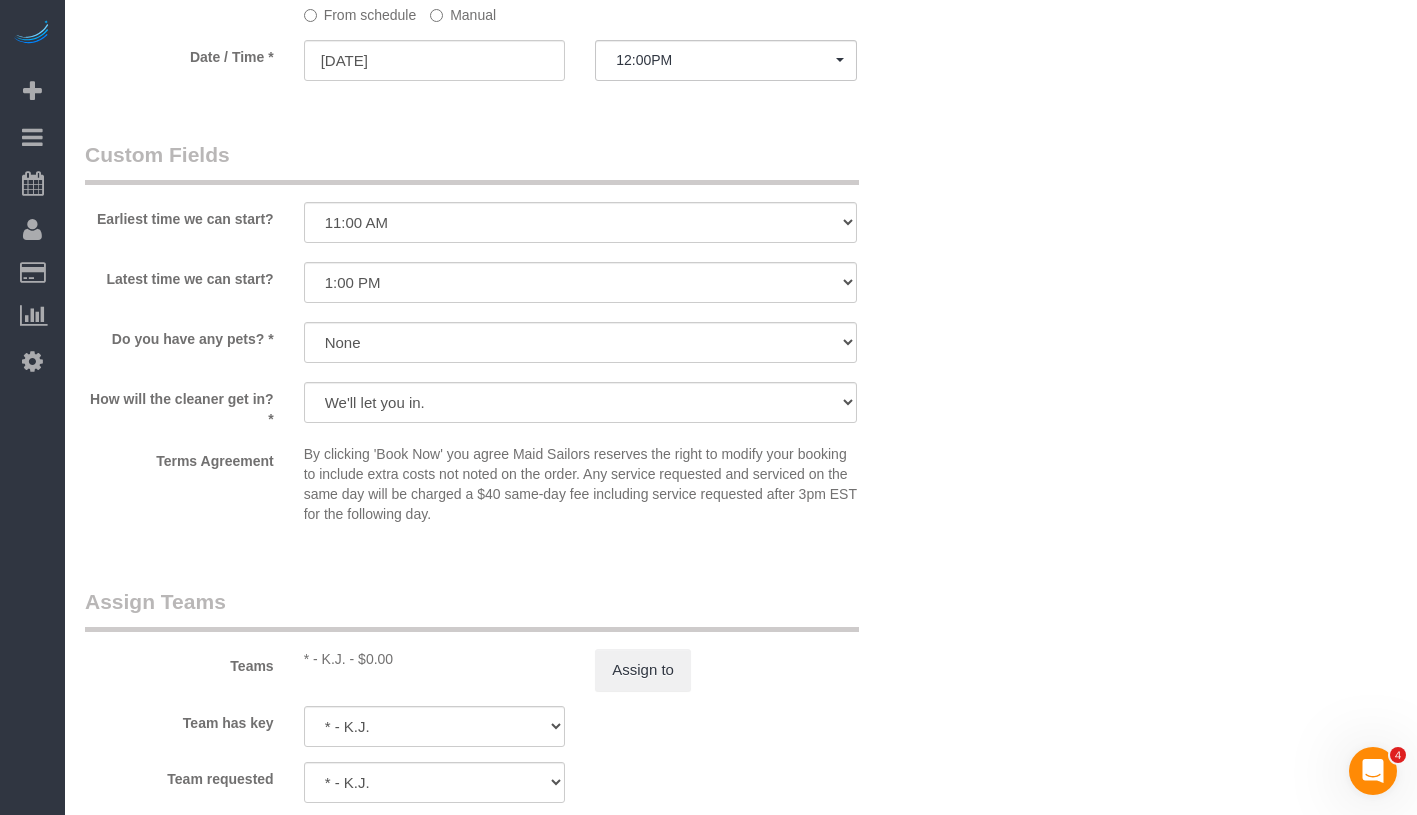 scroll, scrollTop: 2104, scrollLeft: 0, axis: vertical 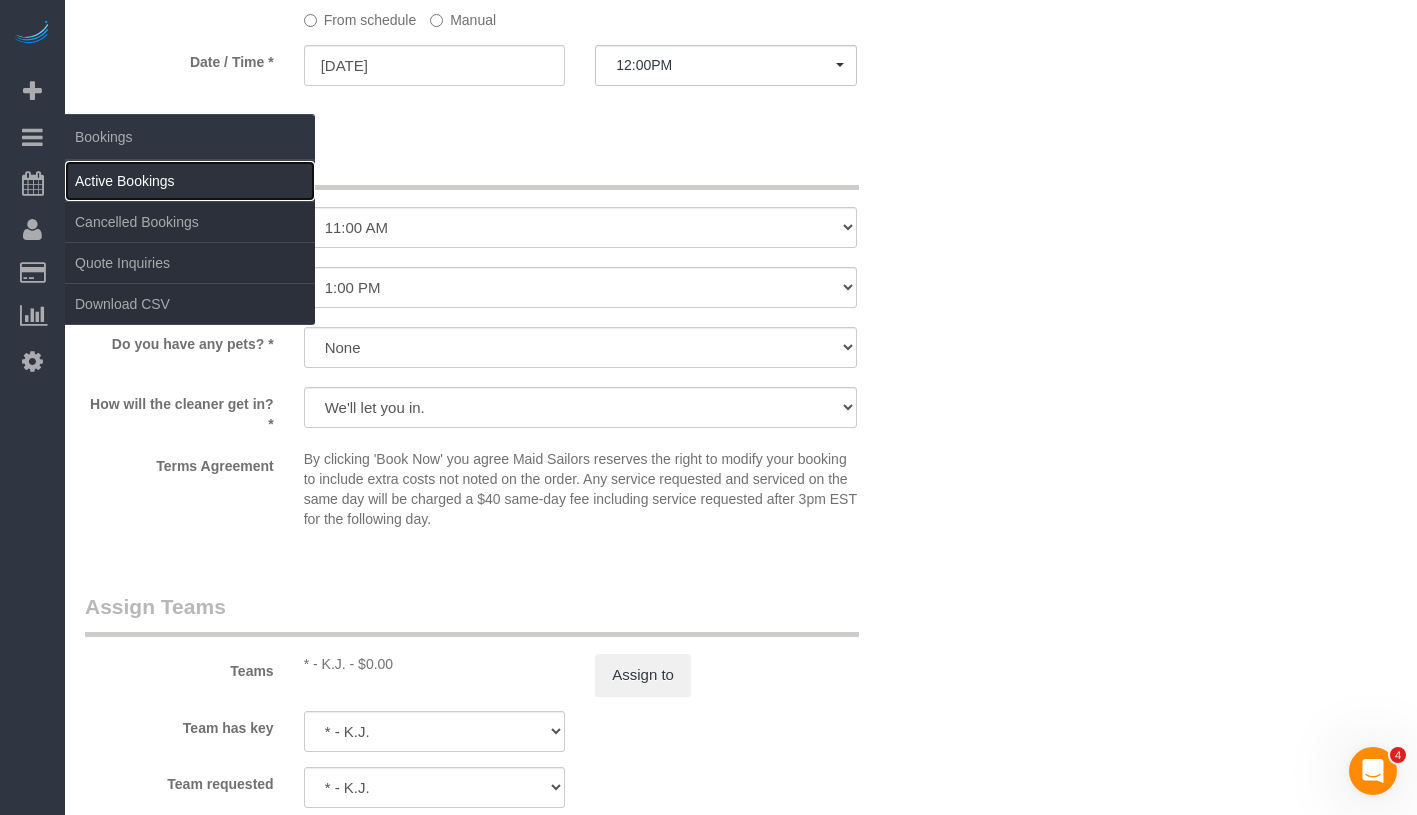 click on "Active Bookings" at bounding box center [190, 181] 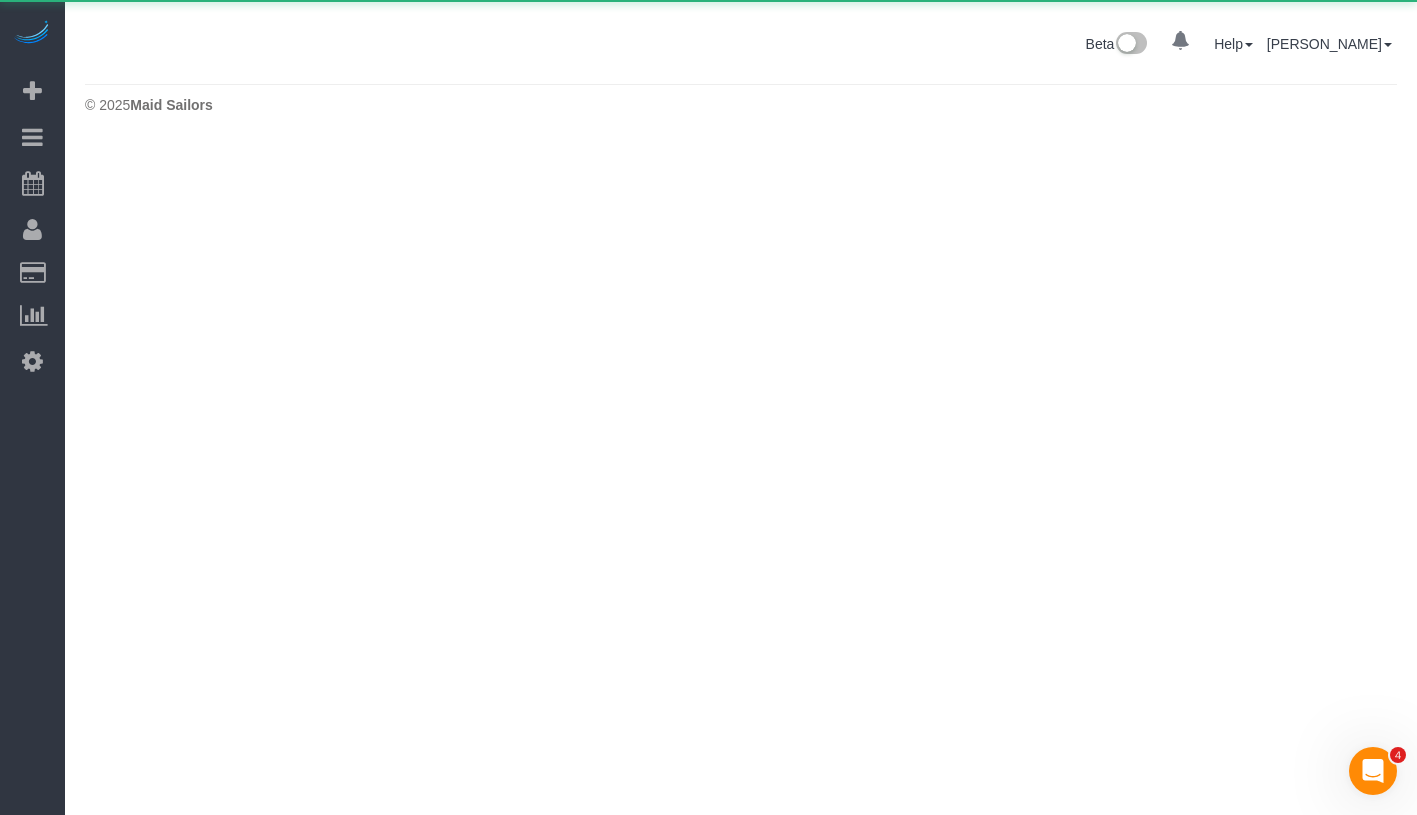 scroll, scrollTop: 0, scrollLeft: 0, axis: both 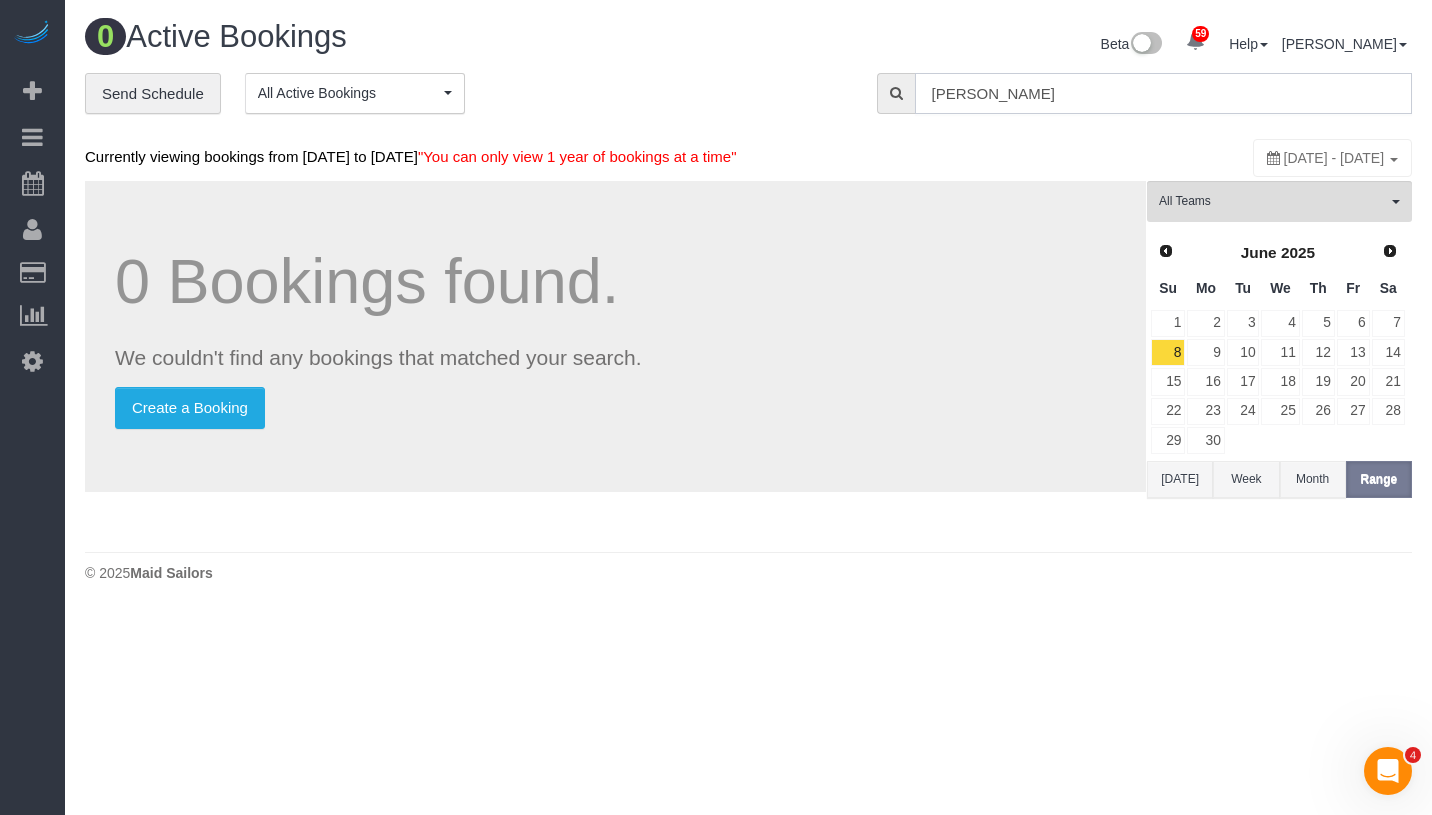 click on "Euny Hong" at bounding box center [1163, 93] 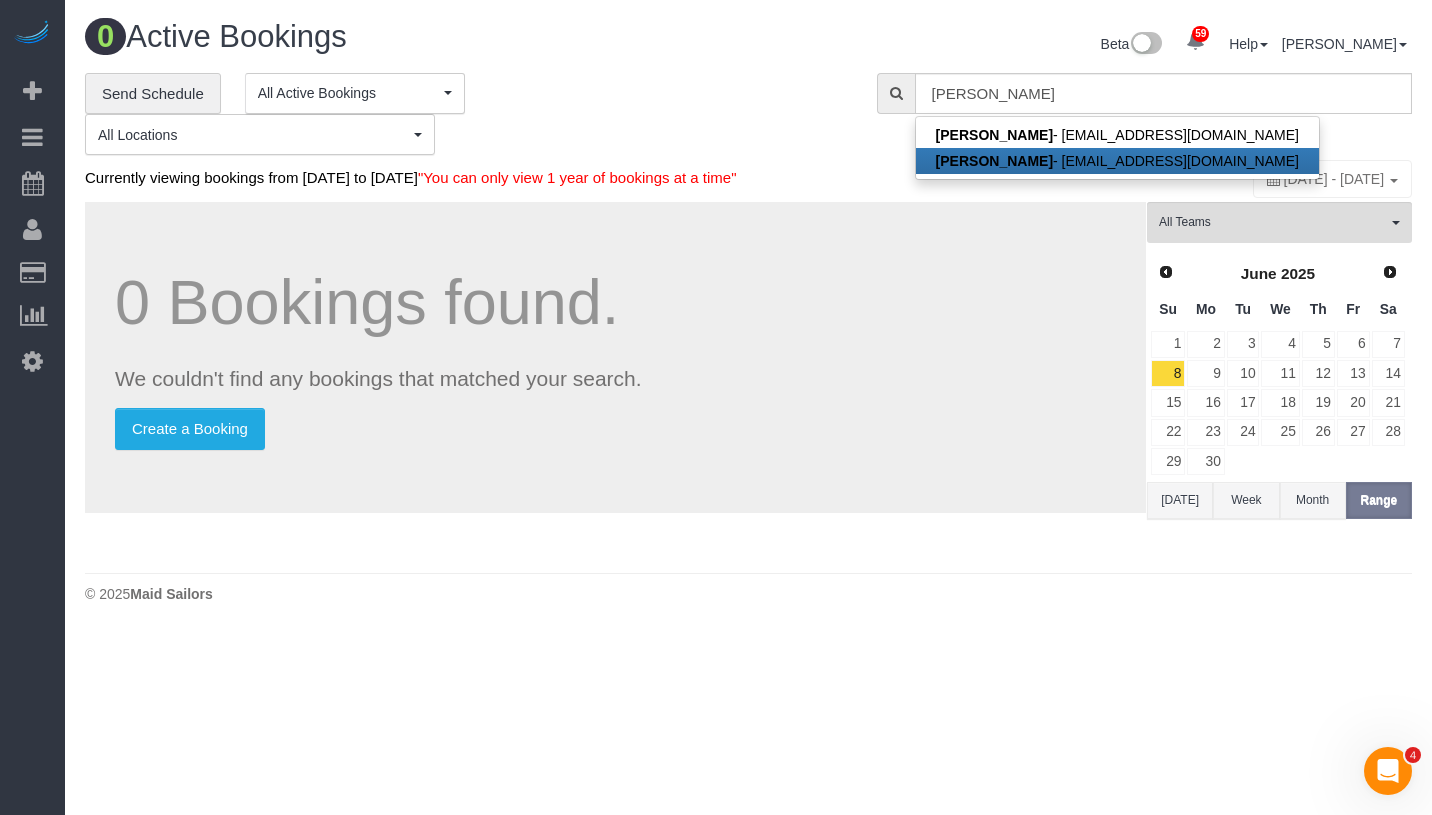 click on "Euny Hong  - molanphy@yahoo.com" at bounding box center [1117, 161] 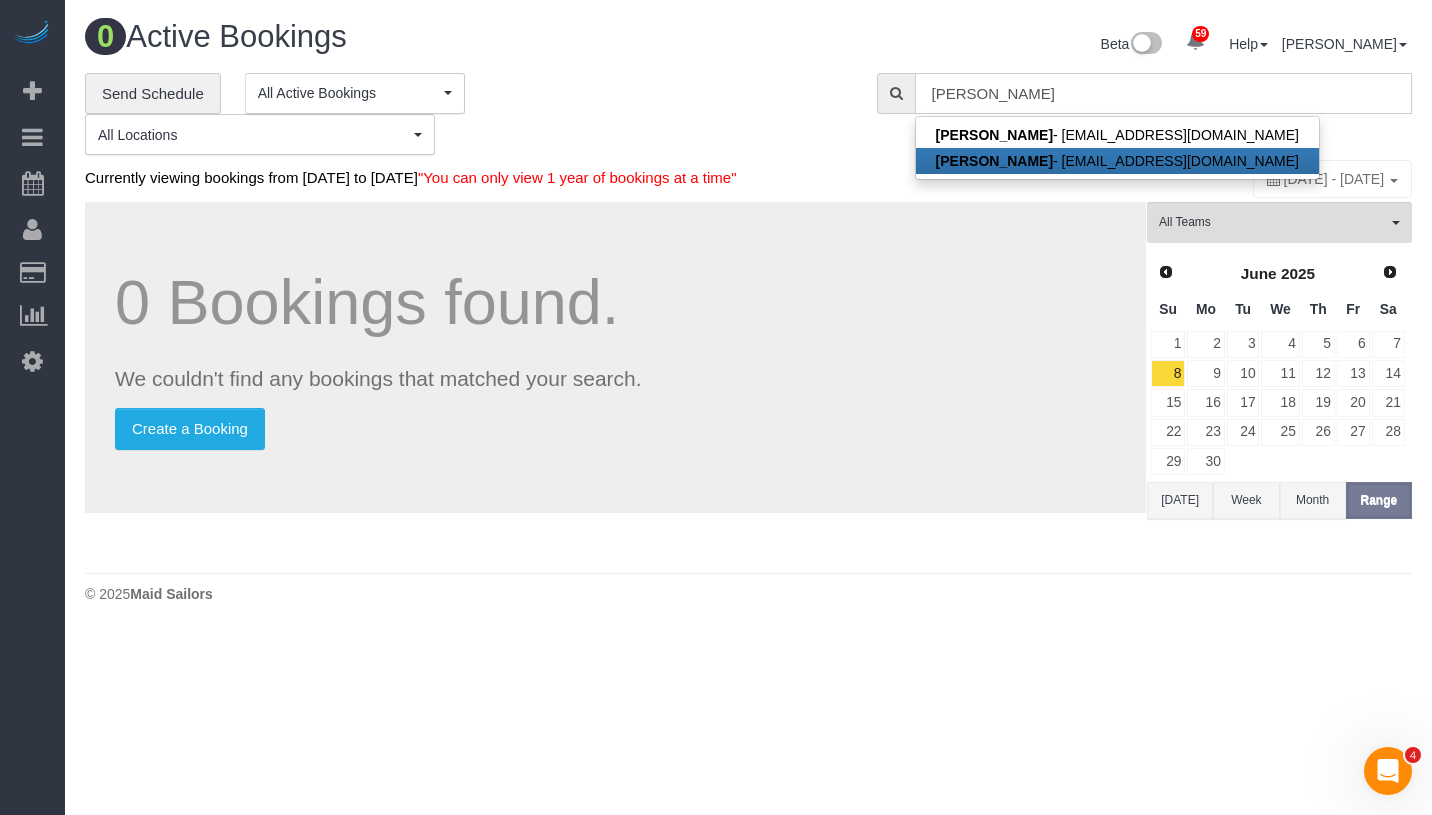 type on "molanphy@yahoo.com" 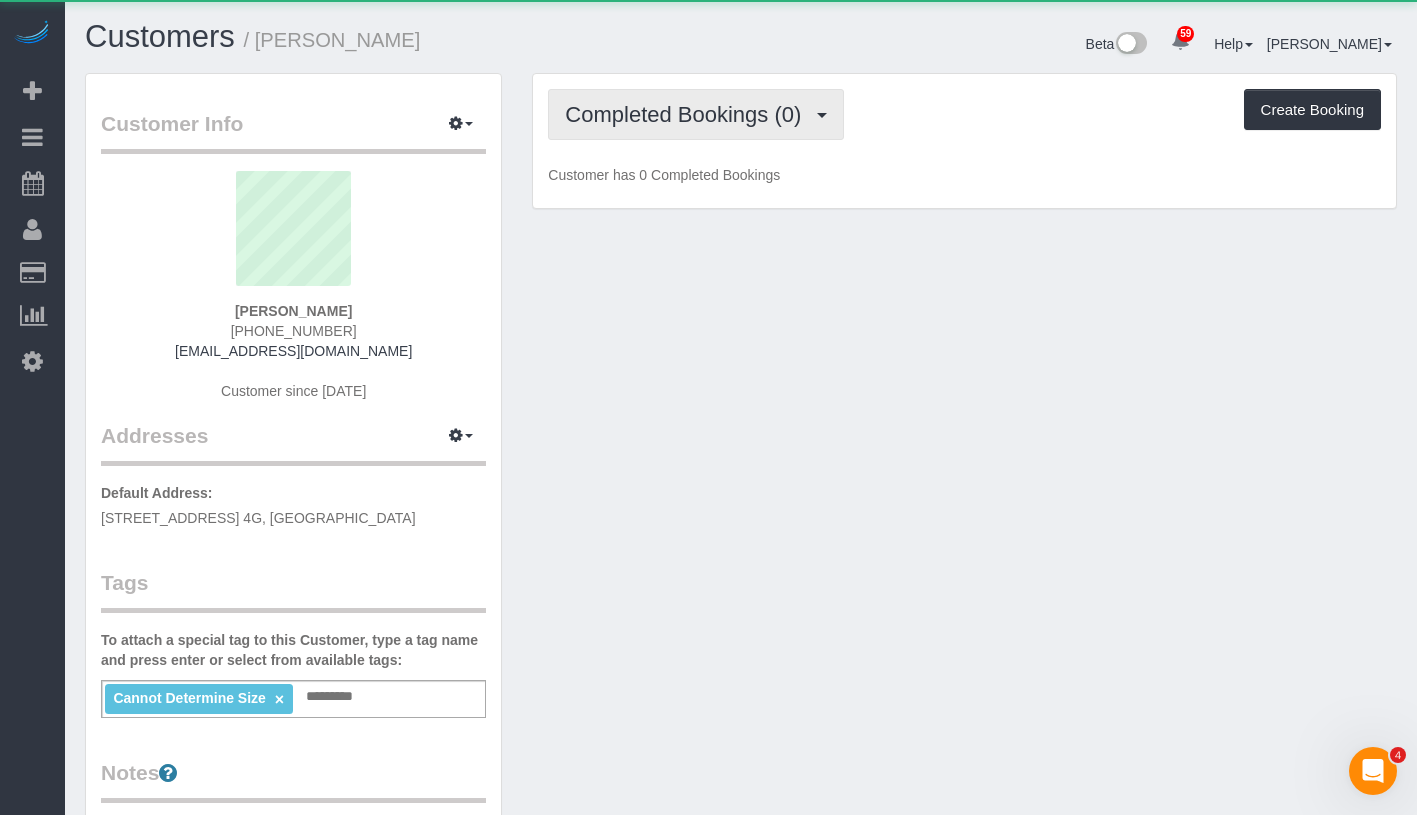 click on "Completed Bookings (0)" at bounding box center [696, 114] 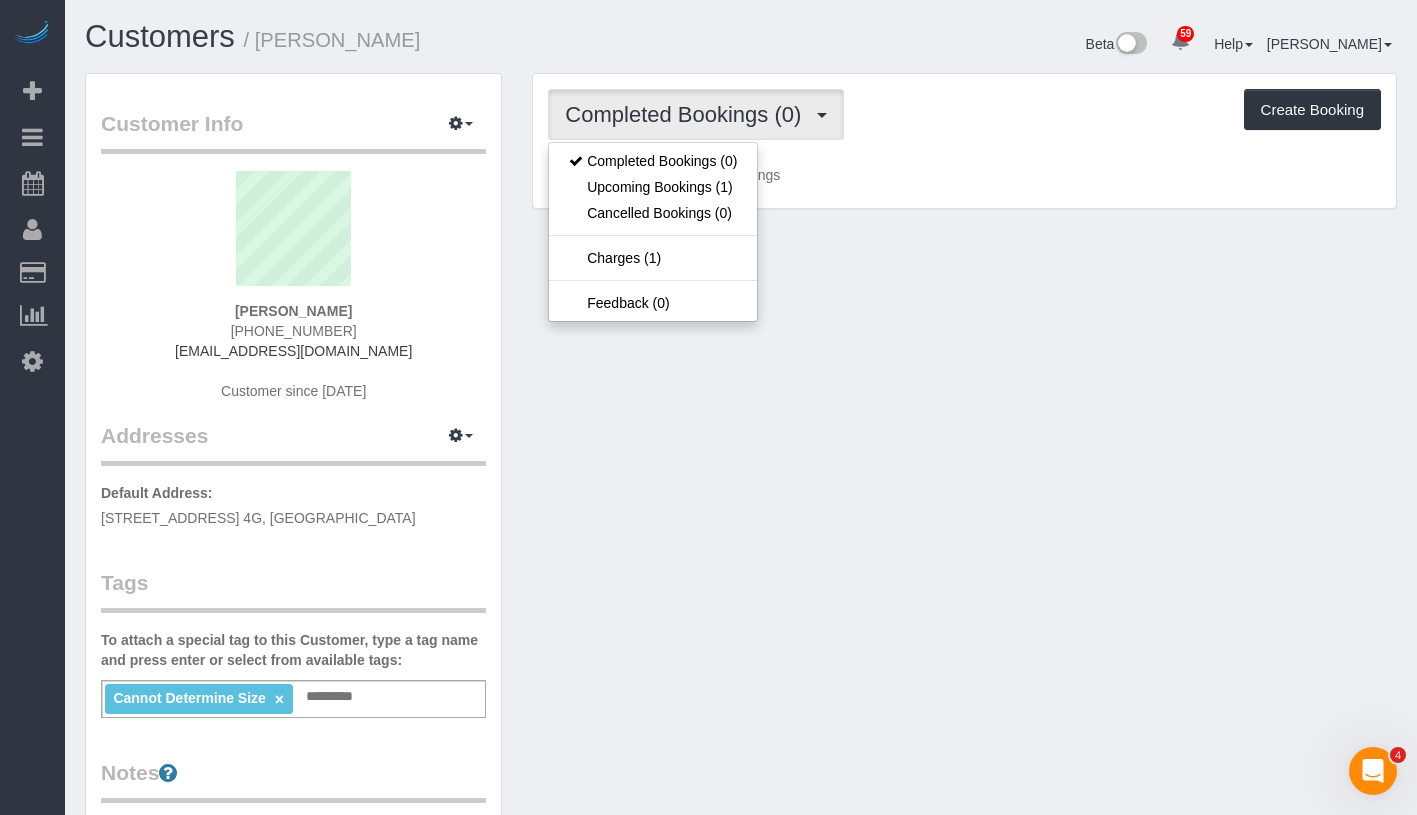 click on "Customer has 0 Completed Bookings" at bounding box center [964, 175] 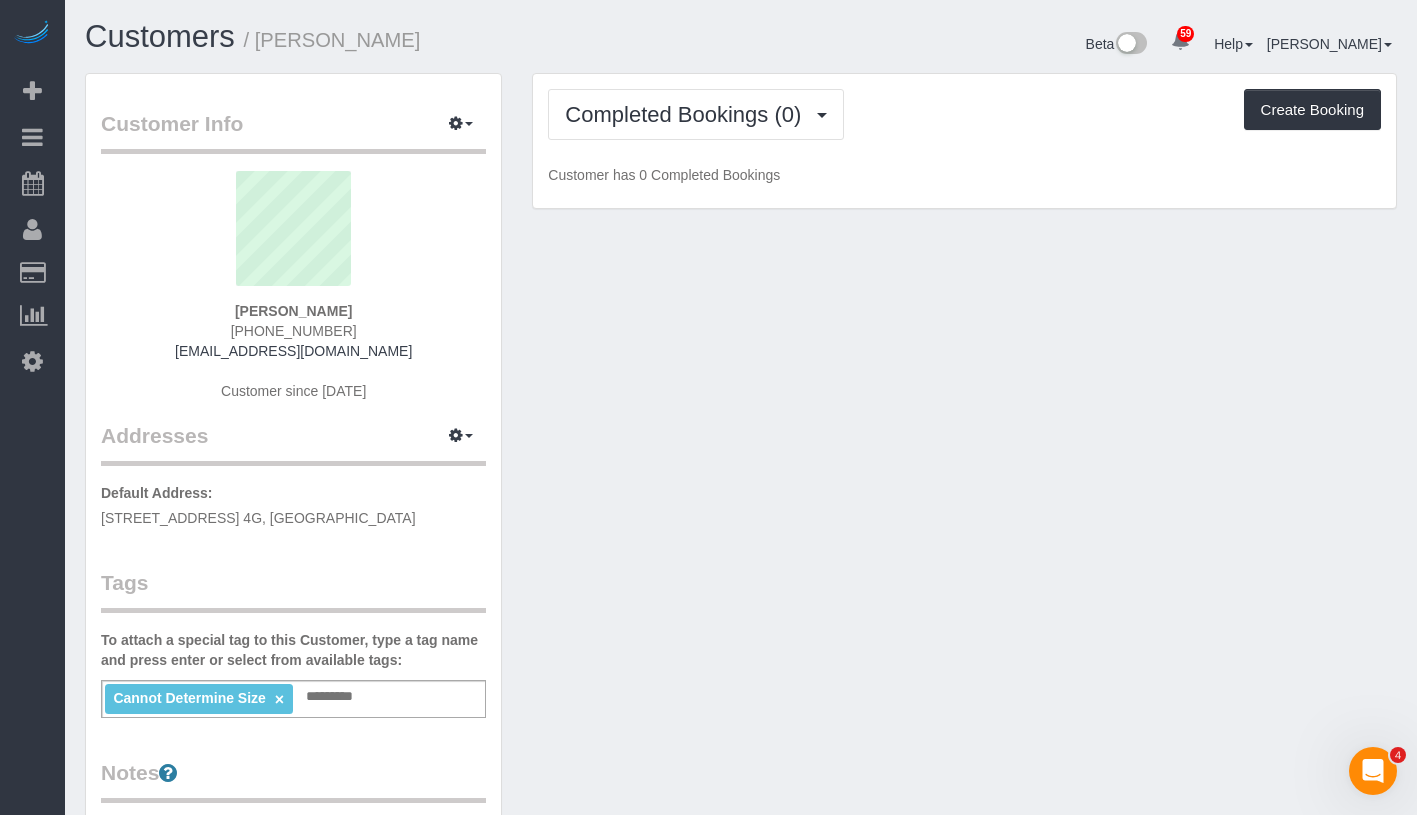 click at bounding box center (335, 697) 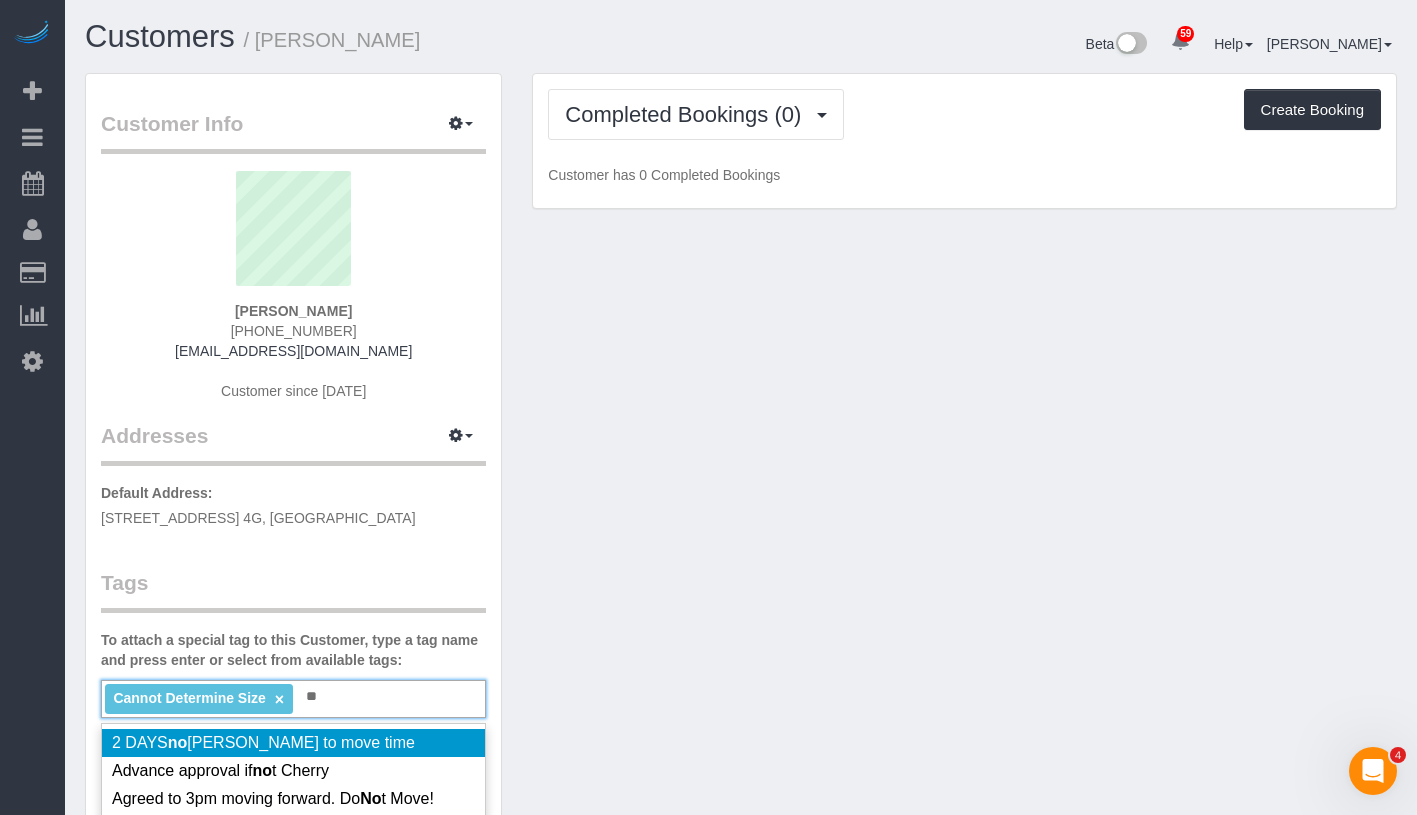type on "*" 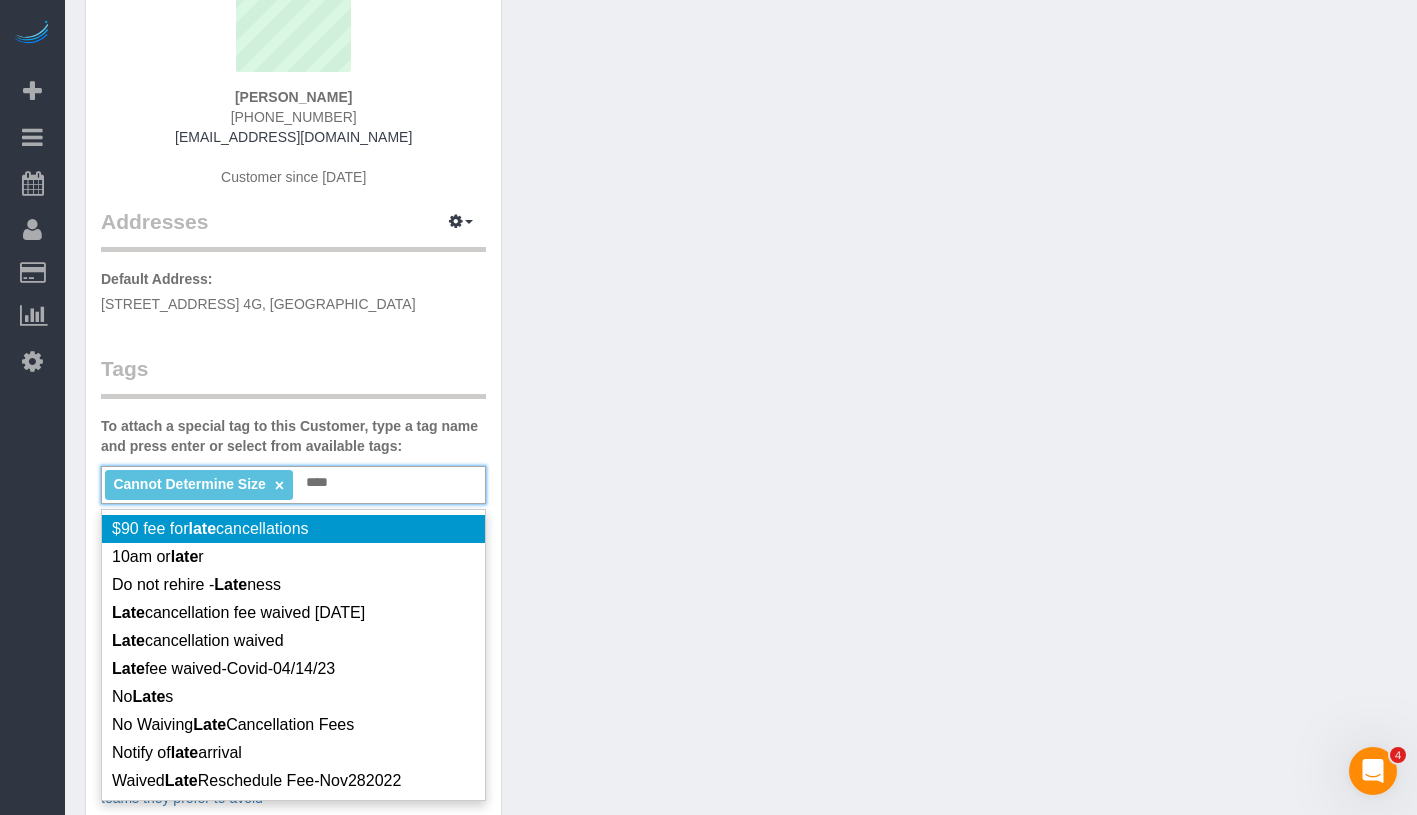 scroll, scrollTop: 231, scrollLeft: 0, axis: vertical 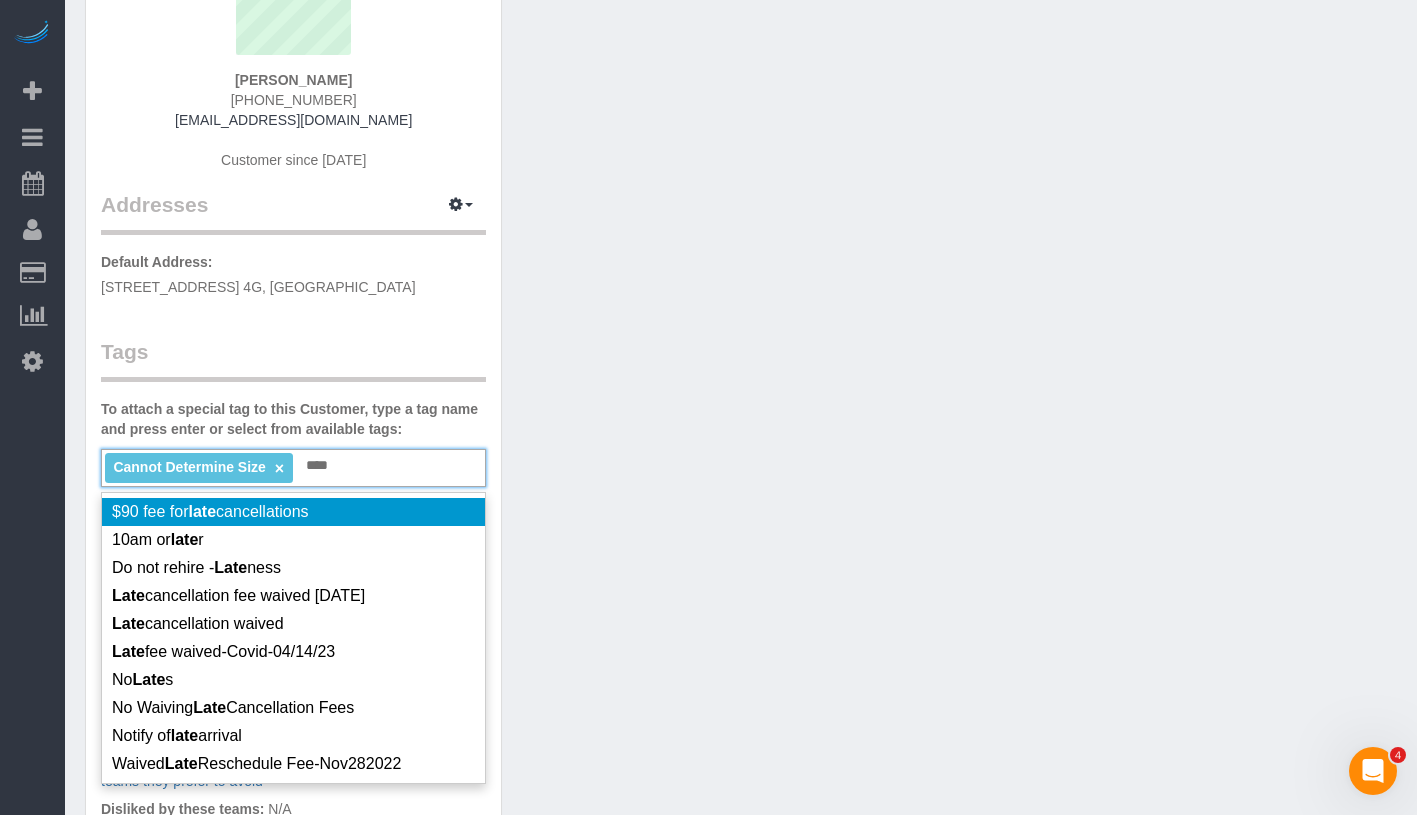drag, startPoint x: 308, startPoint y: 464, endPoint x: 348, endPoint y: 460, distance: 40.1995 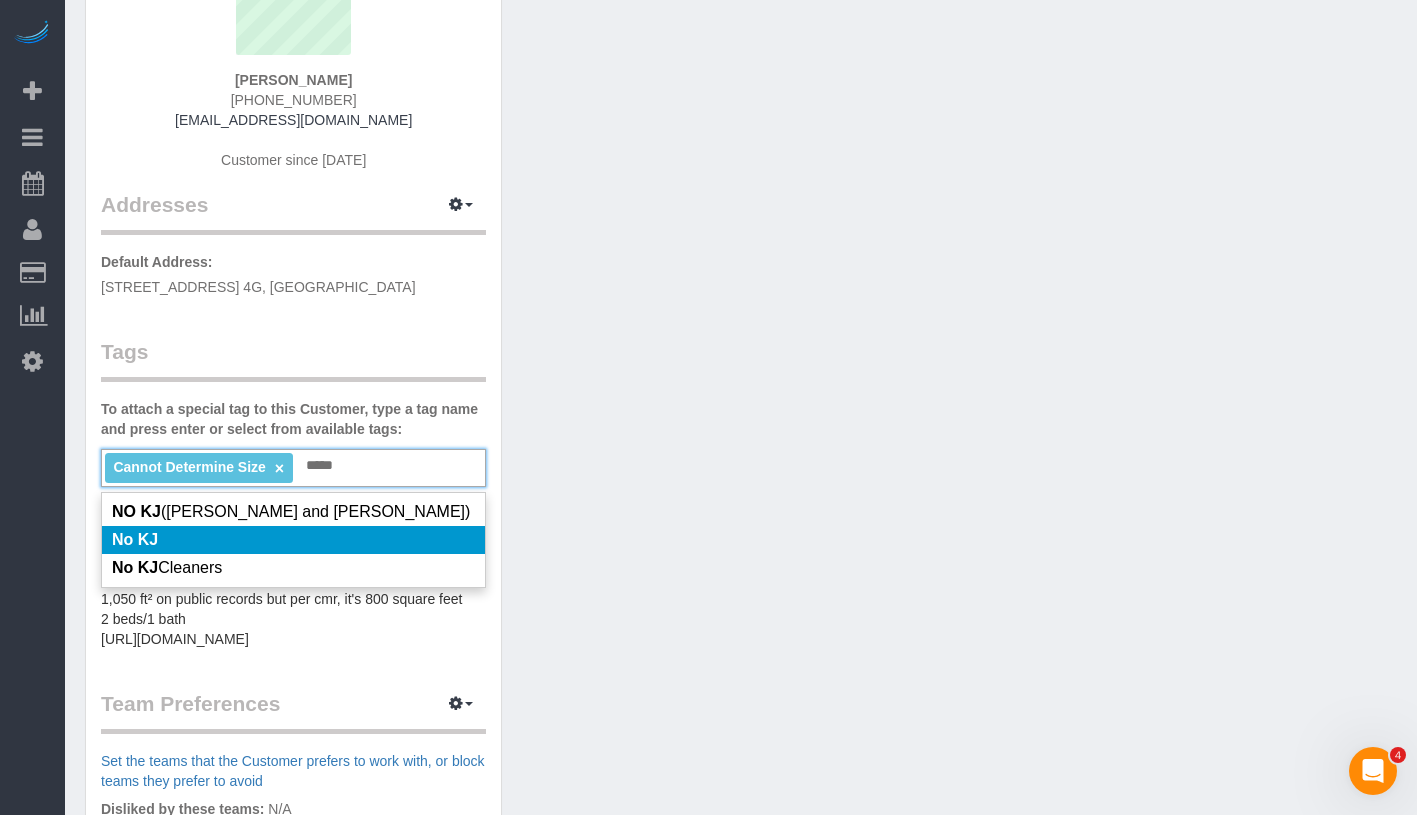 type on "*****" 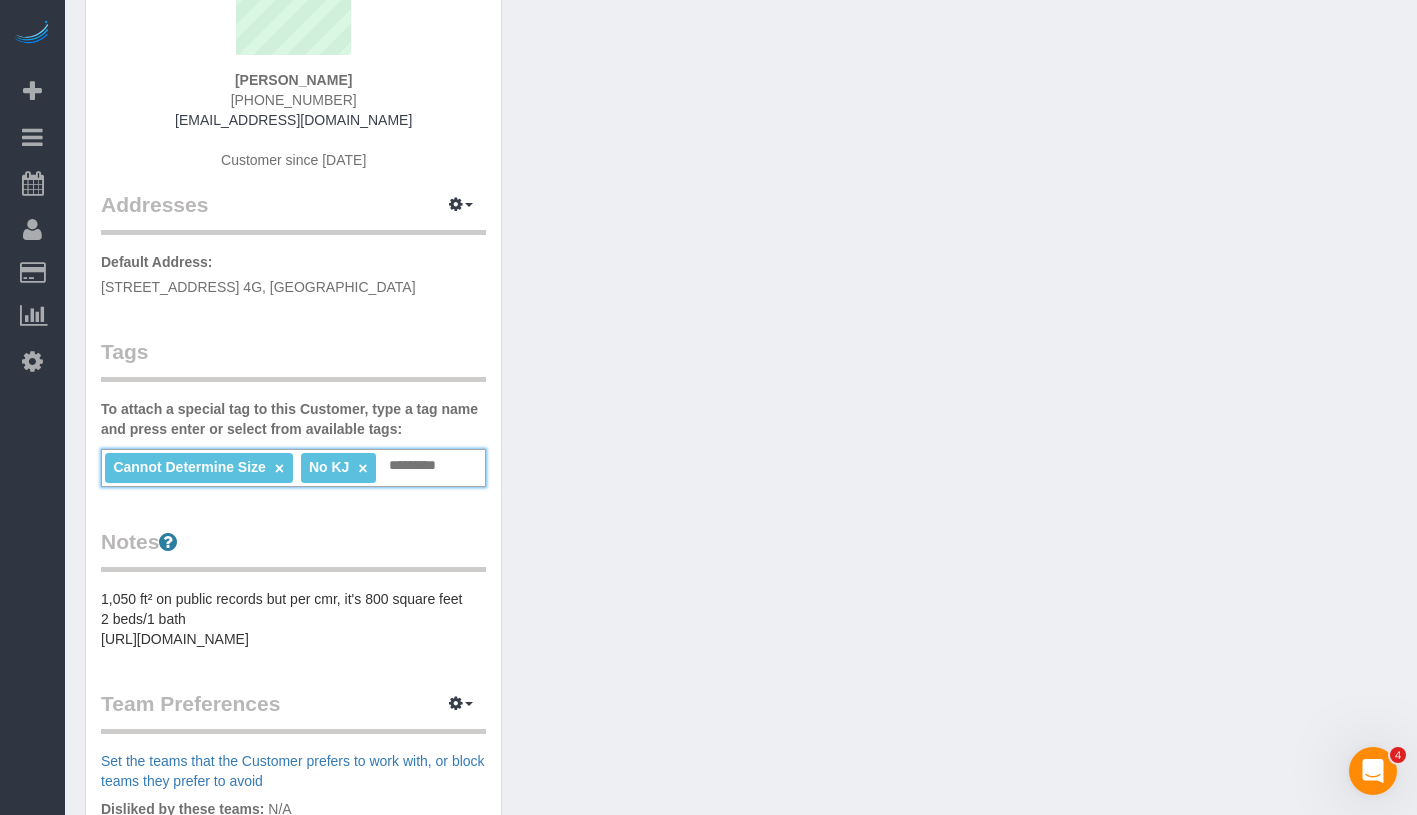 click at bounding box center [418, 466] 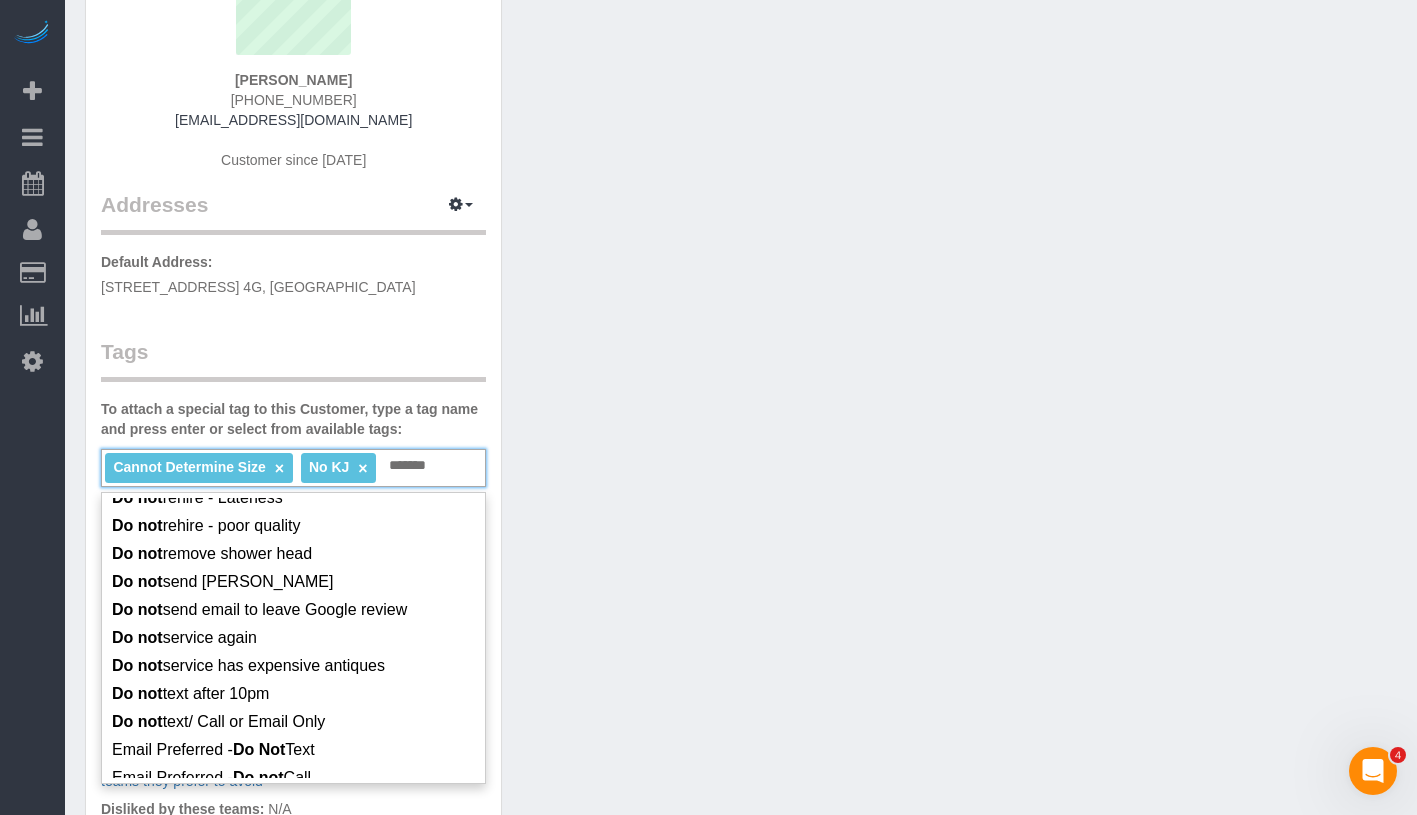 scroll, scrollTop: 1460, scrollLeft: 0, axis: vertical 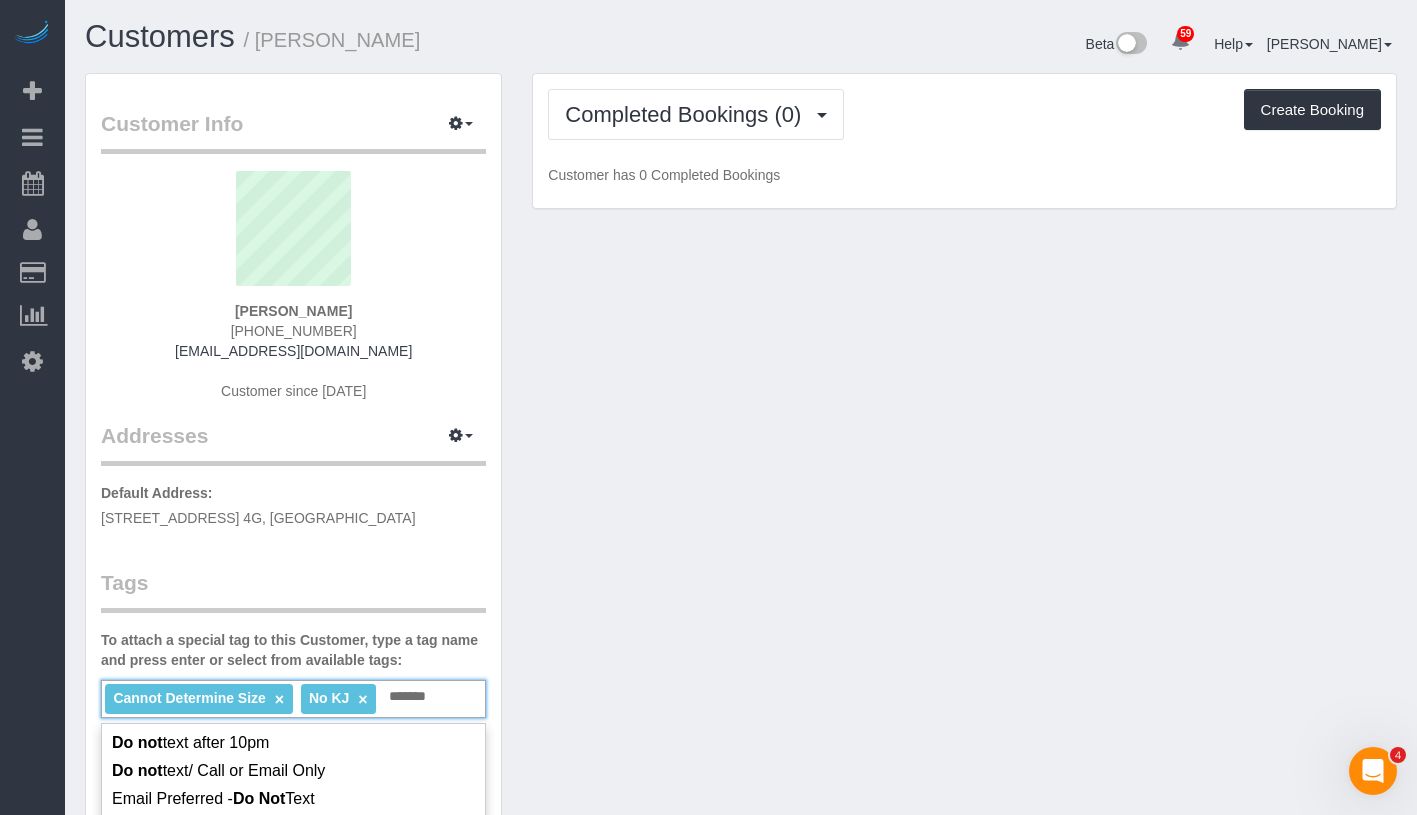 click on "Cannot Determine Size   × No KJ   × ****** Do not" at bounding box center [293, 699] 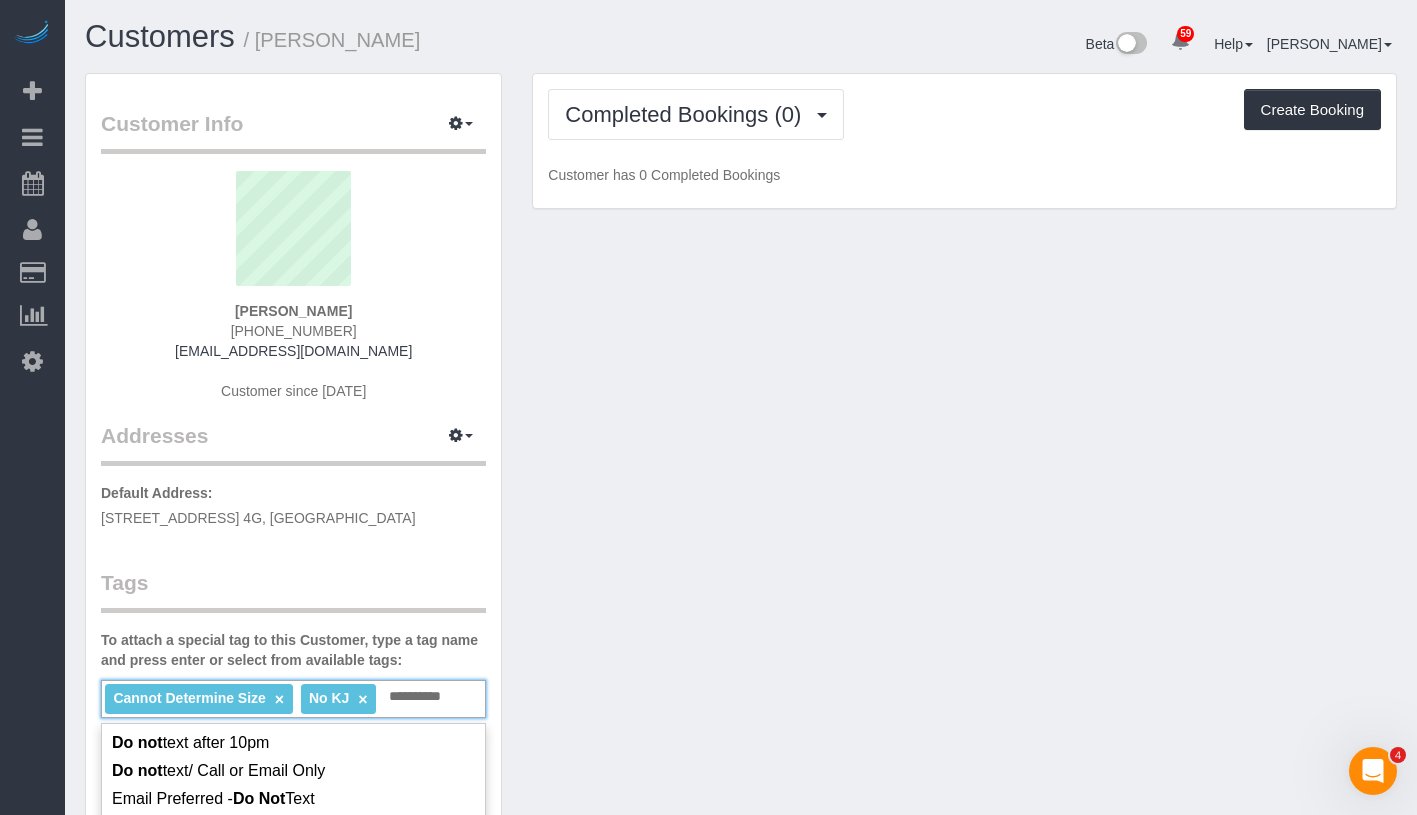 scroll, scrollTop: 1431, scrollLeft: 0, axis: vertical 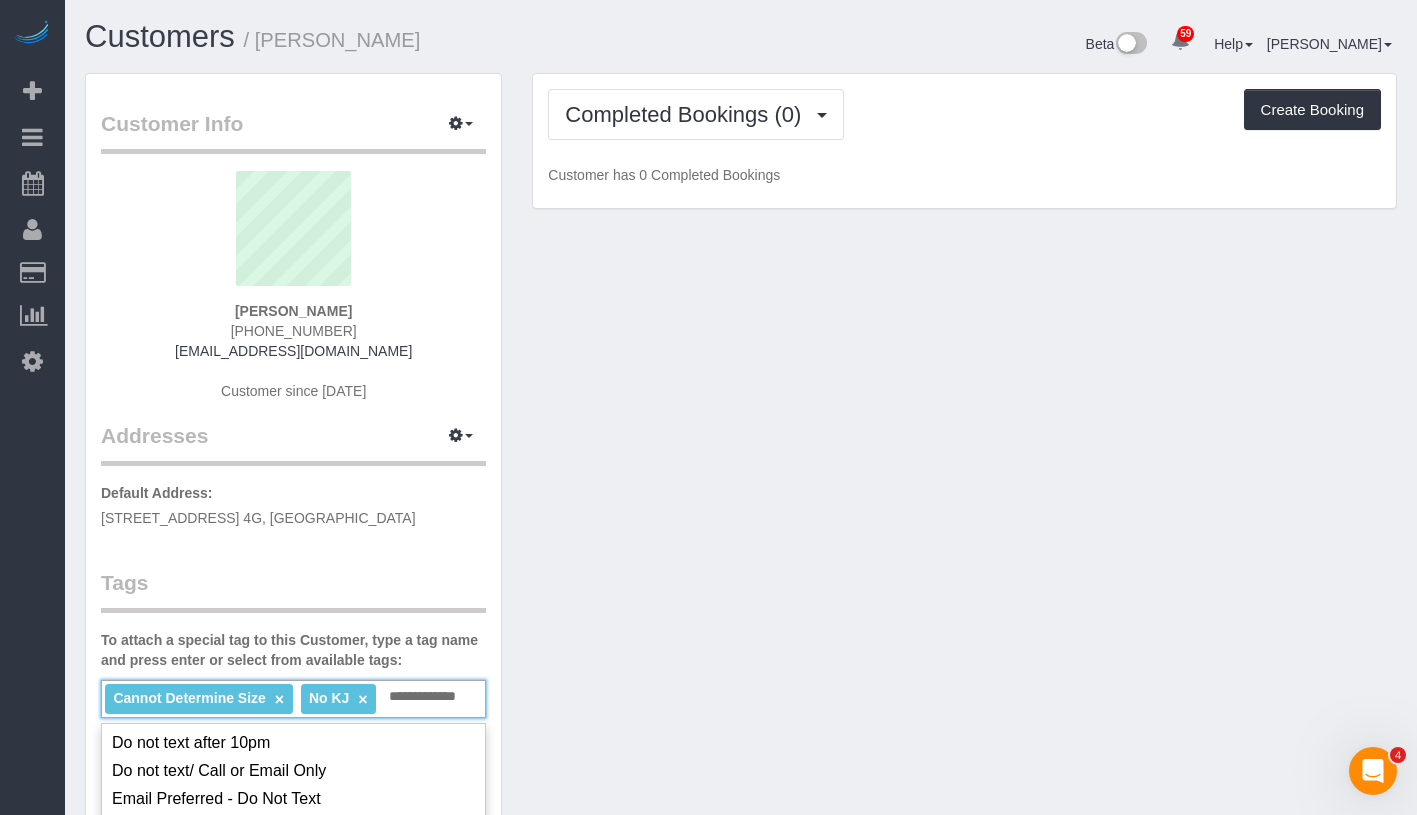 type on "**********" 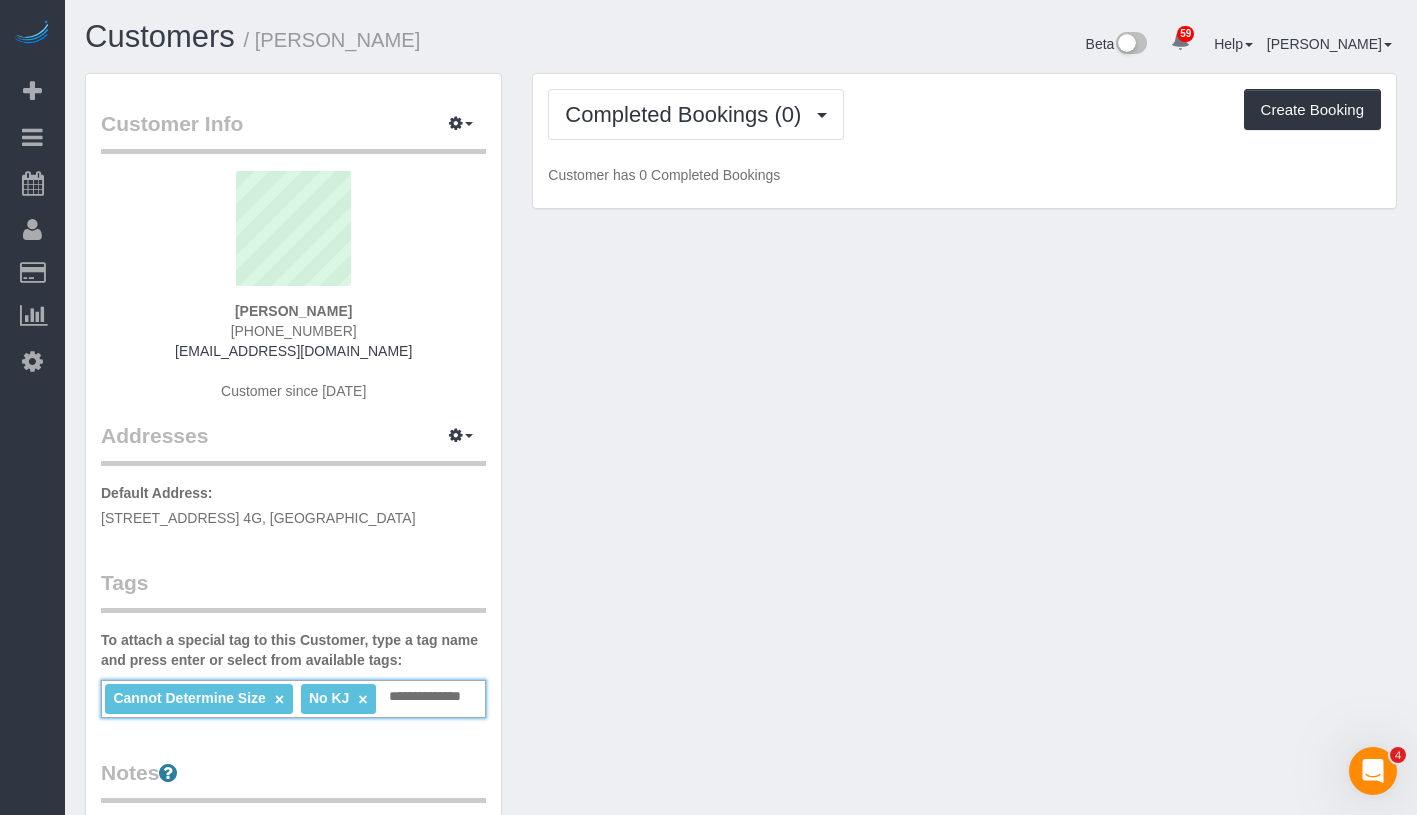 drag, startPoint x: 391, startPoint y: 695, endPoint x: 555, endPoint y: 684, distance: 164.36848 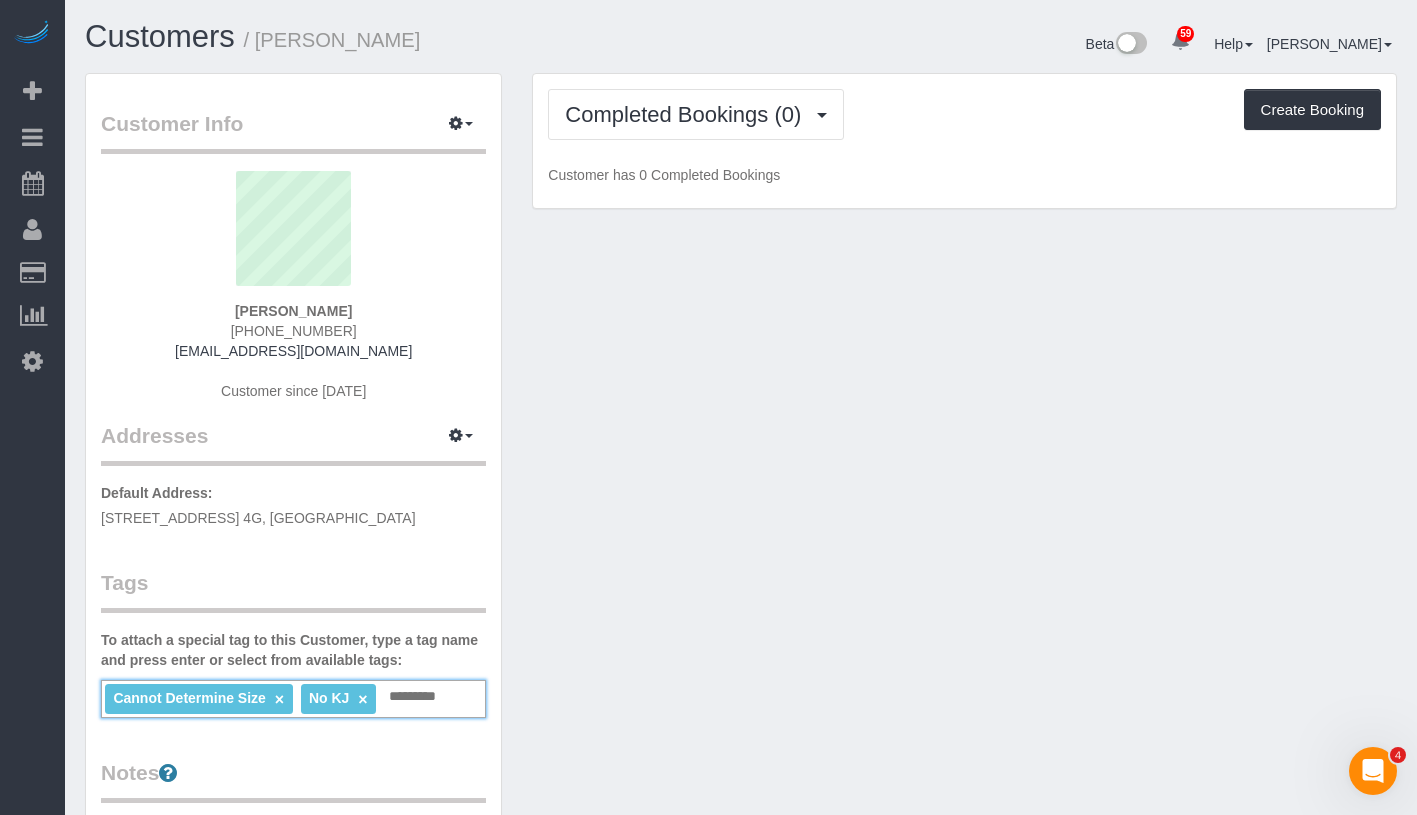 type 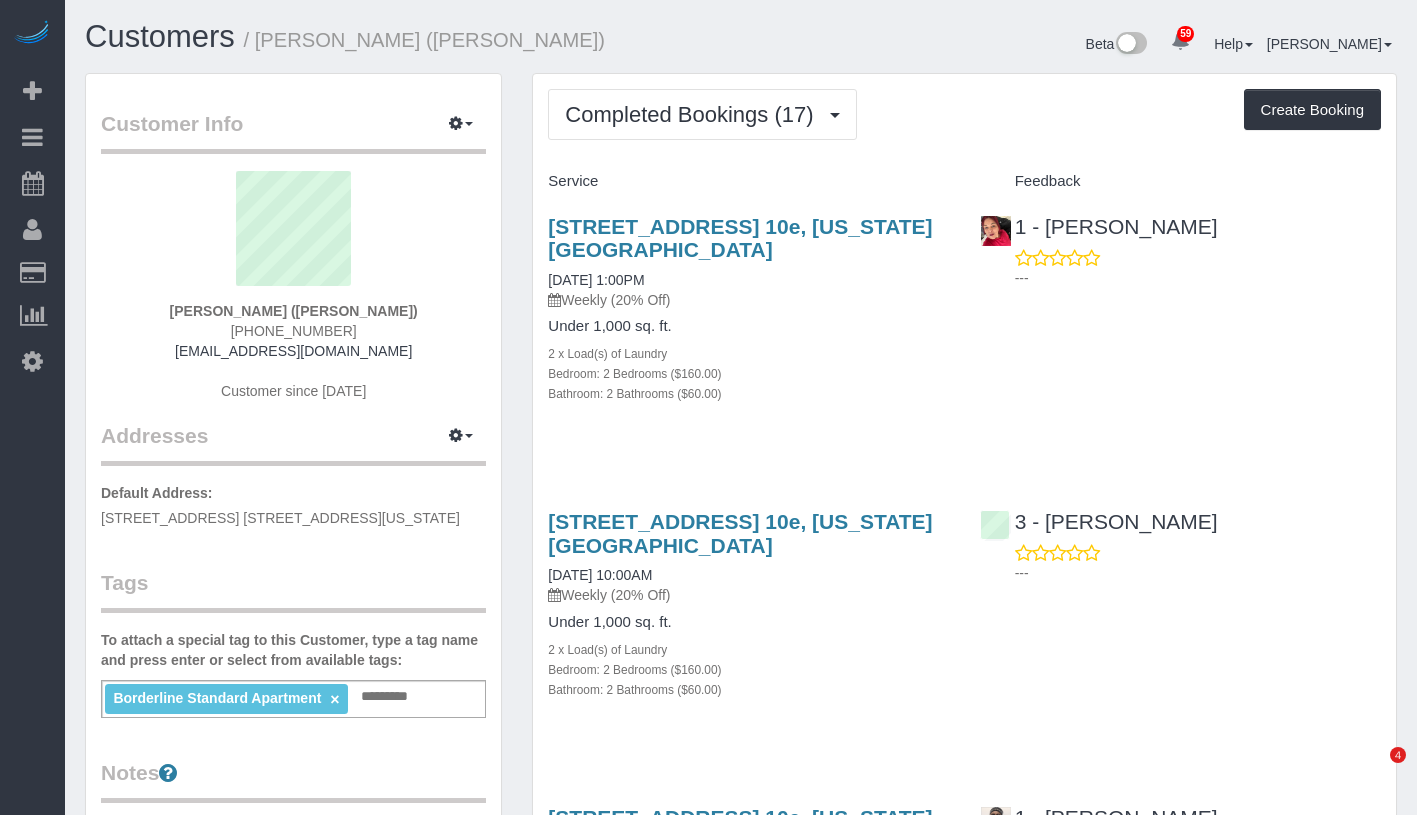 scroll, scrollTop: 0, scrollLeft: 0, axis: both 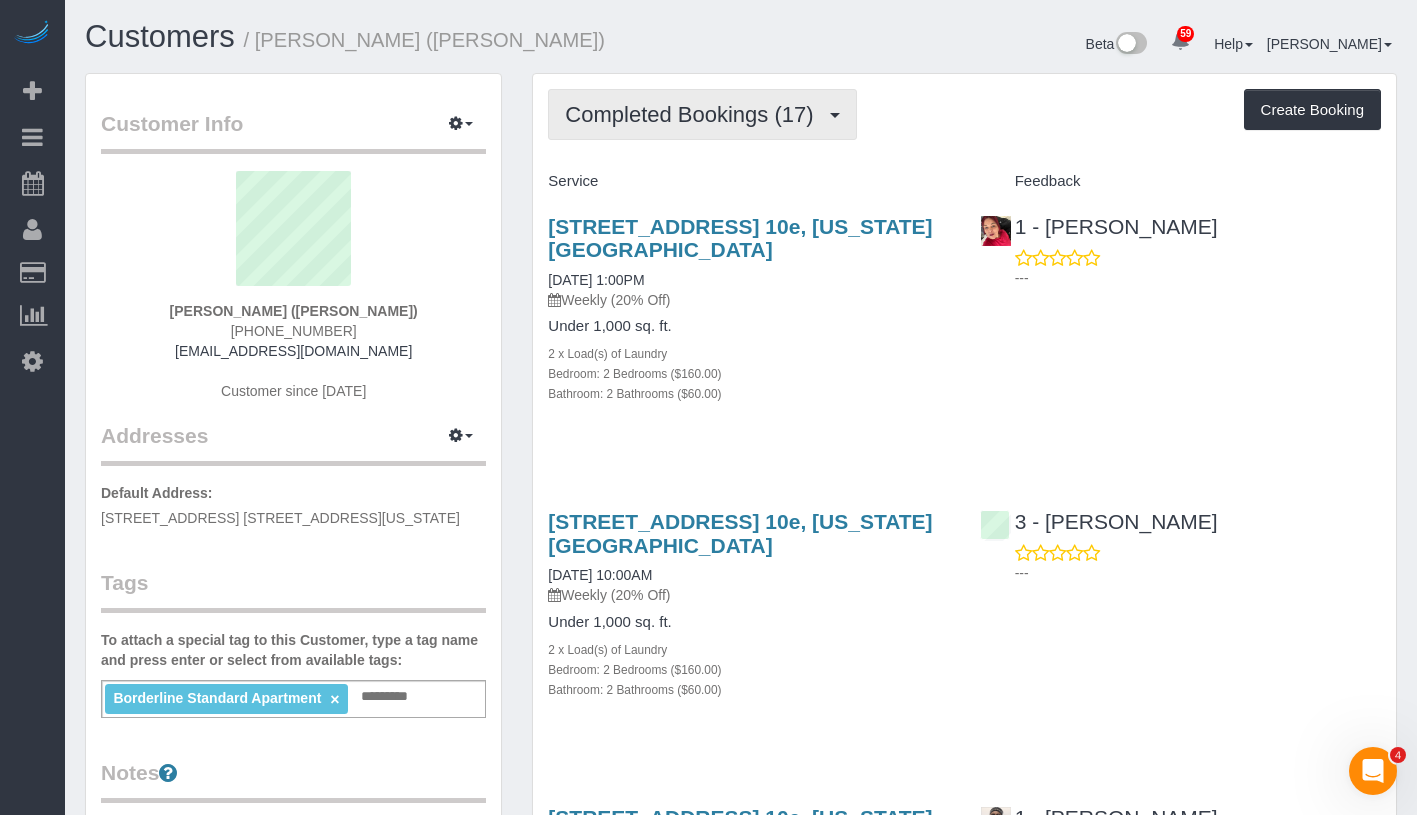 click on "Completed Bookings (17)" at bounding box center [694, 114] 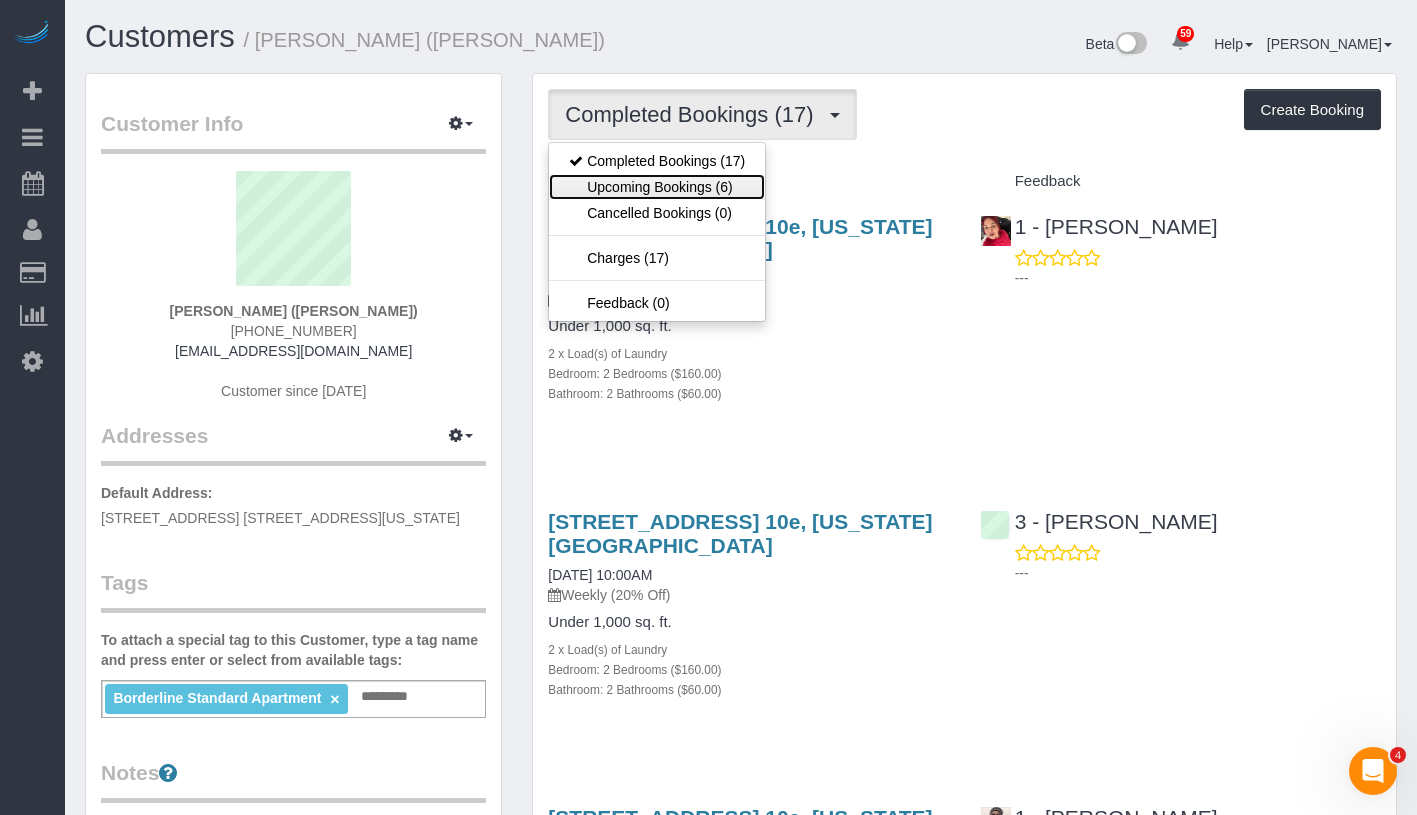 click on "Upcoming Bookings (6)" at bounding box center (657, 187) 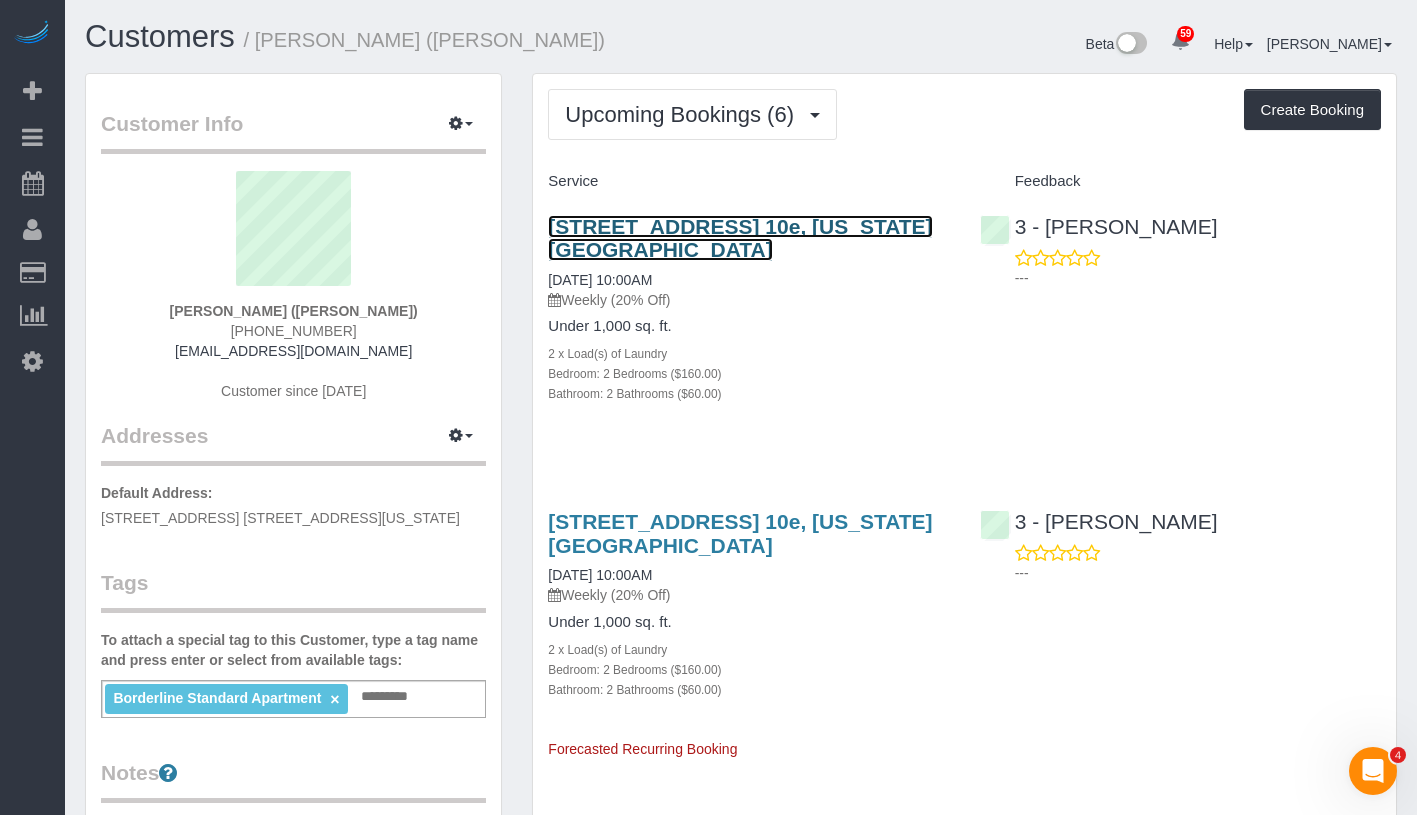 click on "[STREET_ADDRESS] 10e, [US_STATE][GEOGRAPHIC_DATA]" at bounding box center (740, 238) 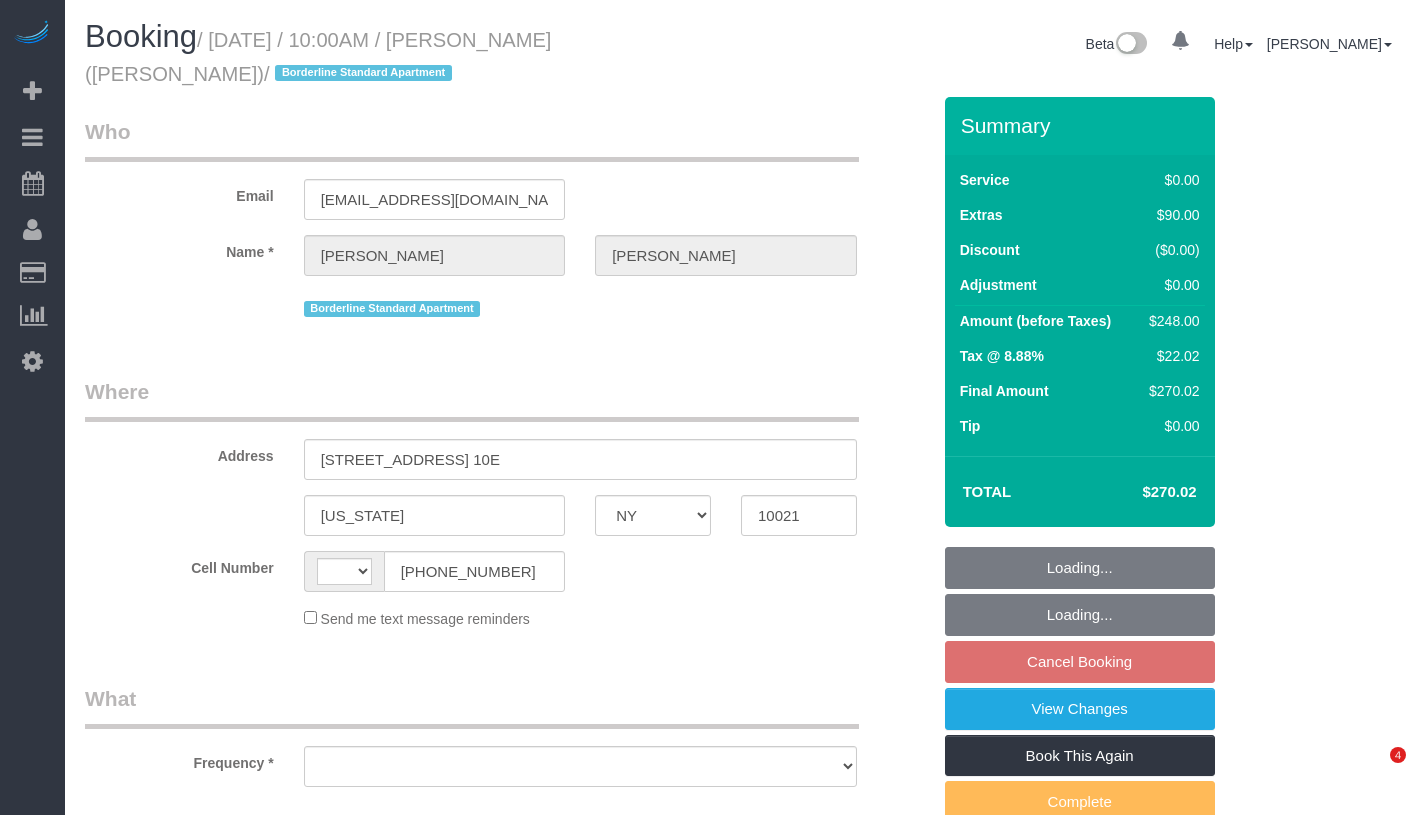 select on "NY" 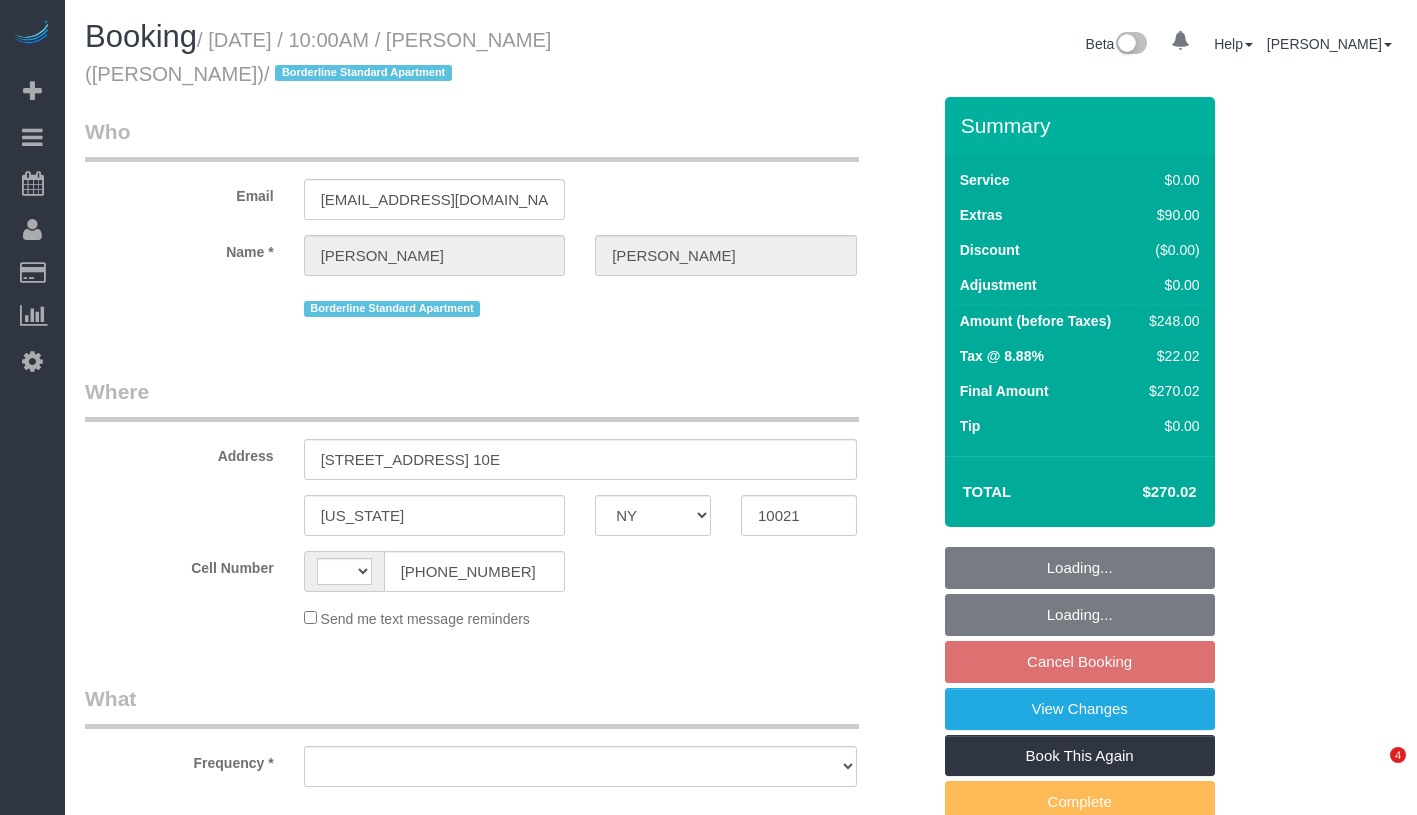 scroll, scrollTop: 71, scrollLeft: 0, axis: vertical 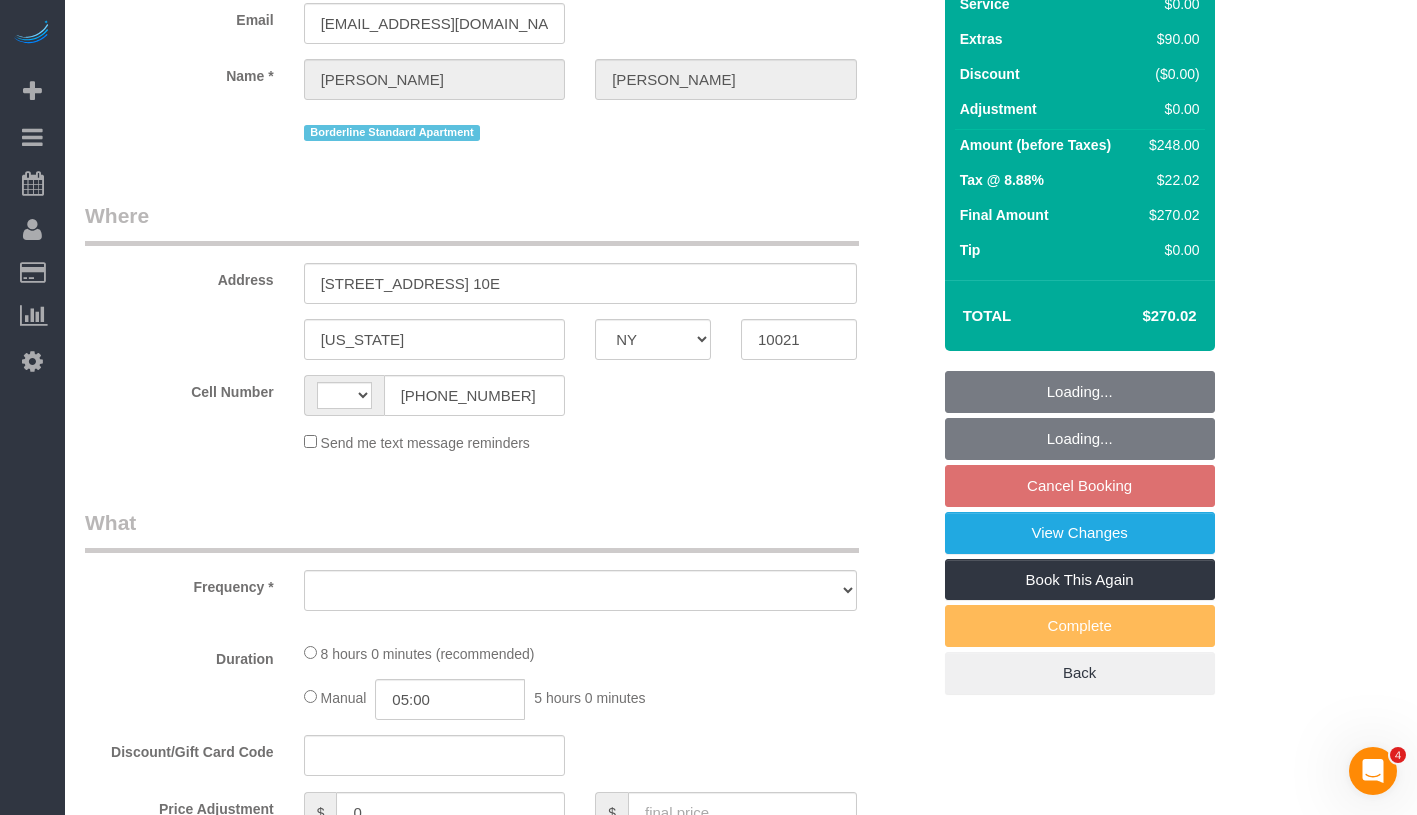 select on "object:568" 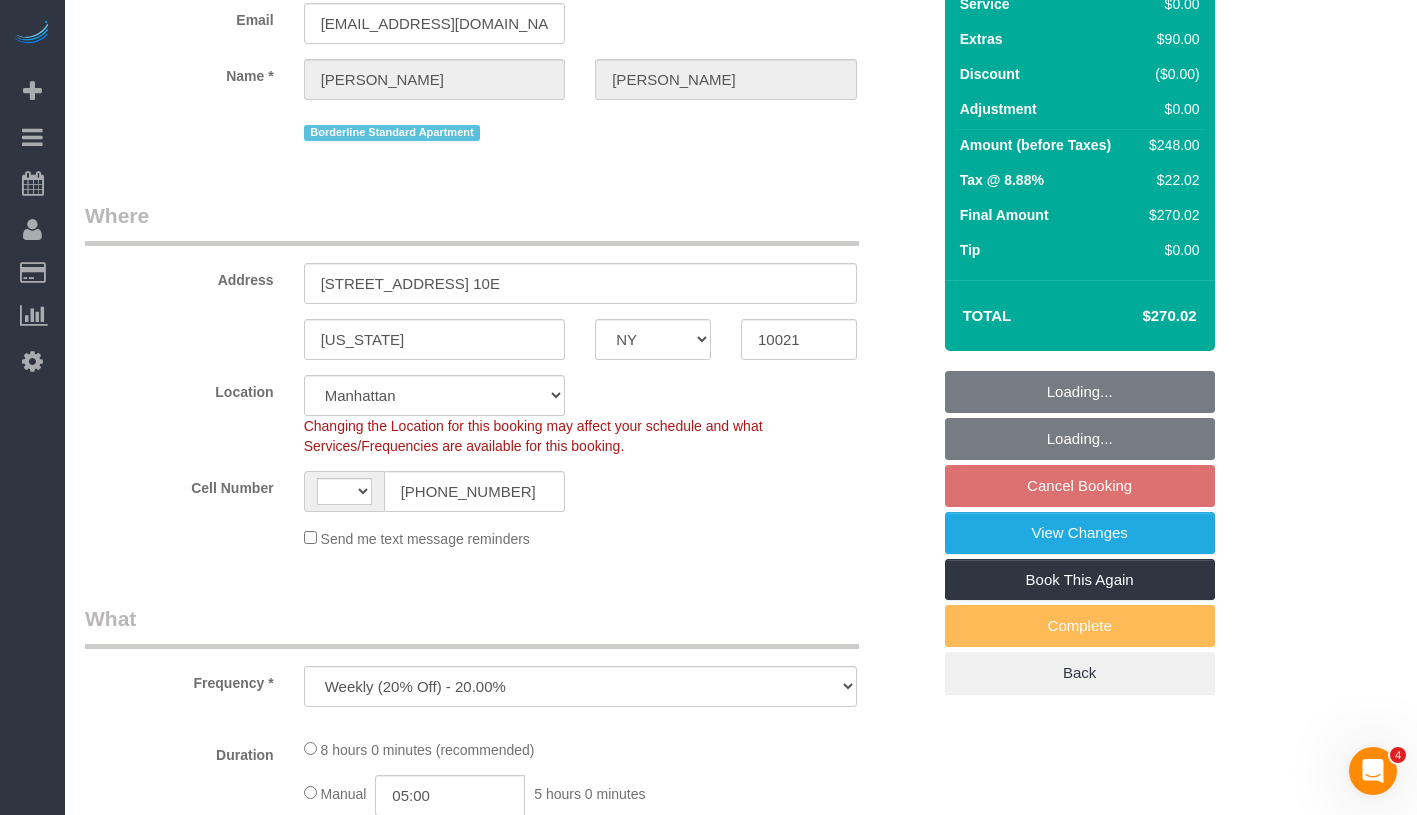 select on "string:US" 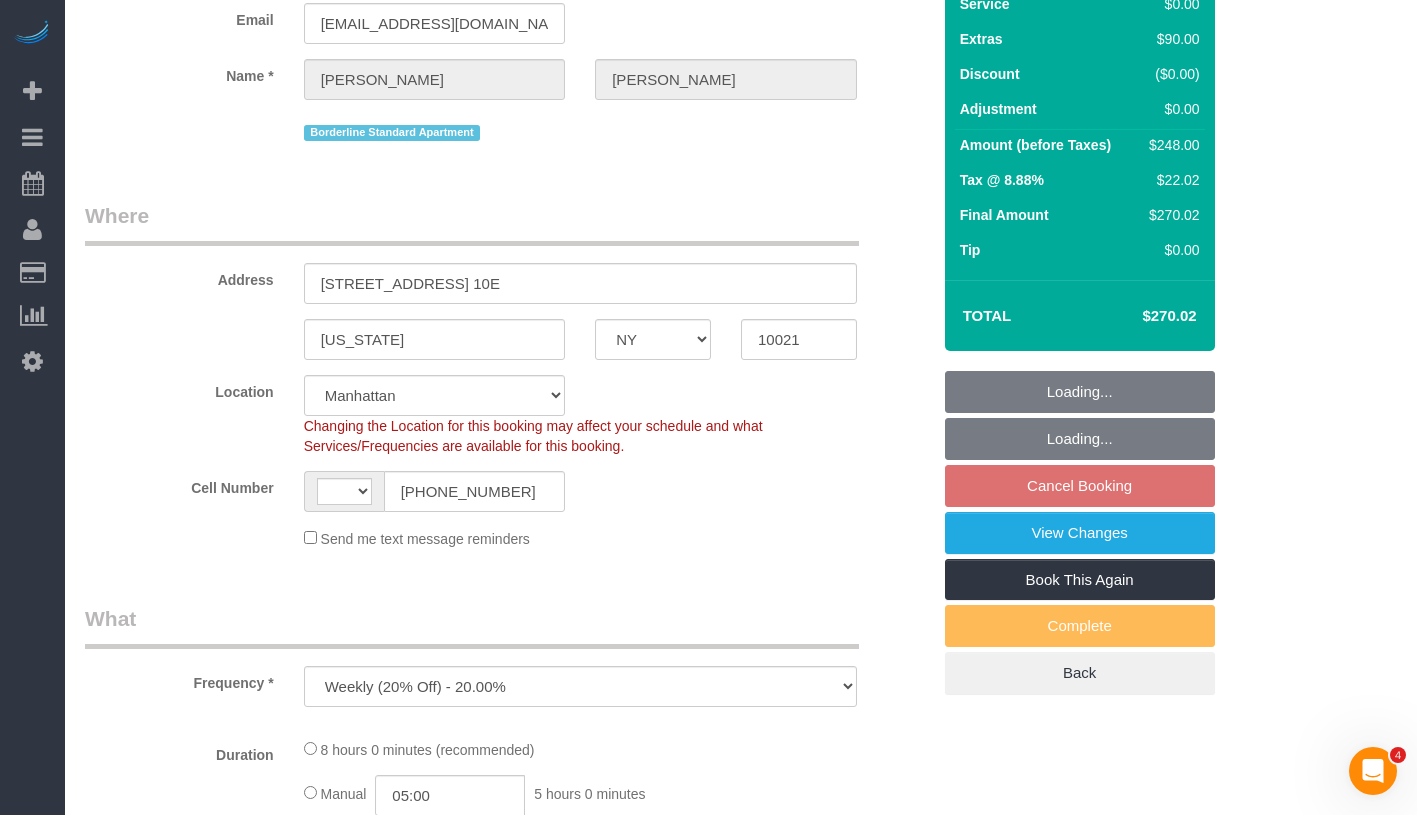 select on "2" 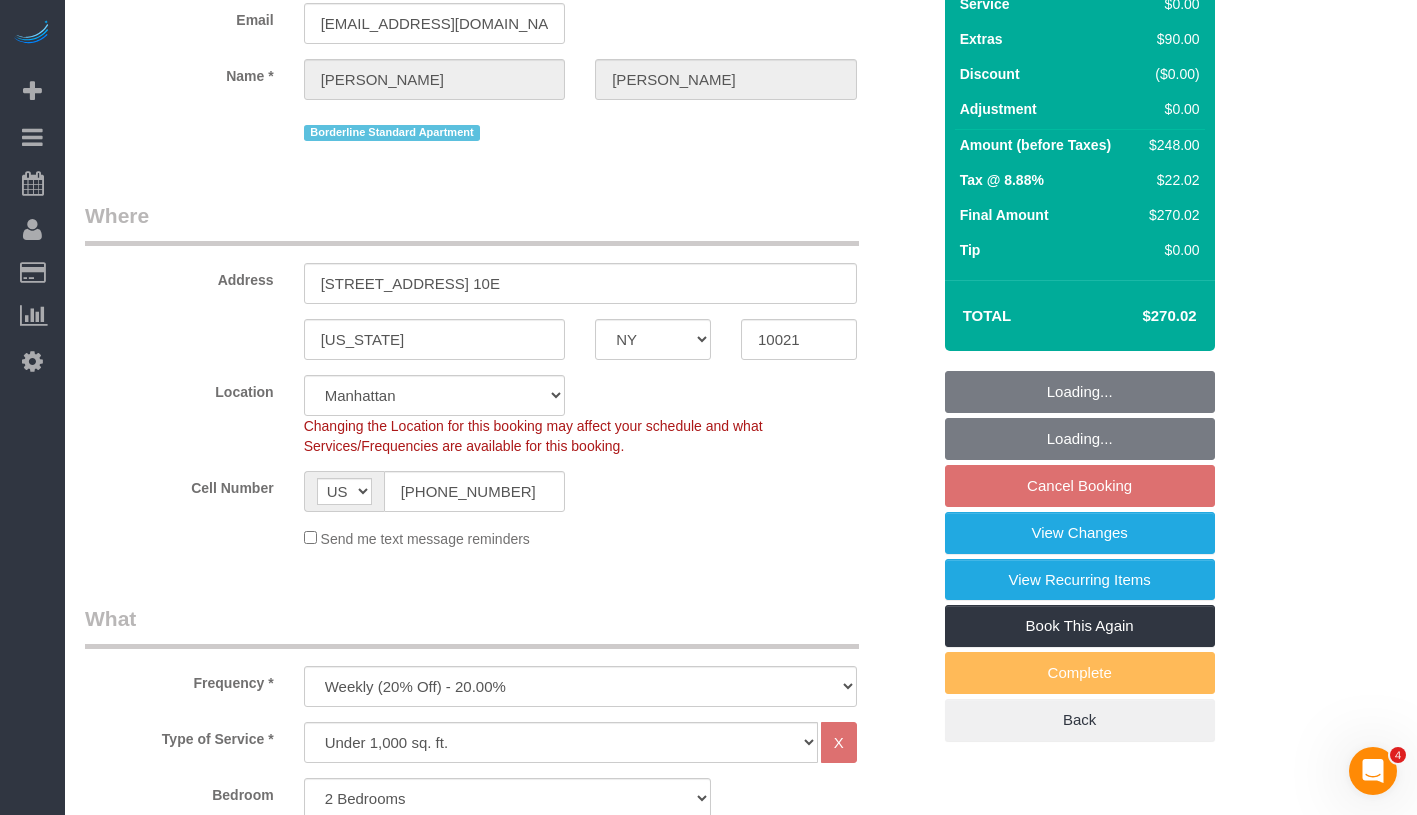 select on "object:1071" 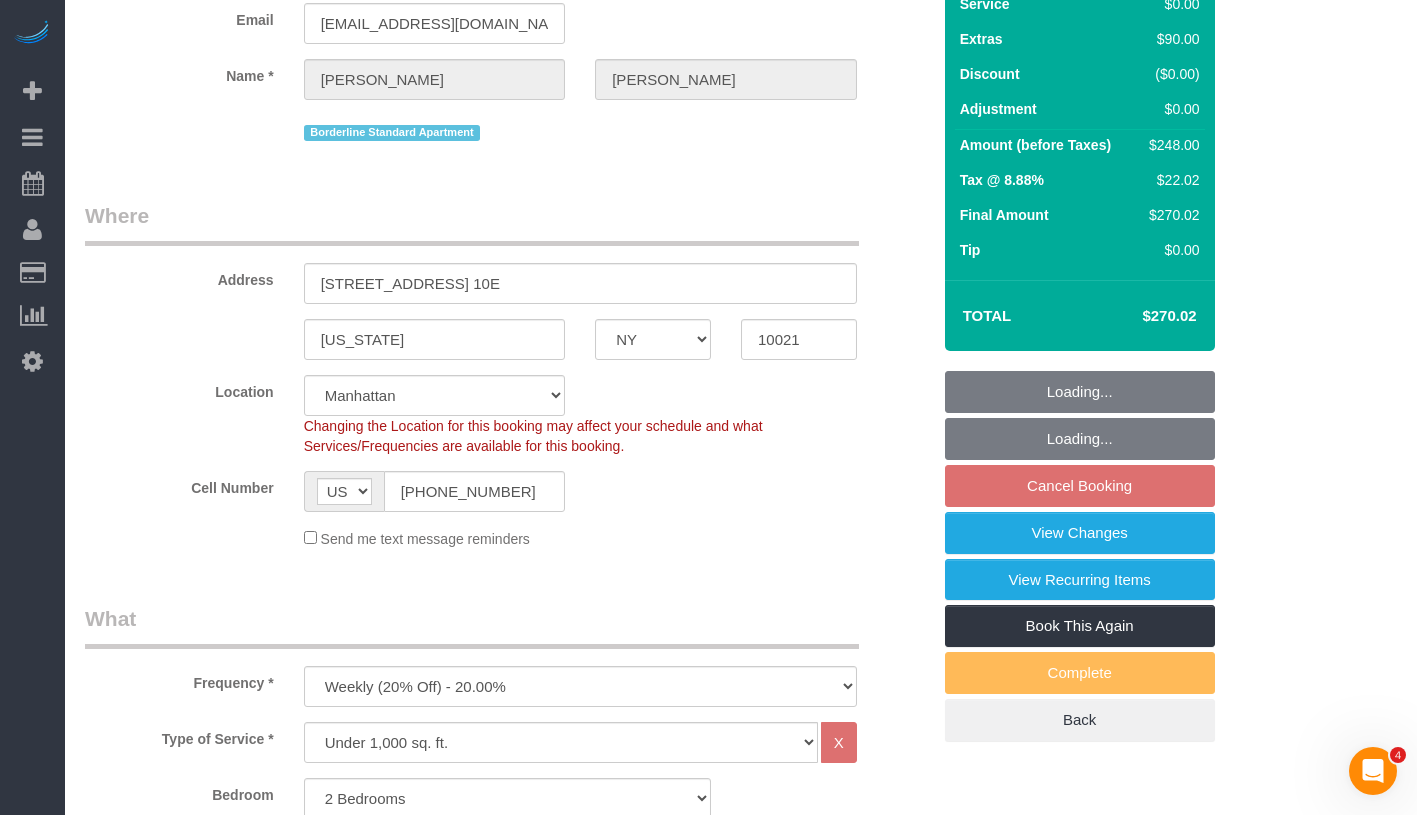 select on "string:stripe-pm_1R58S94VGloSiKo7oTDM75CS" 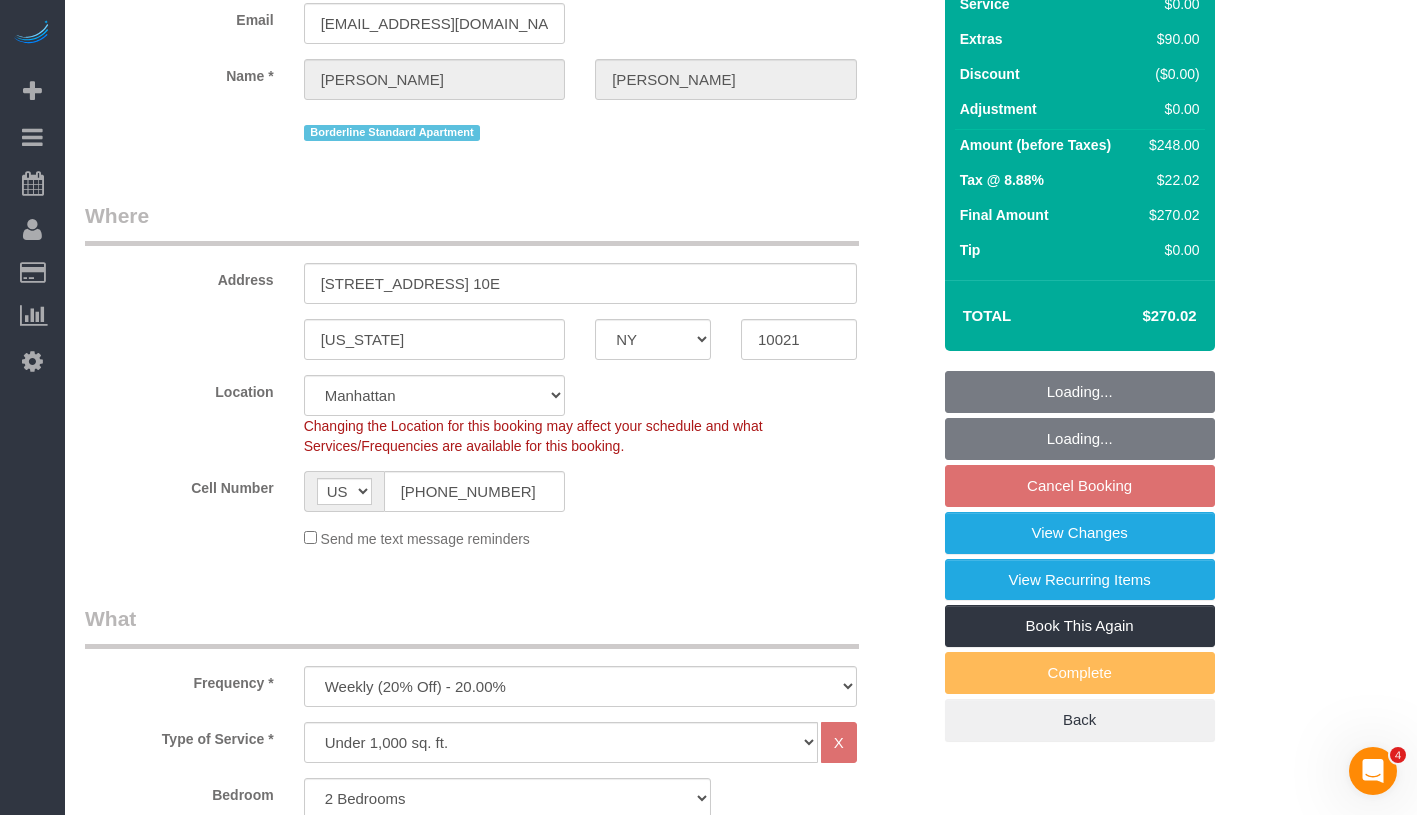 select on "2" 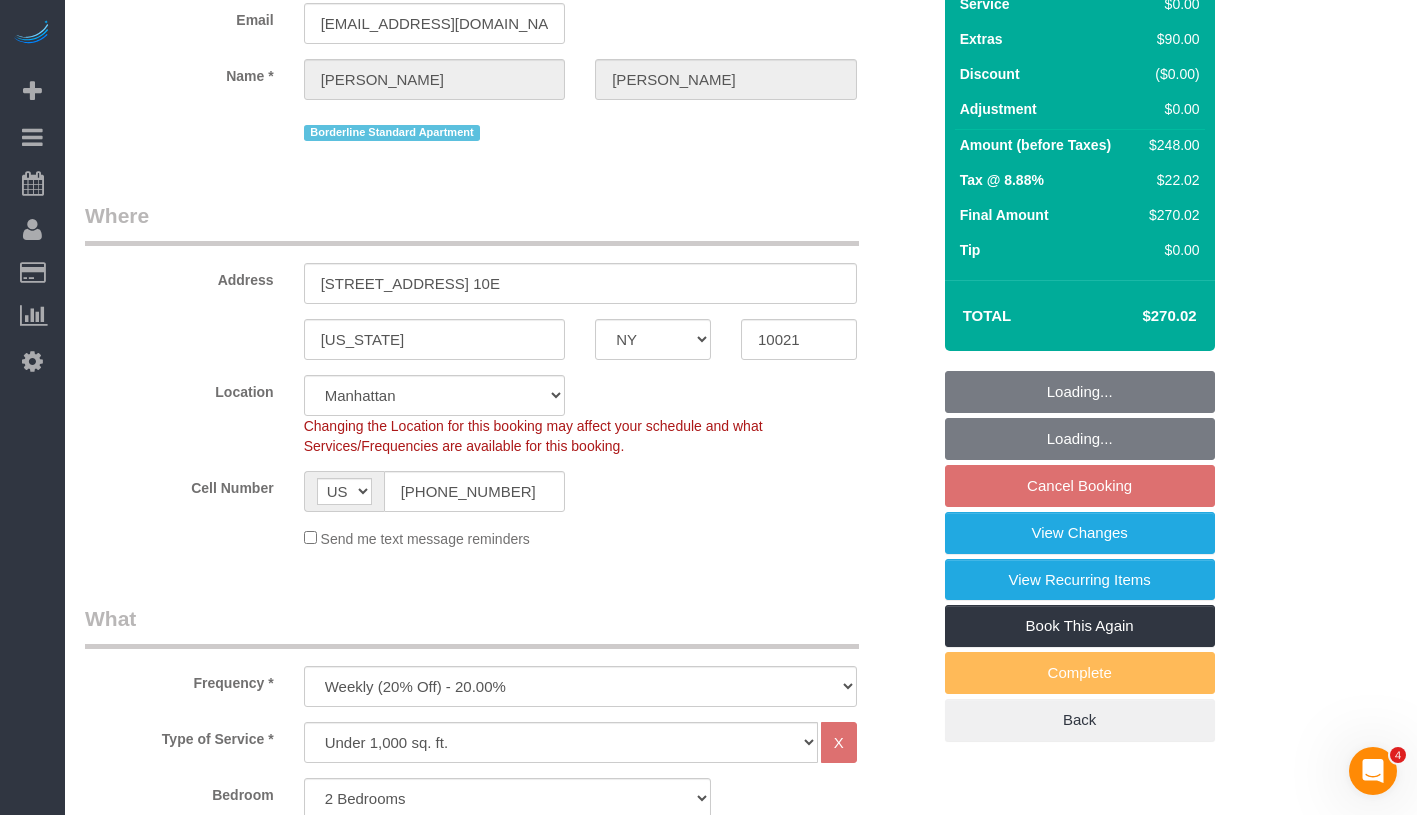 select on "2" 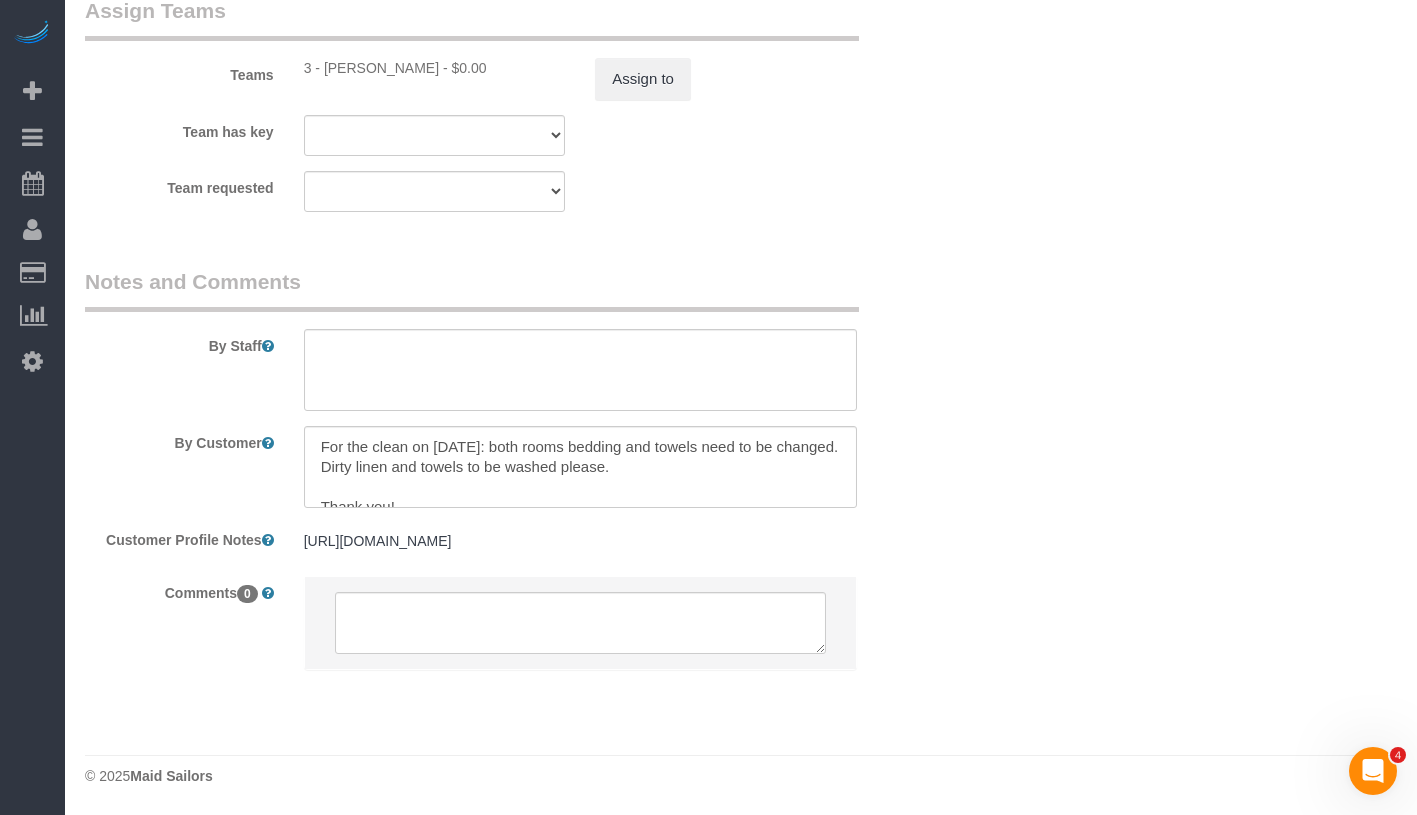 scroll, scrollTop: 2720, scrollLeft: 0, axis: vertical 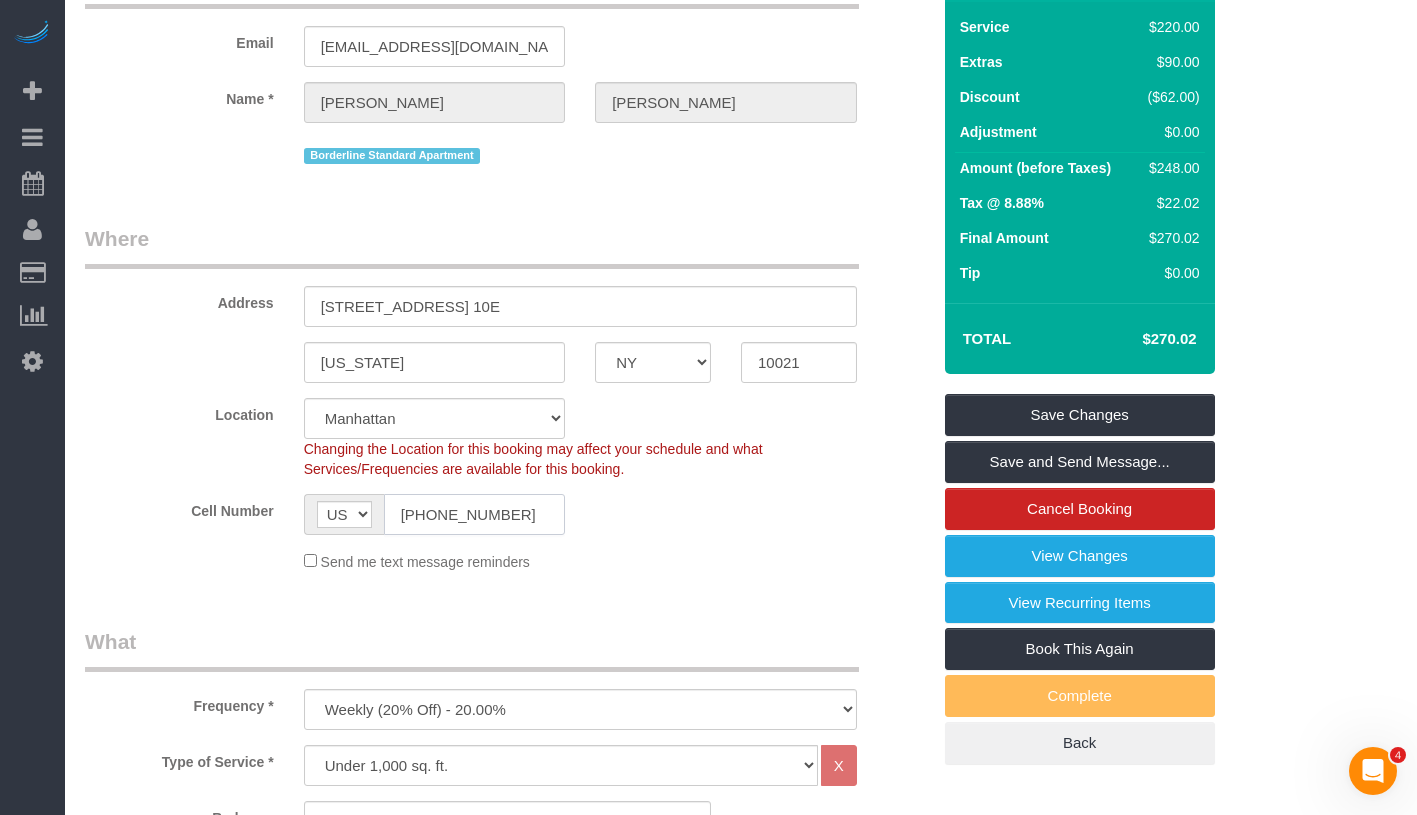 drag, startPoint x: 514, startPoint y: 513, endPoint x: 384, endPoint y: 512, distance: 130.00385 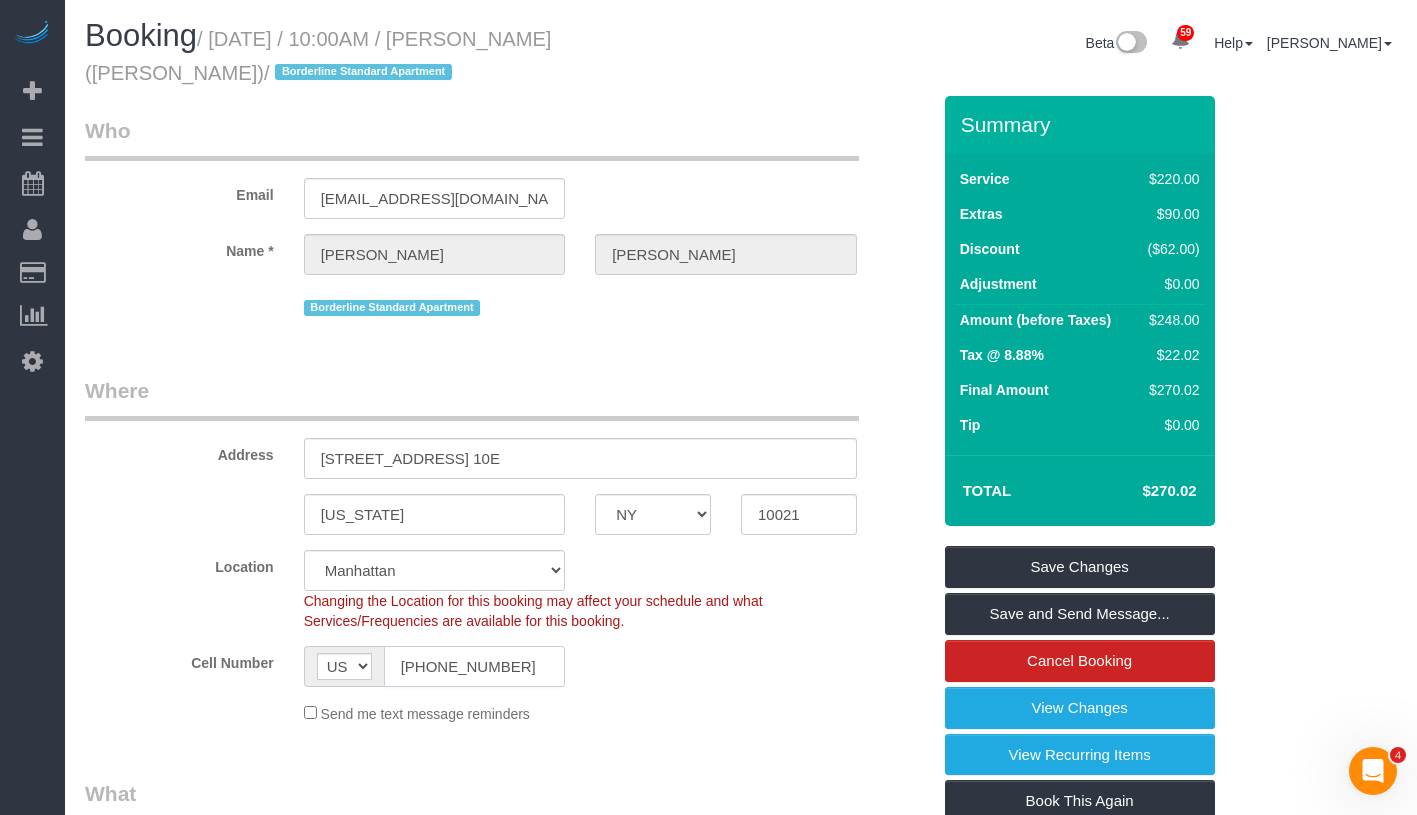 scroll, scrollTop: 0, scrollLeft: 0, axis: both 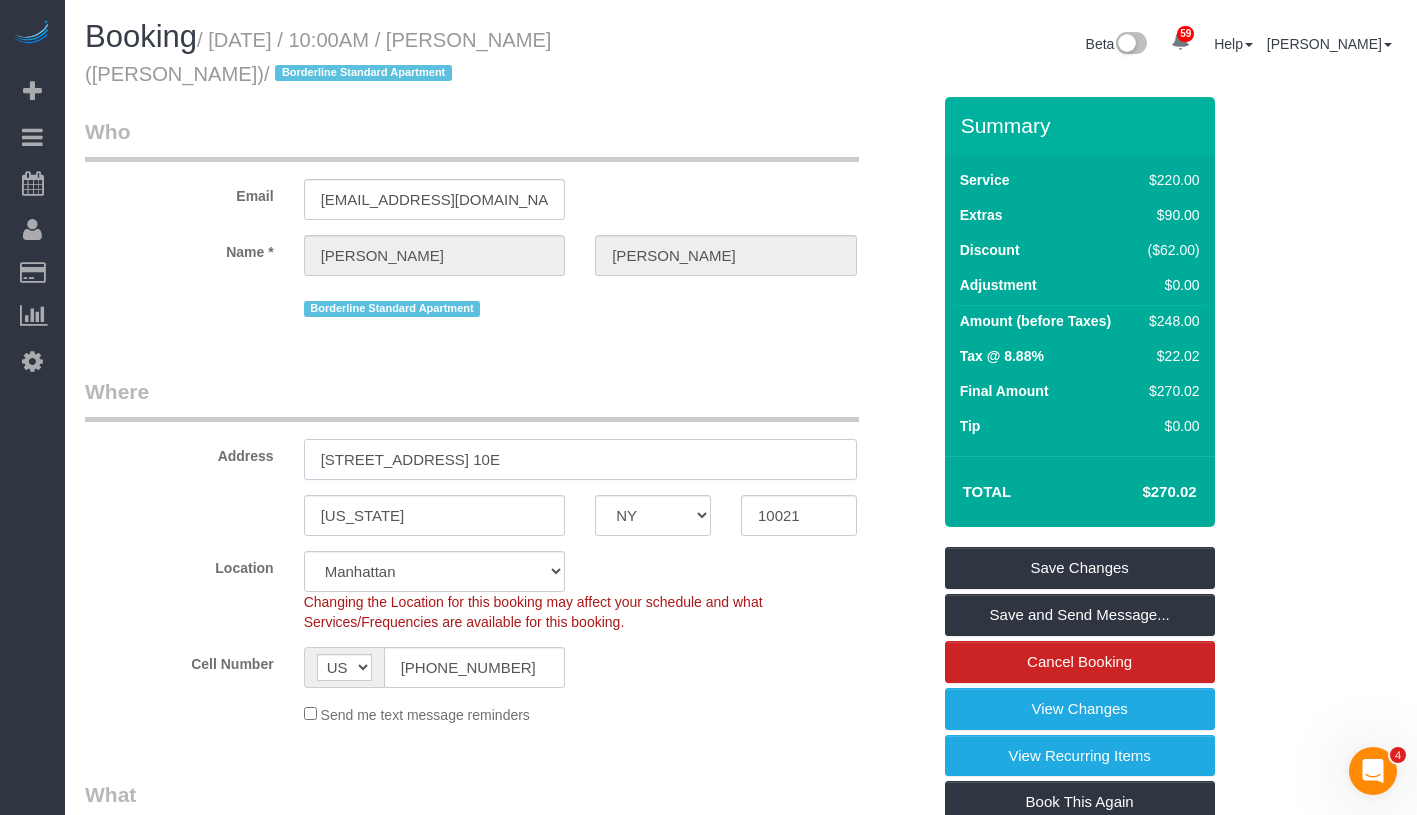 drag, startPoint x: 316, startPoint y: 459, endPoint x: 458, endPoint y: 456, distance: 142.0317 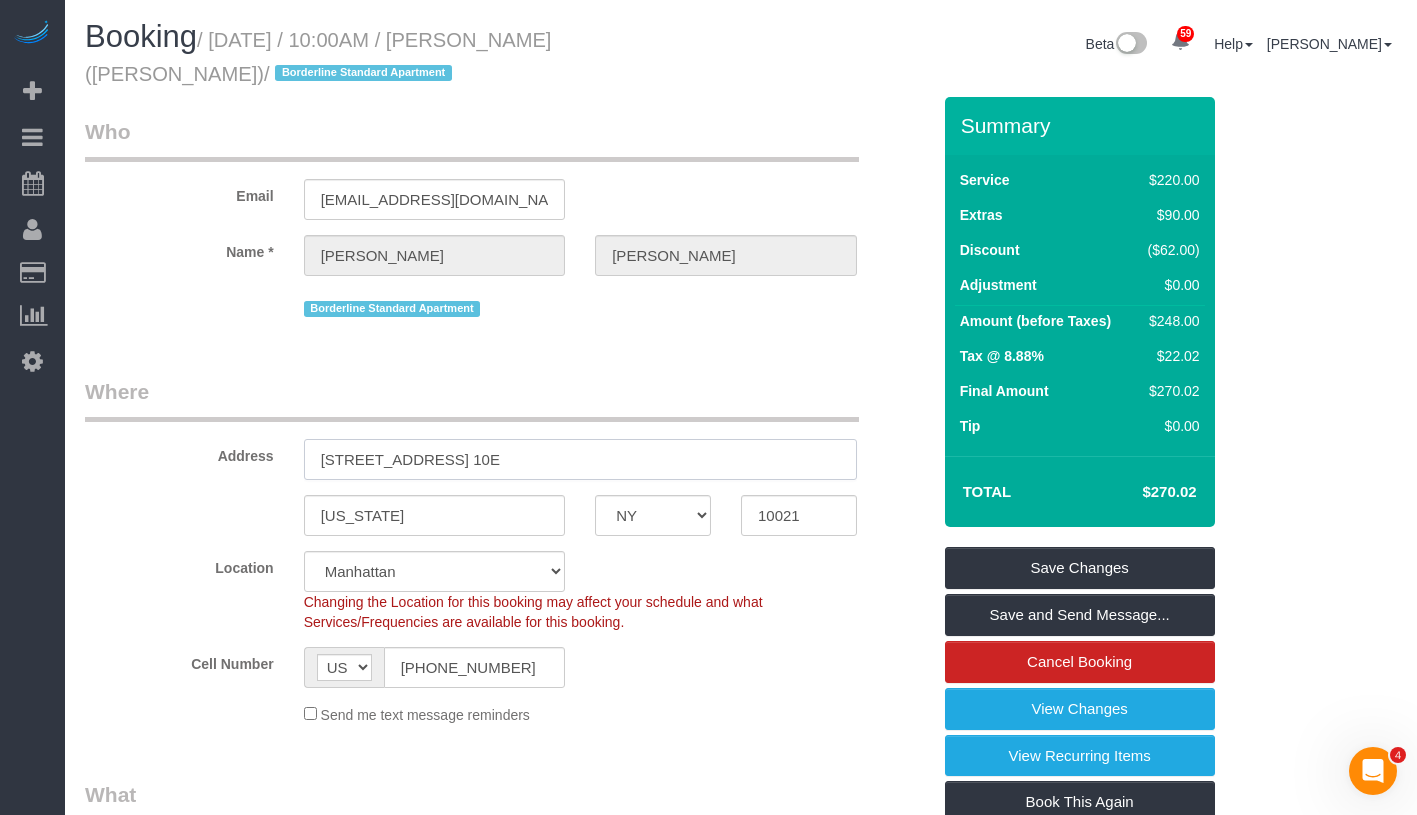 click on "501 East 74th Street, Apt. 10E" at bounding box center [580, 459] 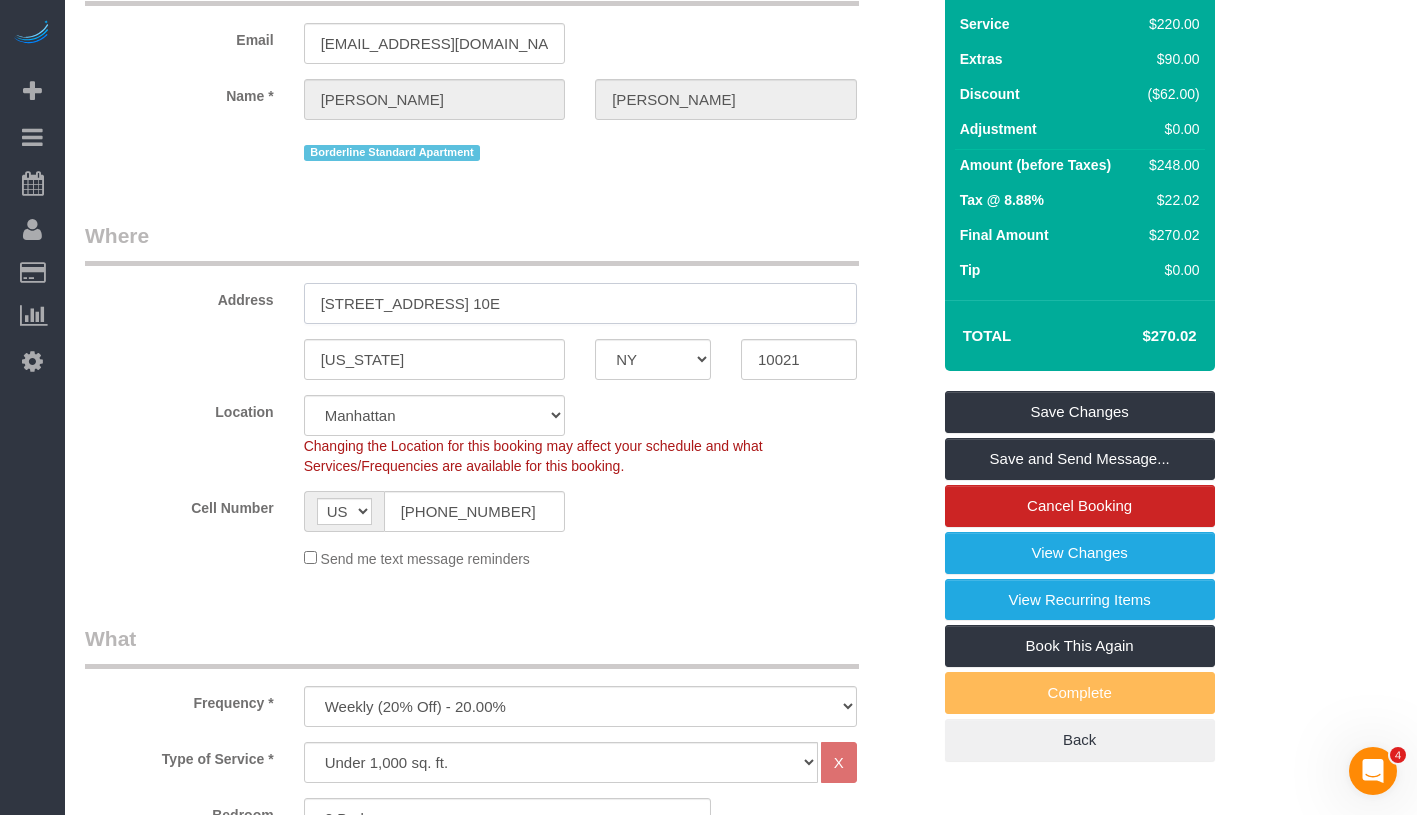scroll, scrollTop: 310, scrollLeft: 0, axis: vertical 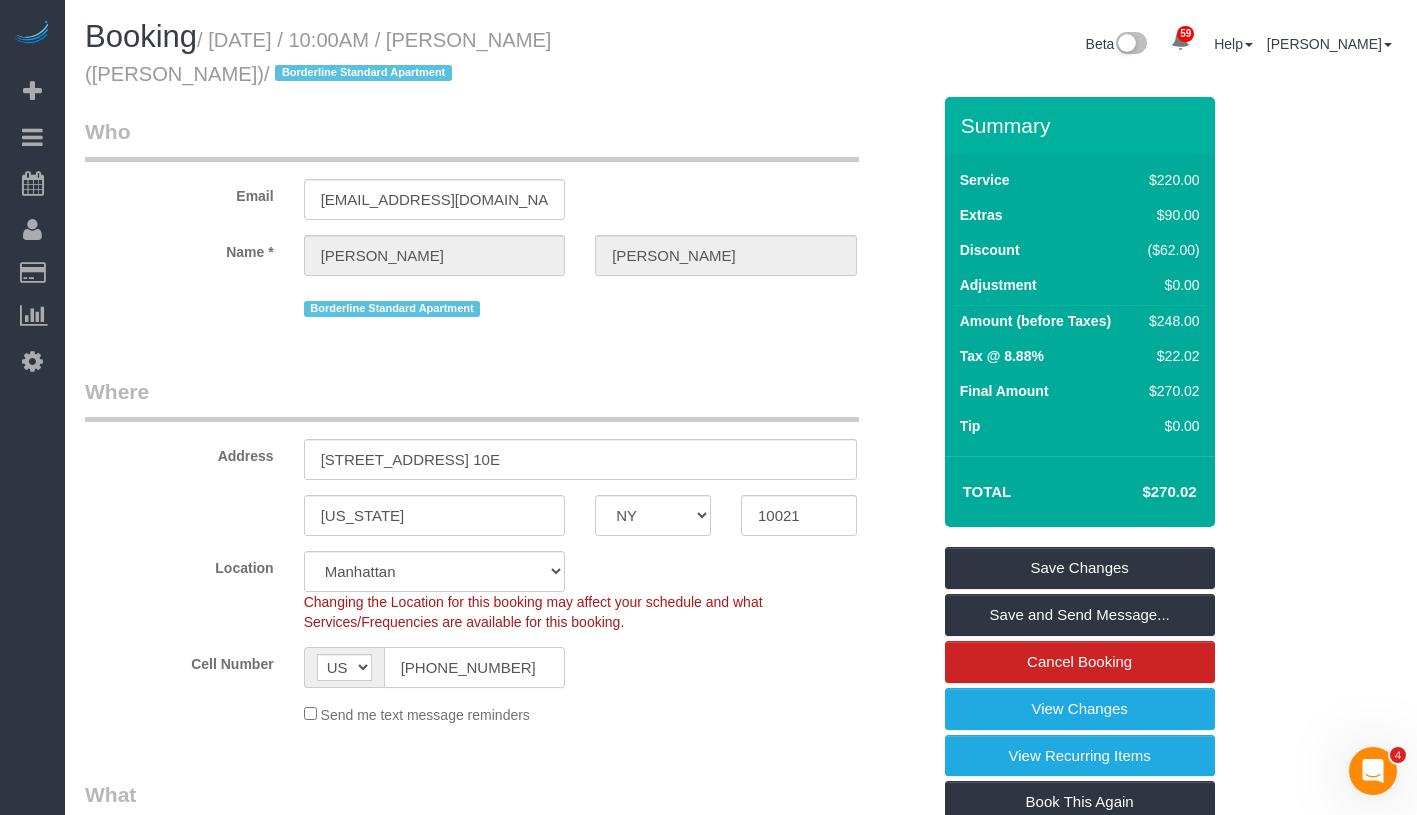 drag, startPoint x: 394, startPoint y: 666, endPoint x: 556, endPoint y: 677, distance: 162.37303 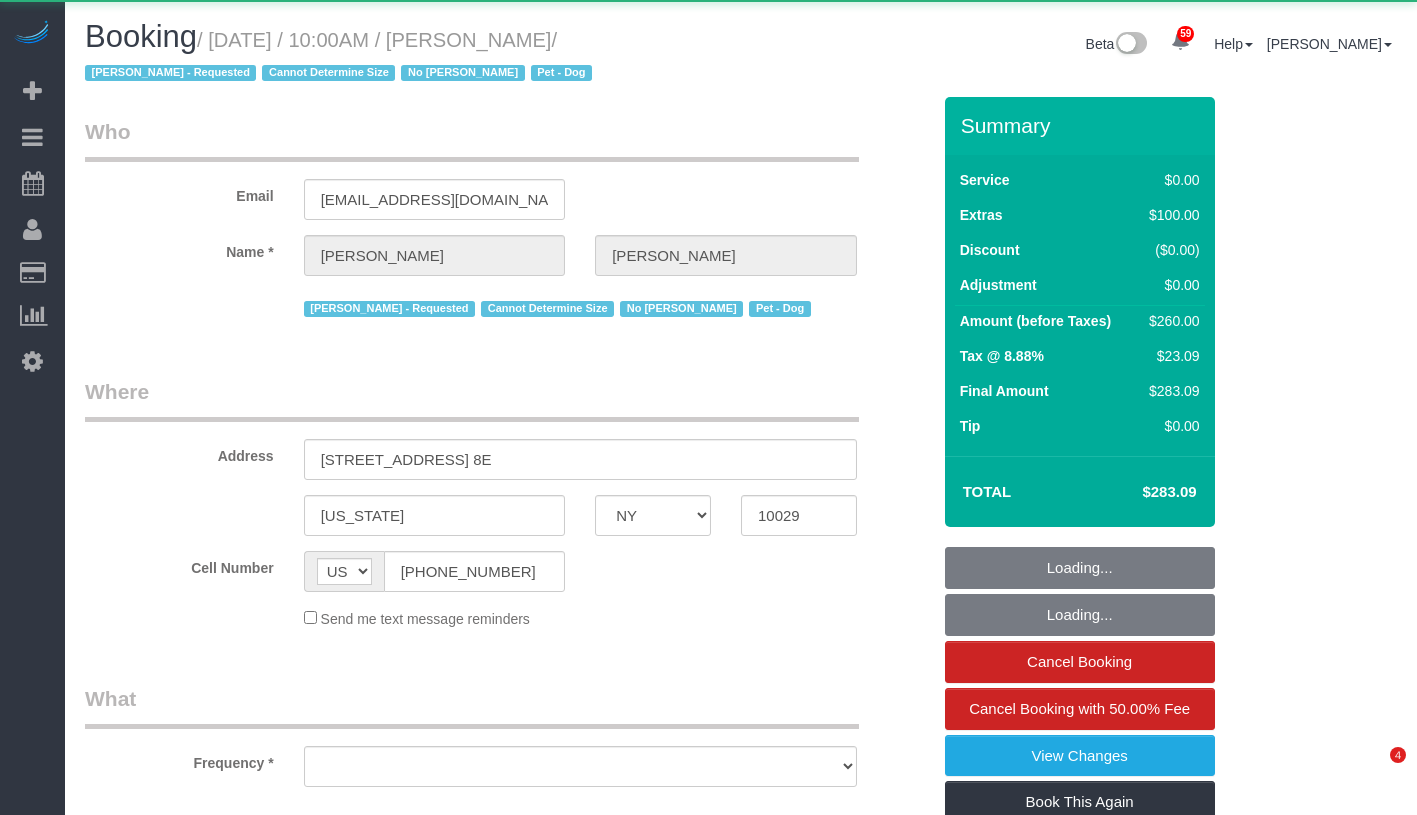select on "NY" 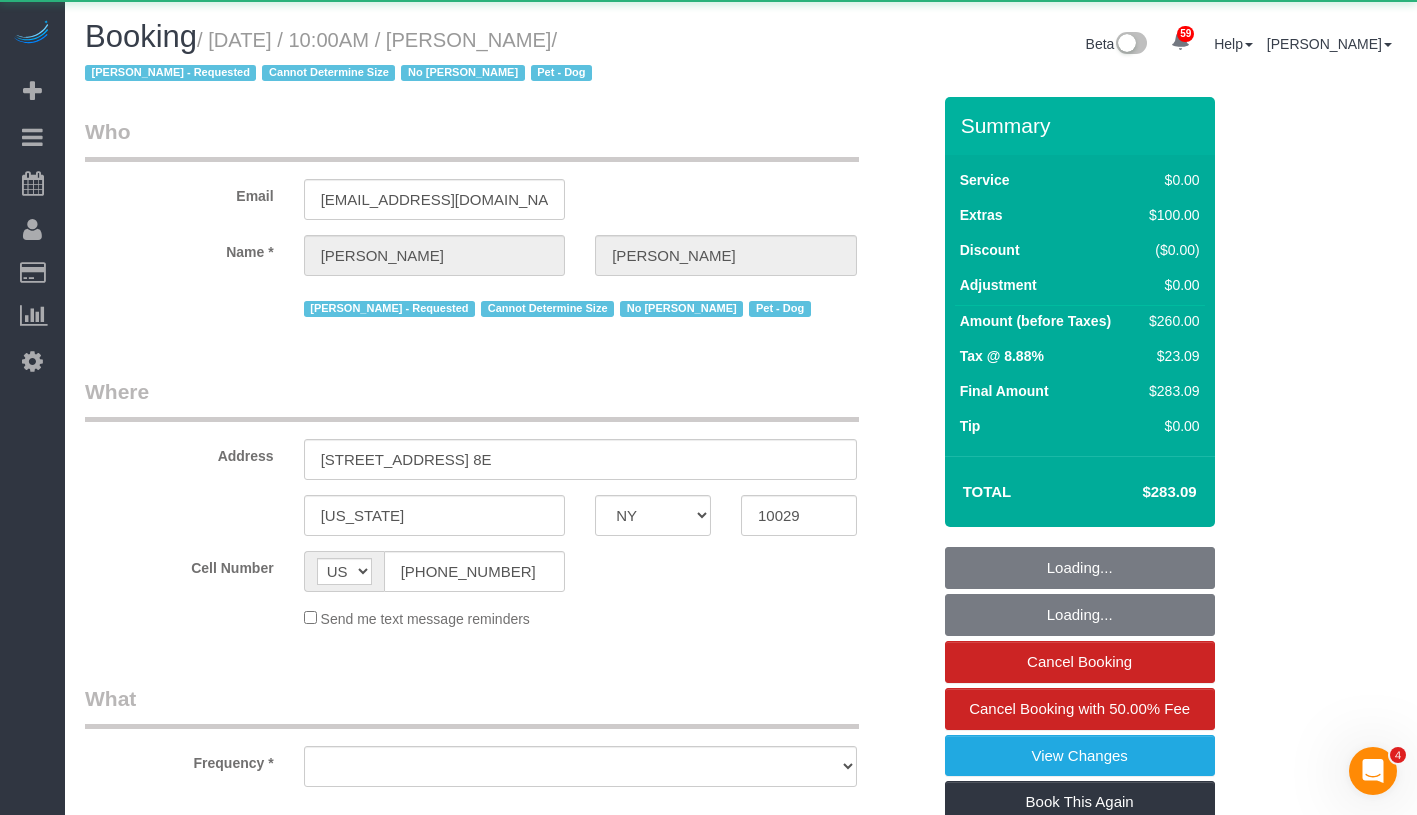 scroll, scrollTop: 0, scrollLeft: 0, axis: both 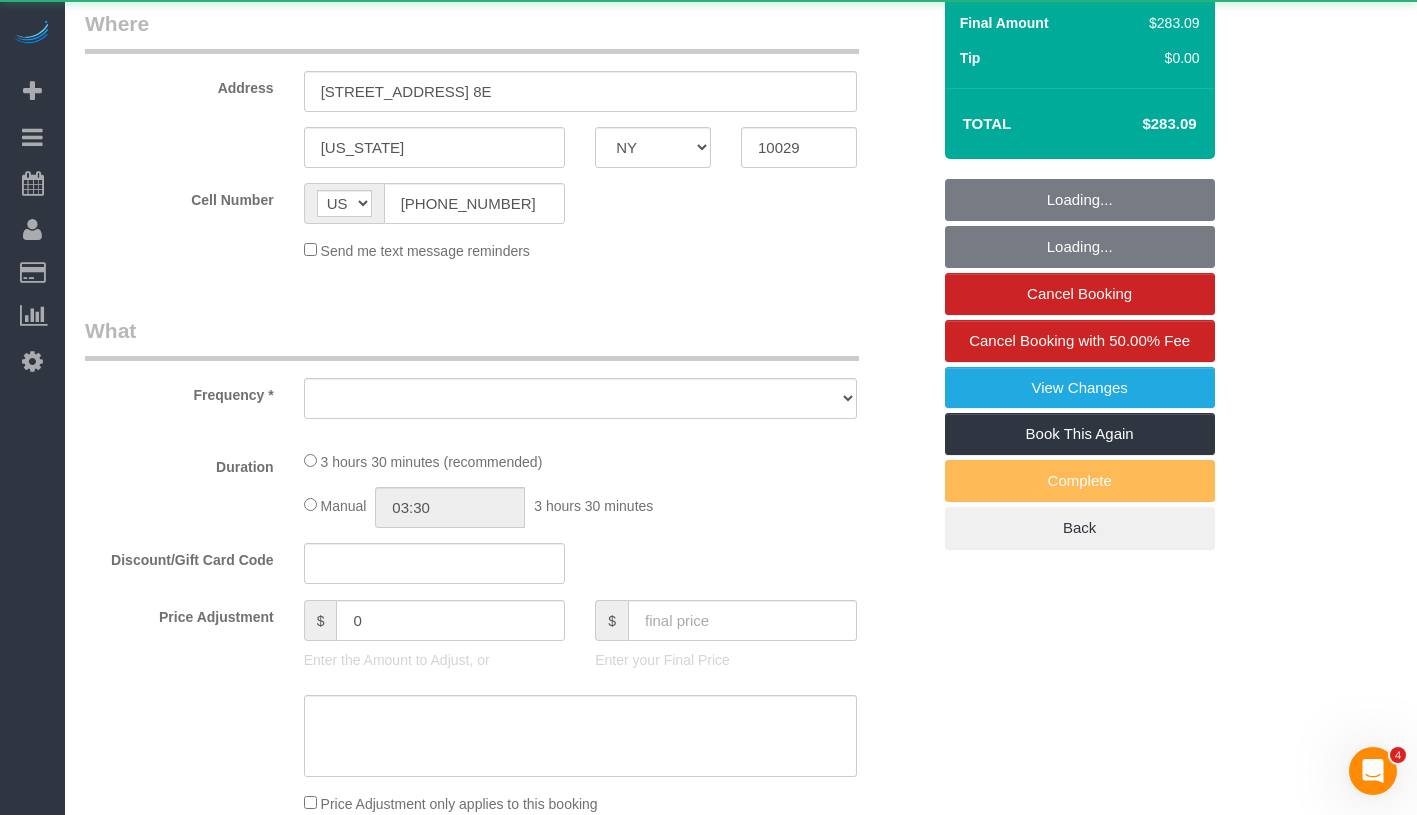 select on "1" 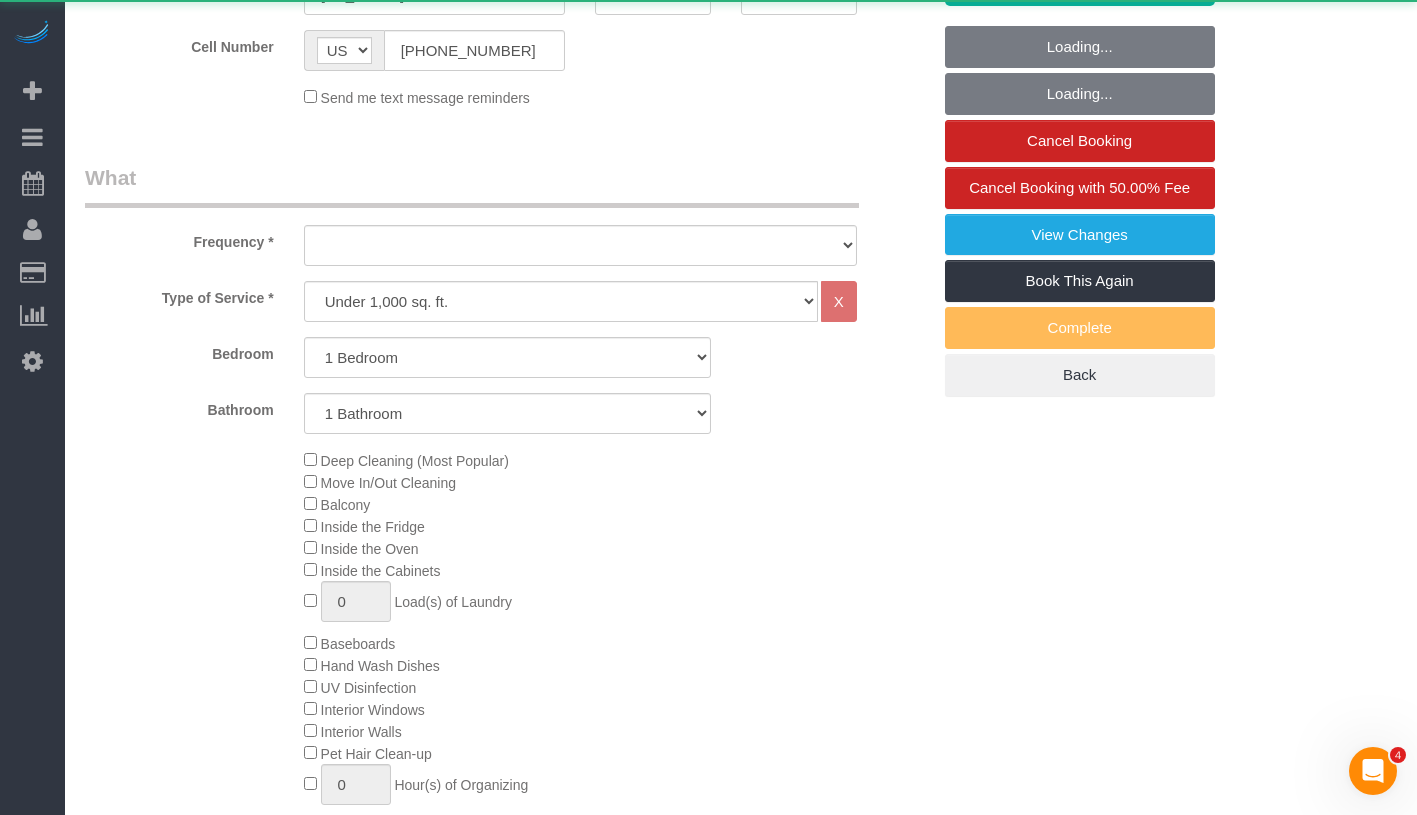 select on "object:1104" 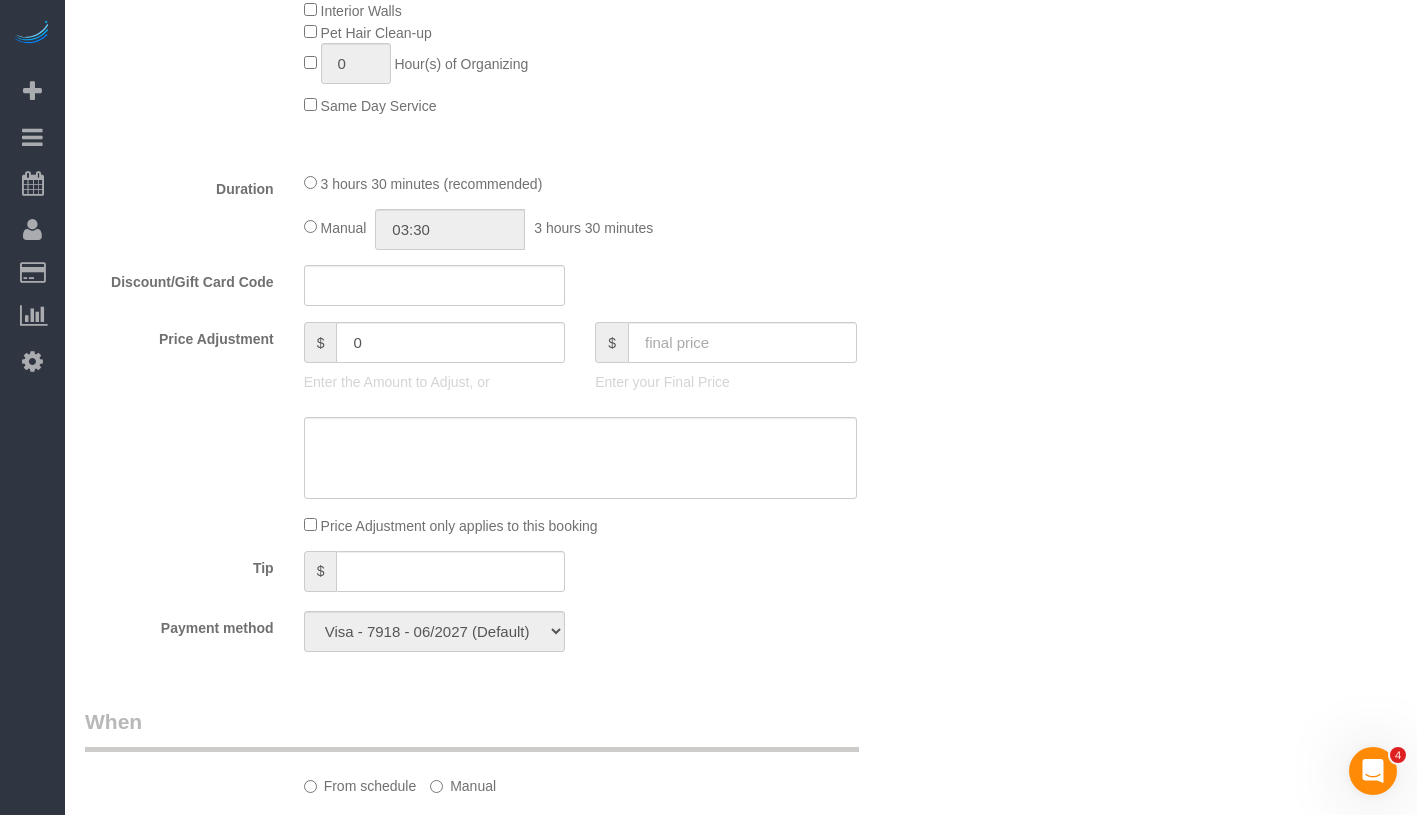 select on "spot1" 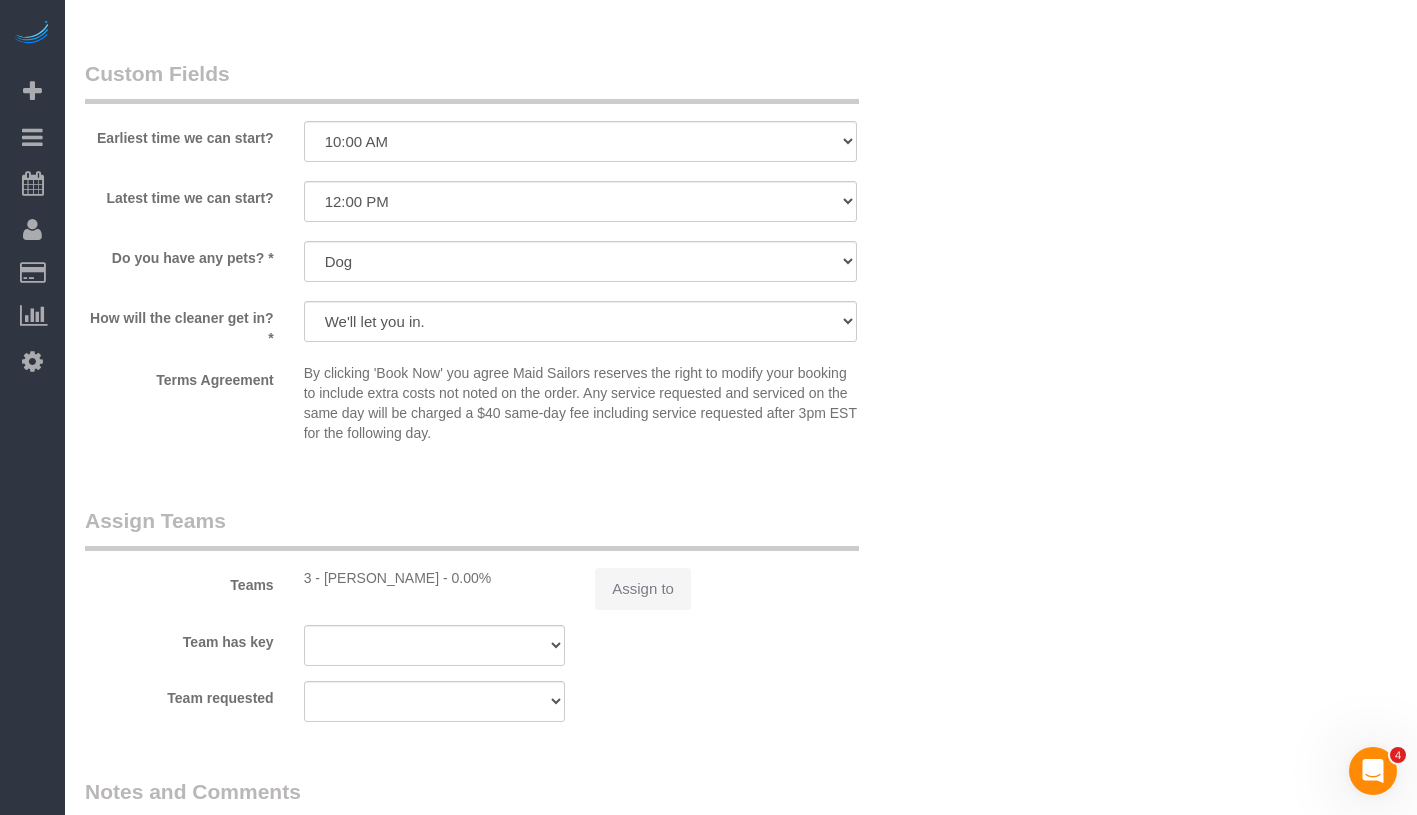 select on "object:1149" 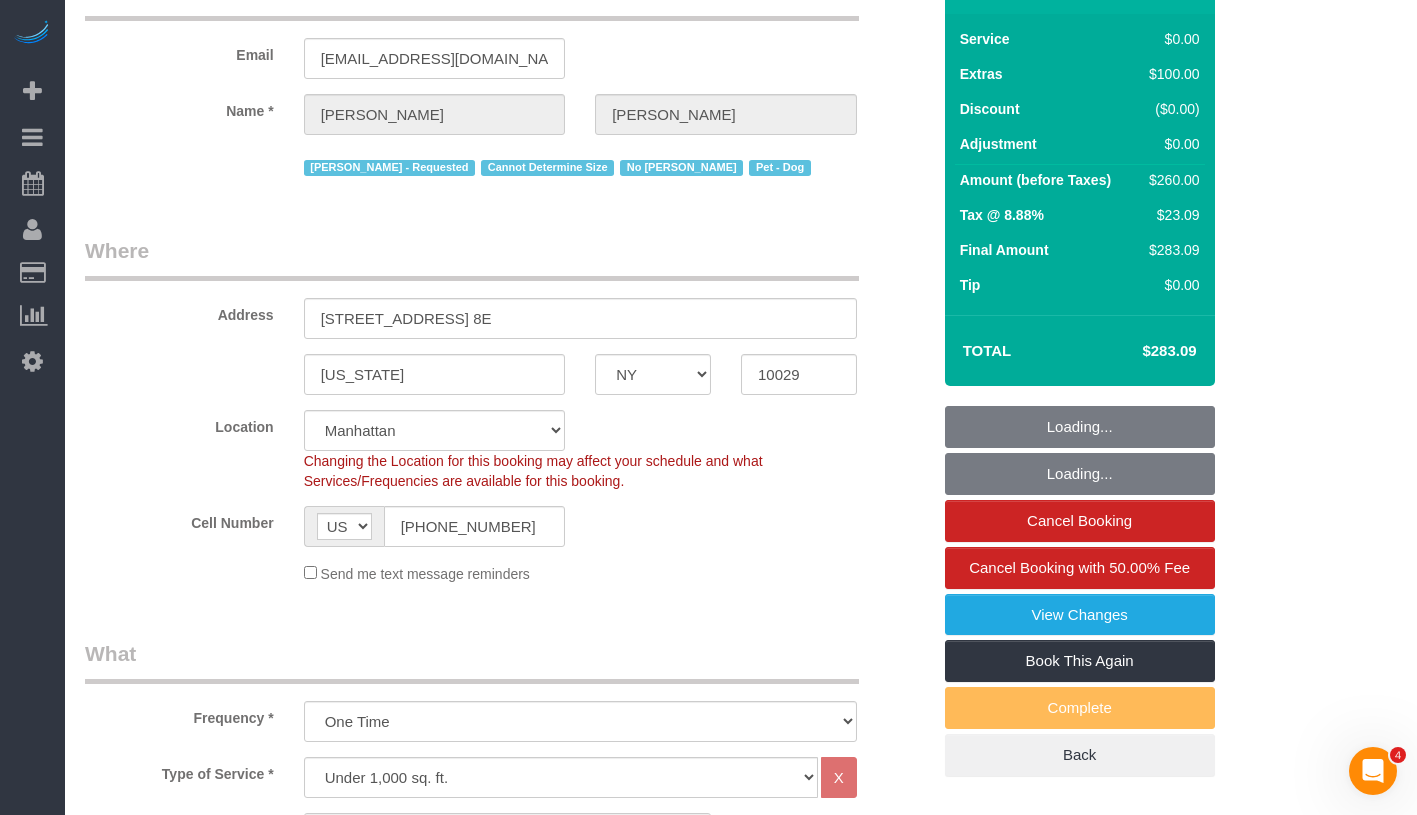 scroll, scrollTop: 0, scrollLeft: 0, axis: both 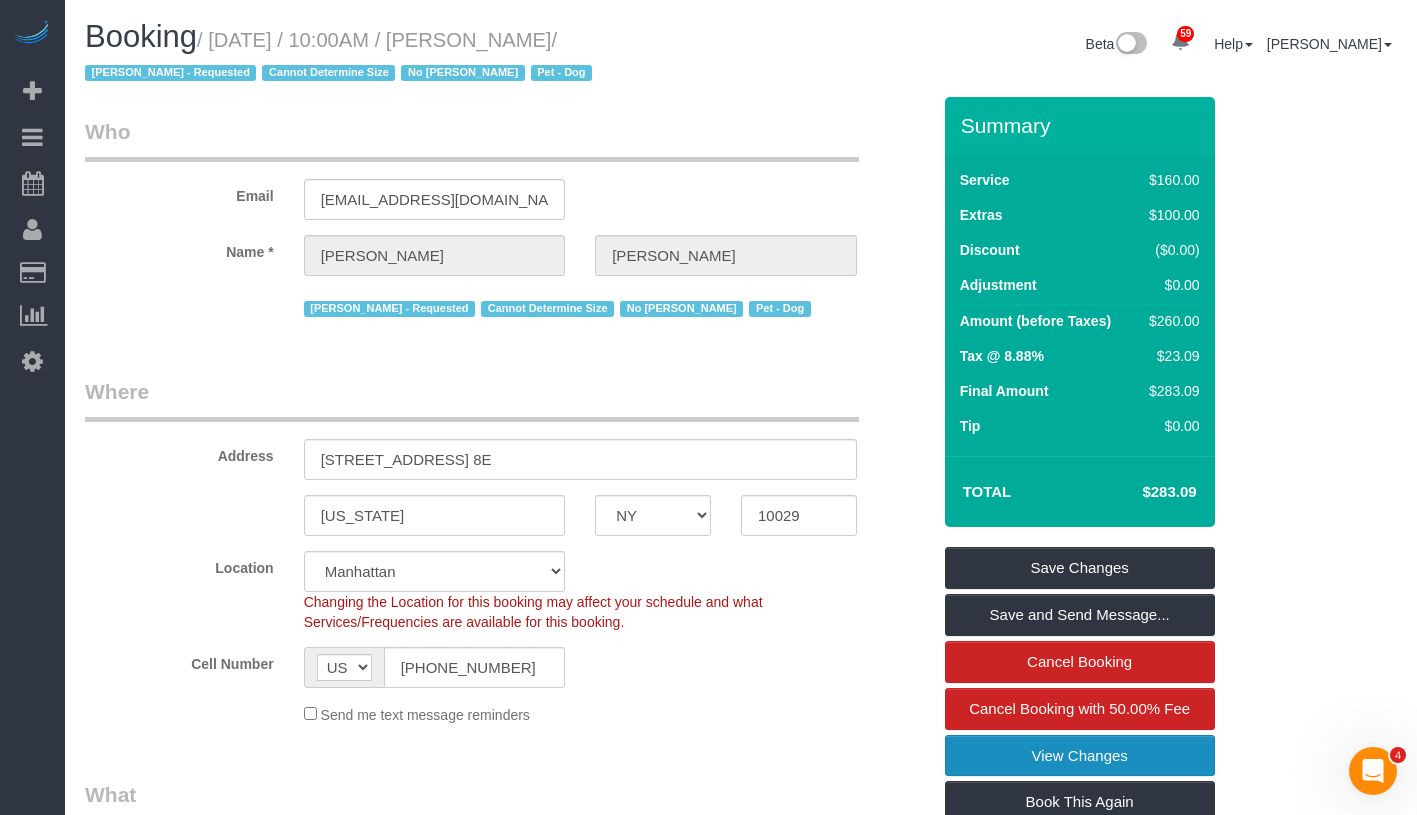 click on "View Changes" at bounding box center [1080, 756] 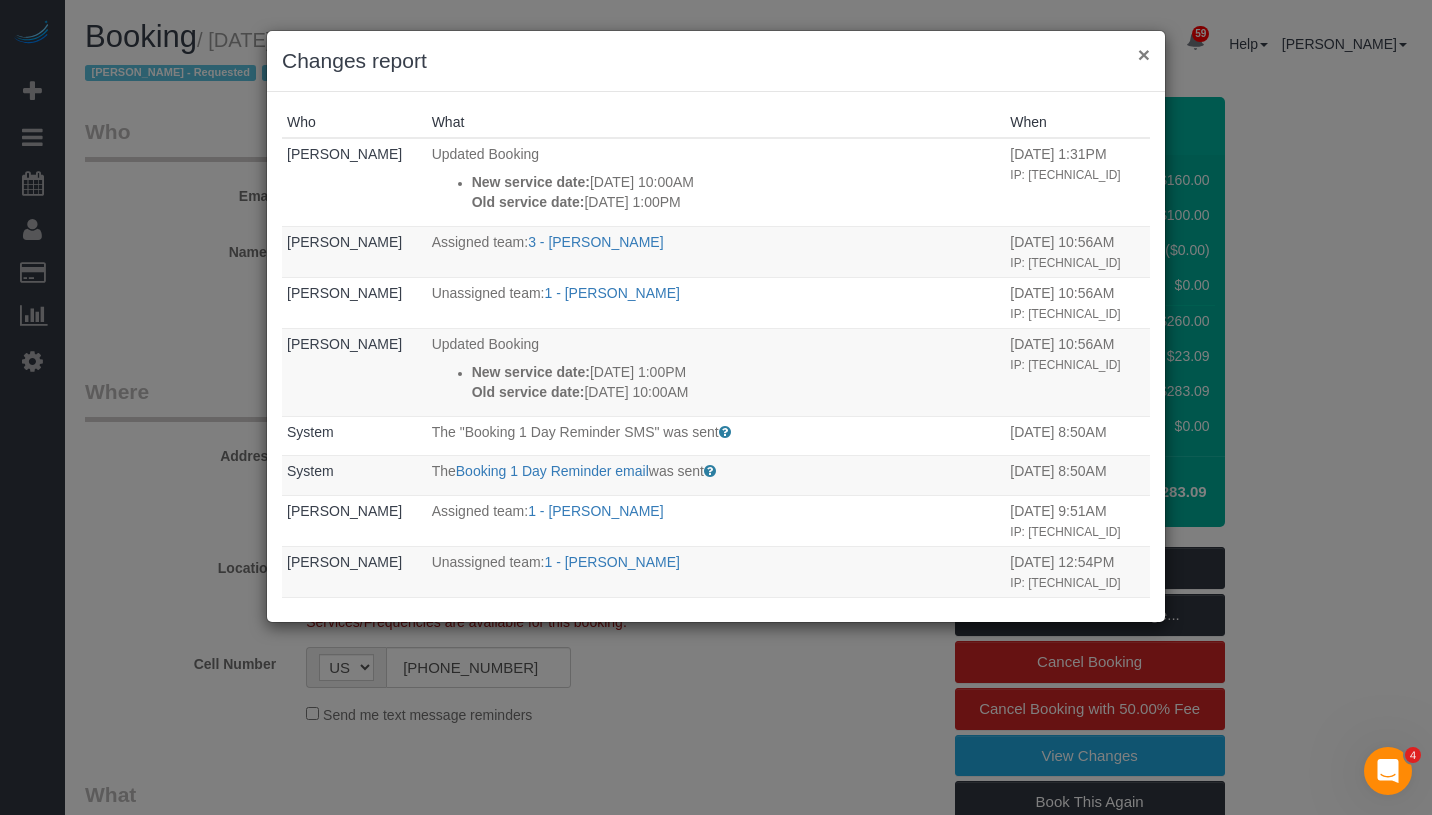 click on "×" at bounding box center [1144, 54] 